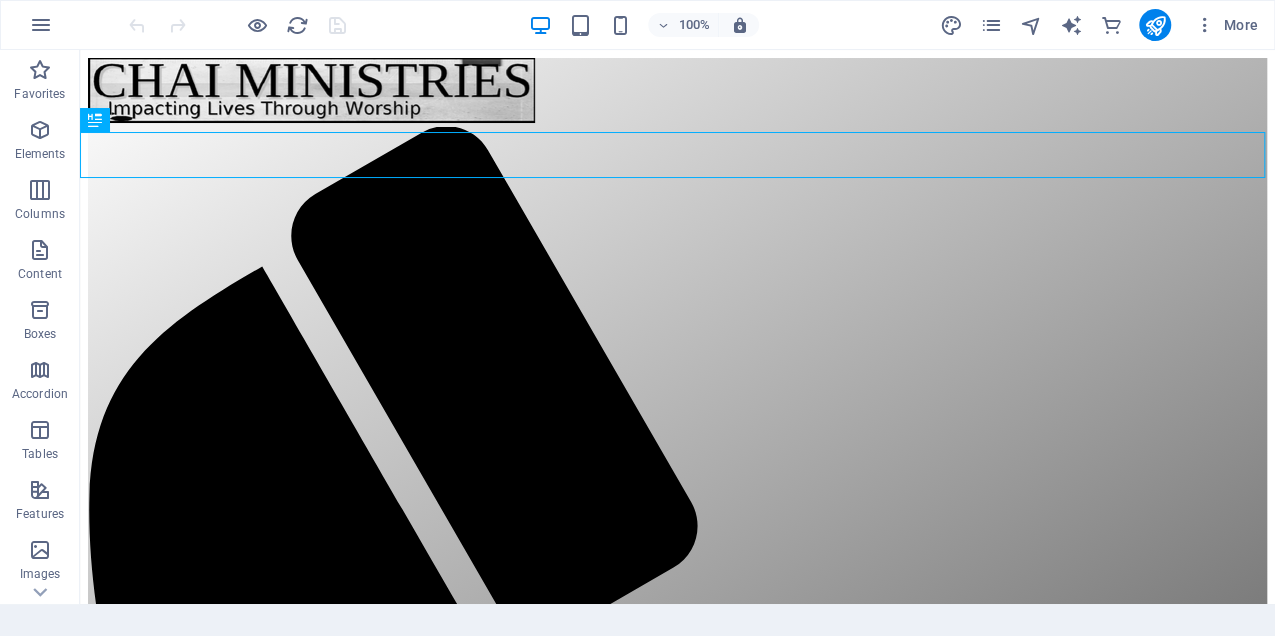 scroll, scrollTop: 0, scrollLeft: 0, axis: both 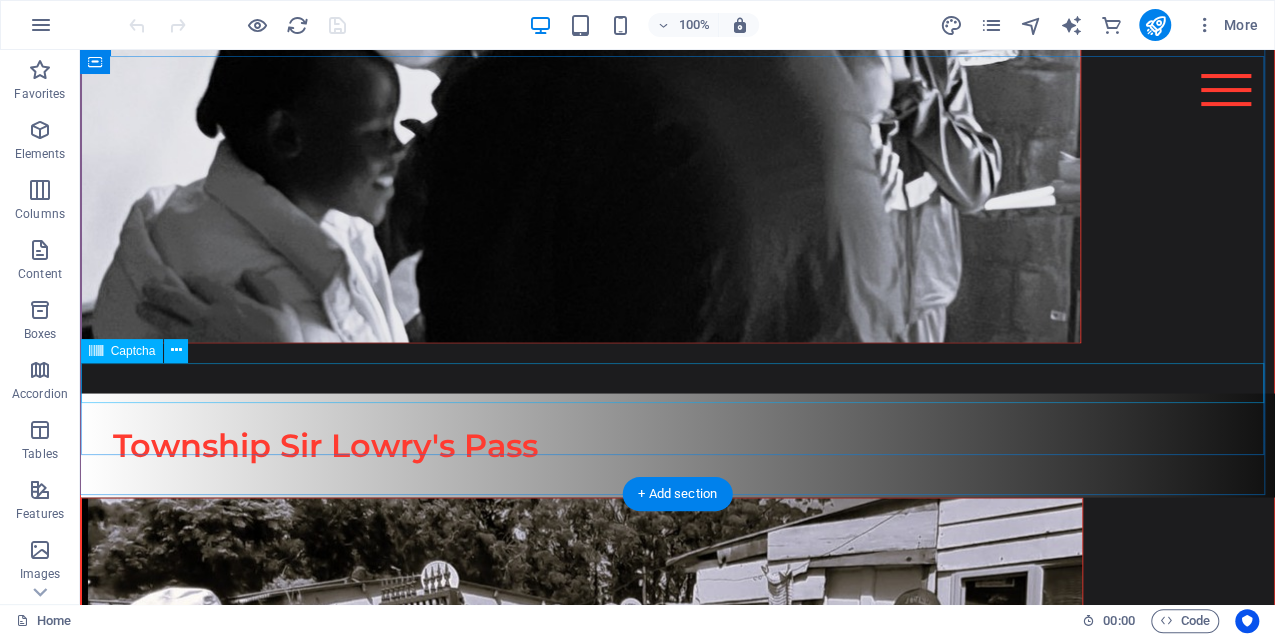click on "Unreadable? Load new" at bounding box center (677, 3770) 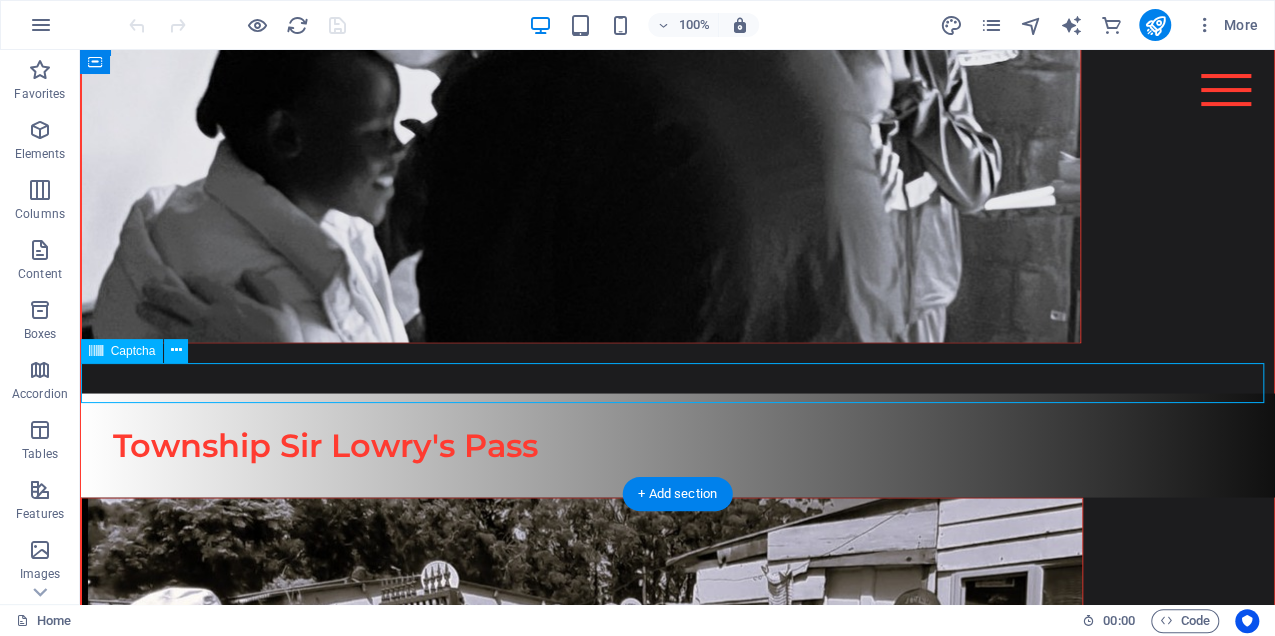 click on "Unreadable? Load new" at bounding box center (677, 3770) 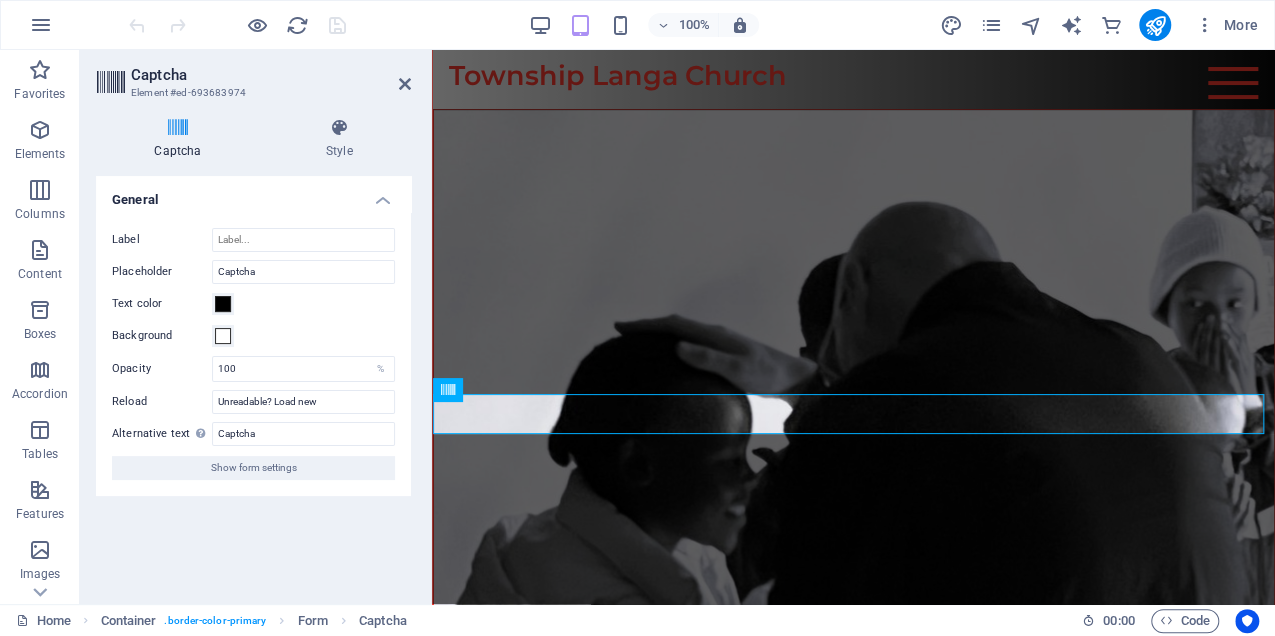 scroll, scrollTop: 8140, scrollLeft: 0, axis: vertical 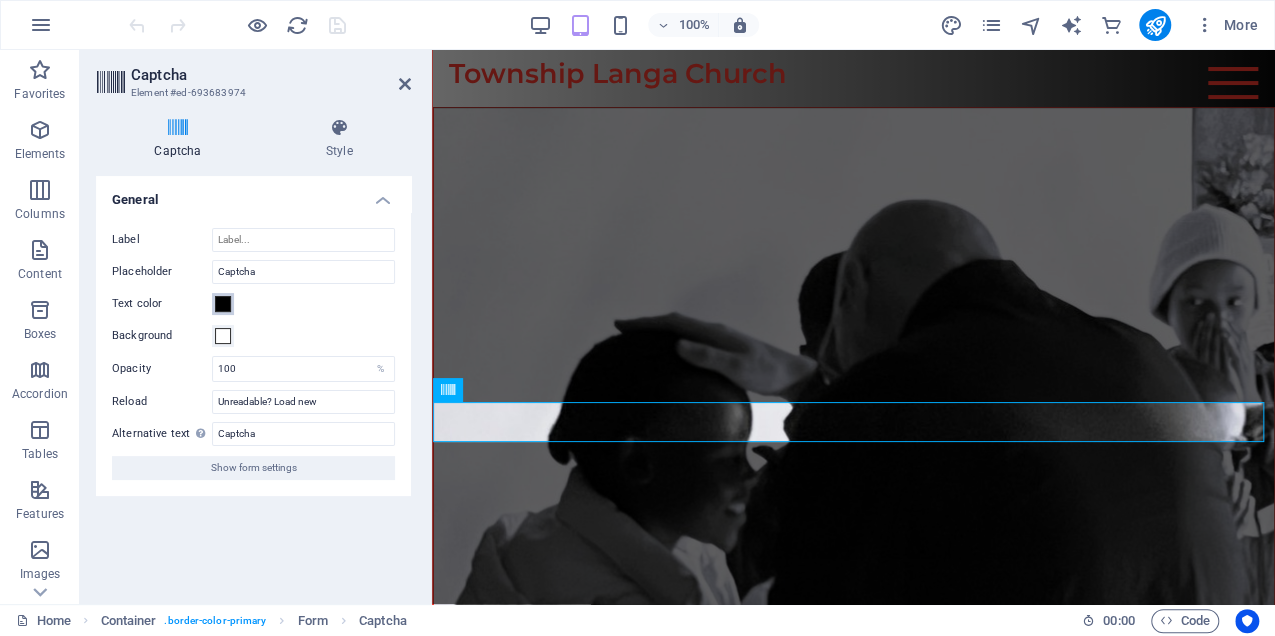 click at bounding box center [223, 304] 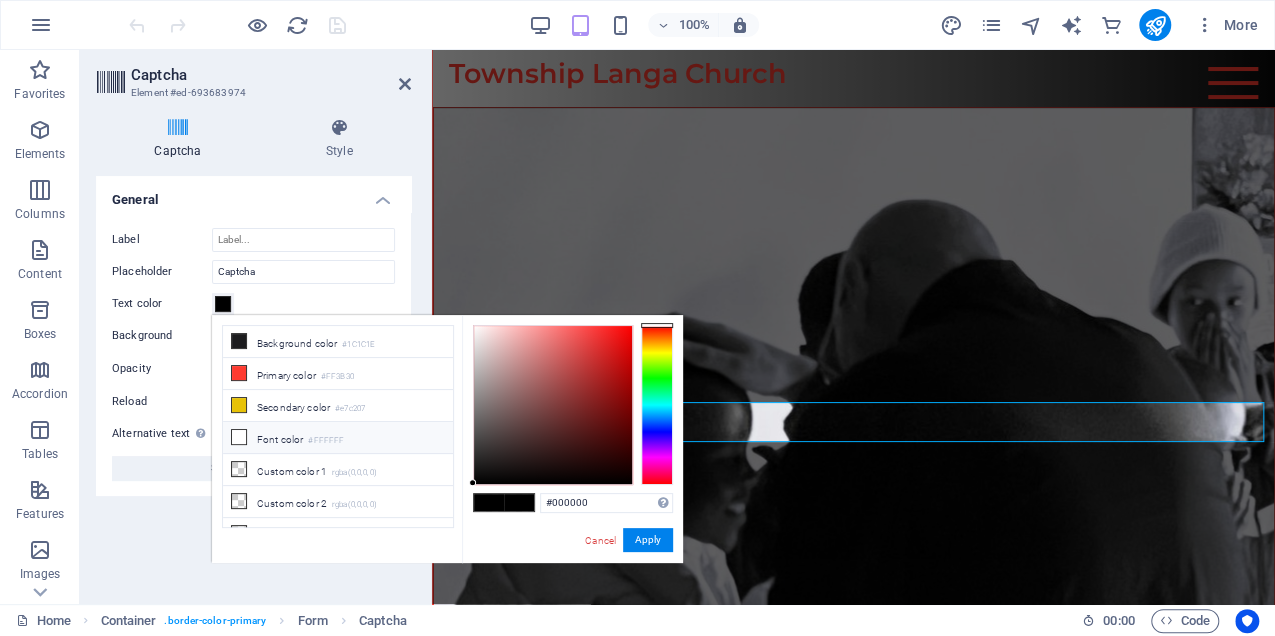 click at bounding box center (239, 437) 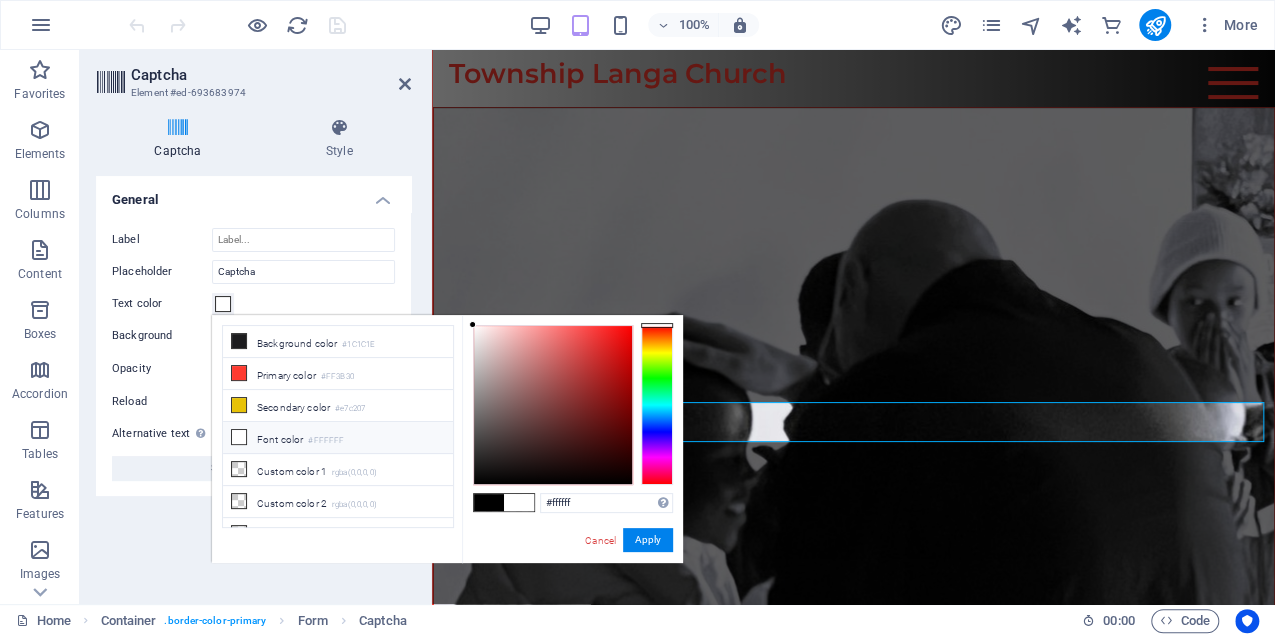 click at bounding box center [239, 437] 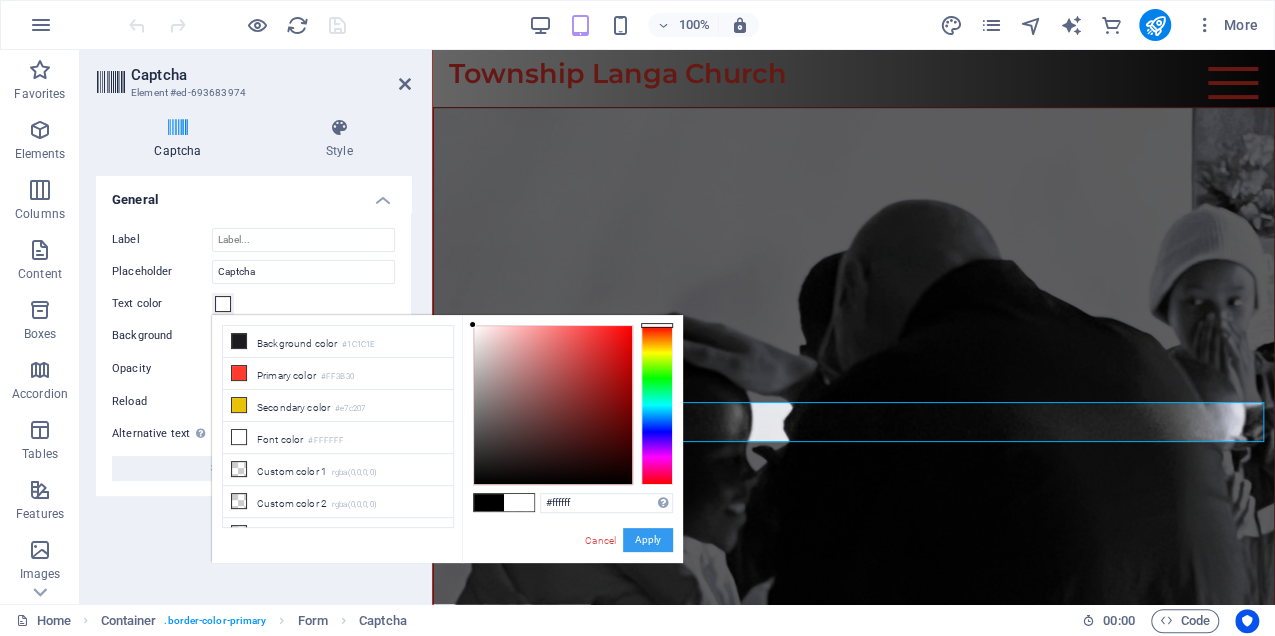 click on "Apply" at bounding box center [648, 540] 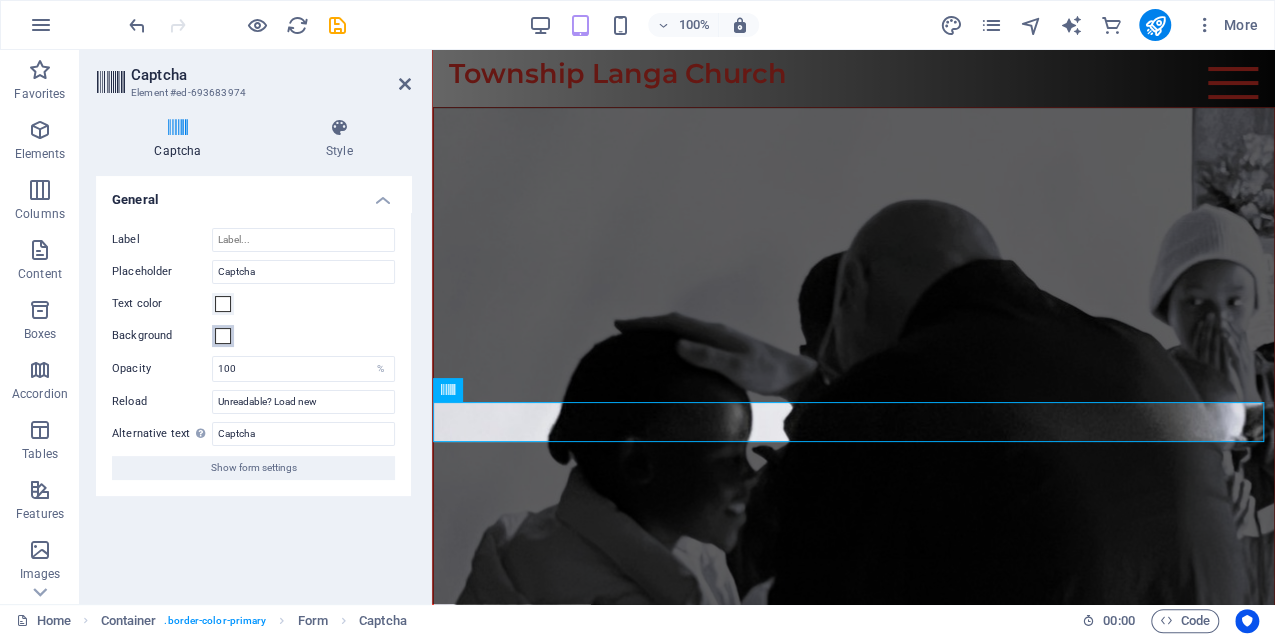 click at bounding box center (223, 336) 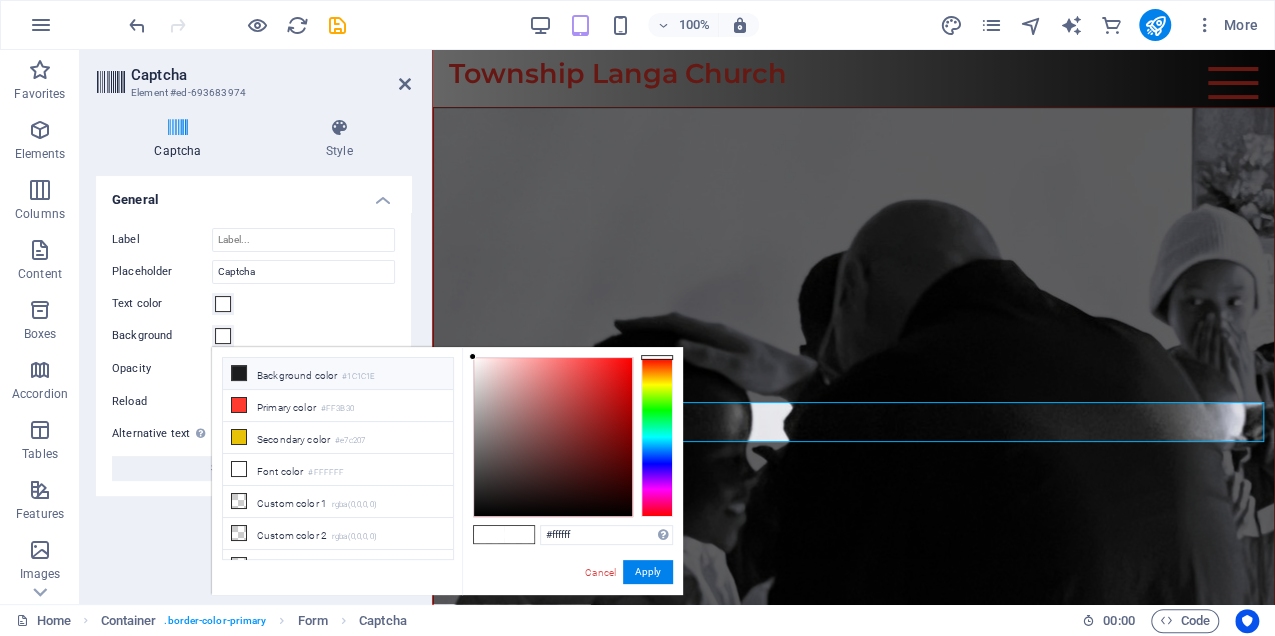 click on "Background color
#1C1C1E" at bounding box center (338, 374) 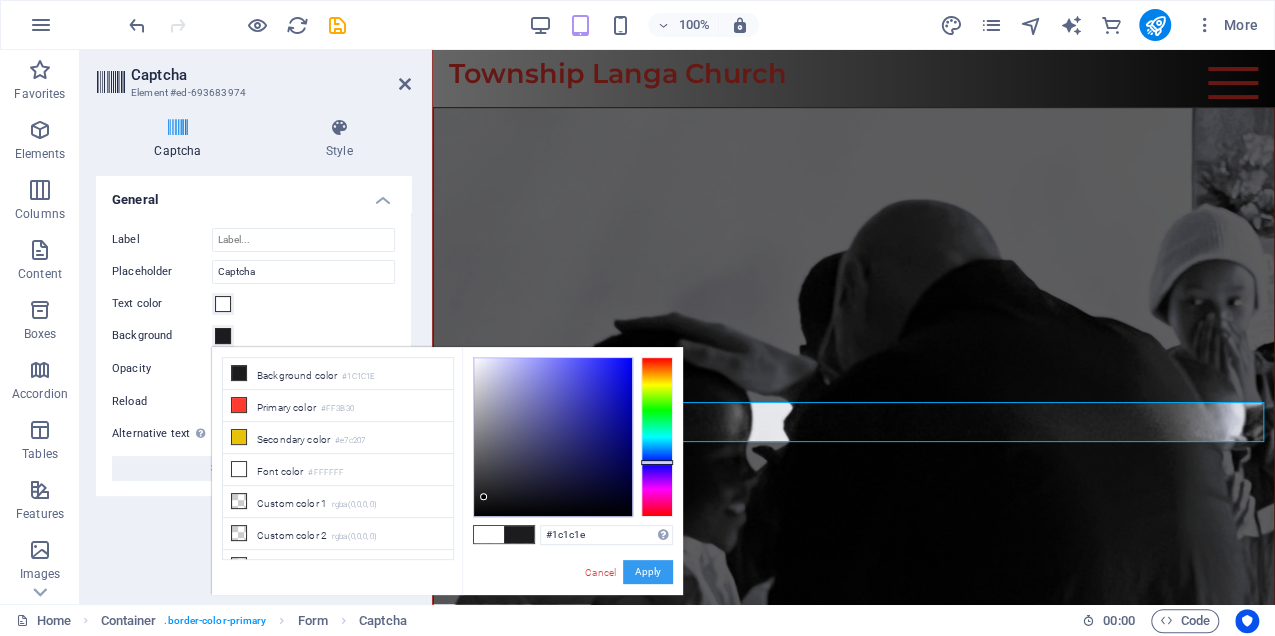 click on "Apply" at bounding box center [648, 572] 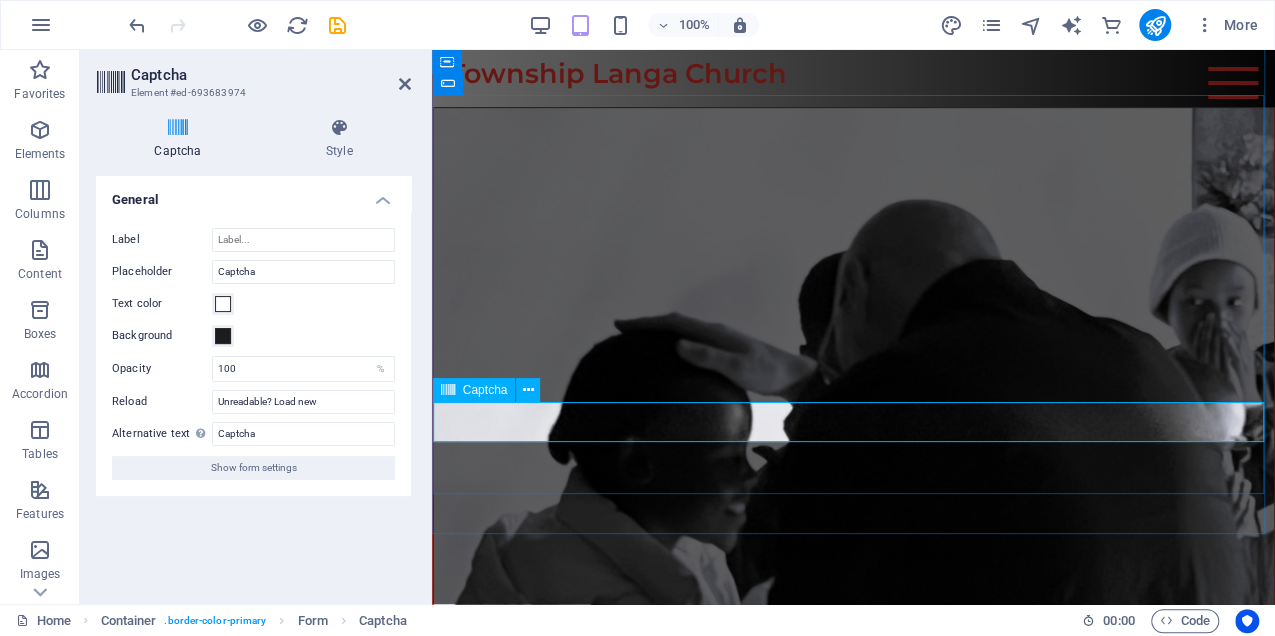 click at bounding box center (666, 3456) 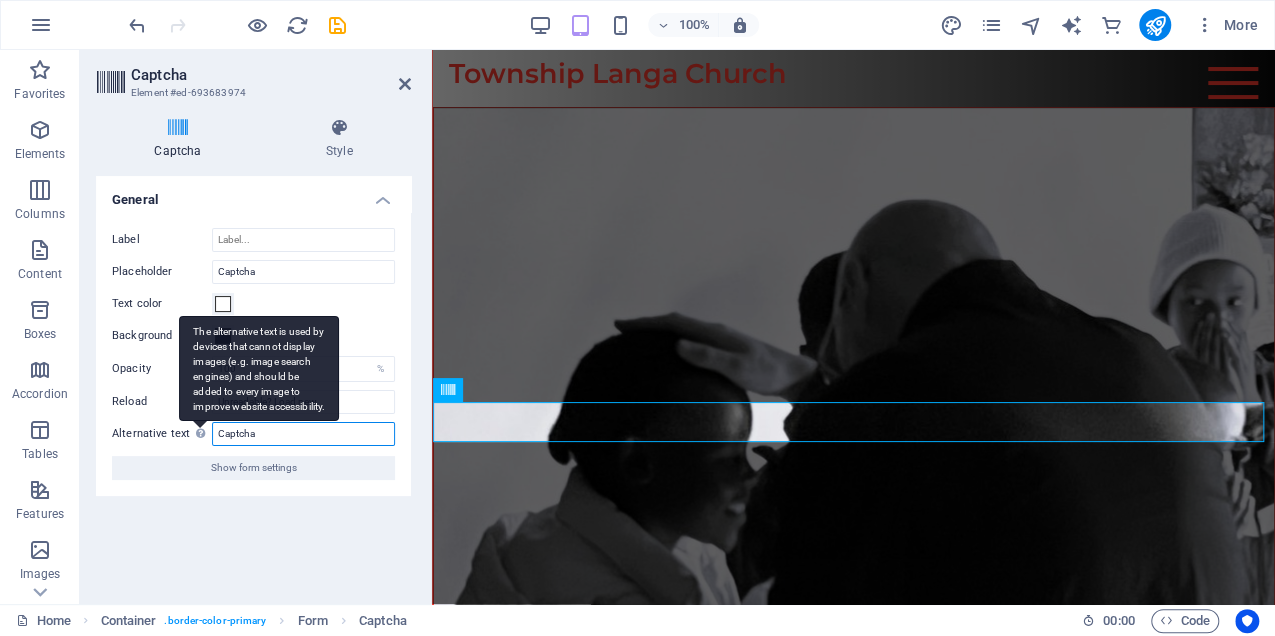 drag, startPoint x: 288, startPoint y: 440, endPoint x: 197, endPoint y: 432, distance: 91.350975 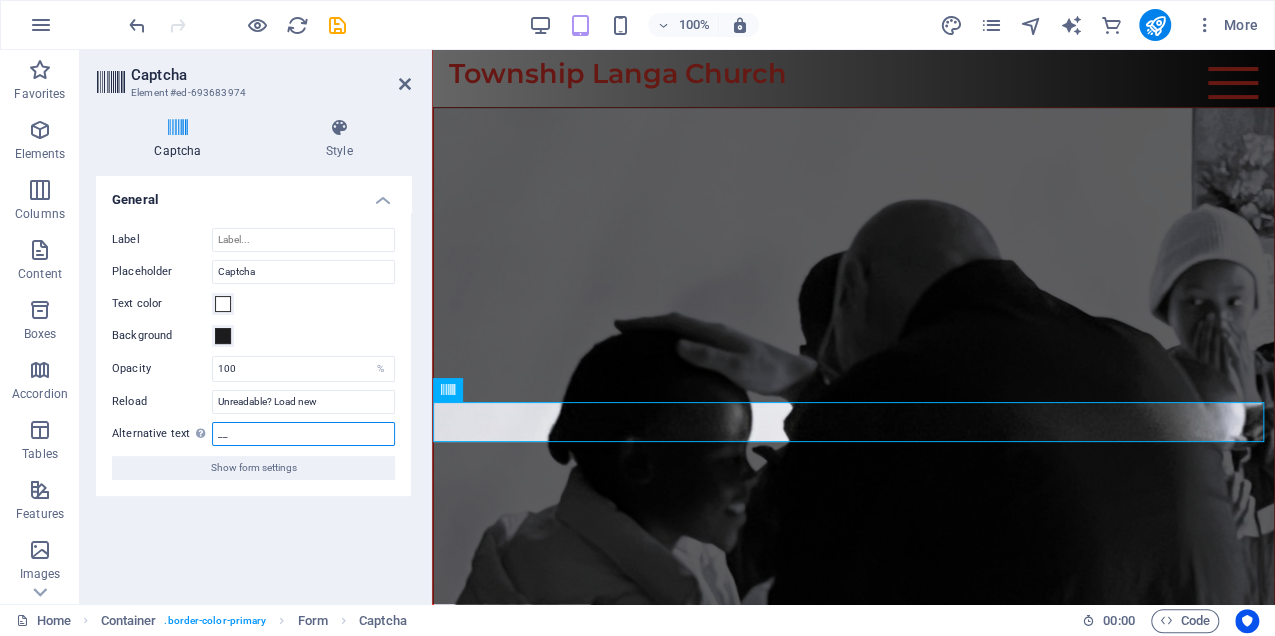 type on "_" 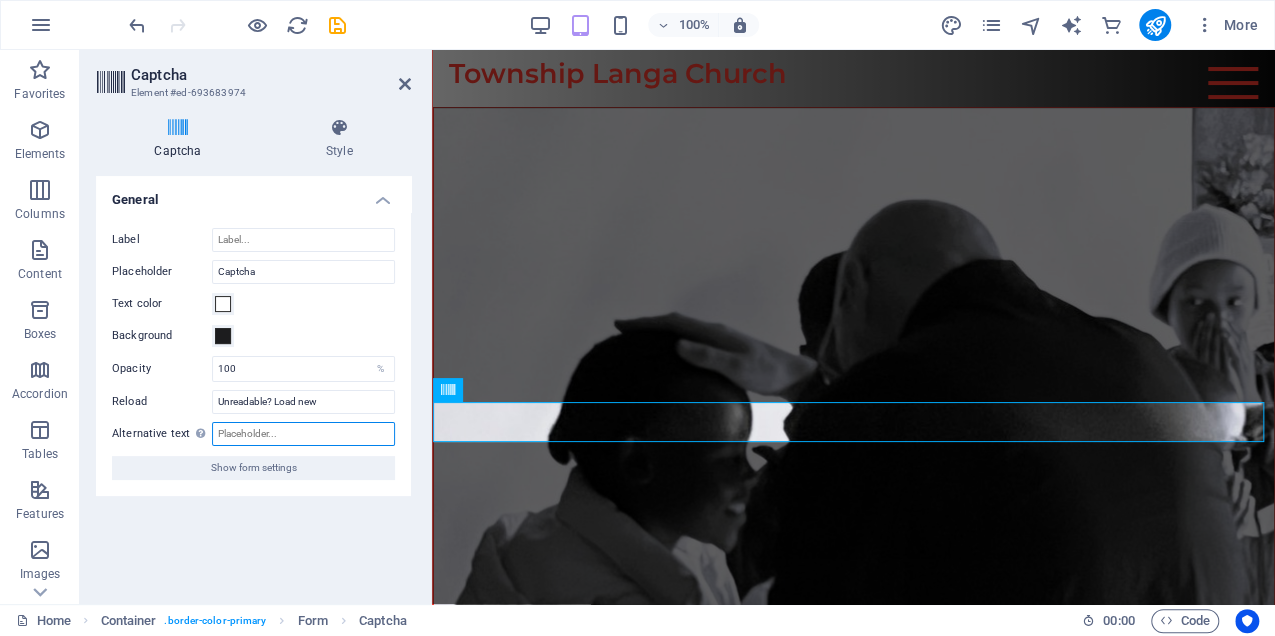 type 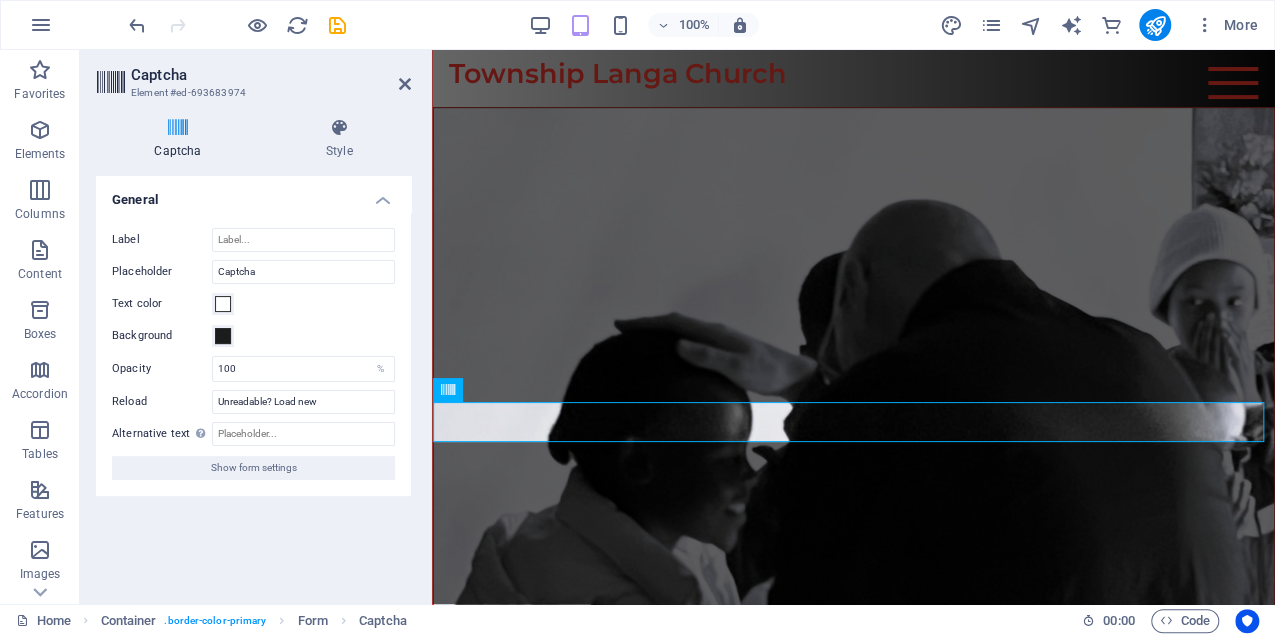 click on "Label Placeholder Captcha Text color Background Opacity 100  % Reload Unreadable? Load new Alternative text The alternative text is used by devices that cannot display images (e.g. image search engines) and should be added to every image to improve website accessibility. Show form settings" at bounding box center [253, 354] 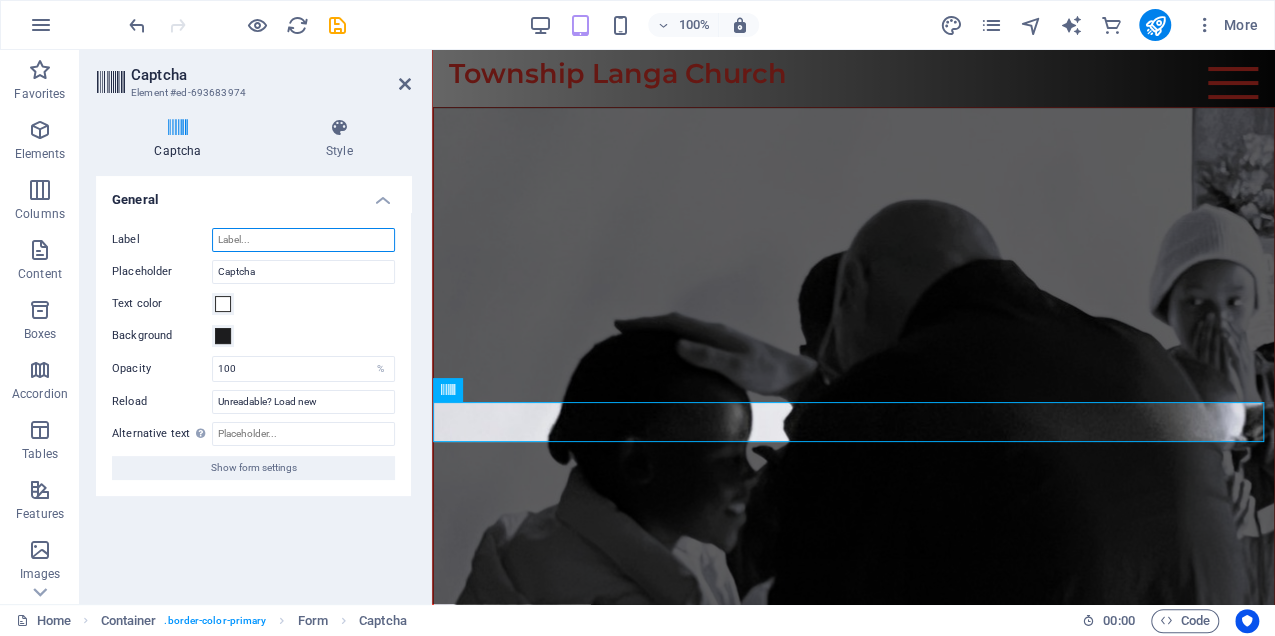 click on "Label" at bounding box center (303, 240) 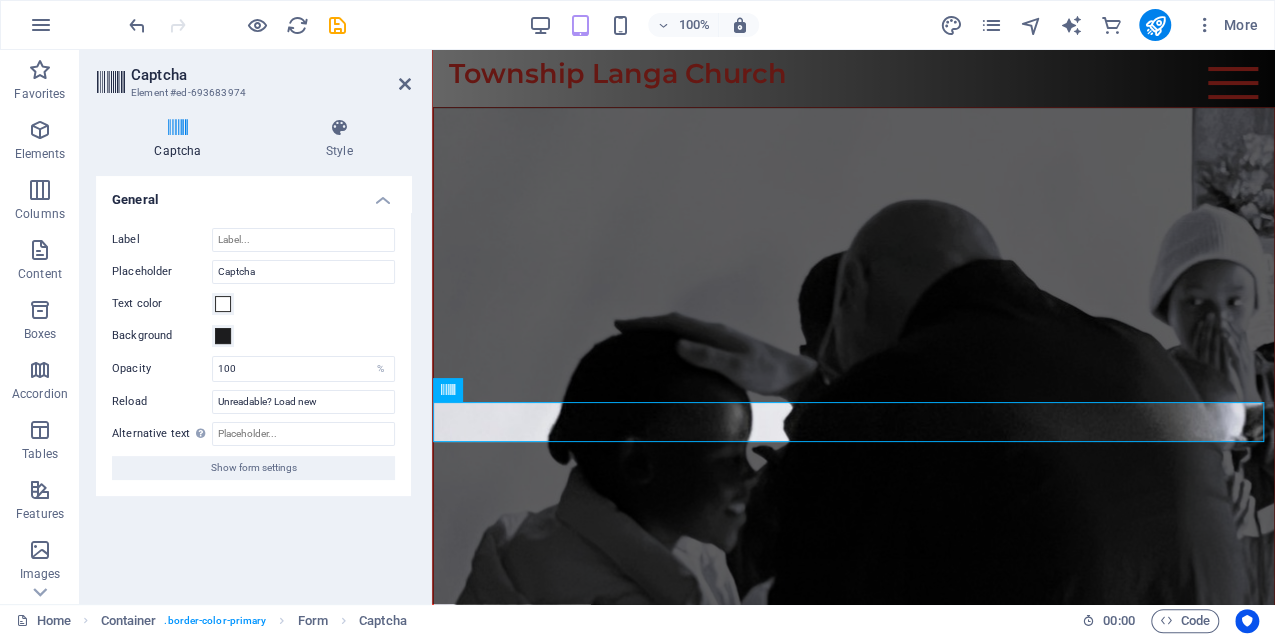 click on "General" at bounding box center (253, 194) 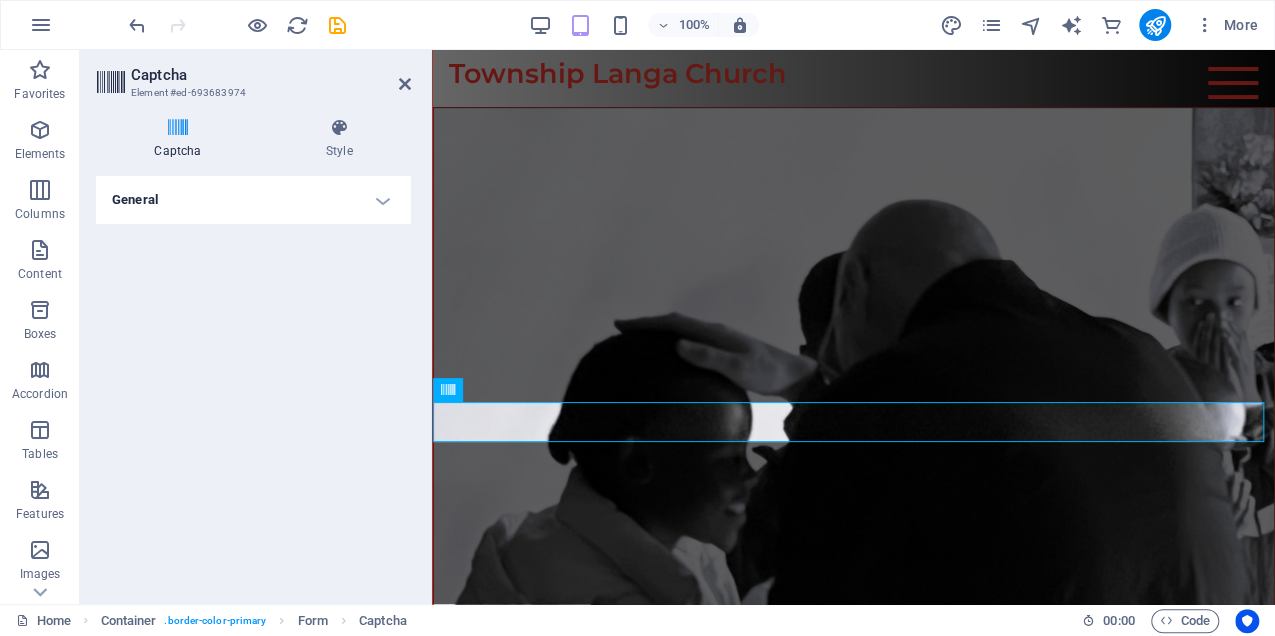 click on "General" at bounding box center (253, 200) 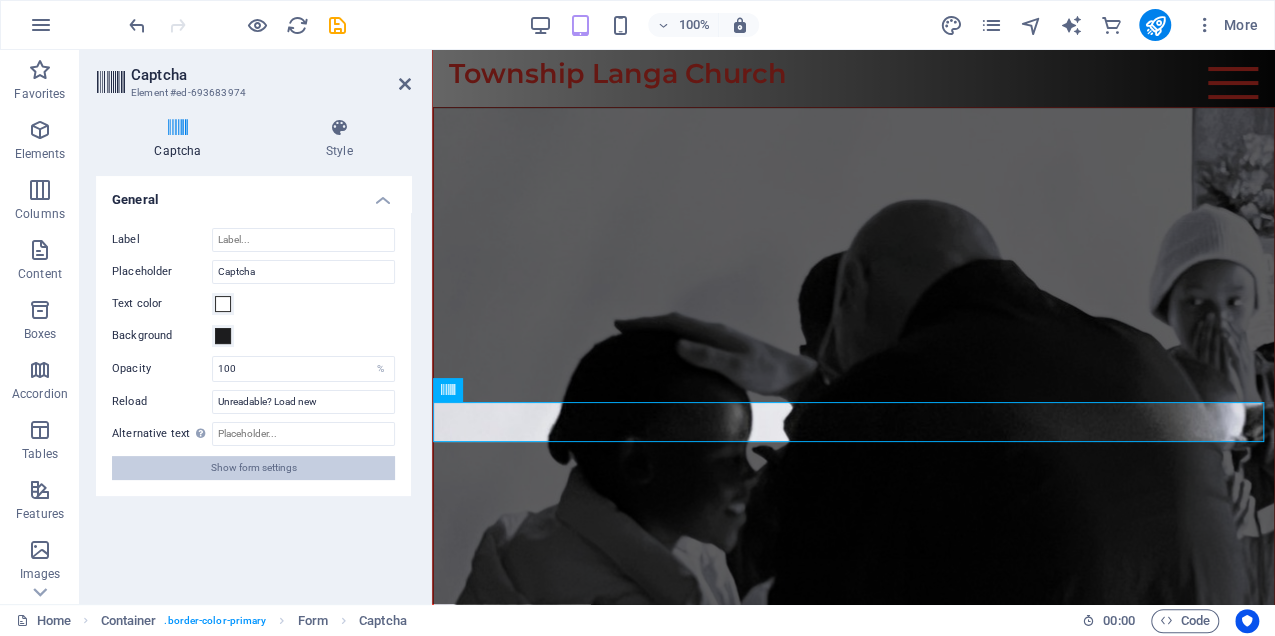 click on "Show form settings" at bounding box center (254, 468) 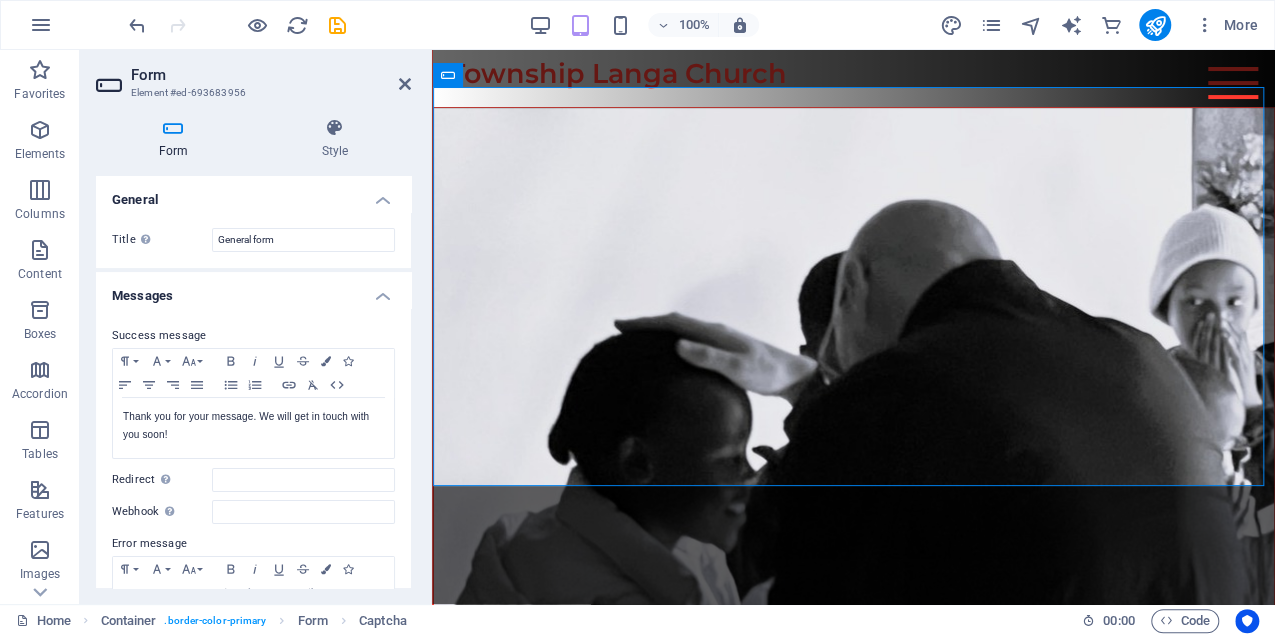 scroll, scrollTop: 8148, scrollLeft: 0, axis: vertical 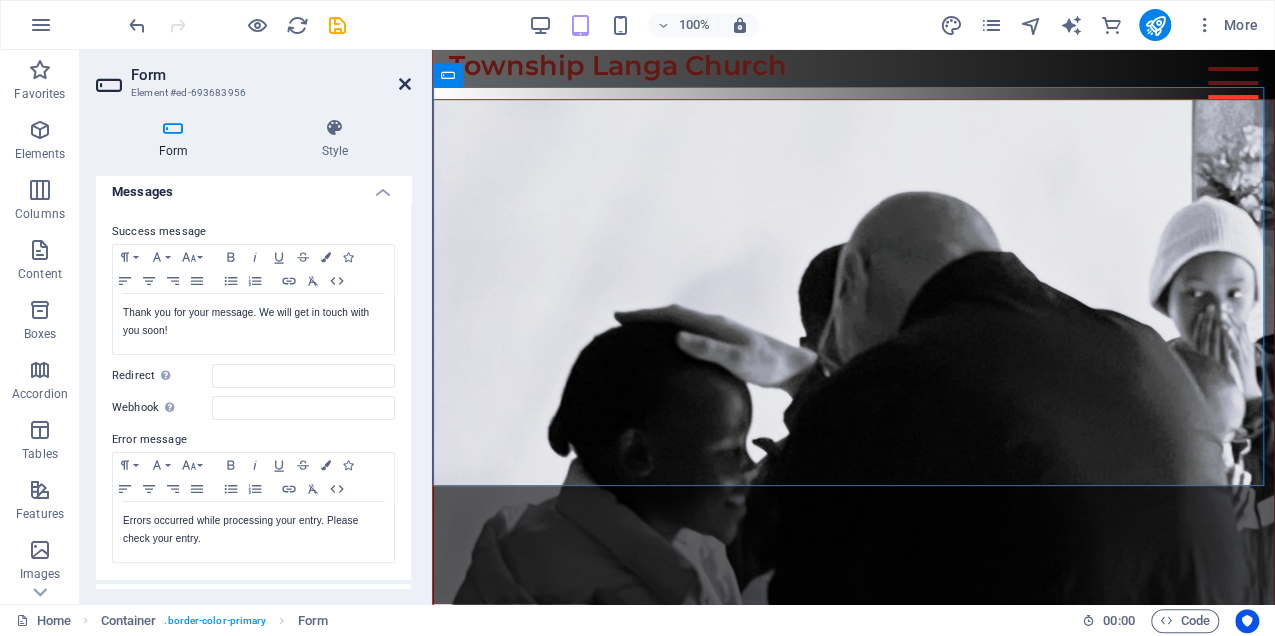 click at bounding box center (405, 84) 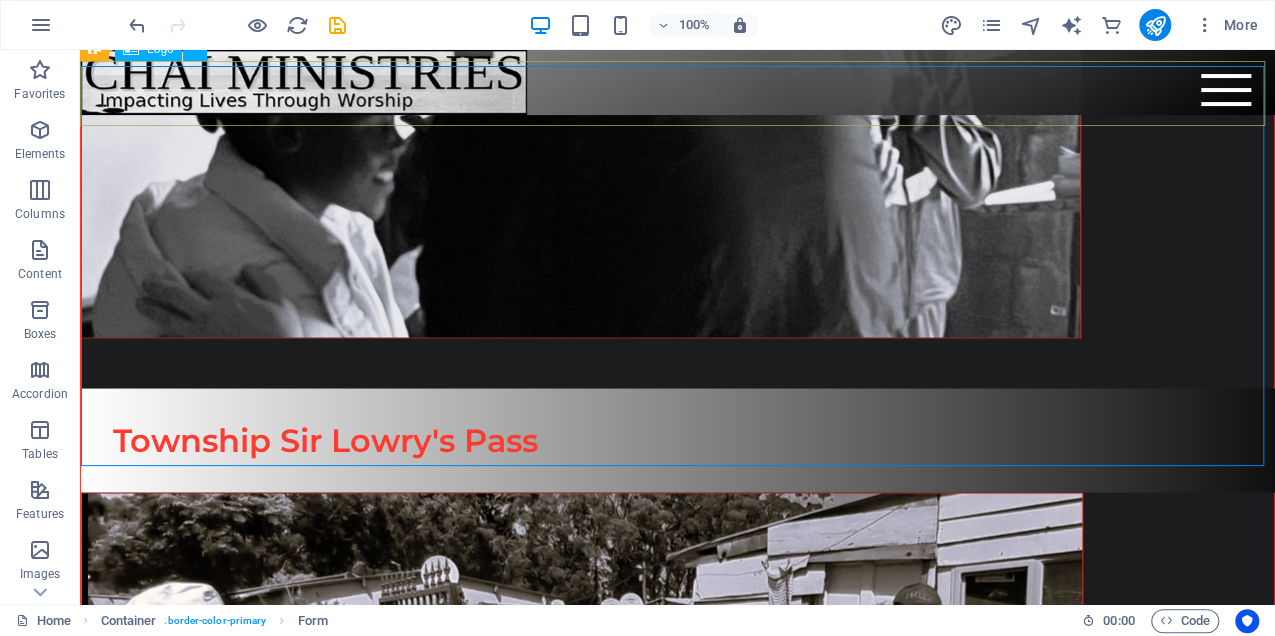scroll, scrollTop: 9416, scrollLeft: 0, axis: vertical 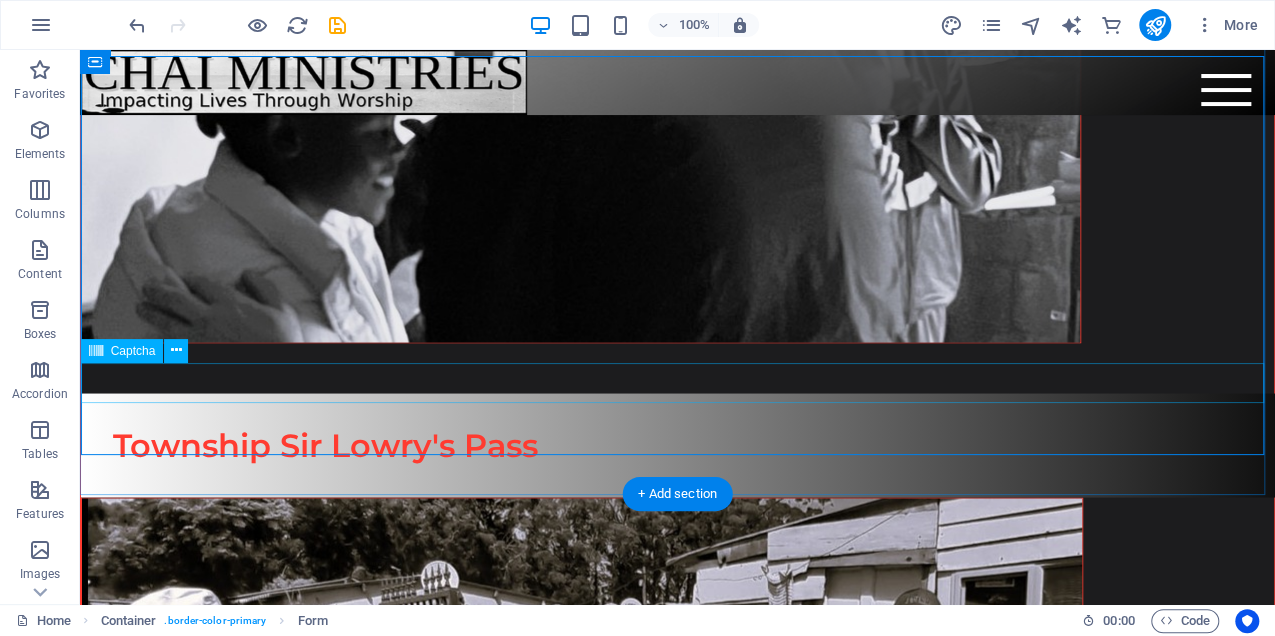 click on "Unreadable? Load new" at bounding box center (677, 3770) 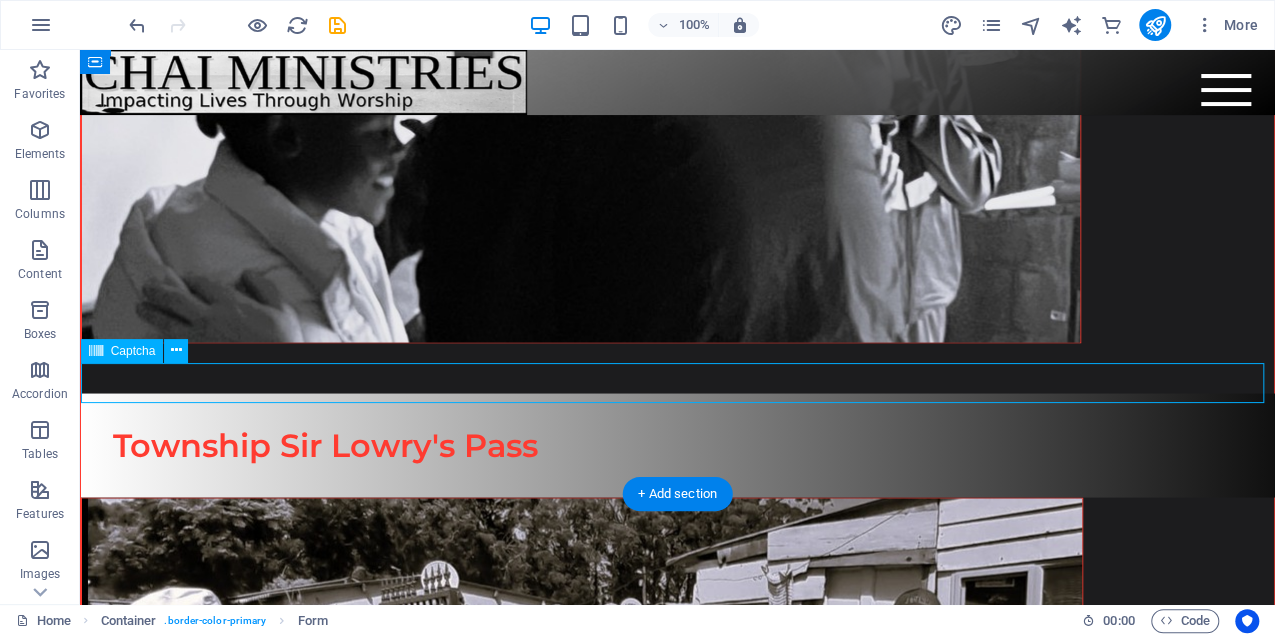 click on "Unreadable? Load new" at bounding box center [677, 3770] 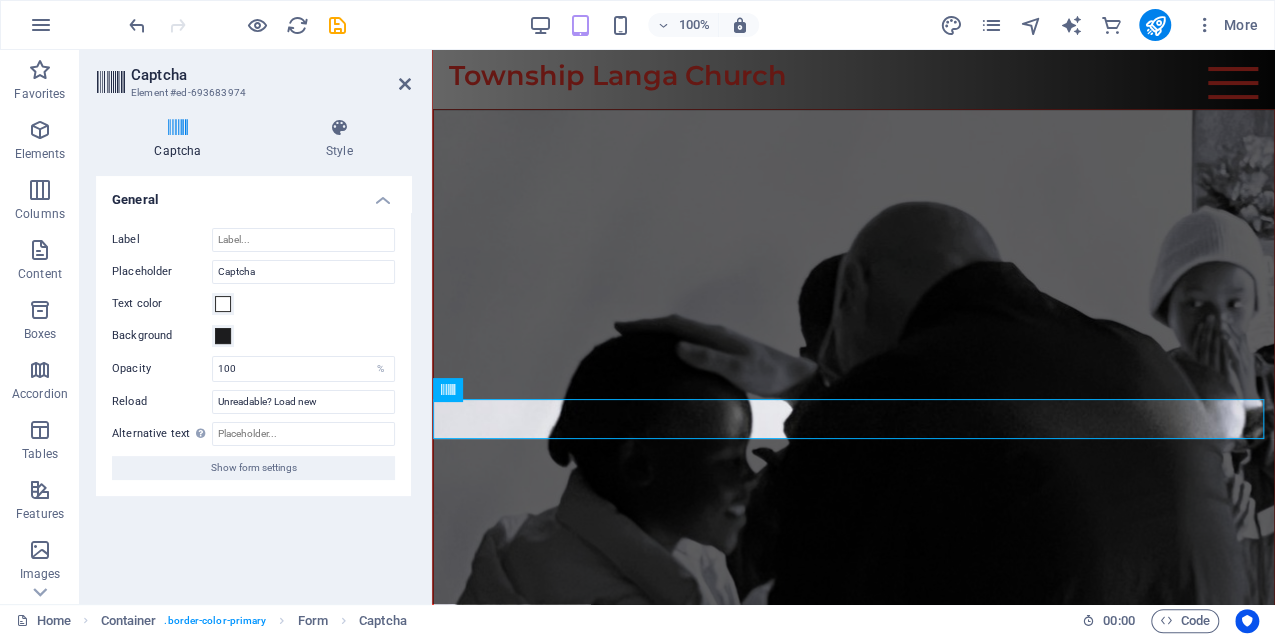 scroll, scrollTop: 8140, scrollLeft: 0, axis: vertical 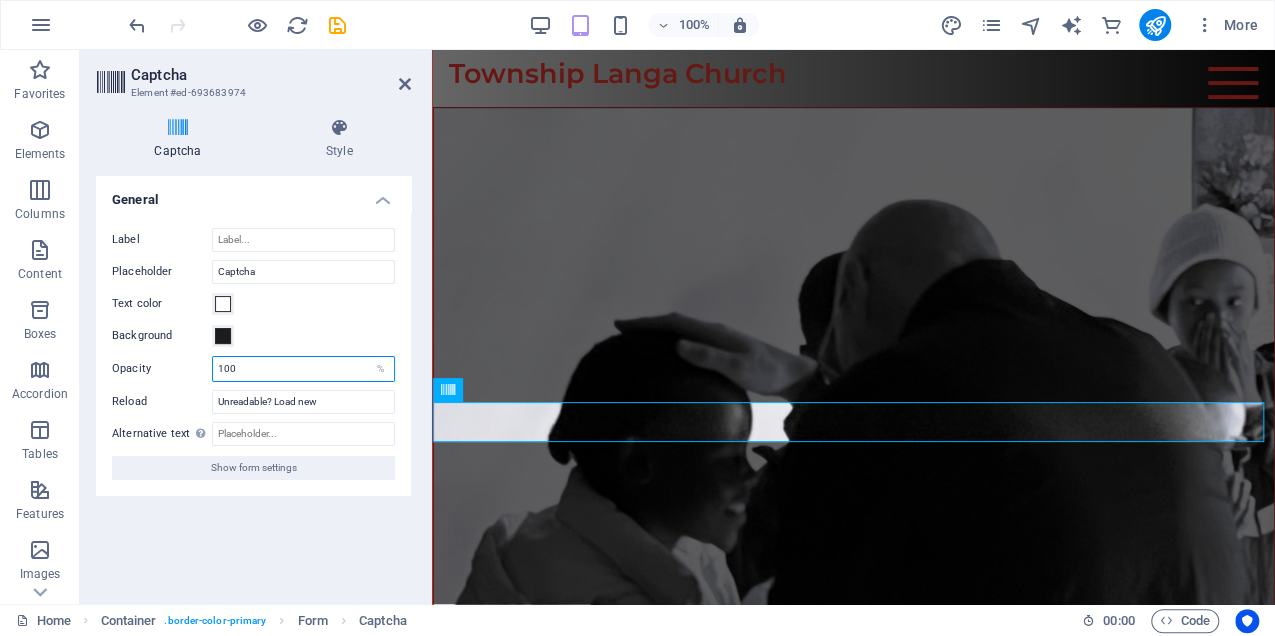 drag, startPoint x: 288, startPoint y: 367, endPoint x: 194, endPoint y: 359, distance: 94.33981 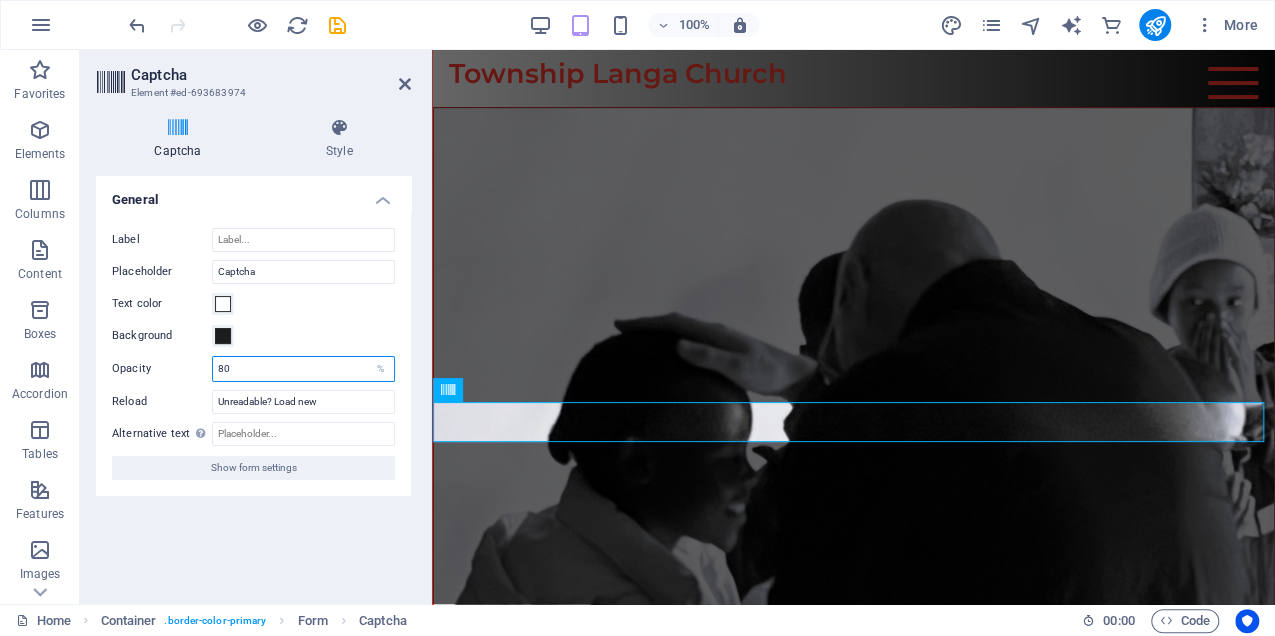 drag, startPoint x: 212, startPoint y: 362, endPoint x: 189, endPoint y: 362, distance: 23 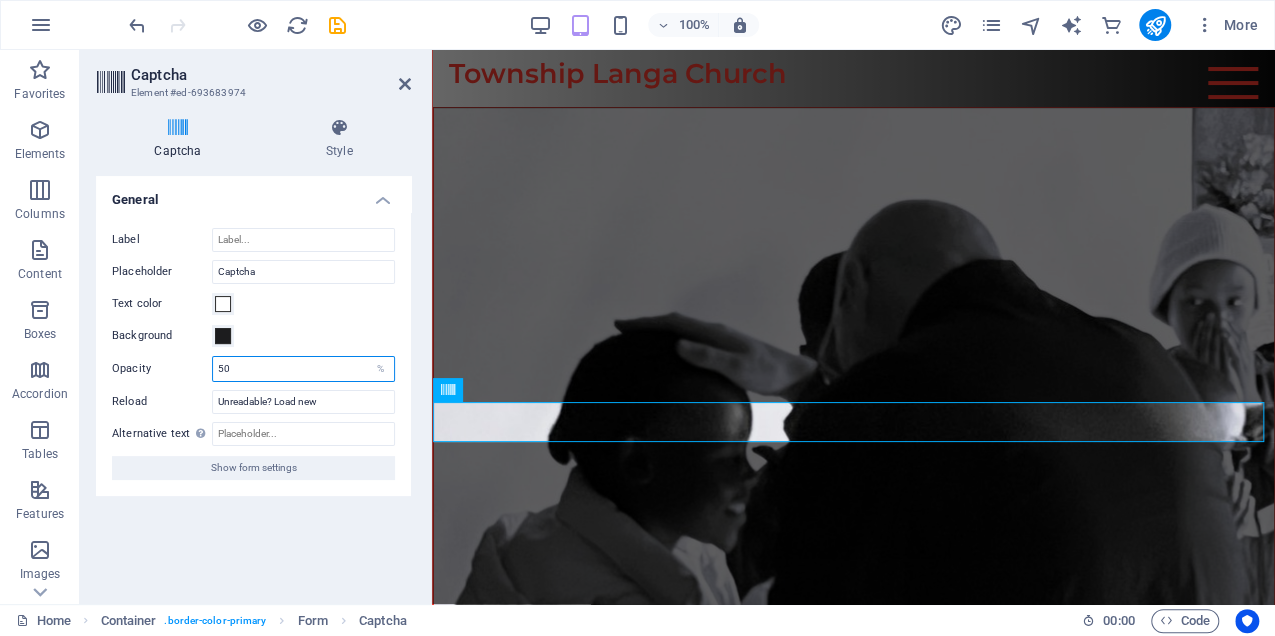 drag, startPoint x: 244, startPoint y: 372, endPoint x: 172, endPoint y: 366, distance: 72.249565 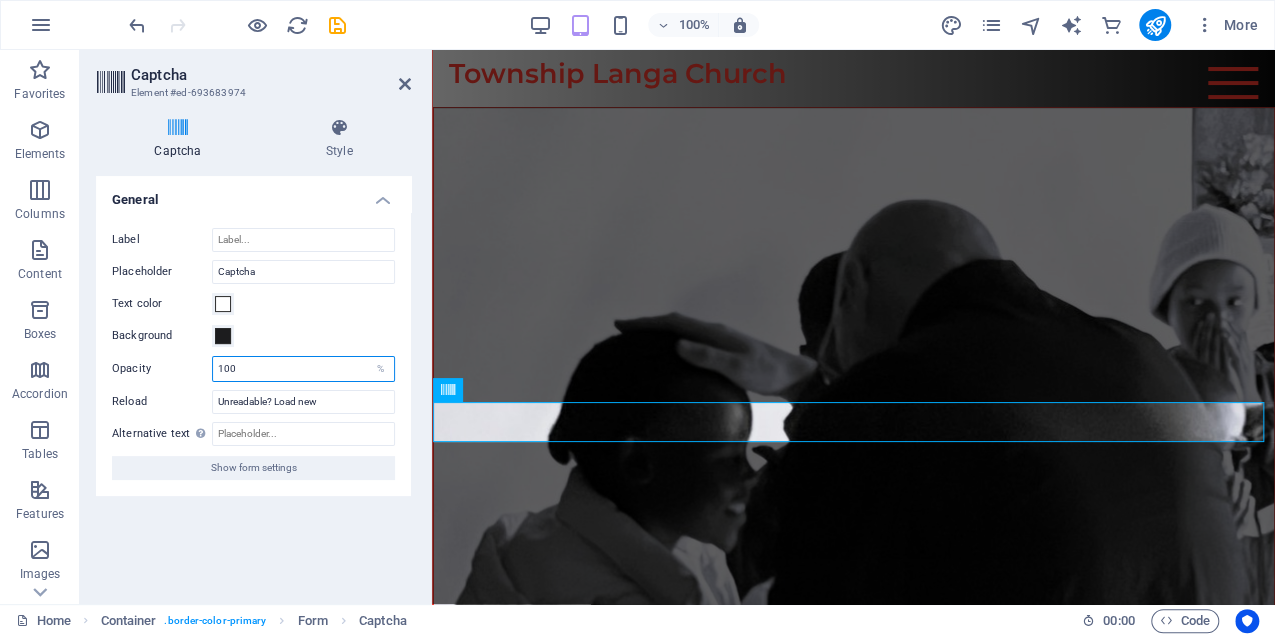 type on "100" 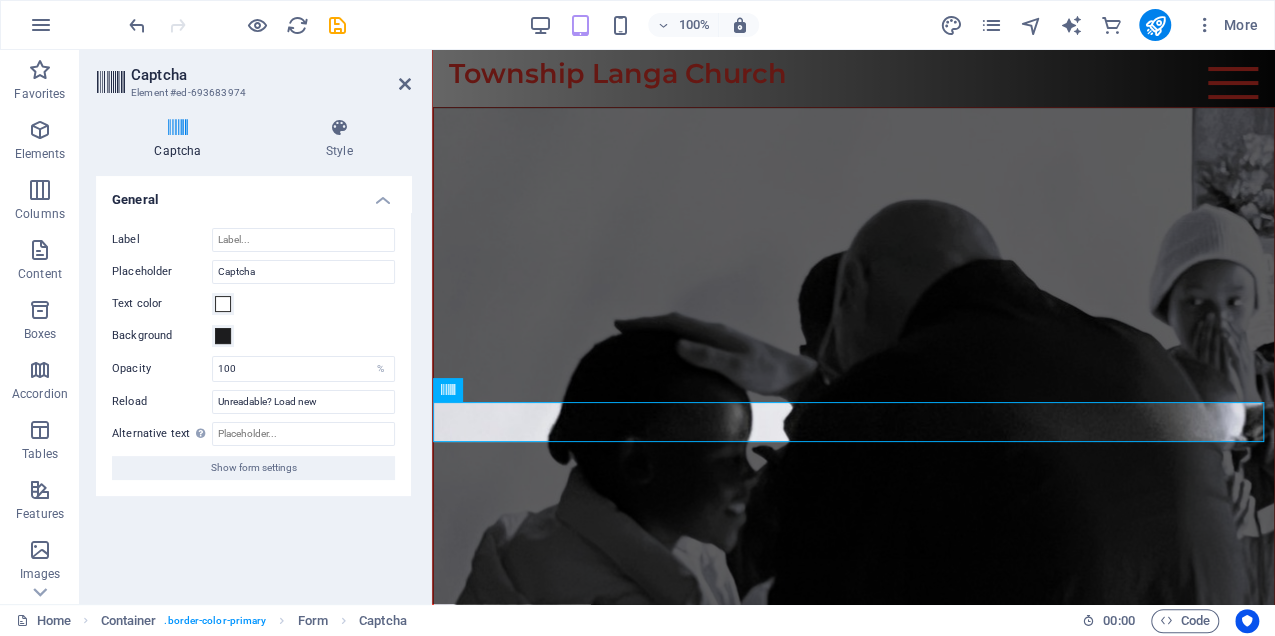 click on "Turnstile Turnstile by Cloudfare is a third-party integration that offers accessible captchas. The integration requires you to set up an account with Cloudflare to create a captcha. Since it is a third-party you will need to ensure that any consent management solution you add to your website recognizes Turnstile as a necessary cookie otherwise the captcha might not work. Turnstile Setup
You need to add the following hostnames to your Turnstile account to make the captcha work on your website. Click on the hostname to copy it to your clipboard.
preview.sitehub.io
The website’s domain
Manage Captcha Add the Site Key and Secret Key that you can find in your Turnstile account to set up the captcha in the form. The captcha will only work if both keys are correct. Site Key Secret Key Test your setup by submitting a form on the website. General Label Theme Auto Dark Light Size Normal : 300 x 65 Flexible : 100% x 65 (300 min width) Compact : 150 x 140 Normal" at bounding box center (253, 382) 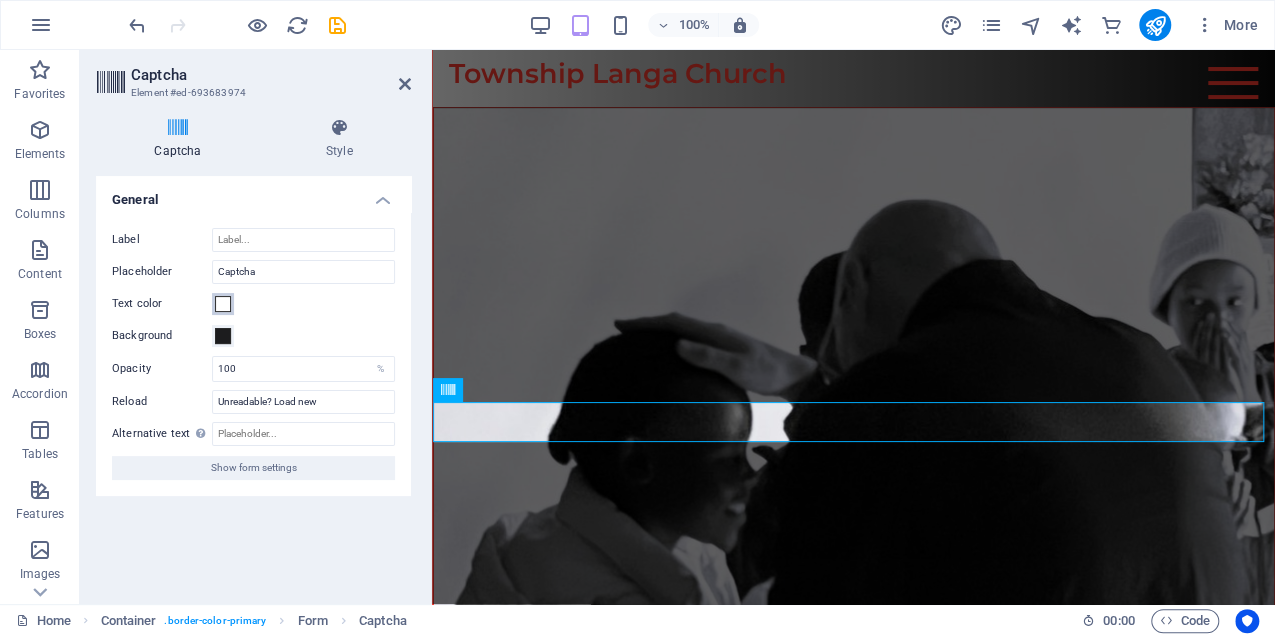 click at bounding box center [223, 304] 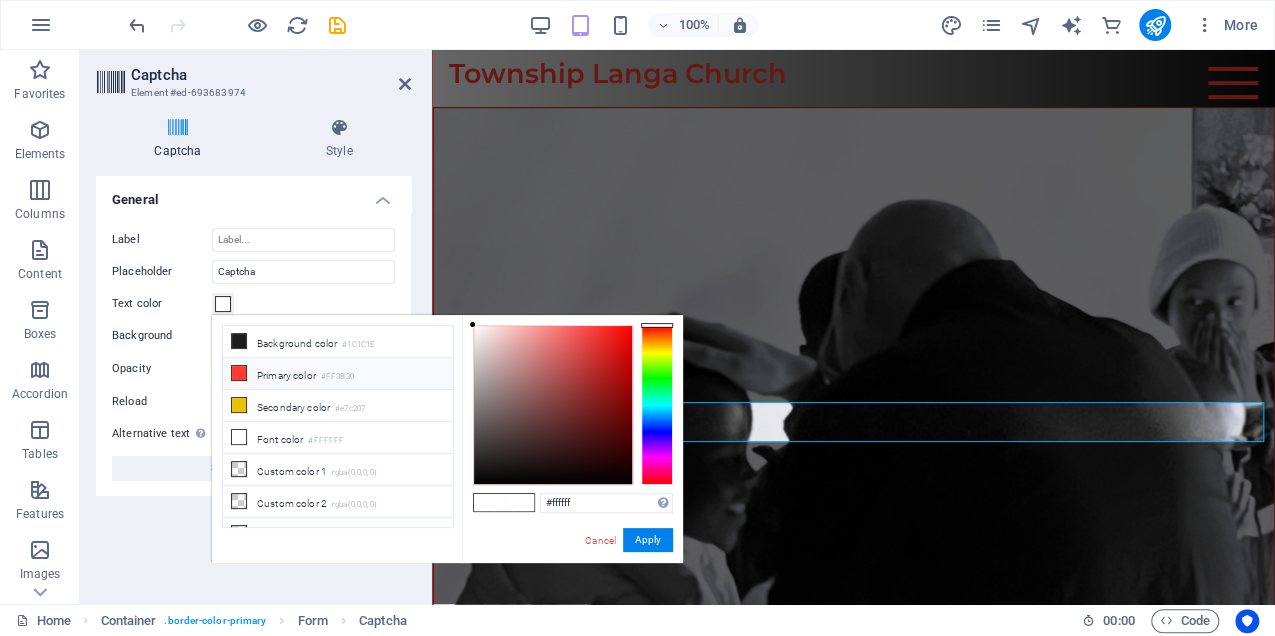 click at bounding box center (239, 373) 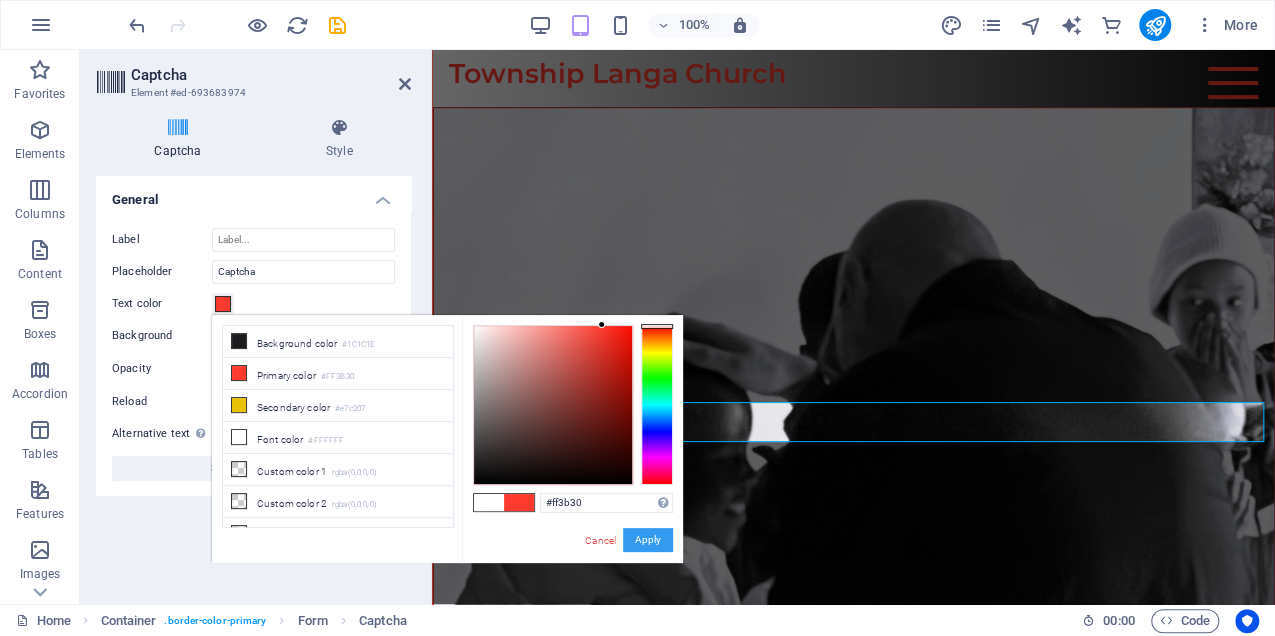 click on "Apply" at bounding box center [648, 540] 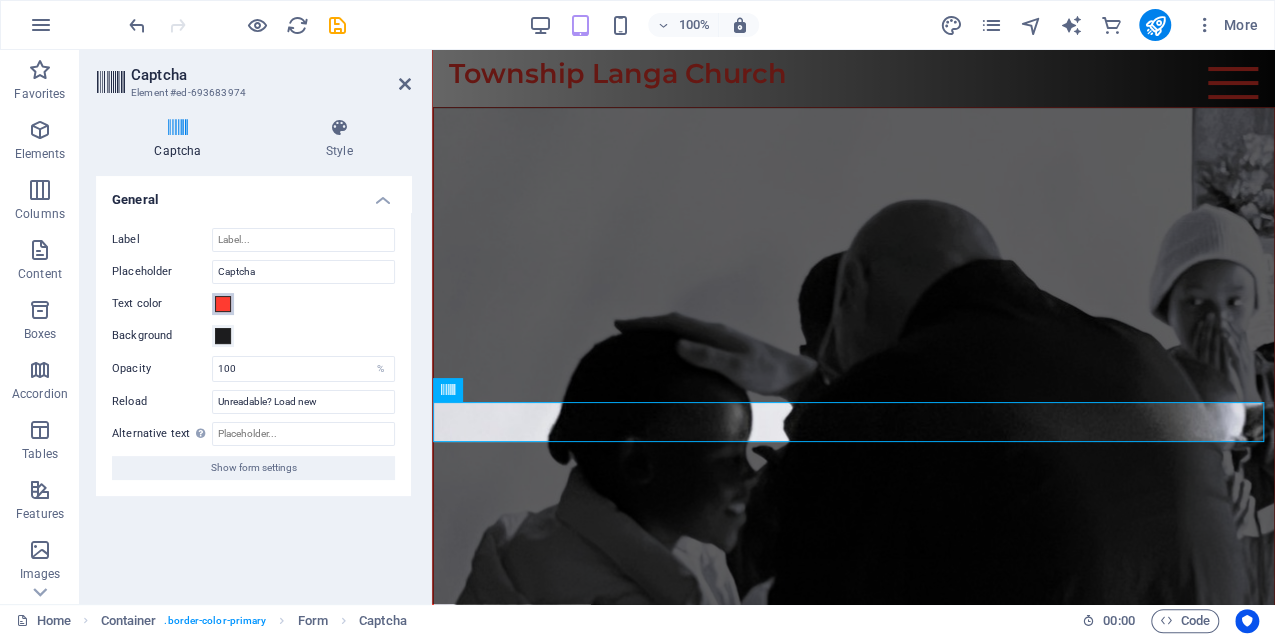 click at bounding box center [223, 304] 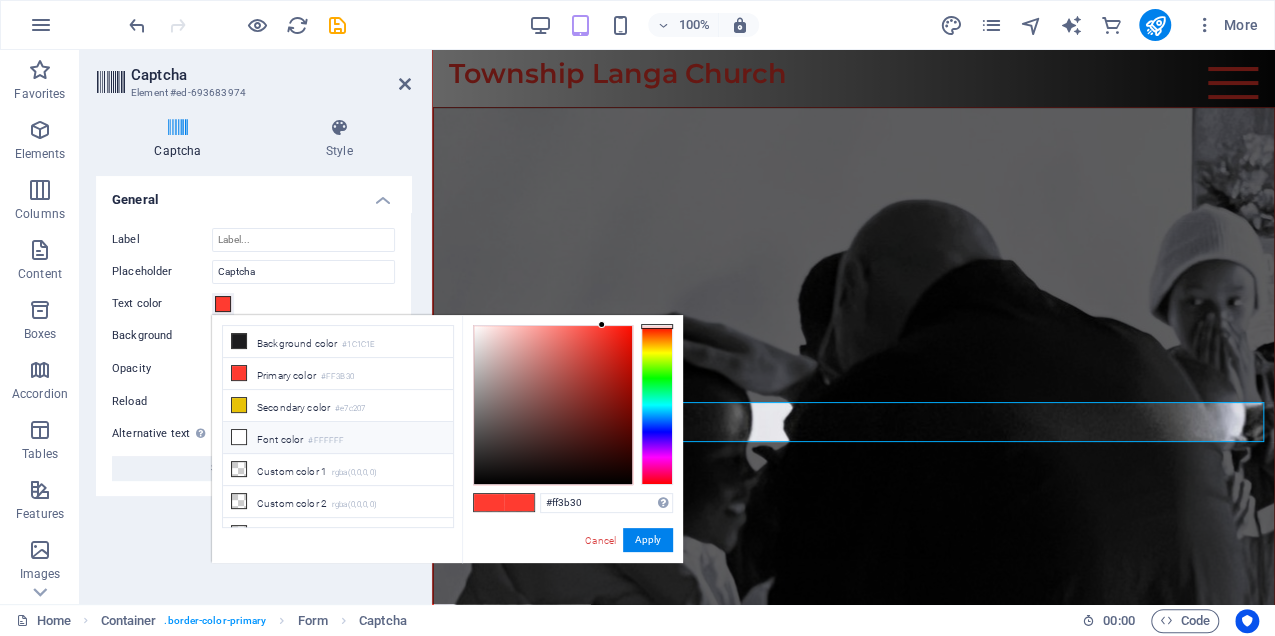click at bounding box center (239, 437) 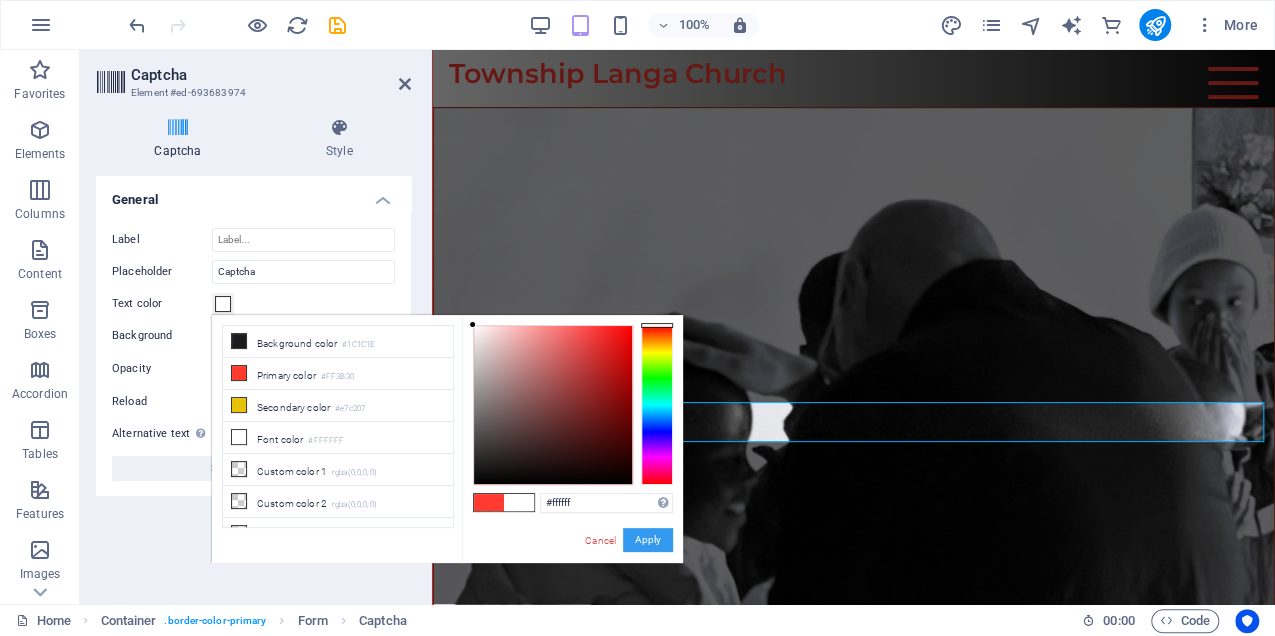 drag, startPoint x: 634, startPoint y: 534, endPoint x: 121, endPoint y: 471, distance: 516.85394 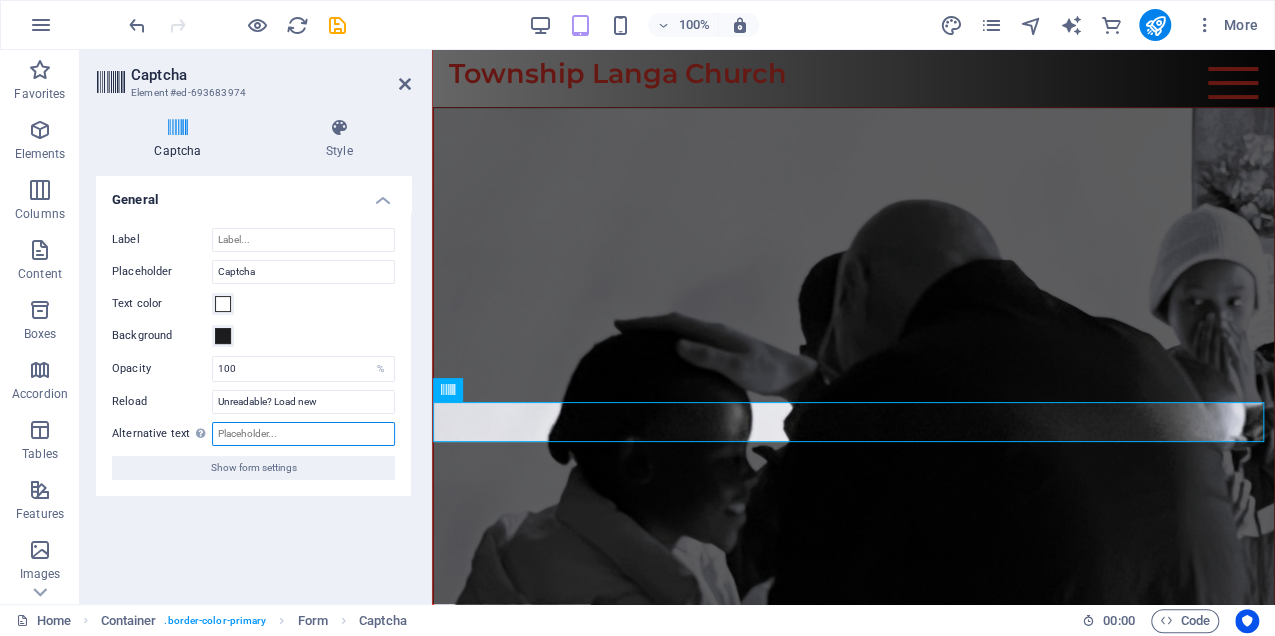 click on "Alternative text The alternative text is used by devices that cannot display images (e.g. image search engines) and should be added to every image to improve website accessibility." at bounding box center [303, 434] 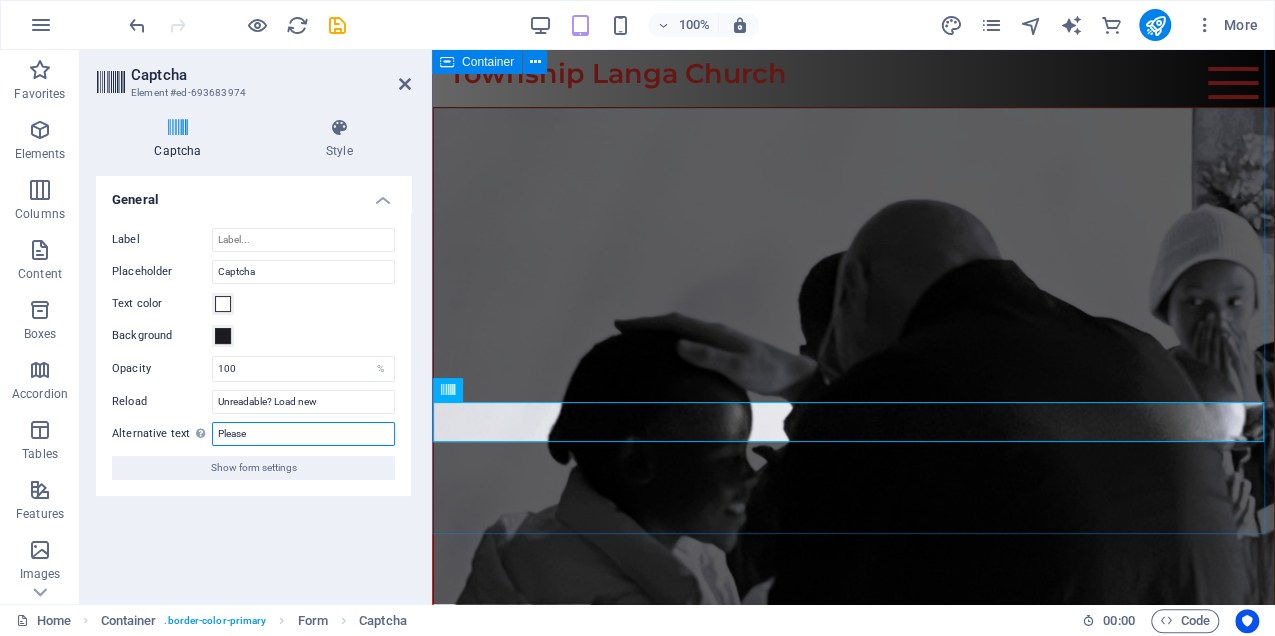 type on "Please" 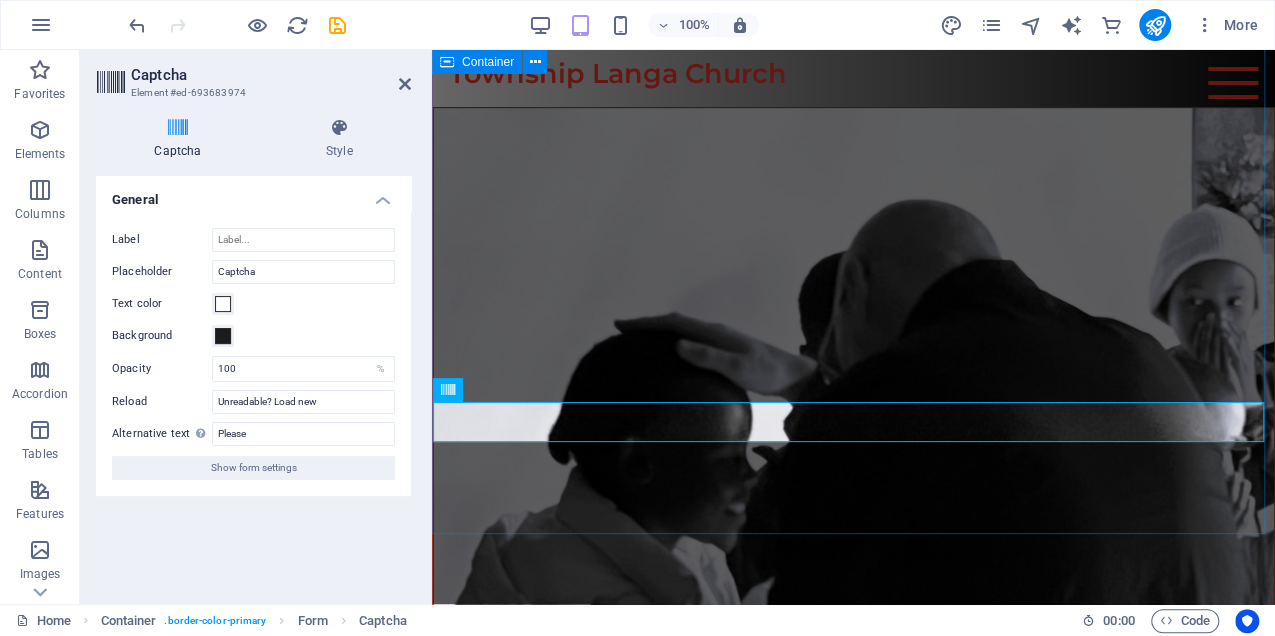 click on "Kindly contact us via this contactform or by sending an email to   info@[EXAMPLE.COM] Unreadable? Load new Submit" at bounding box center [853, 3262] 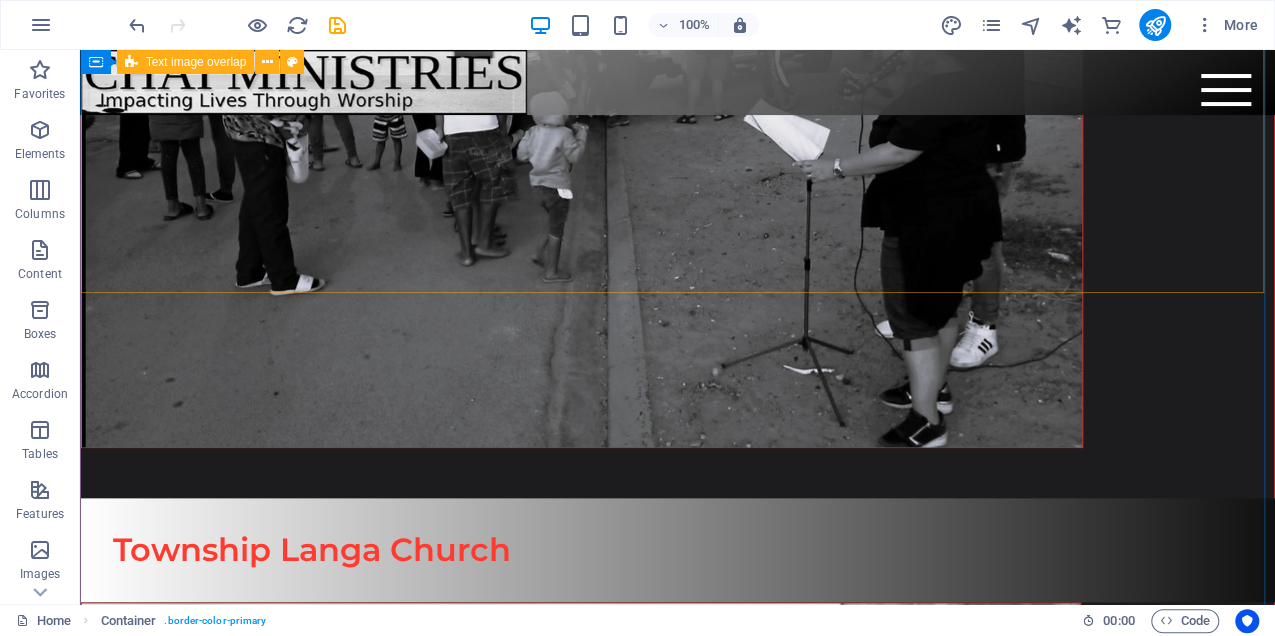 scroll, scrollTop: 8022, scrollLeft: 0, axis: vertical 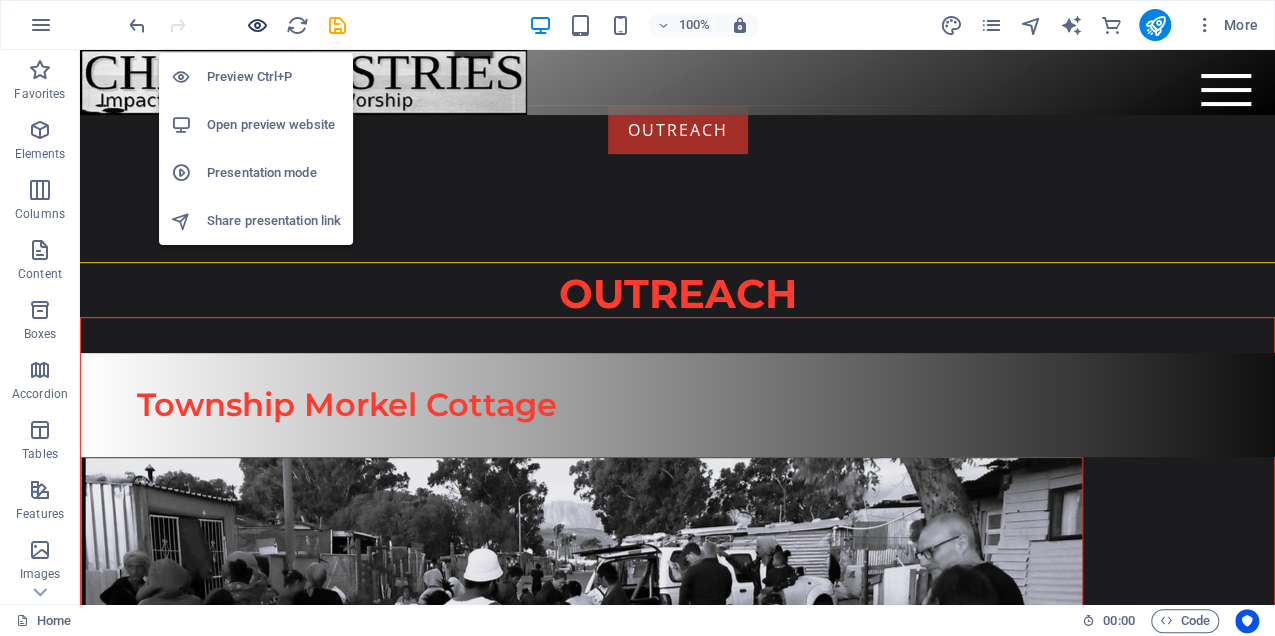 click at bounding box center (257, 25) 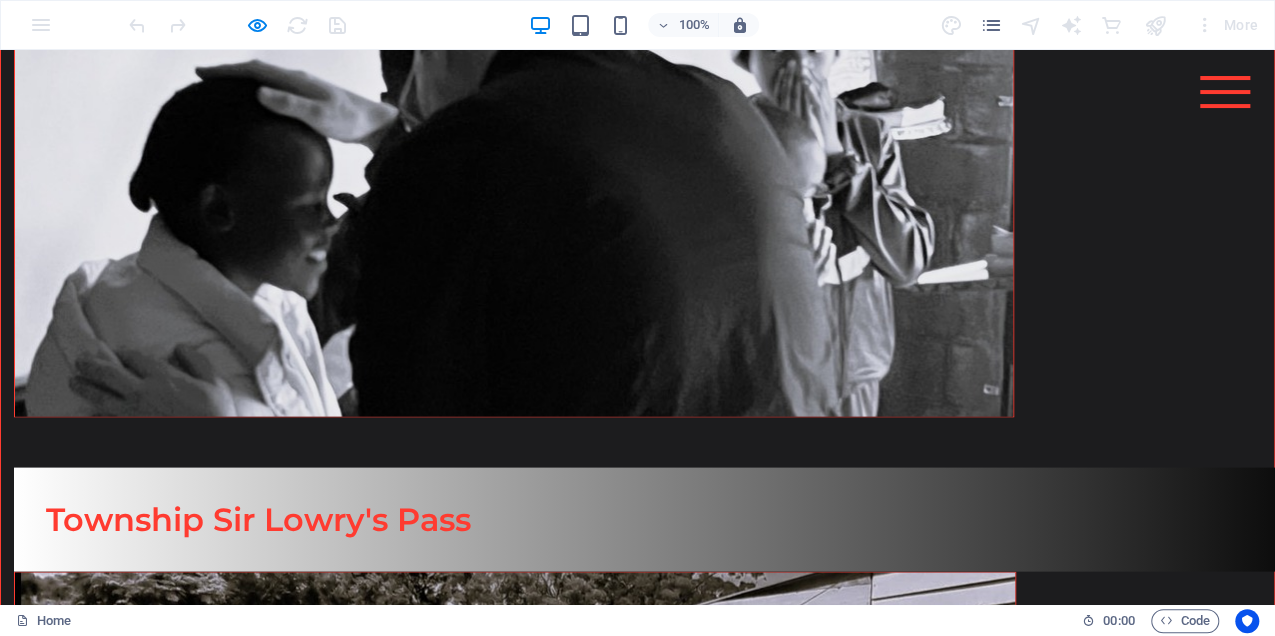 scroll, scrollTop: 9720, scrollLeft: 0, axis: vertical 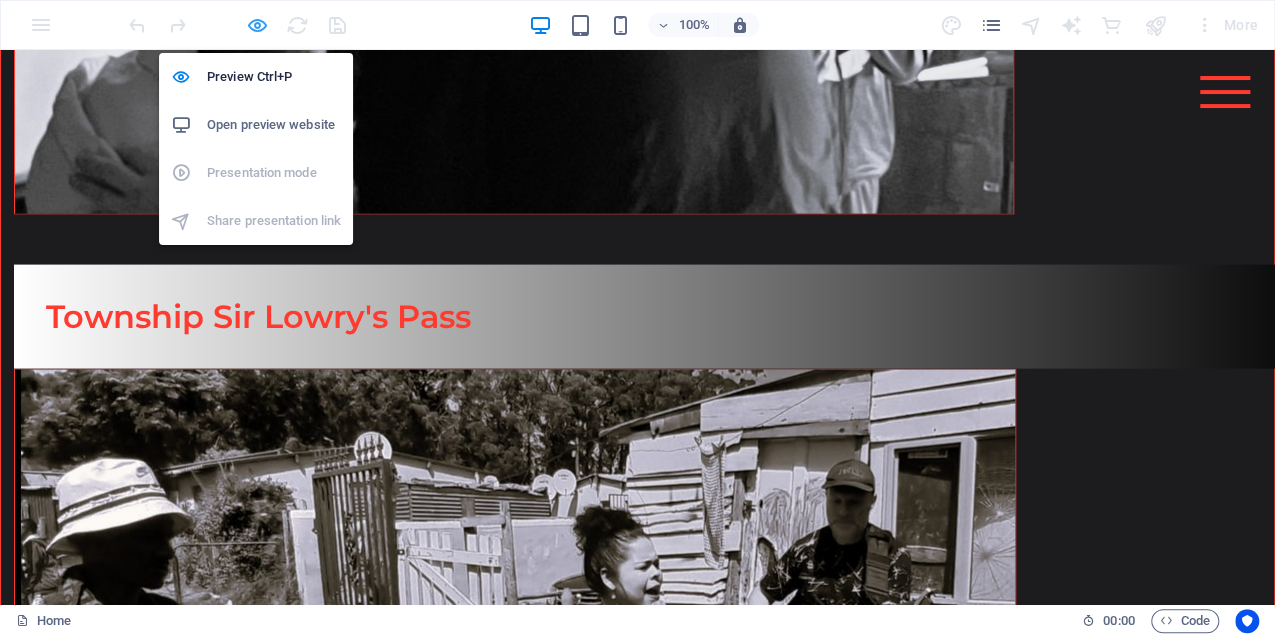 click at bounding box center [257, 25] 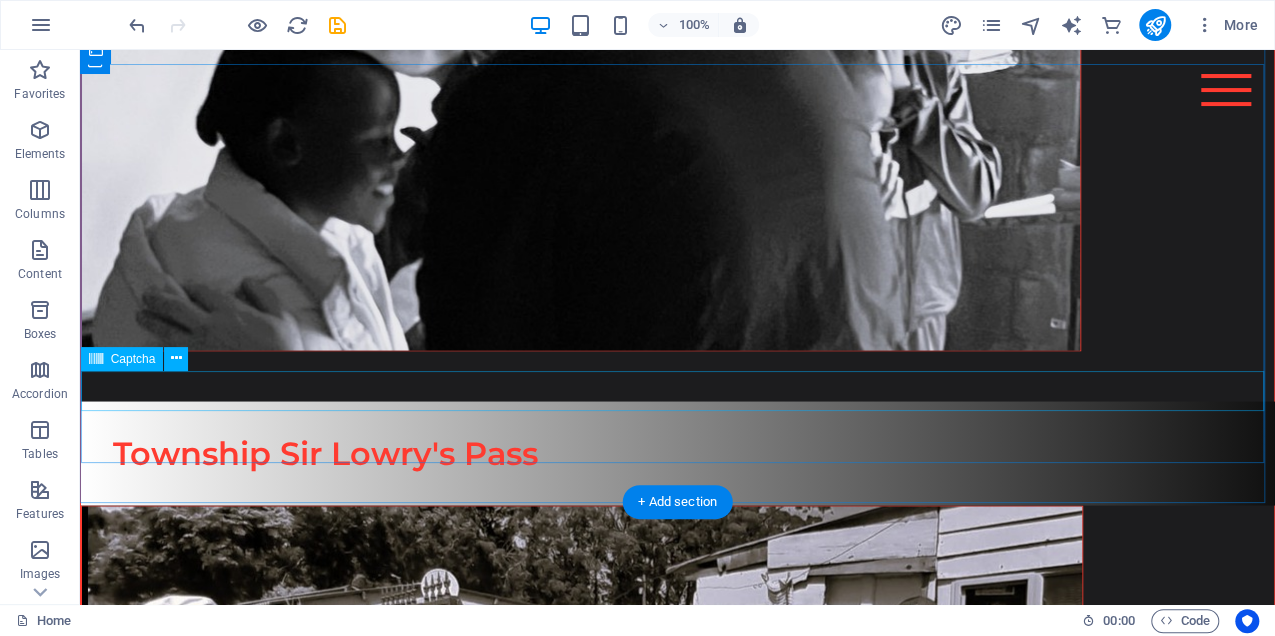 click on "Unreadable? Load new" at bounding box center [677, 3778] 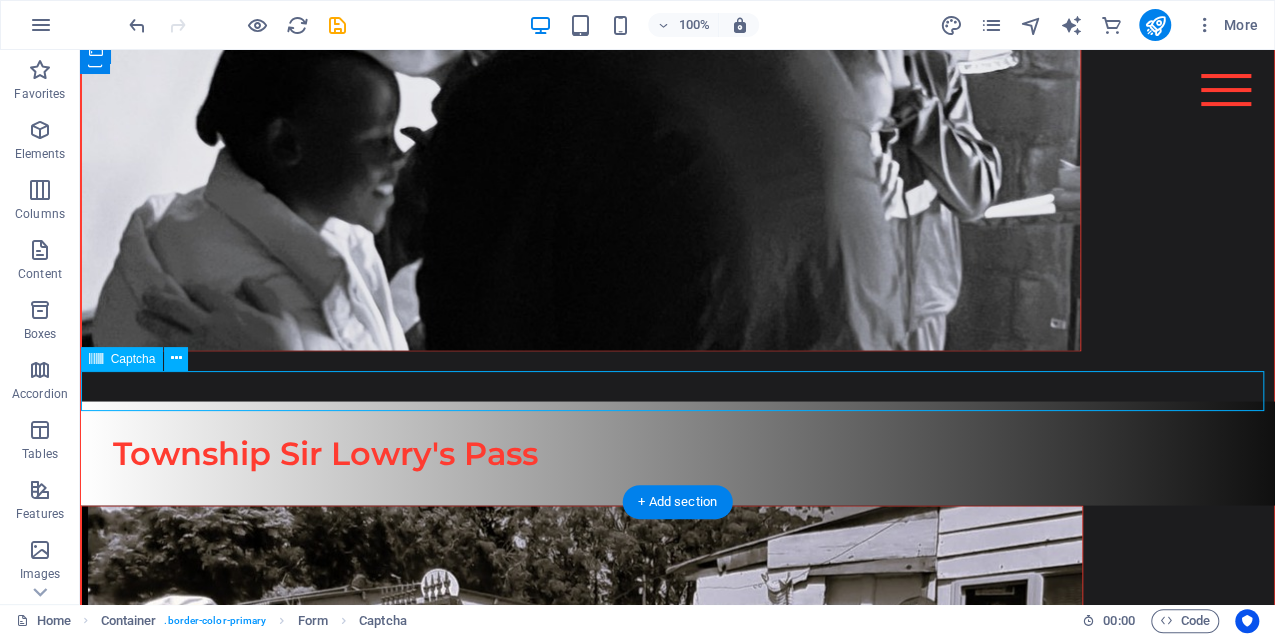 click on "Unreadable? Load new" at bounding box center [677, 3778] 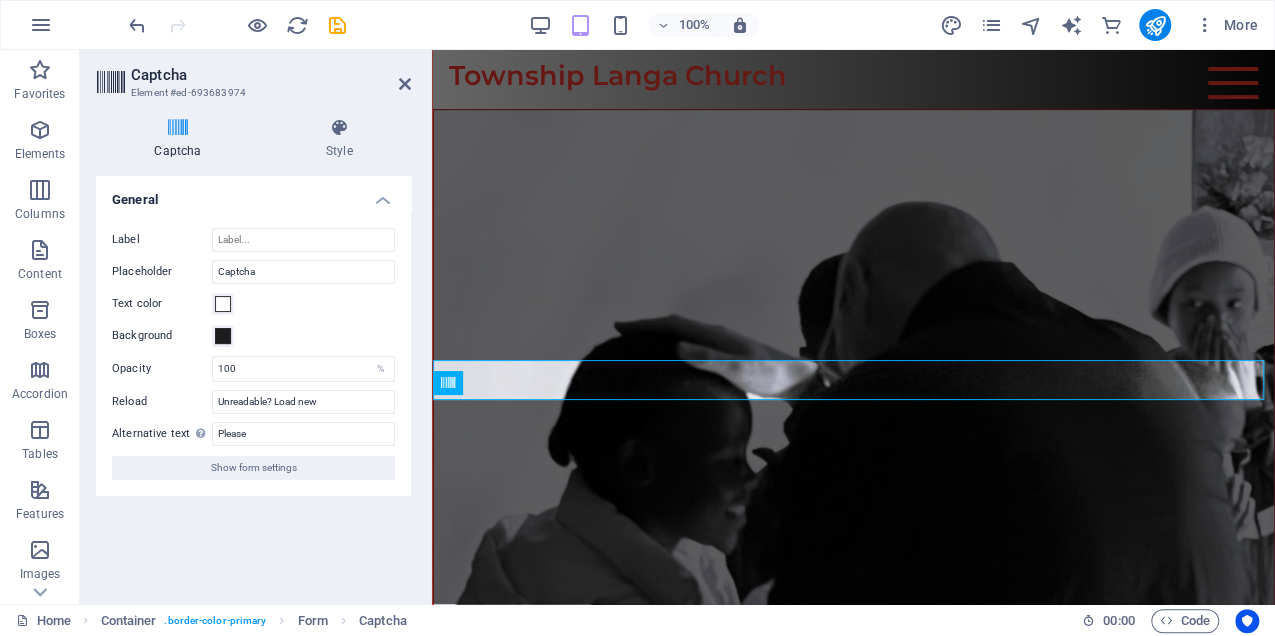 scroll, scrollTop: 8140, scrollLeft: 0, axis: vertical 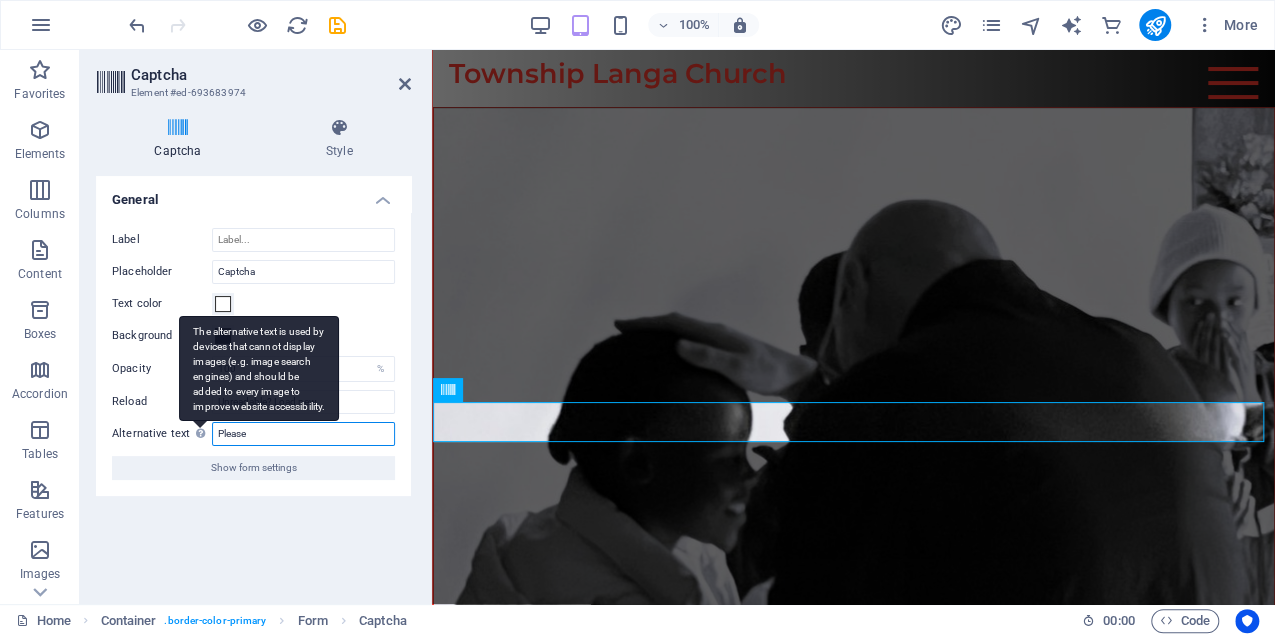drag, startPoint x: 268, startPoint y: 439, endPoint x: 205, endPoint y: 433, distance: 63.28507 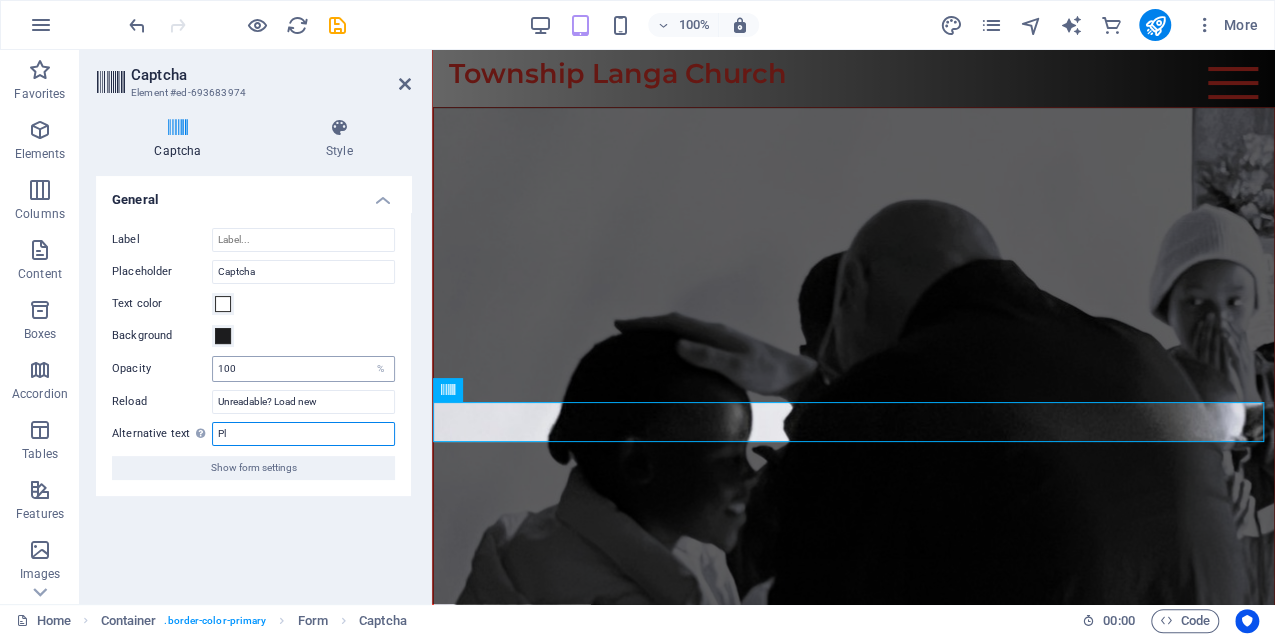type on "P" 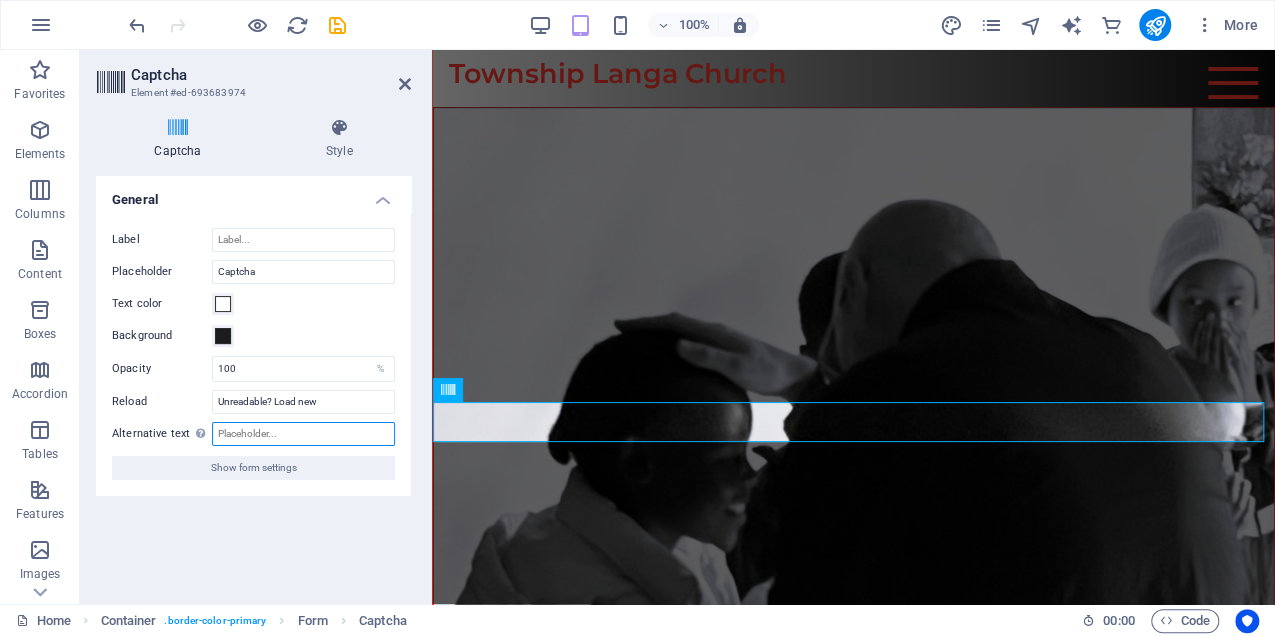 type 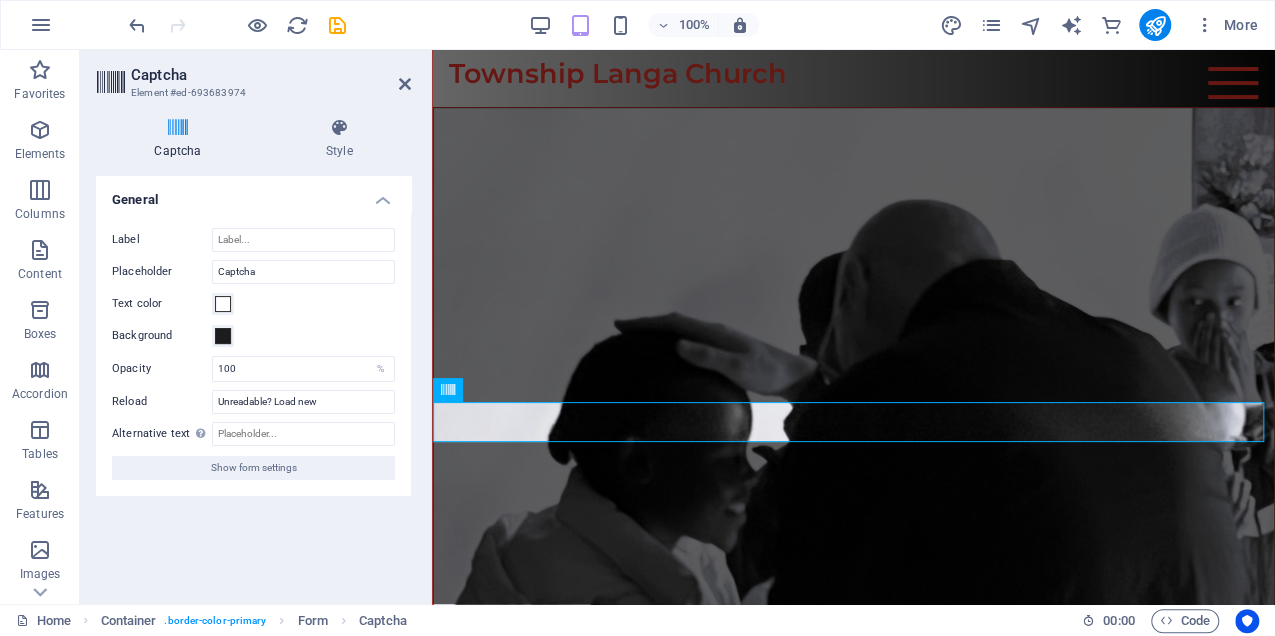 click on "General" at bounding box center [253, 194] 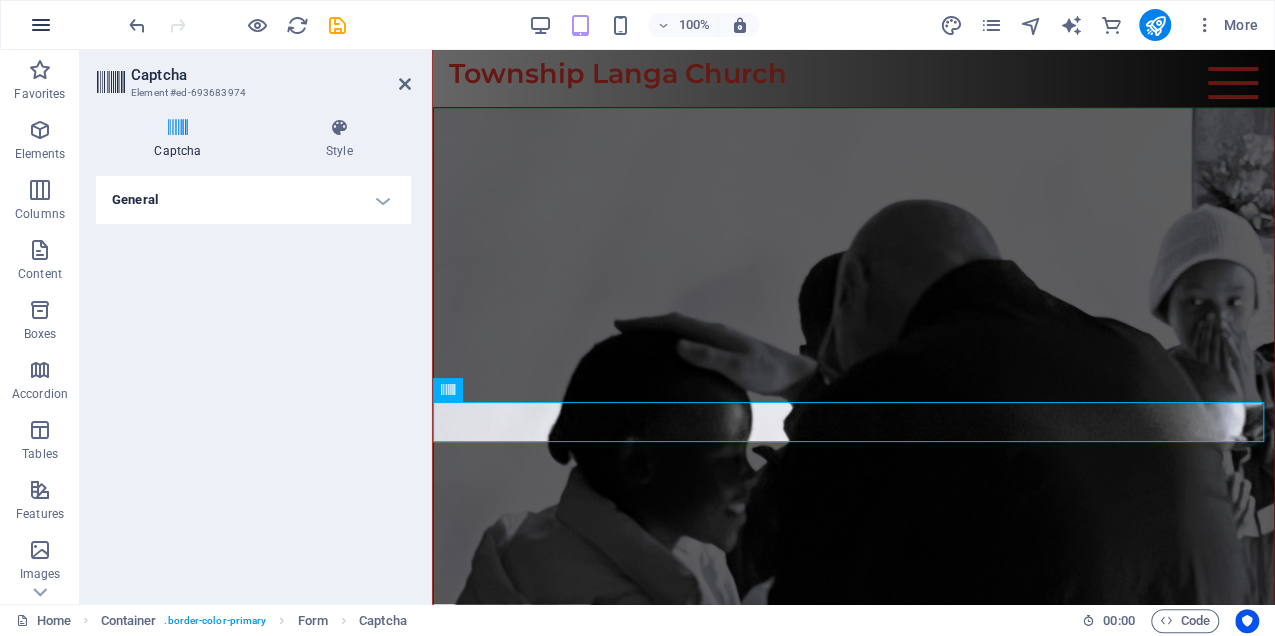 click at bounding box center [41, 25] 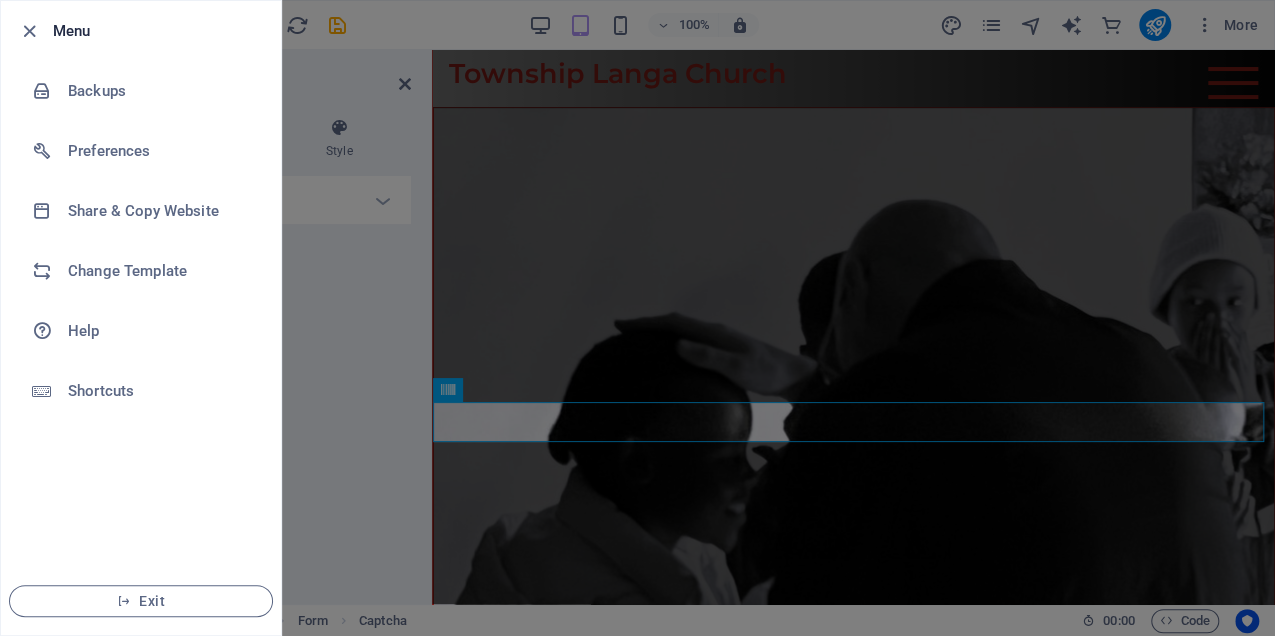 click at bounding box center [637, 318] 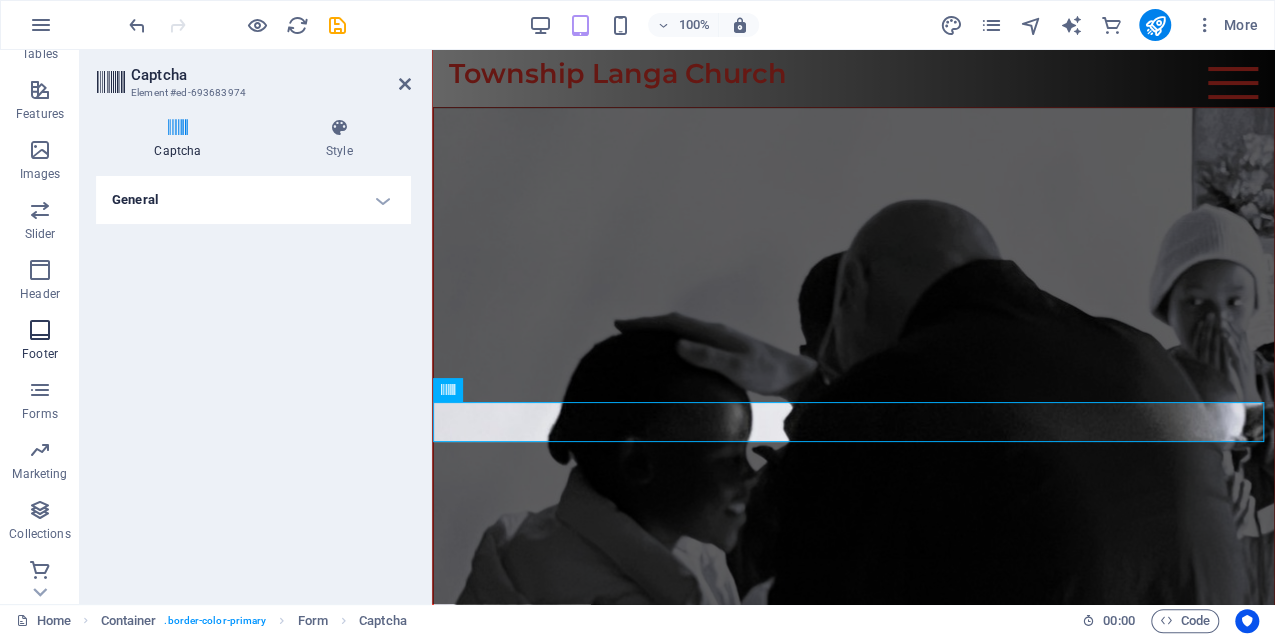 scroll, scrollTop: 406, scrollLeft: 0, axis: vertical 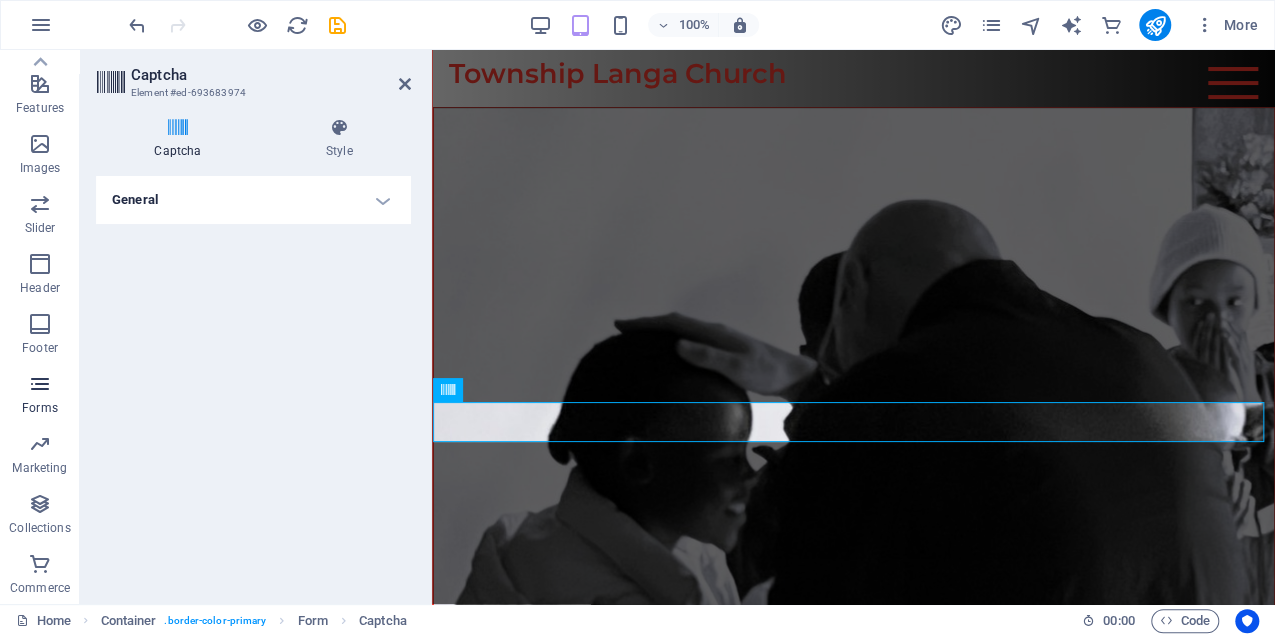 click at bounding box center (40, 384) 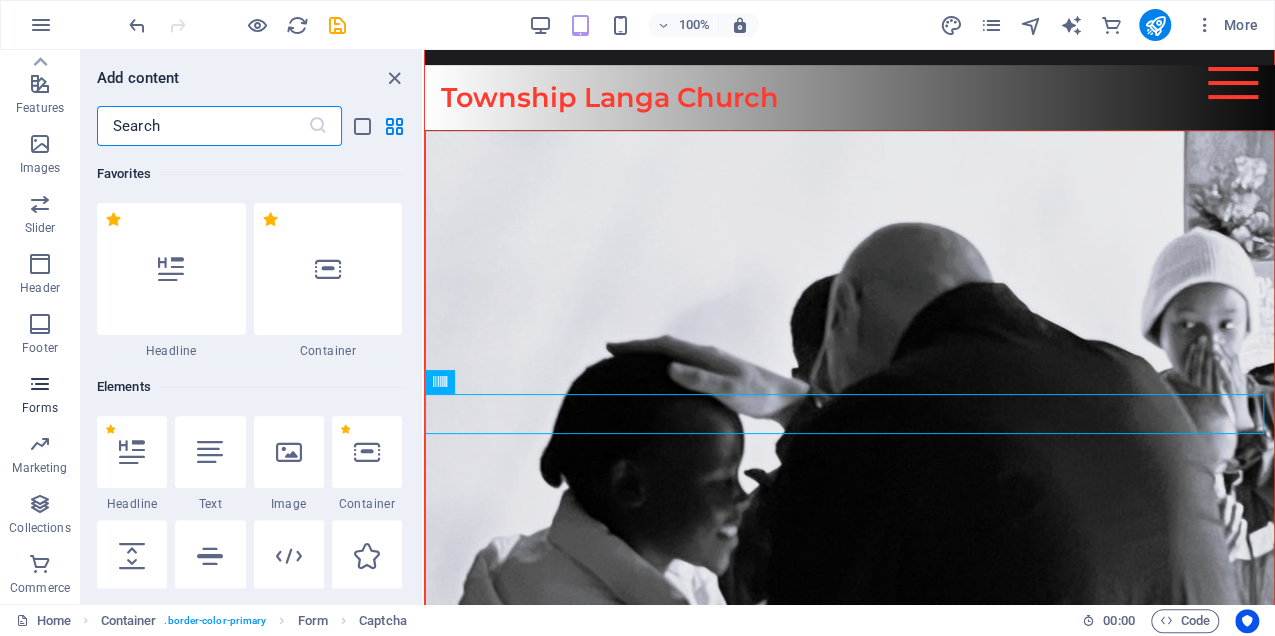 scroll, scrollTop: 8188, scrollLeft: 0, axis: vertical 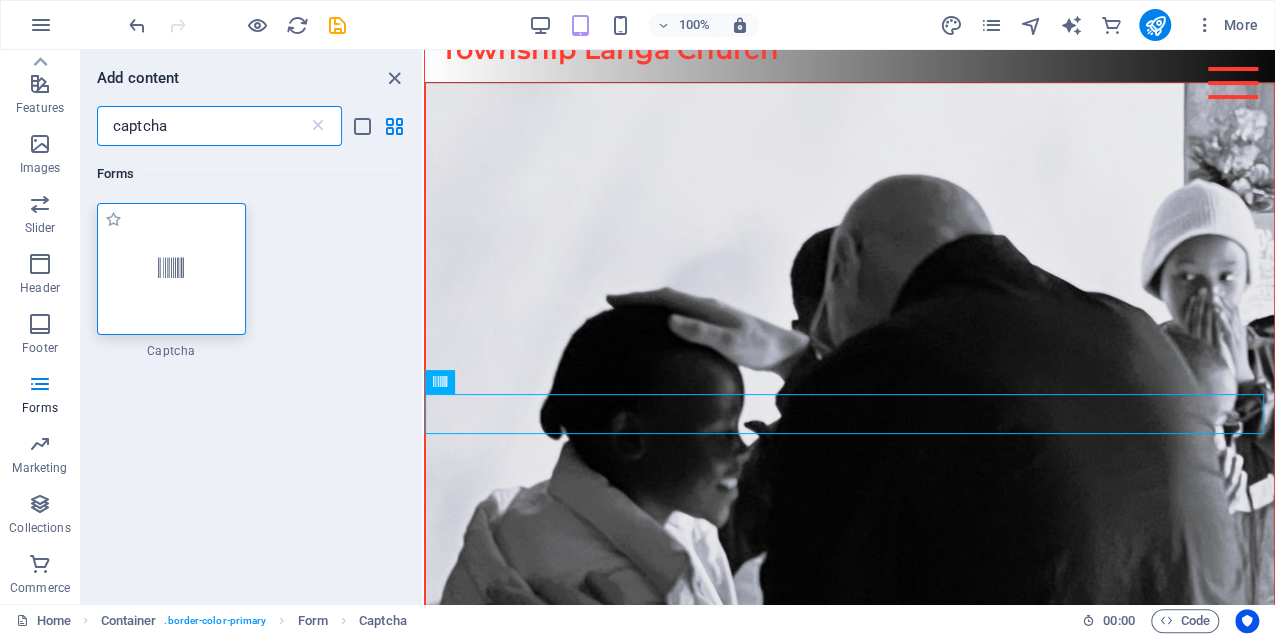 type on "captcha" 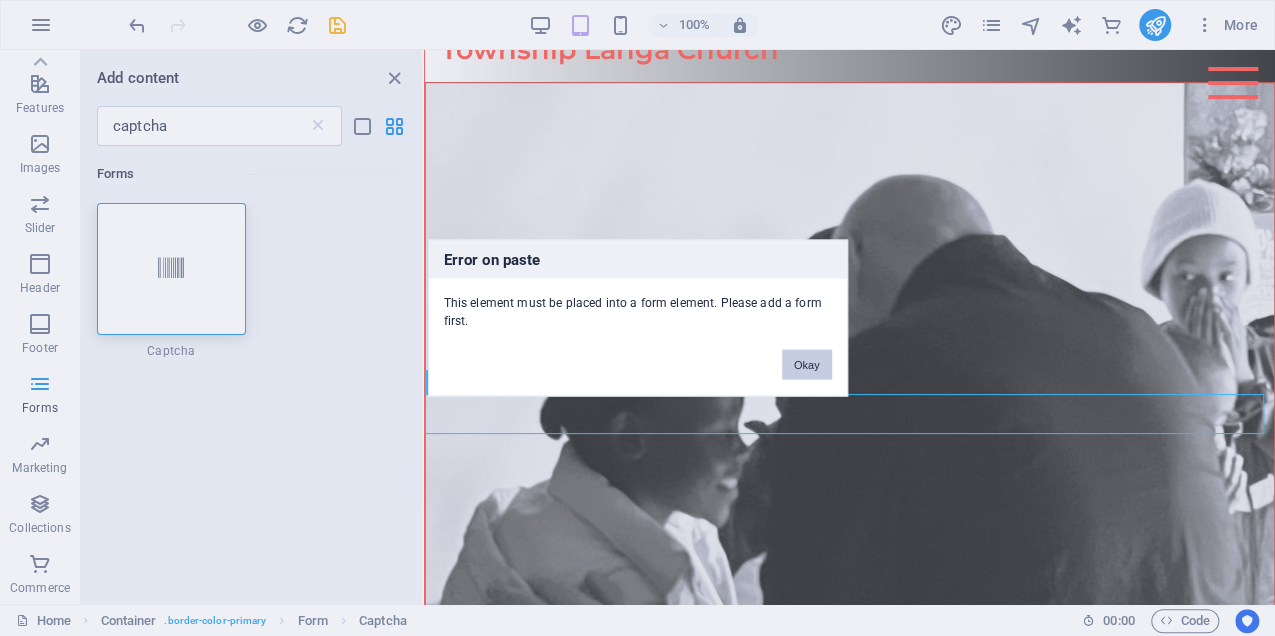 click on "Okay" at bounding box center (807, 365) 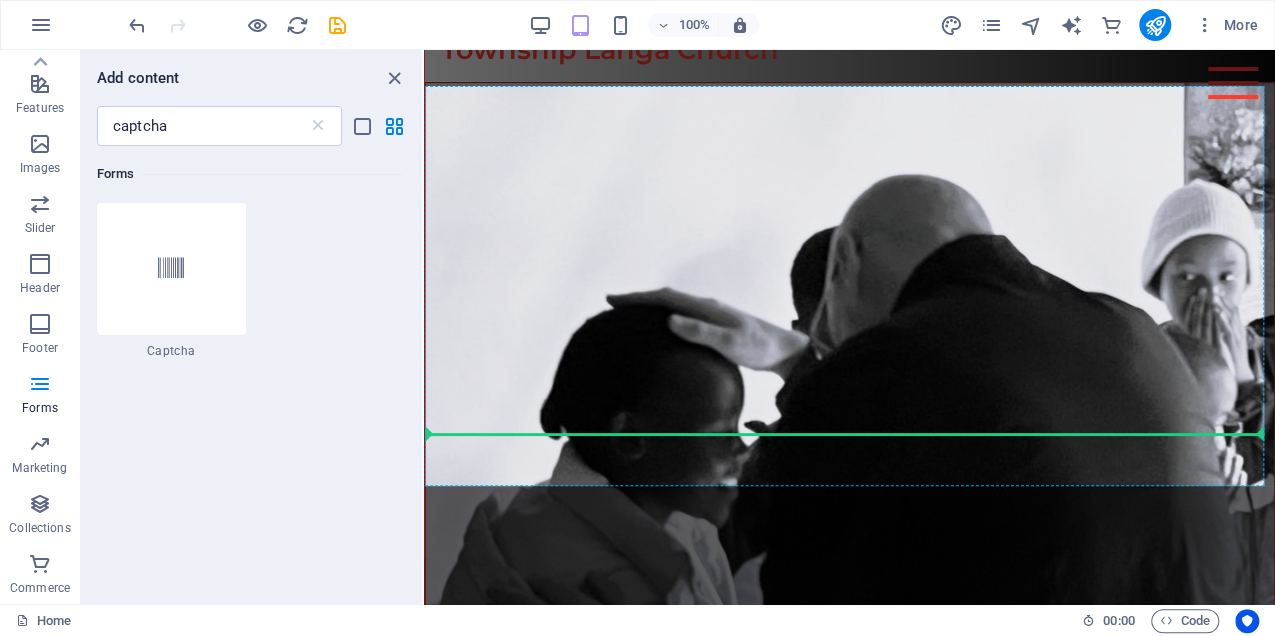 scroll, scrollTop: 8179, scrollLeft: 0, axis: vertical 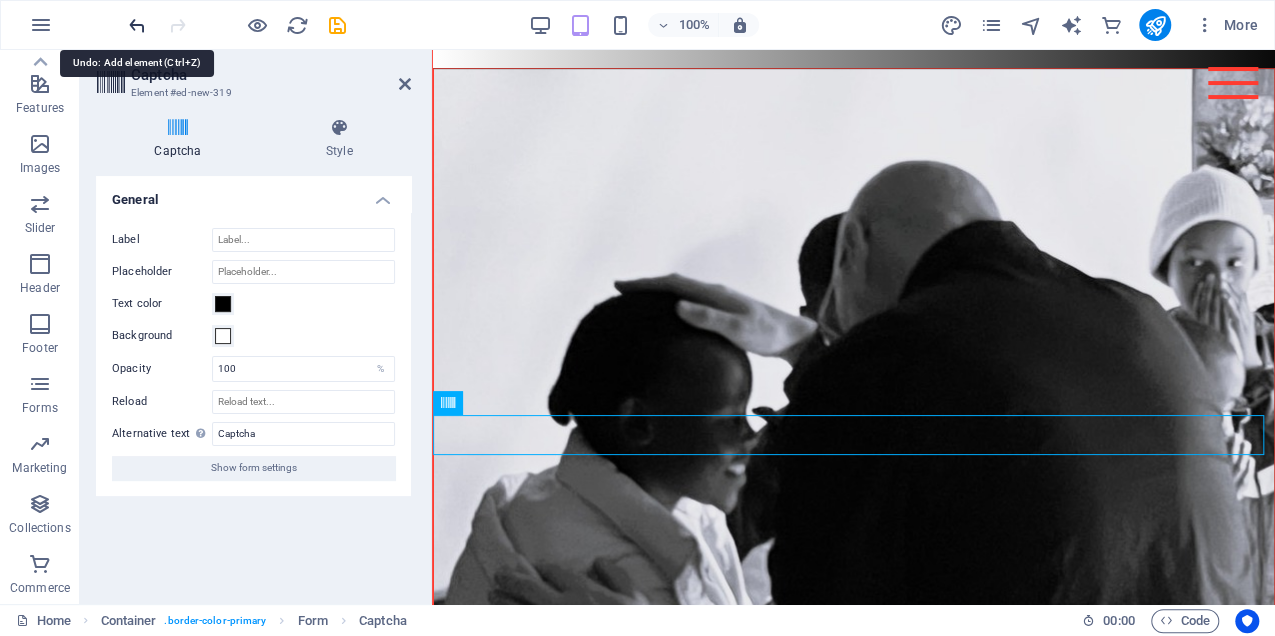 click at bounding box center [137, 25] 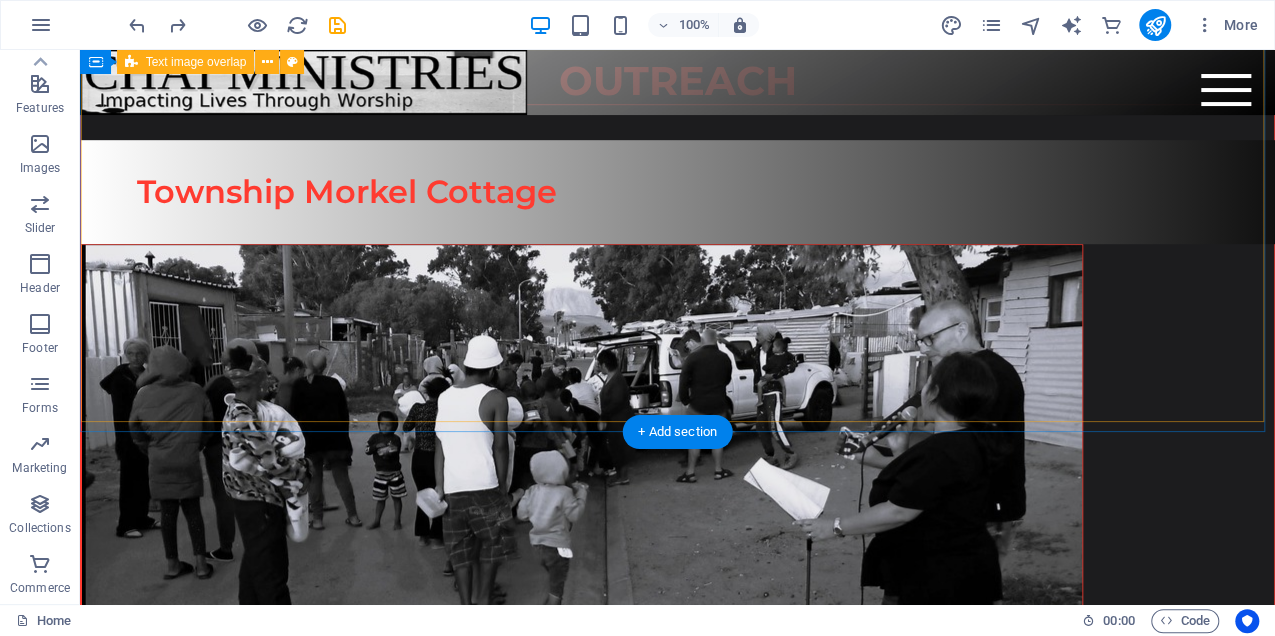 scroll, scrollTop: 7816, scrollLeft: 0, axis: vertical 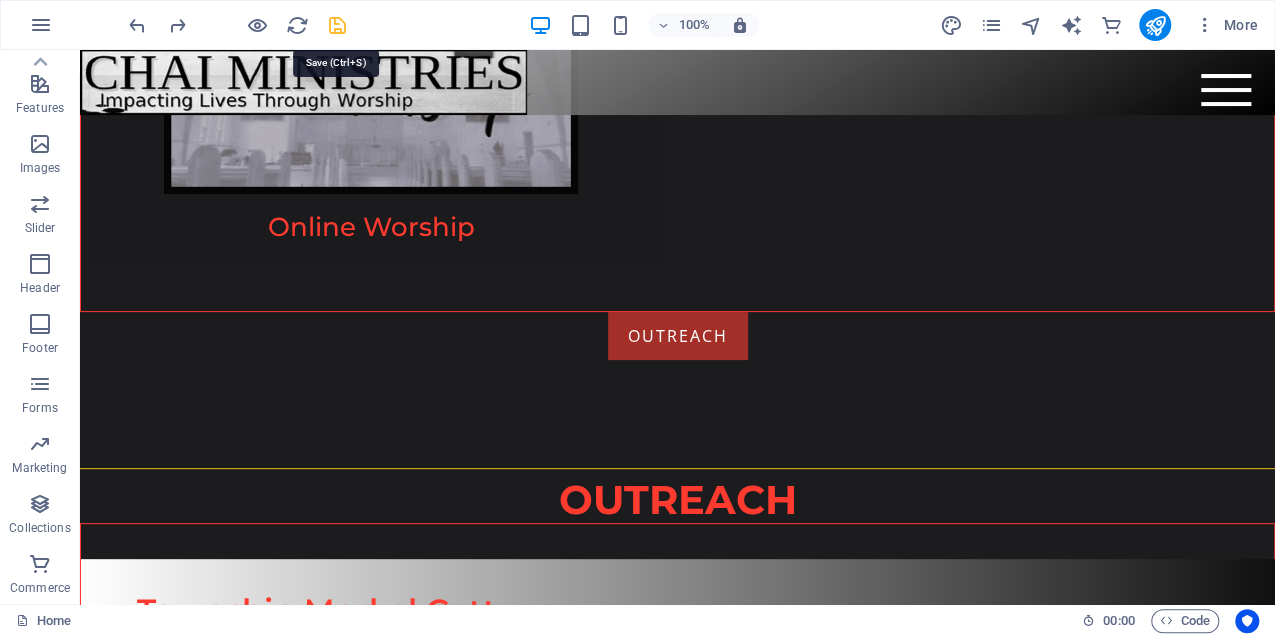 click at bounding box center (337, 25) 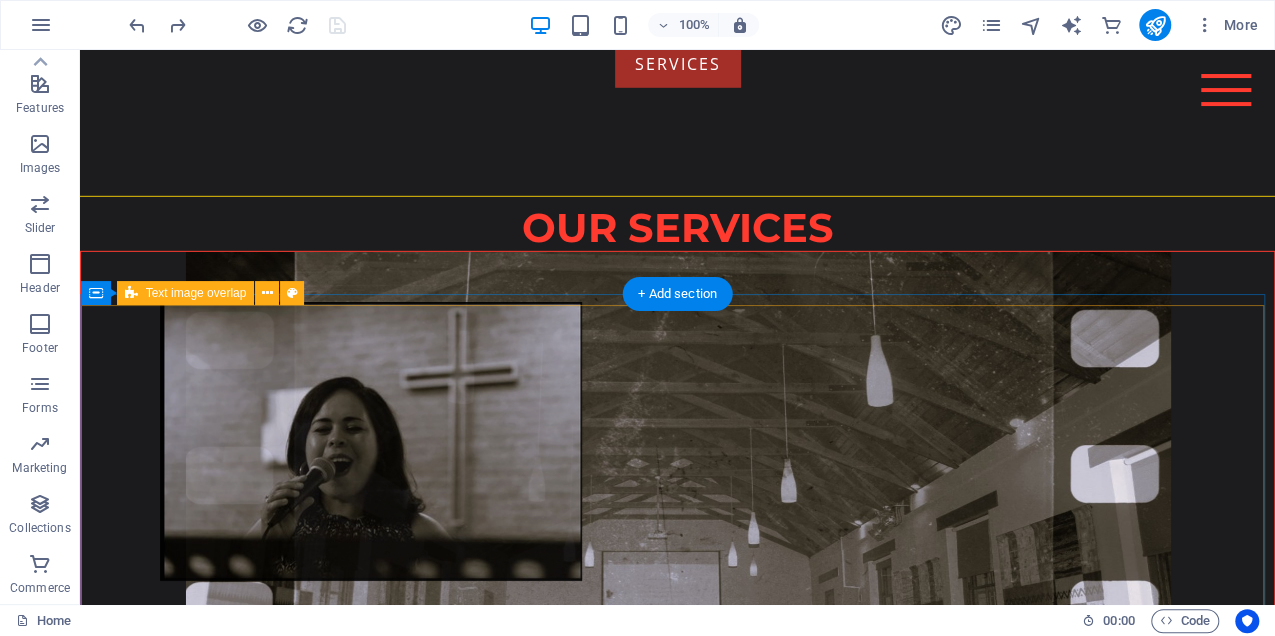 scroll, scrollTop: 7016, scrollLeft: 0, axis: vertical 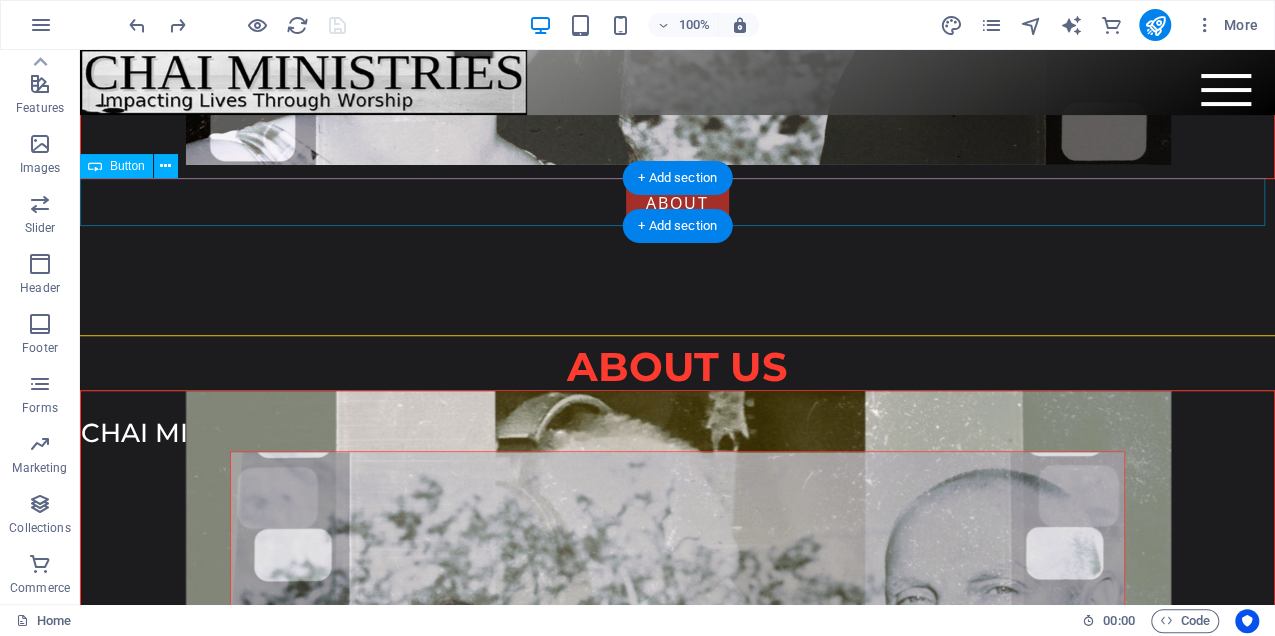 click on "ABOUT" at bounding box center (677, 203) 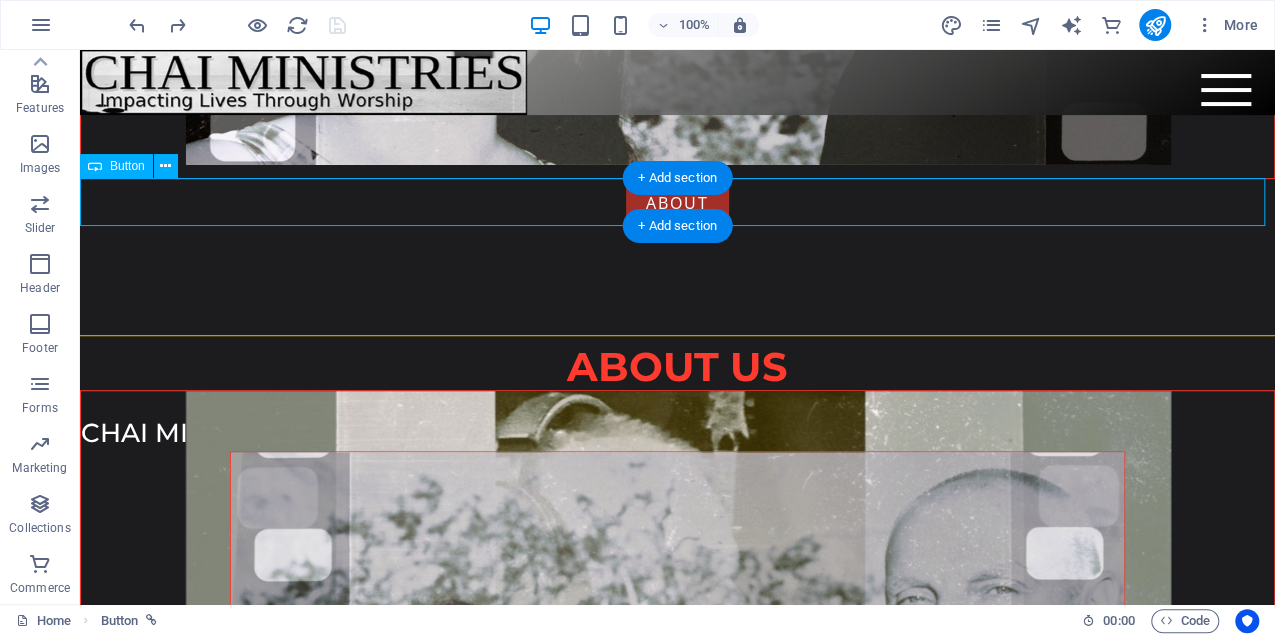 click on "ABOUT" at bounding box center (677, 203) 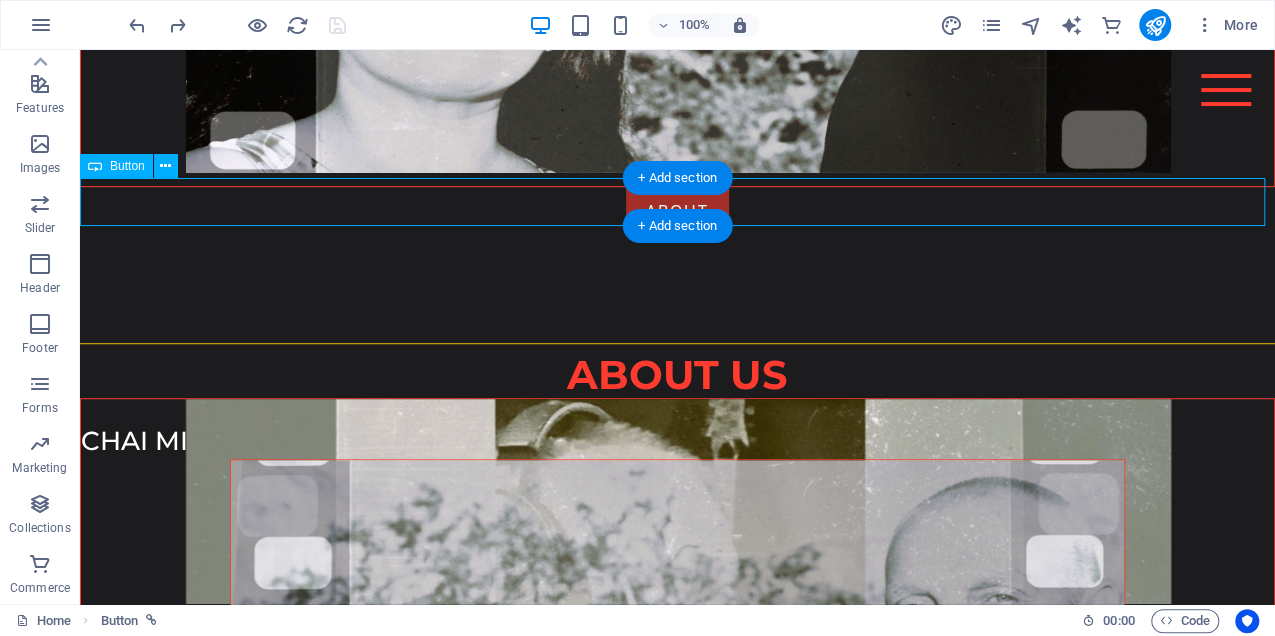 scroll, scrollTop: 648, scrollLeft: 0, axis: vertical 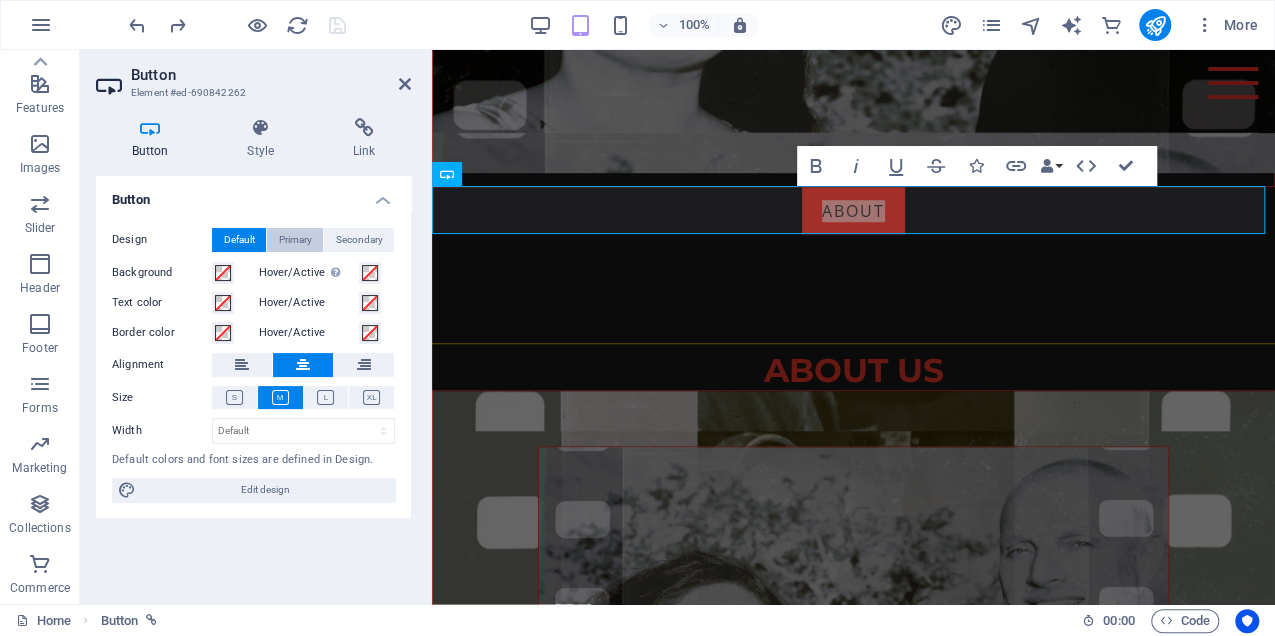 click on "Primary" at bounding box center (295, 240) 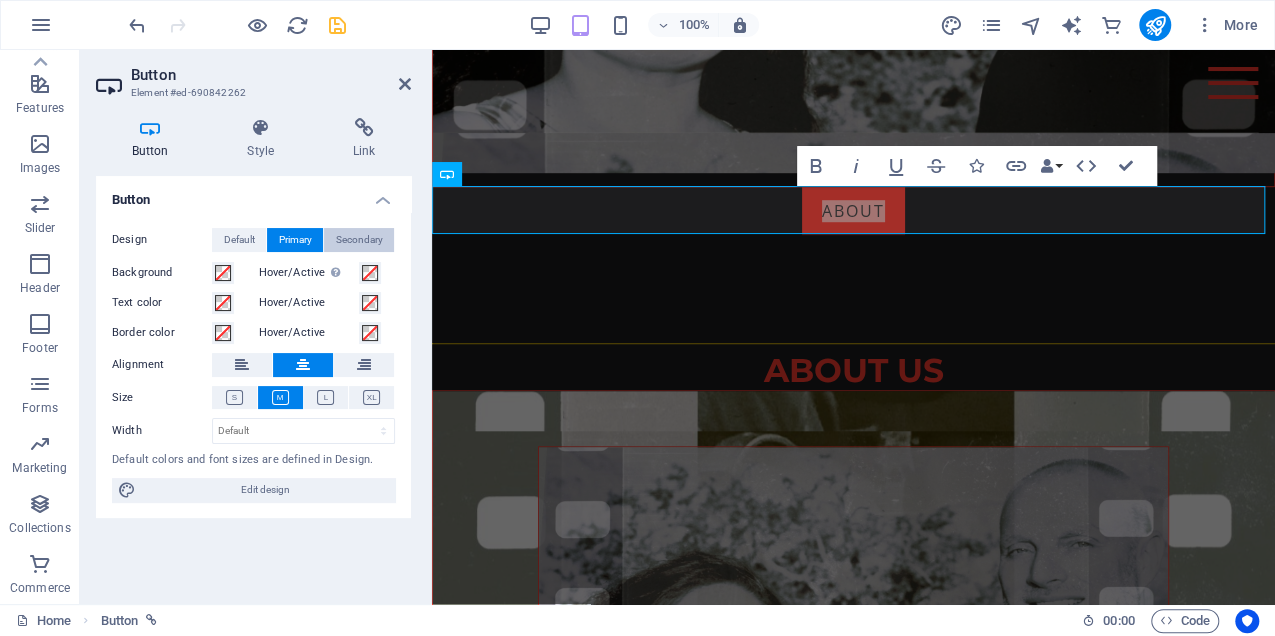 click on "Secondary" at bounding box center (359, 240) 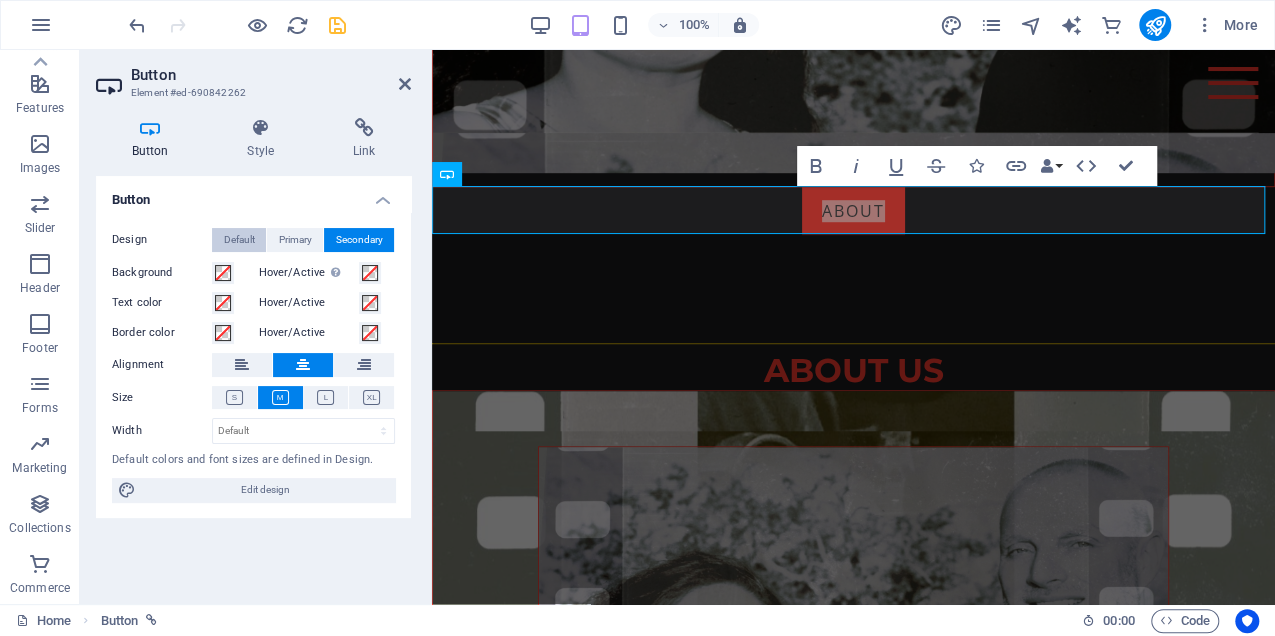 click on "Default" at bounding box center (239, 240) 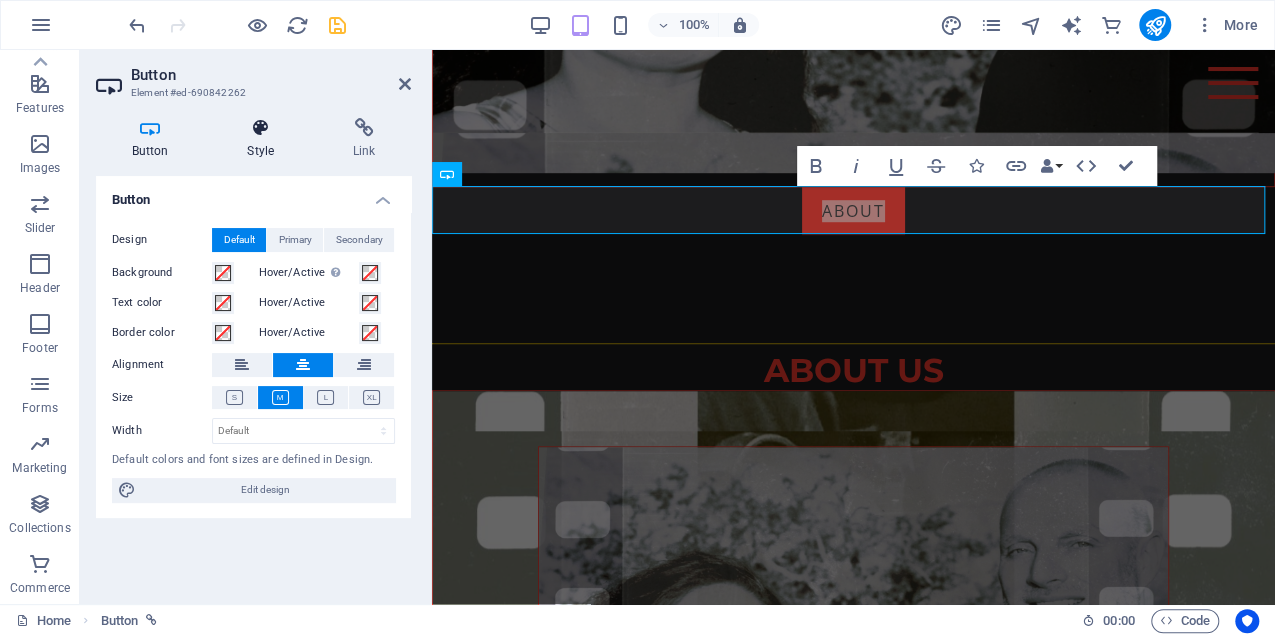 click at bounding box center [261, 128] 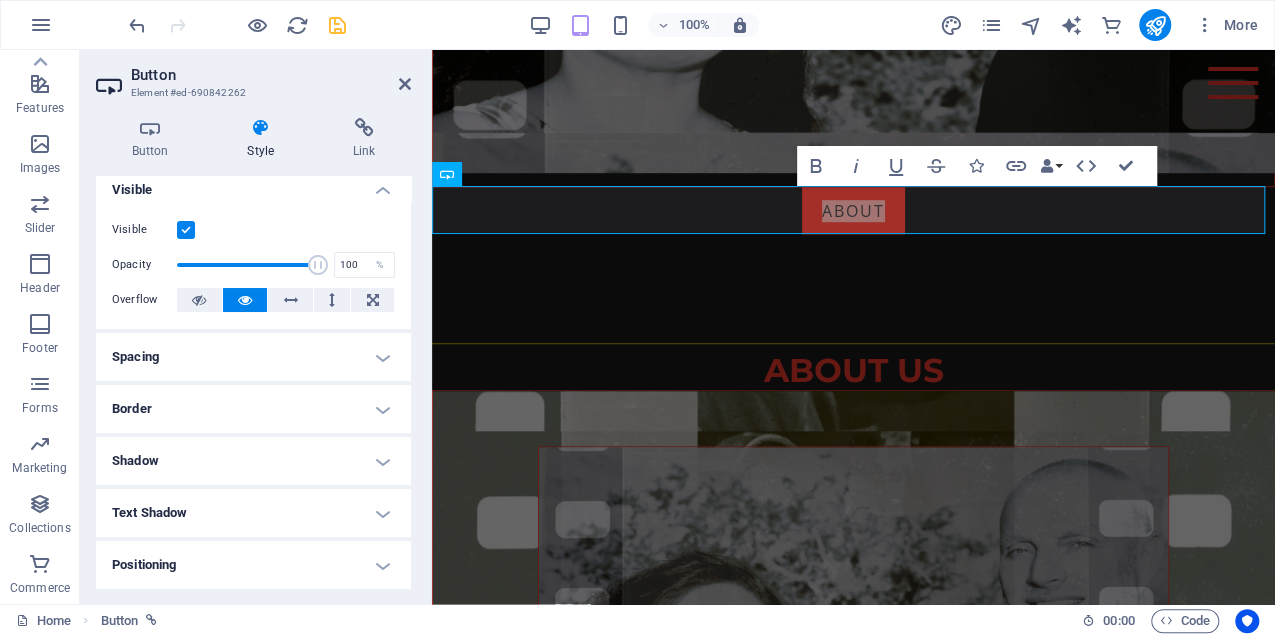 scroll, scrollTop: 0, scrollLeft: 0, axis: both 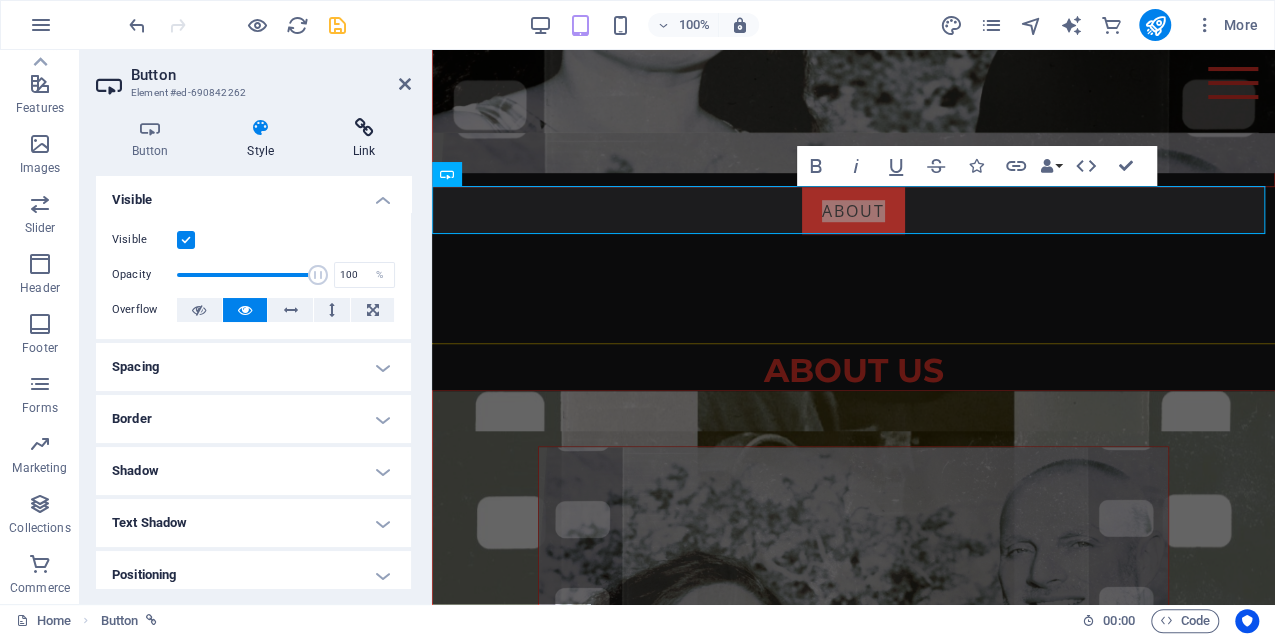 click at bounding box center (364, 128) 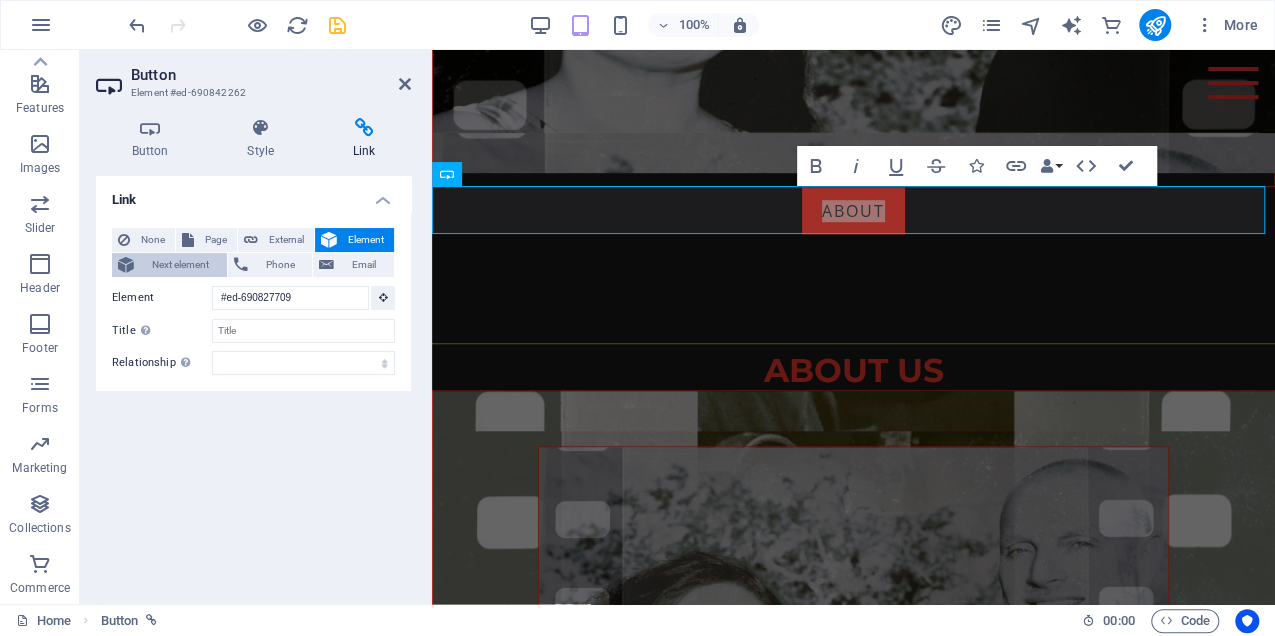 click on "Next element" at bounding box center (180, 265) 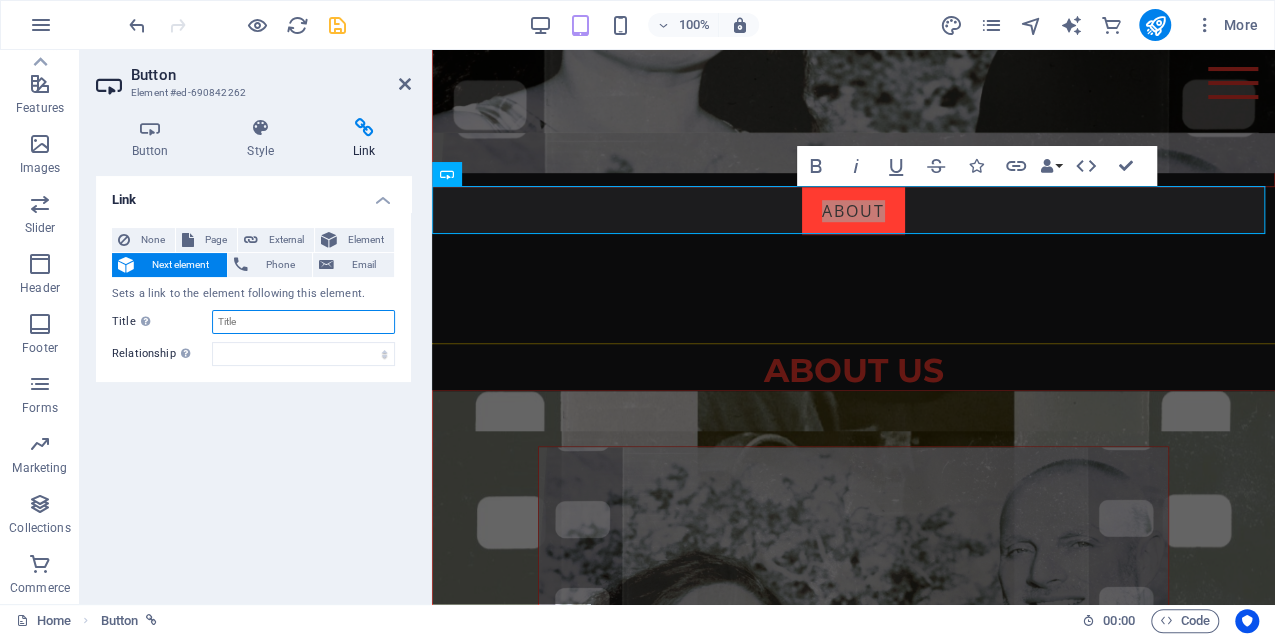 click on "Title Additional link description, should not be the same as the link text. The title is most often shown as a tooltip text when the mouse moves over the element. Leave empty if uncertain." at bounding box center [303, 322] 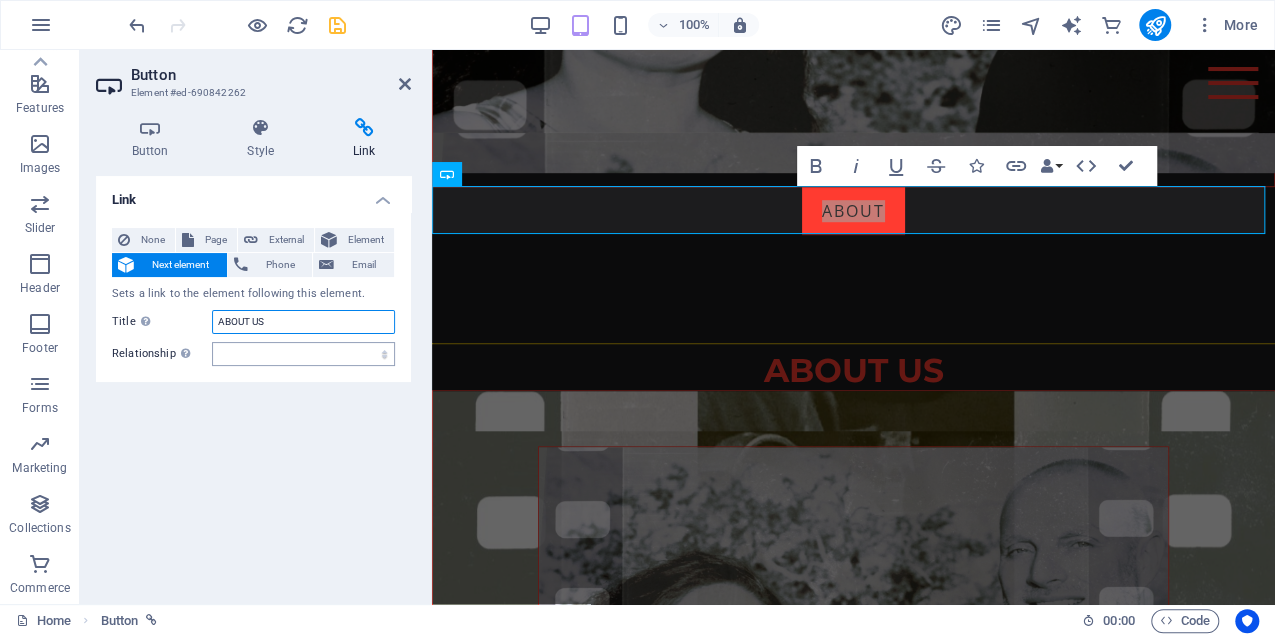 type on "ABOUT US" 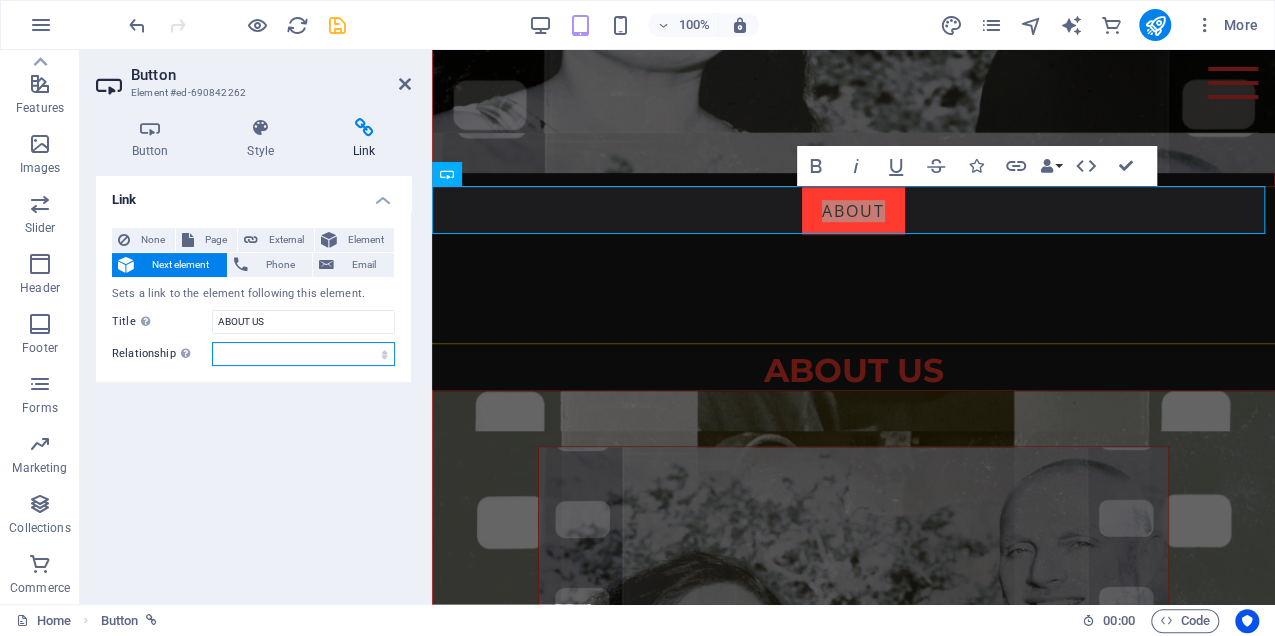 click on "alternate author bookmark external help license next nofollow noreferrer noopener prev search tag" at bounding box center (303, 354) 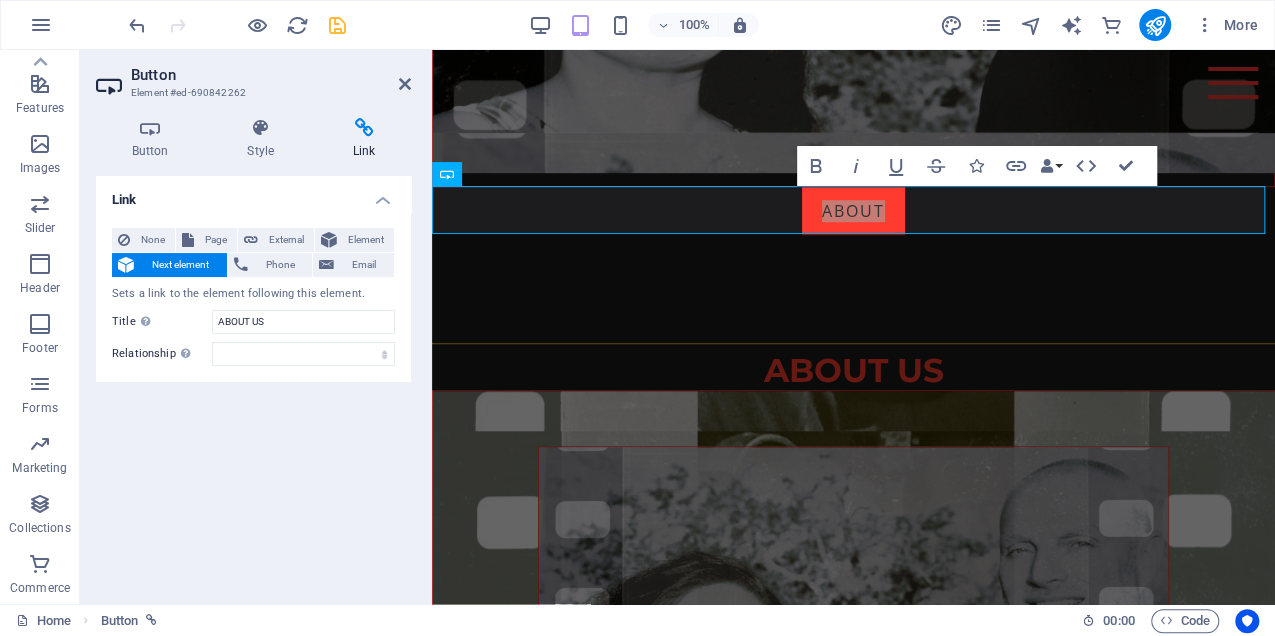 click on "Link None Page External Element Next element Phone Email Sets a link to the element following this element. Page Home Music About Outreach Contact Services Element [ID]
URL Phone Email Link target New tab Same tab Overlay Title Additional link description, should not be the same as the link text. The title is most often shown as a tooltip text when the mouse moves over the element. Leave empty if uncertain. ABOUT US Relationship Sets the  relationship of this link to the link target . For example, the value "nofollow" instructs search engines not to follow the link. Can be left empty. alternate author bookmark external help license next nofollow noreferrer noopener prev search tag" at bounding box center (253, 382) 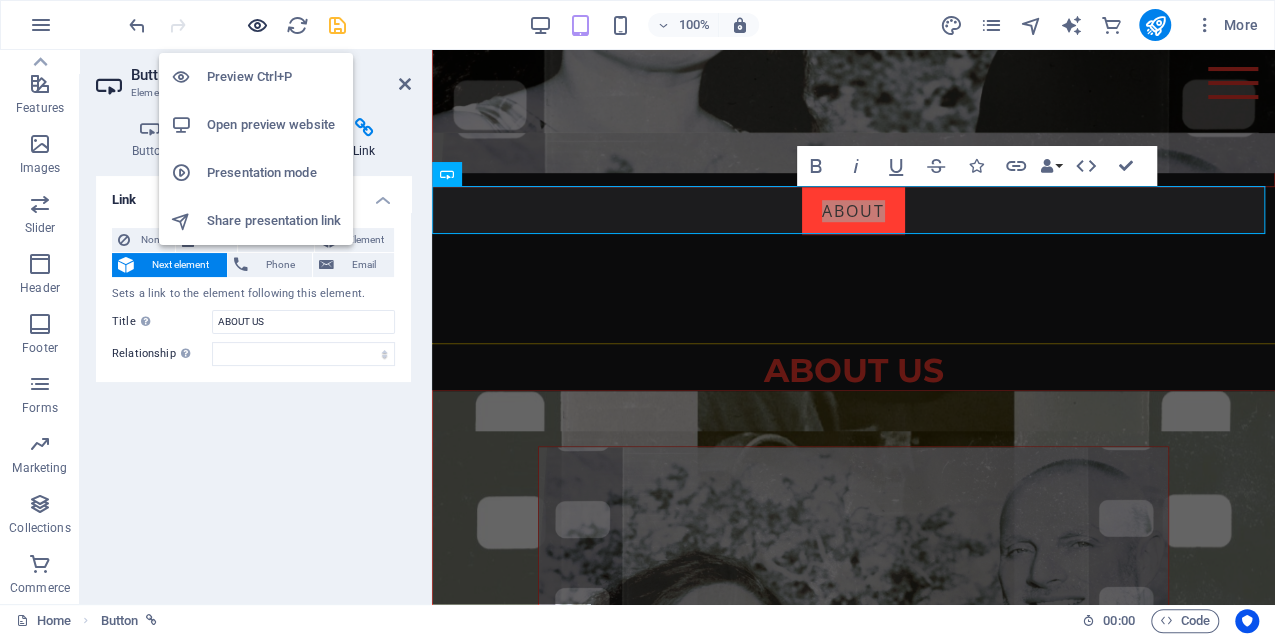 click at bounding box center [257, 25] 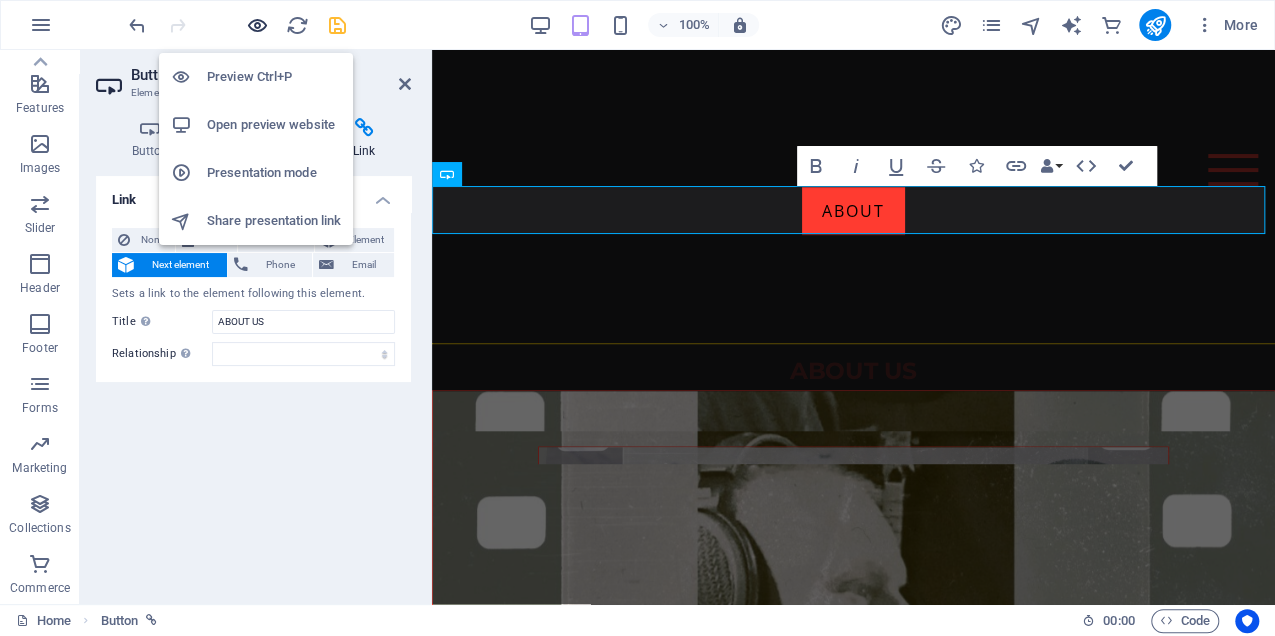 scroll, scrollTop: 560, scrollLeft: 0, axis: vertical 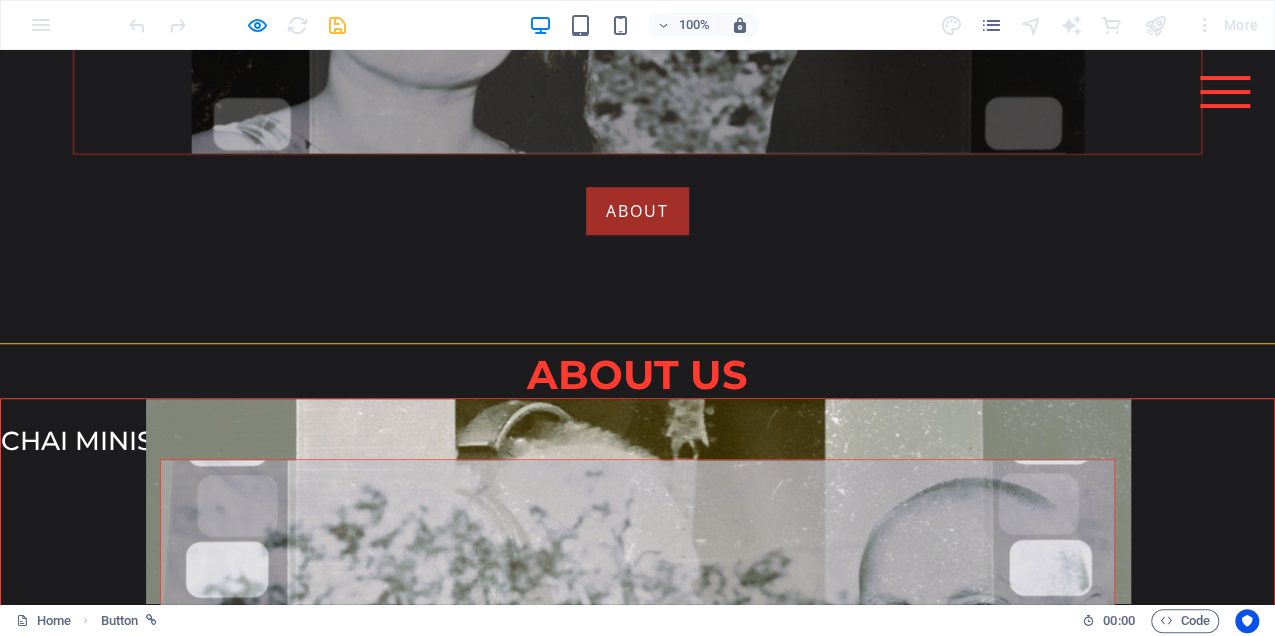 click on "ABOUT" at bounding box center (637, 211) 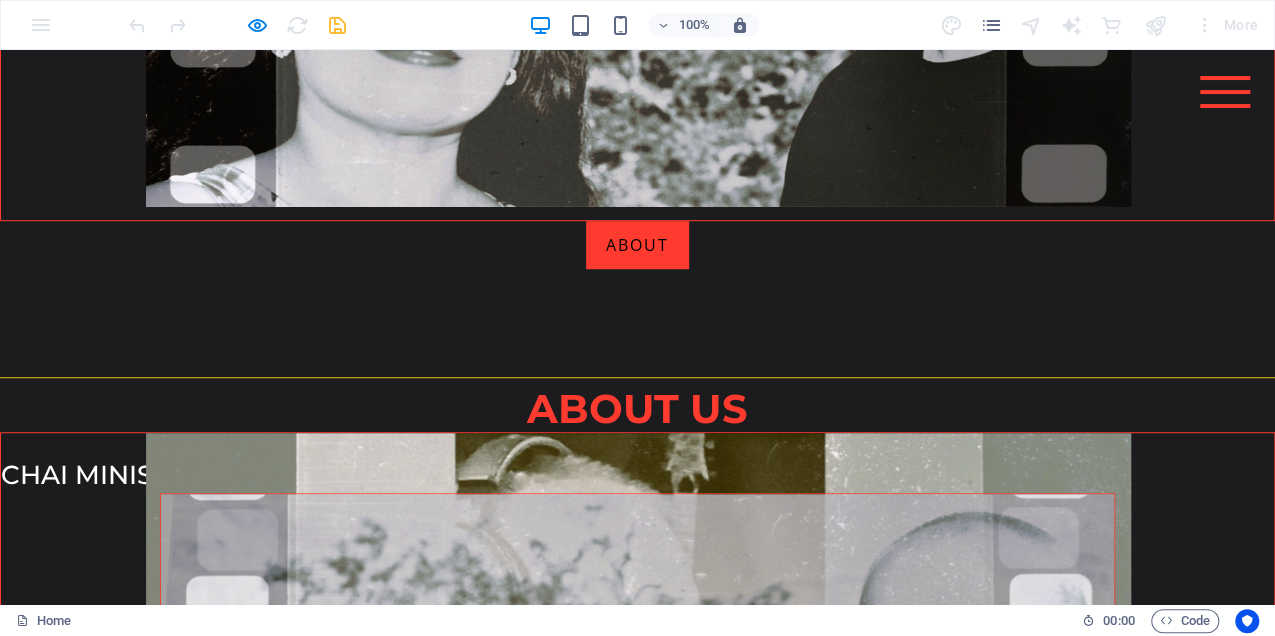 scroll, scrollTop: 344, scrollLeft: 0, axis: vertical 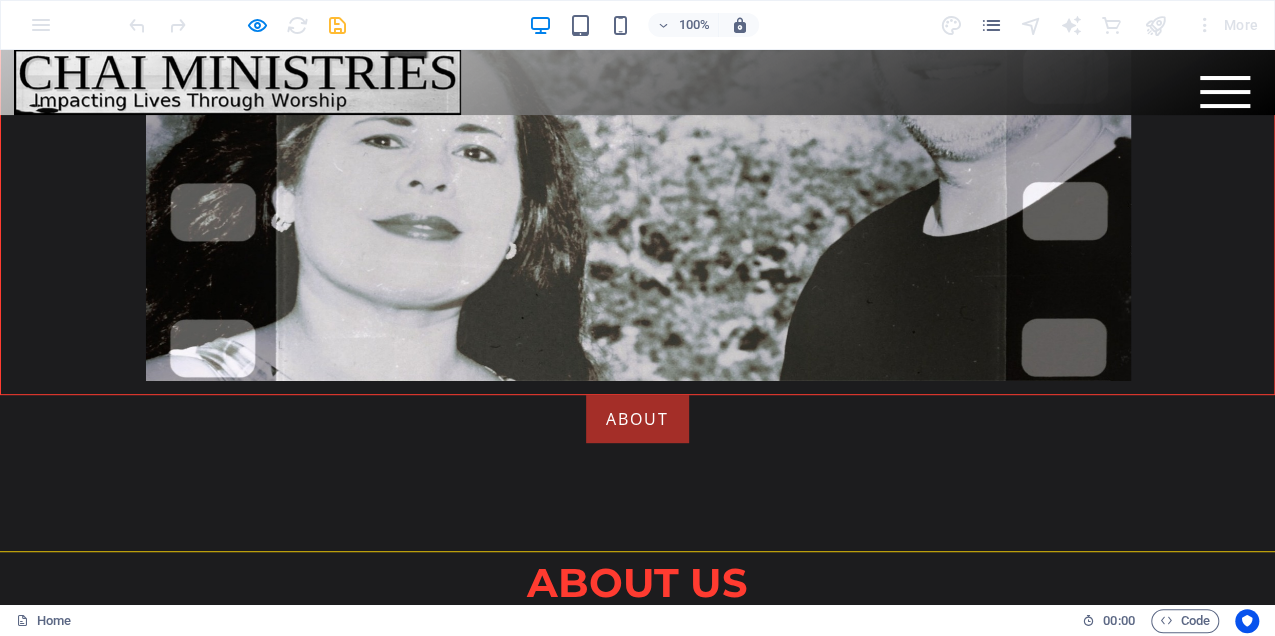 click on "ABOUT" at bounding box center [637, 419] 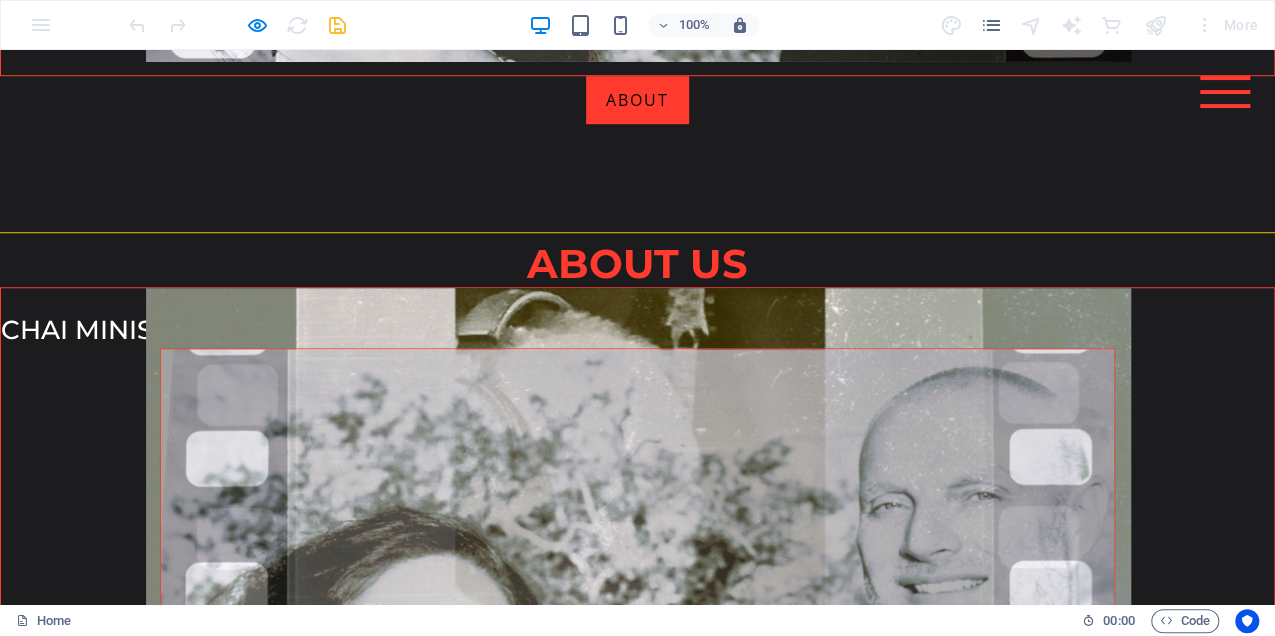 scroll, scrollTop: 744, scrollLeft: 0, axis: vertical 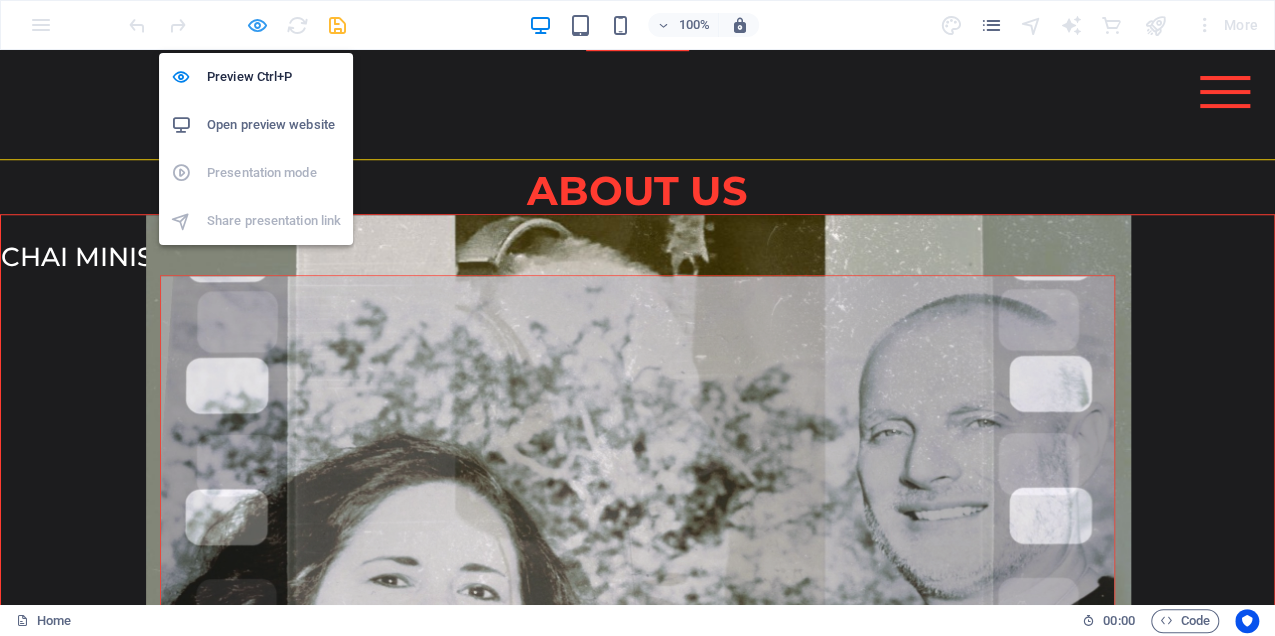 click at bounding box center [257, 25] 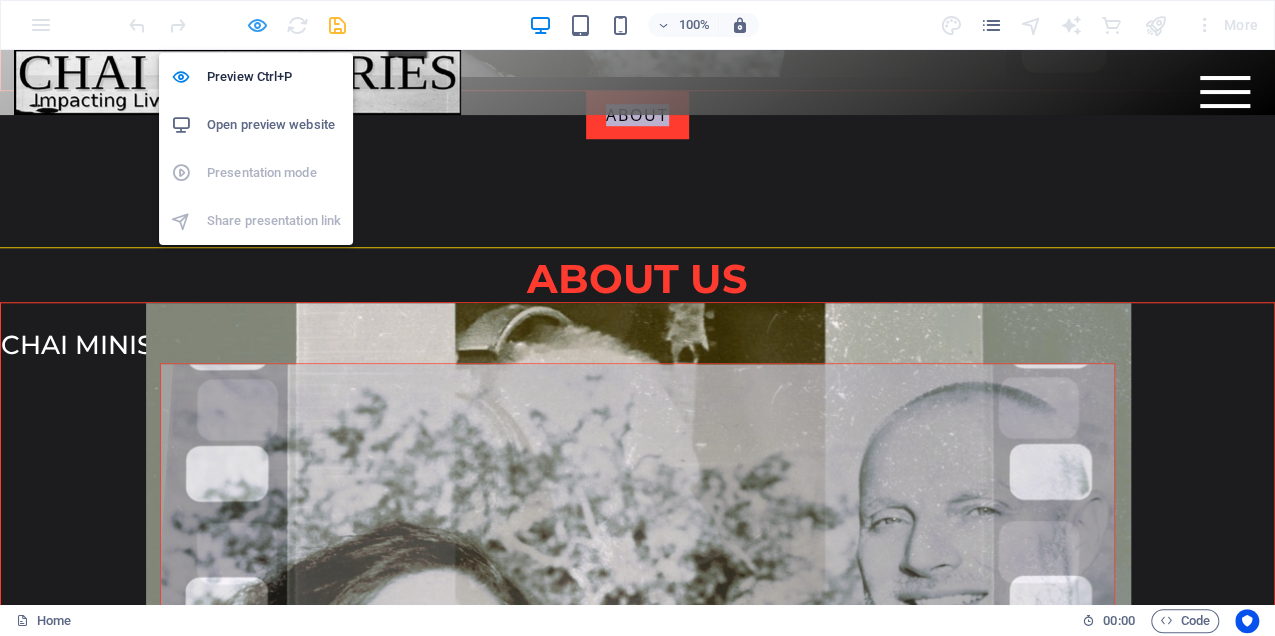 scroll, scrollTop: 531, scrollLeft: 0, axis: vertical 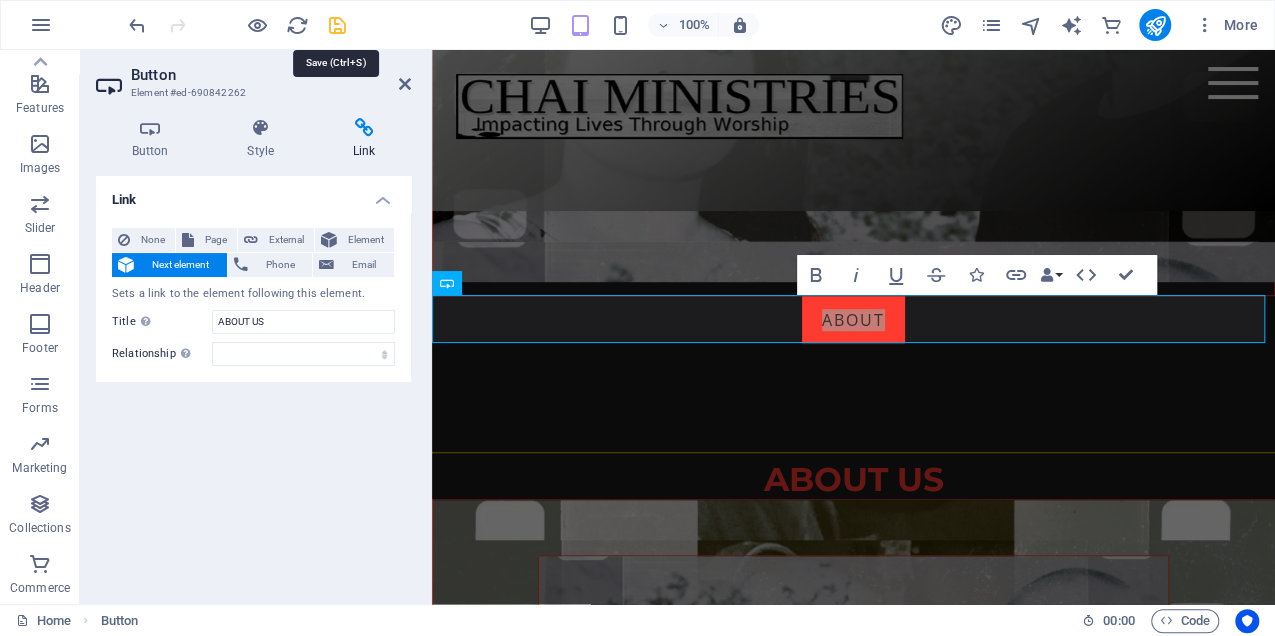 click at bounding box center (337, 25) 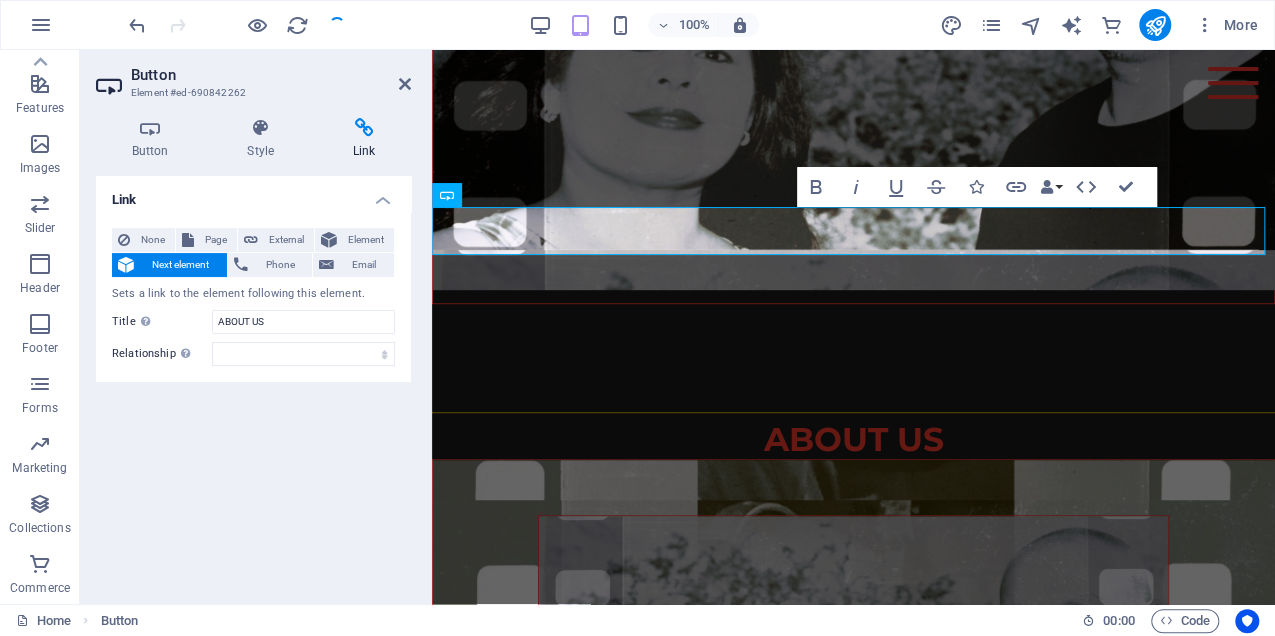 scroll, scrollTop: 627, scrollLeft: 0, axis: vertical 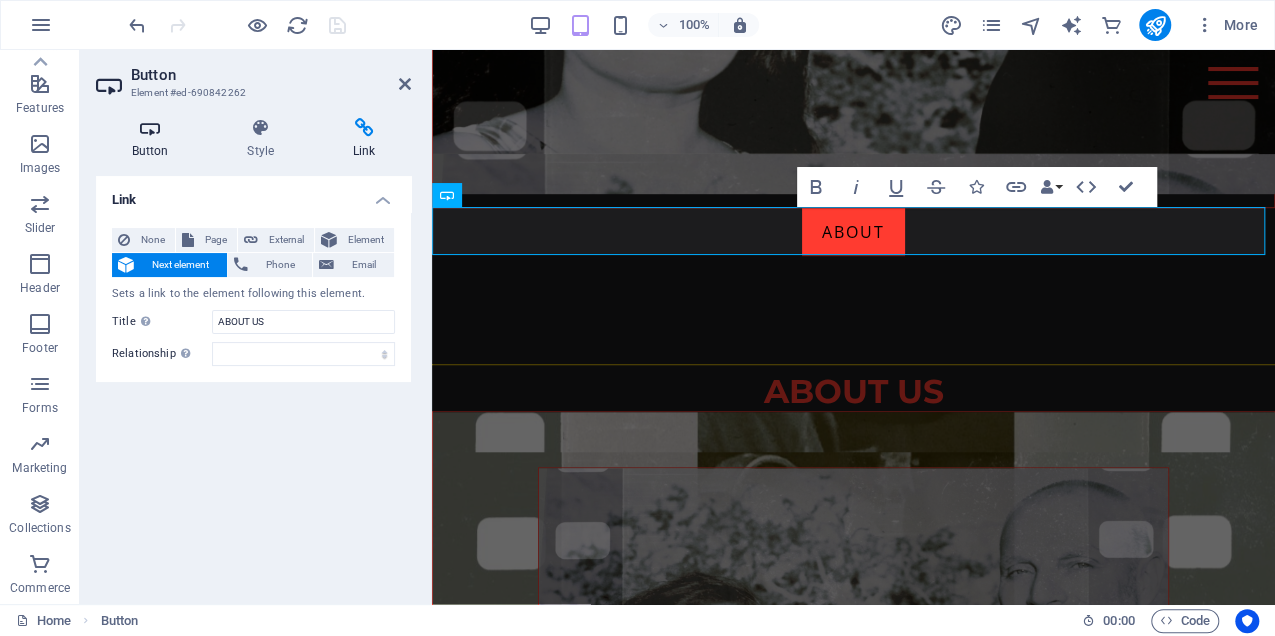 click on "Button" at bounding box center (154, 139) 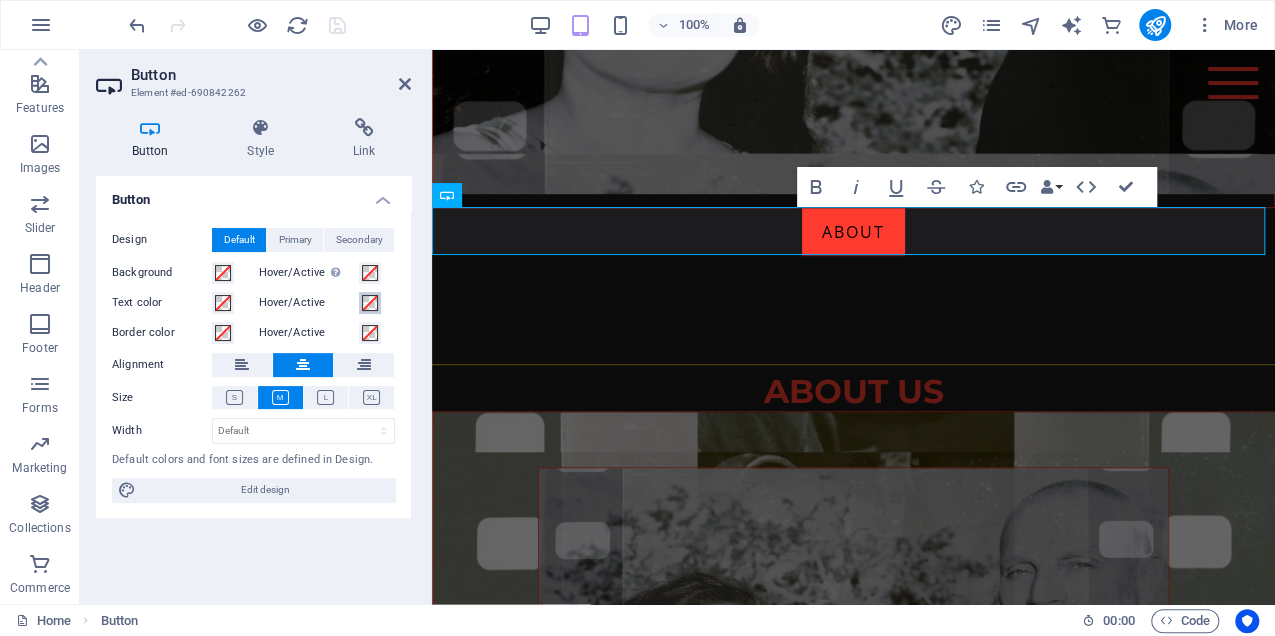 click at bounding box center (370, 303) 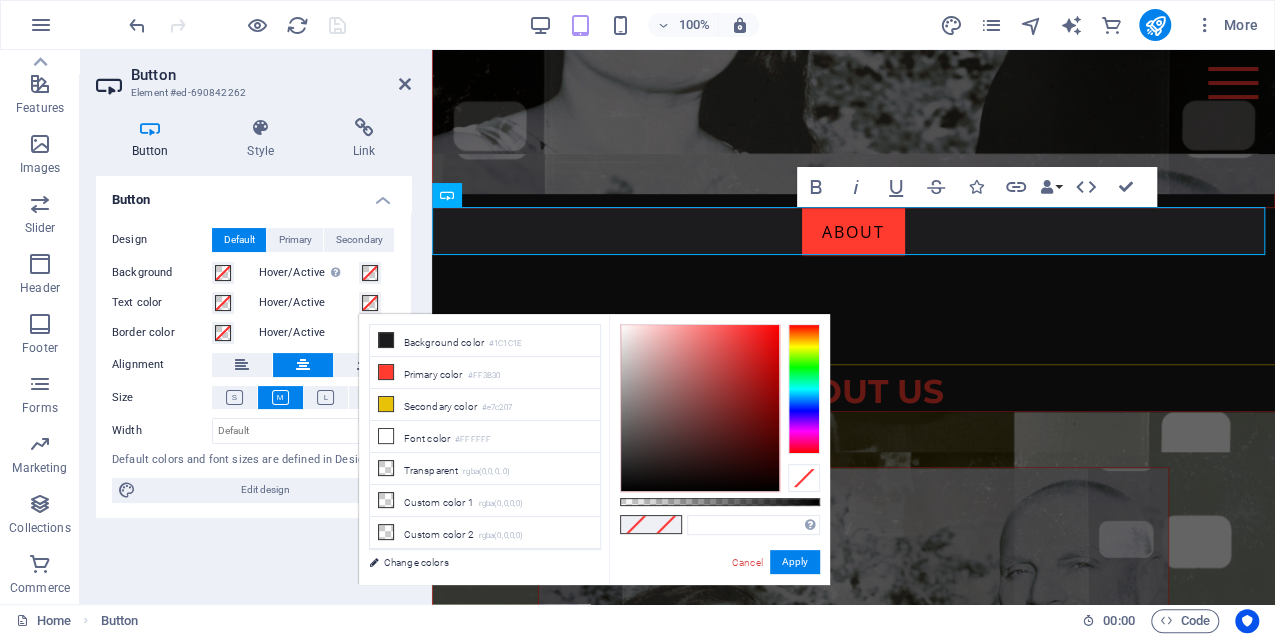 click on "Button Design Default Primary Secondary Background Hover/Active Switch to preview mode to test the active/hover state Text color Hover/Active Border color Hover/Active Alignment Size Width Default px rem % em vh vw Default colors and font sizes are defined in Design. Edit design" at bounding box center (253, 382) 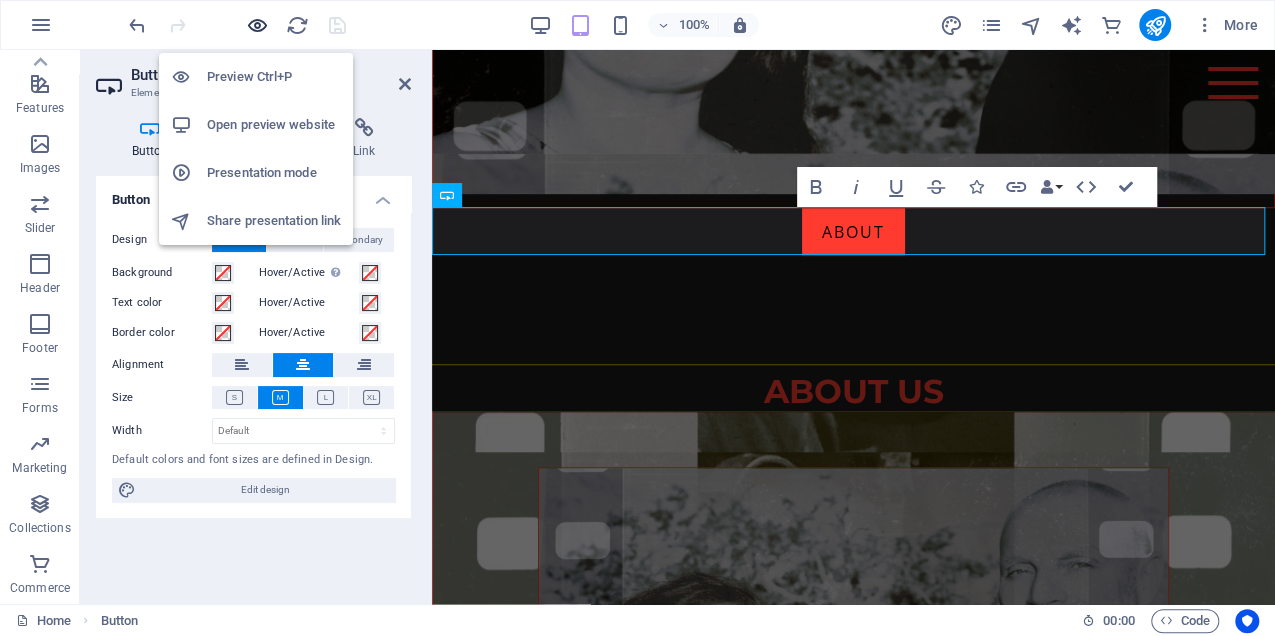 click at bounding box center [257, 25] 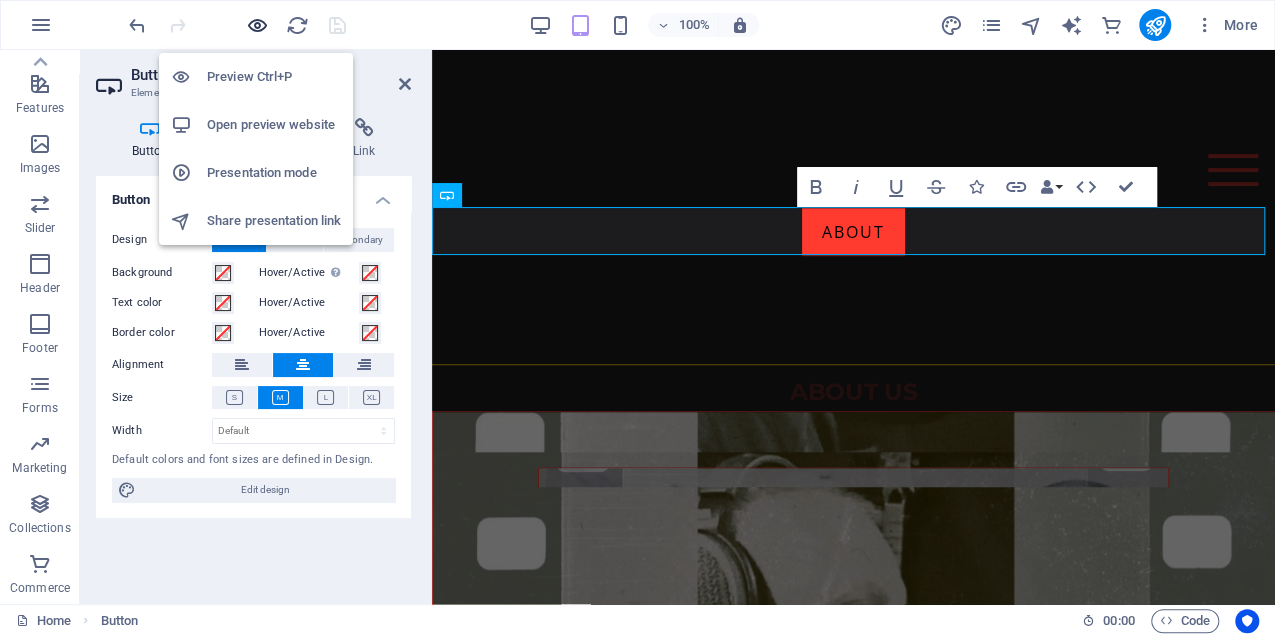 scroll, scrollTop: 539, scrollLeft: 0, axis: vertical 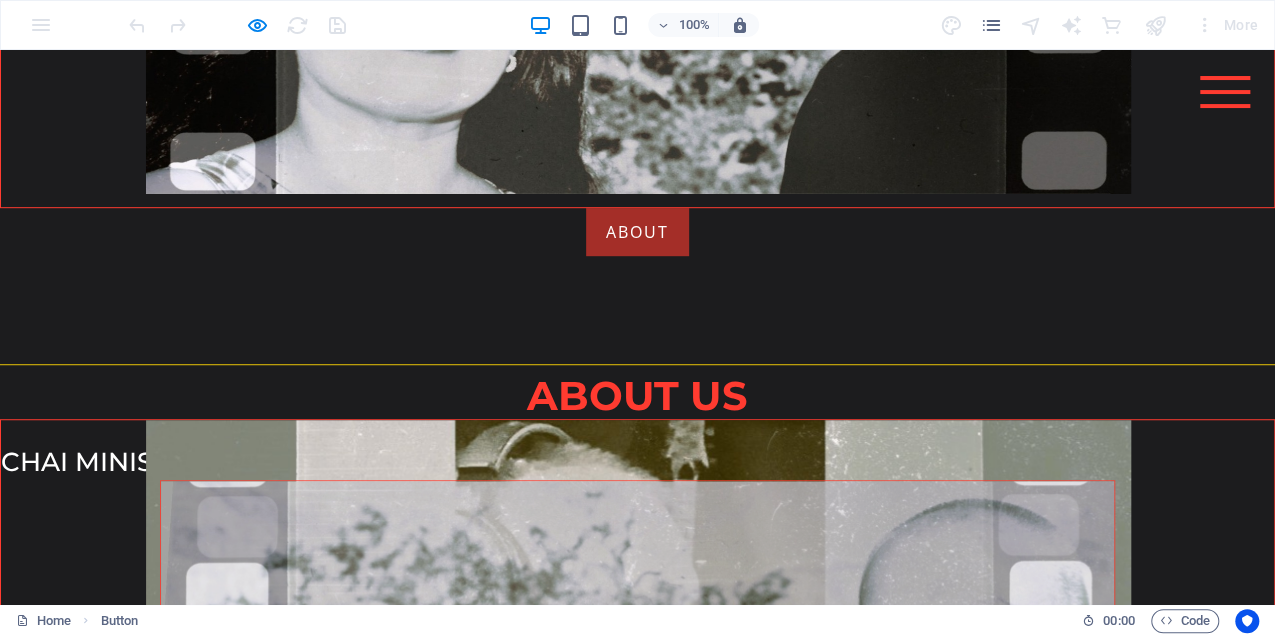 click on "ABOUT" at bounding box center (637, 232) 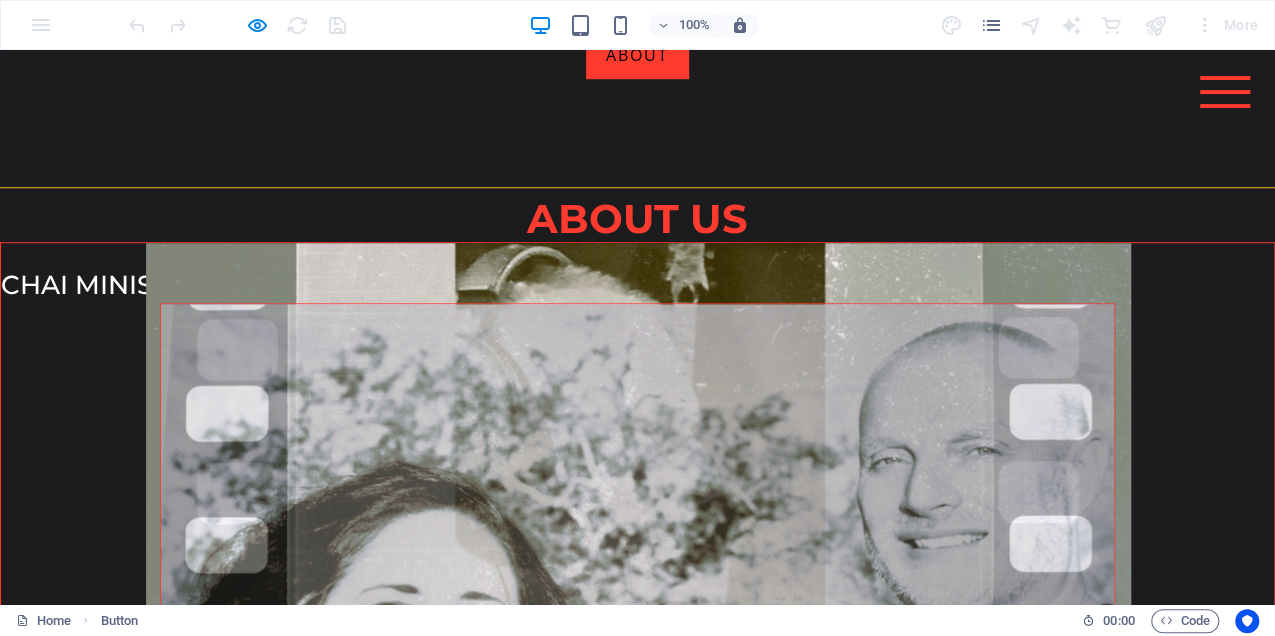 scroll, scrollTop: 744, scrollLeft: 0, axis: vertical 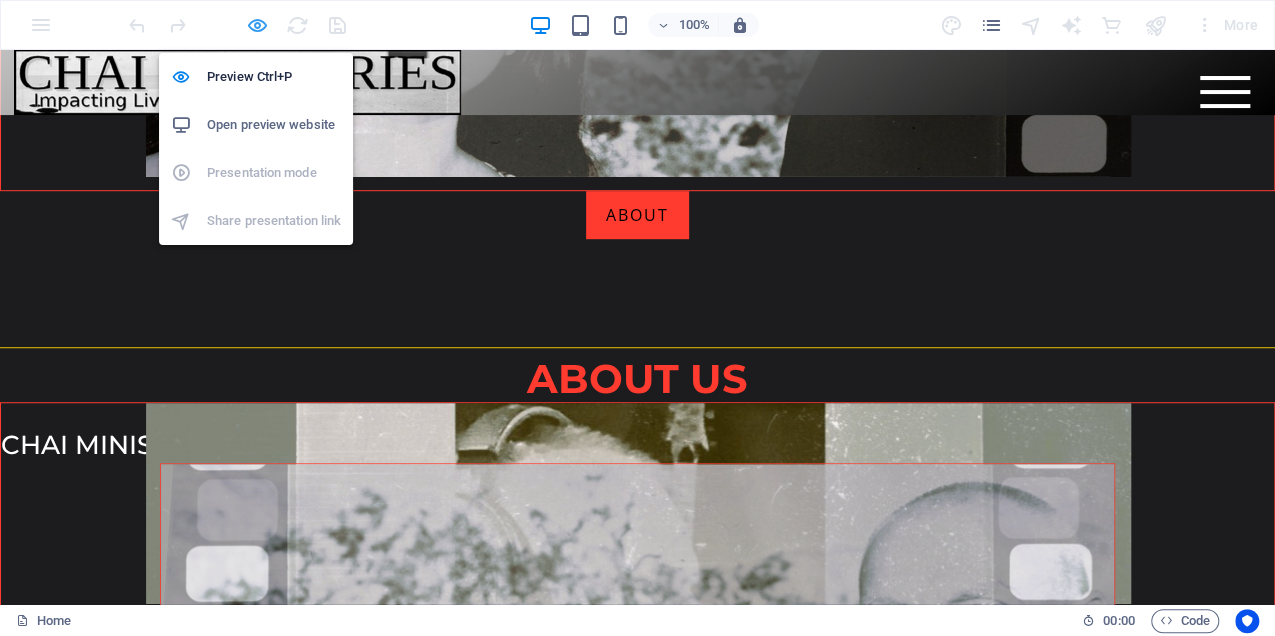 click at bounding box center [257, 25] 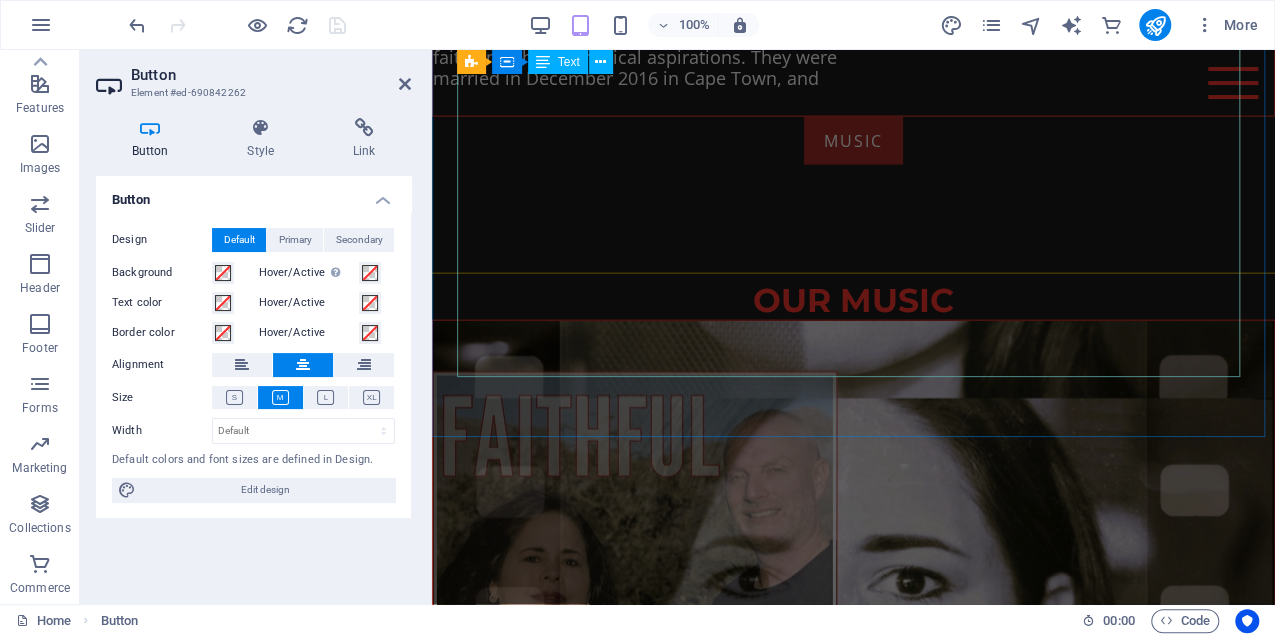 scroll, scrollTop: 2236, scrollLeft: 0, axis: vertical 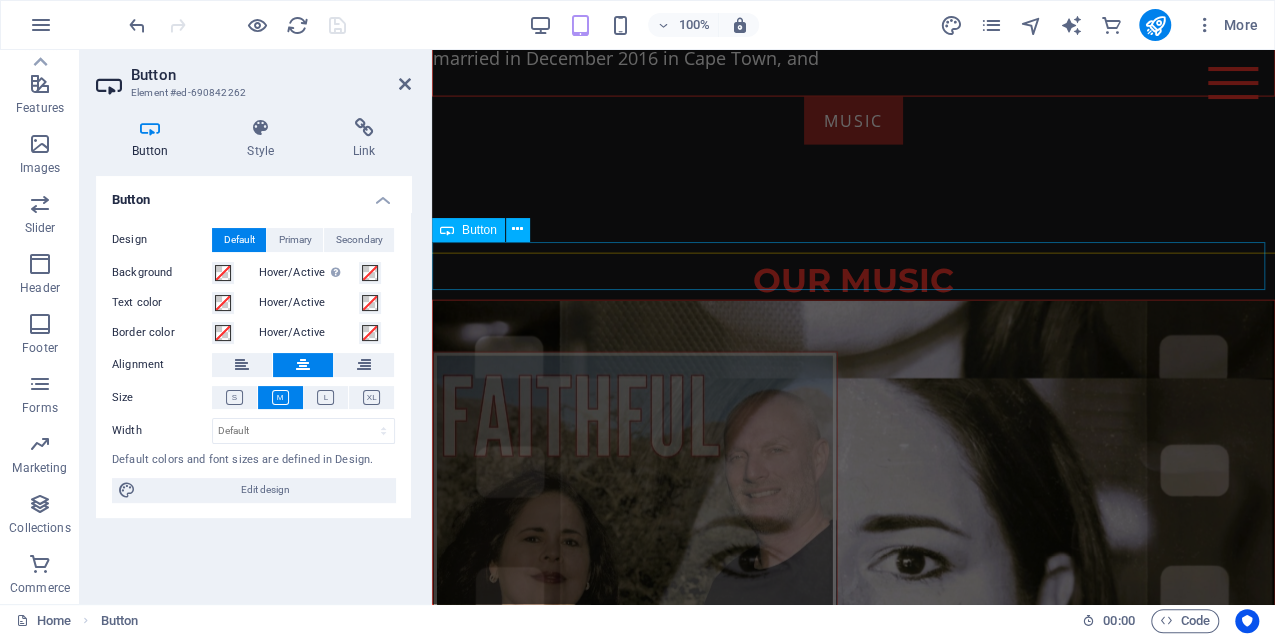 click on "MUSIC" at bounding box center [853, 121] 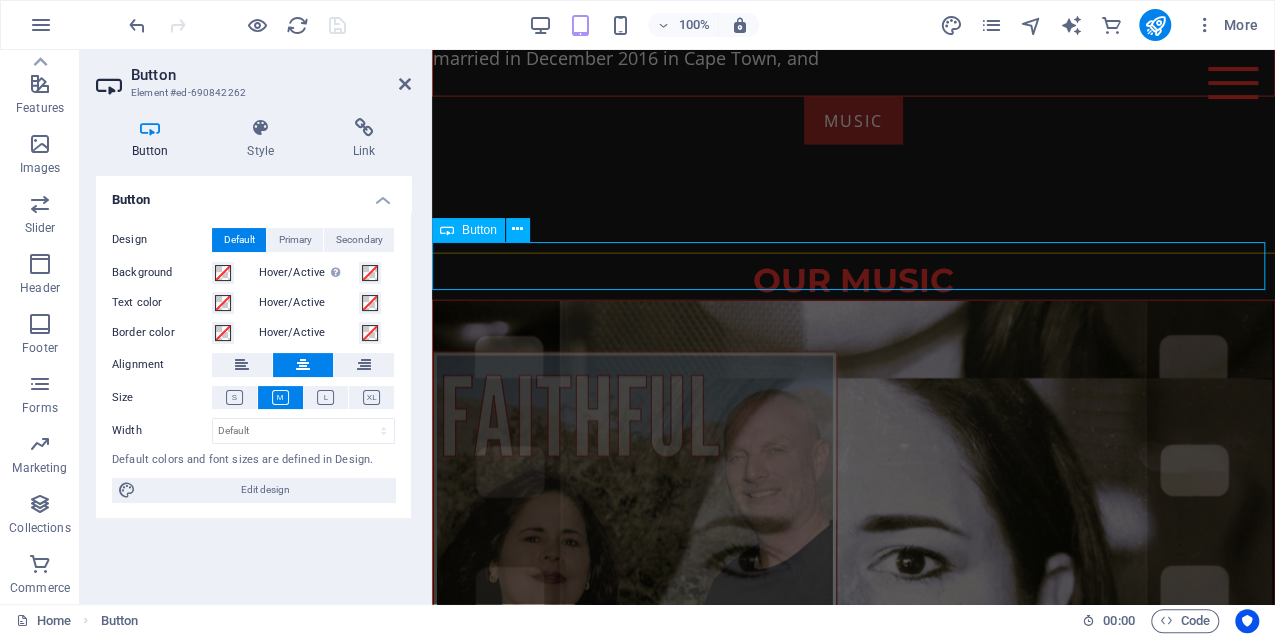 click on "MUSIC" at bounding box center [853, 121] 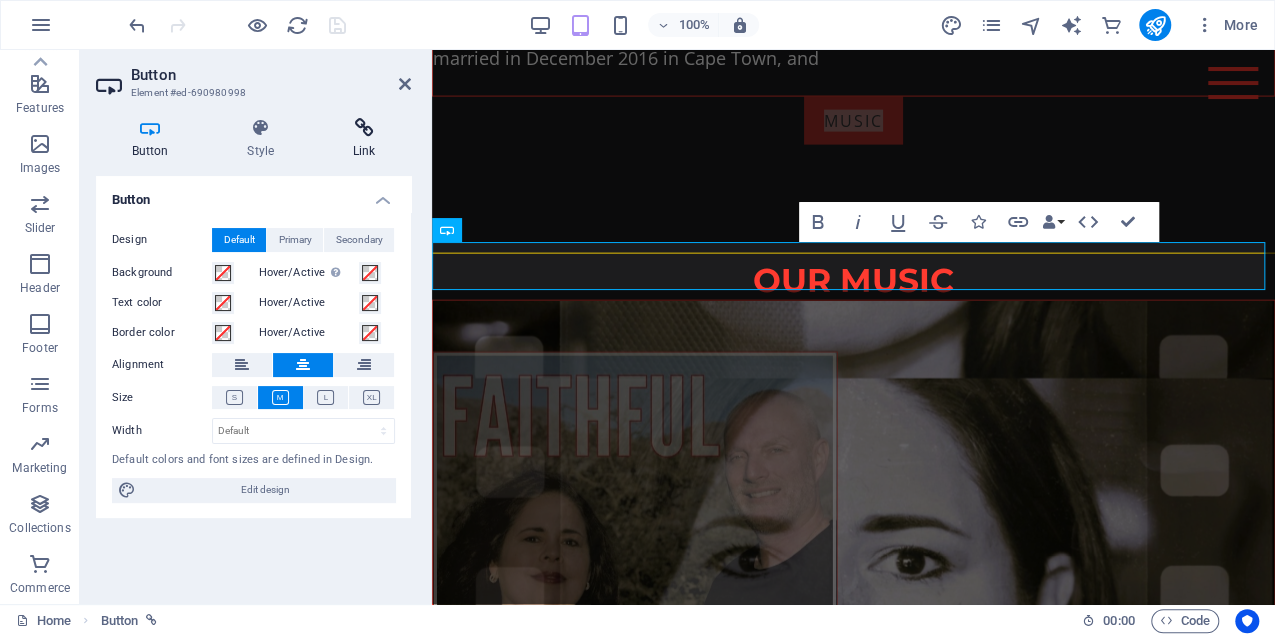 click at bounding box center (364, 128) 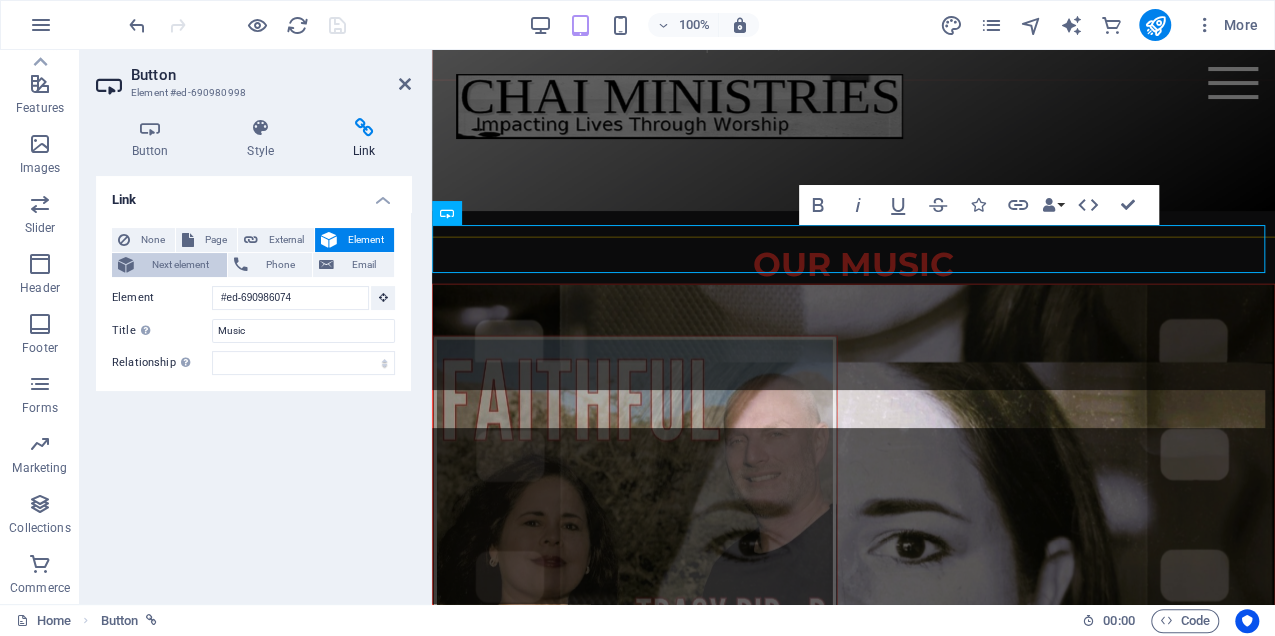 scroll, scrollTop: 2075, scrollLeft: 0, axis: vertical 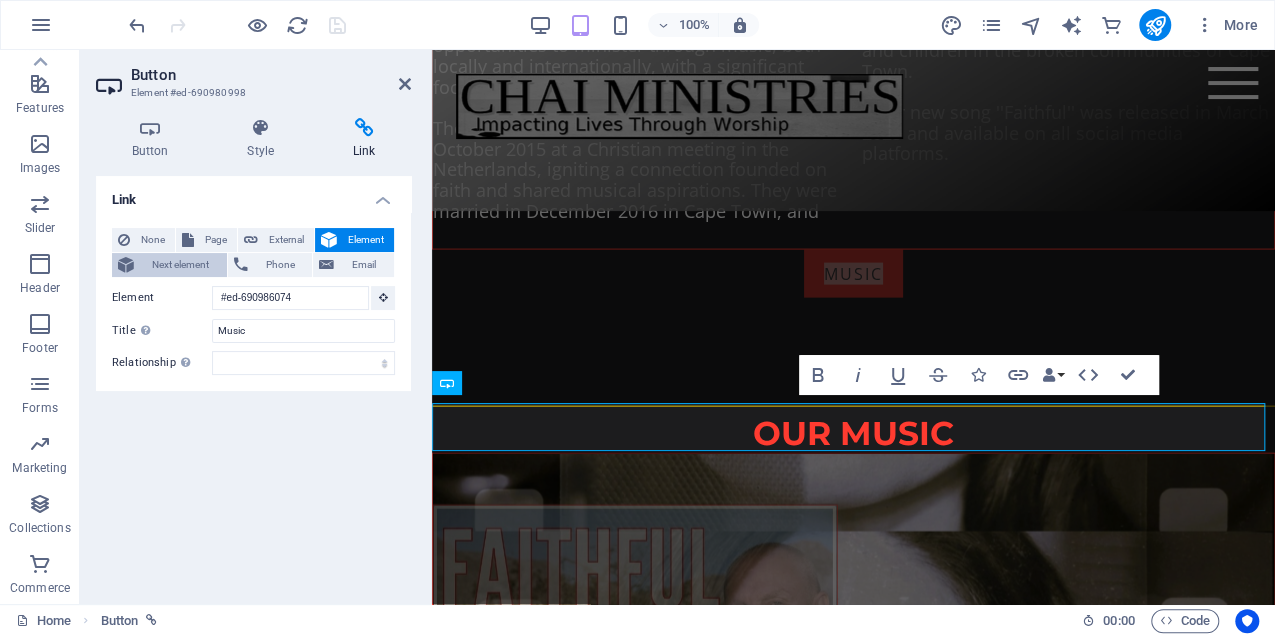 click on "Next element" at bounding box center (180, 265) 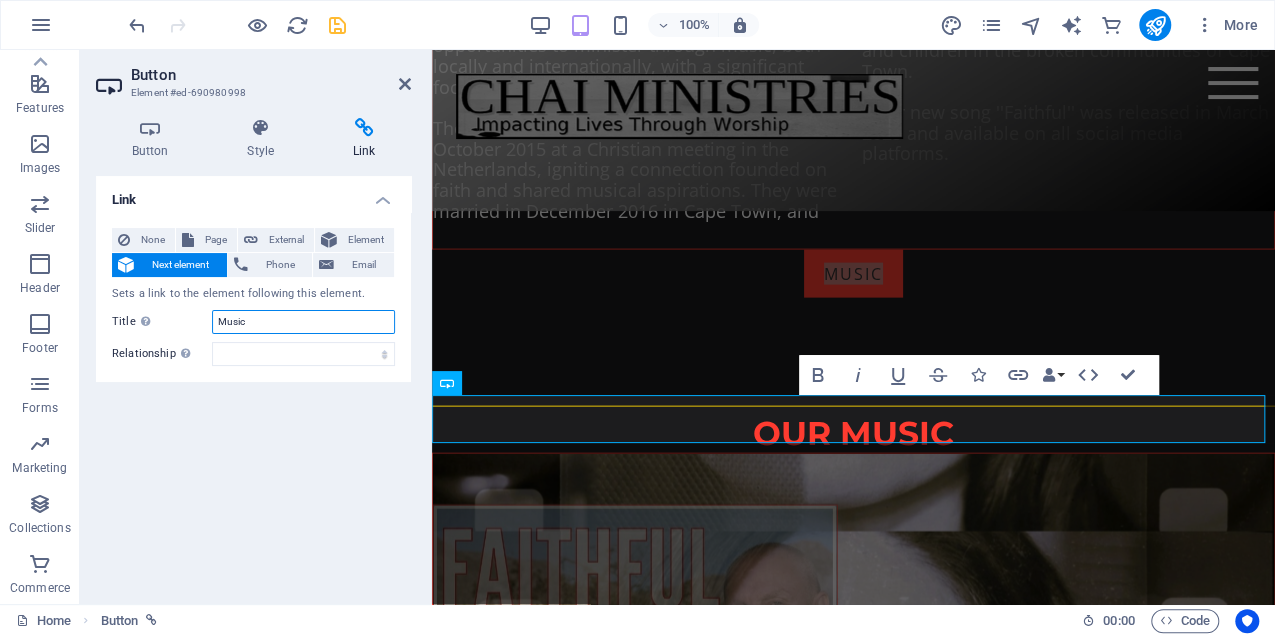 drag, startPoint x: 261, startPoint y: 323, endPoint x: 186, endPoint y: 316, distance: 75.32596 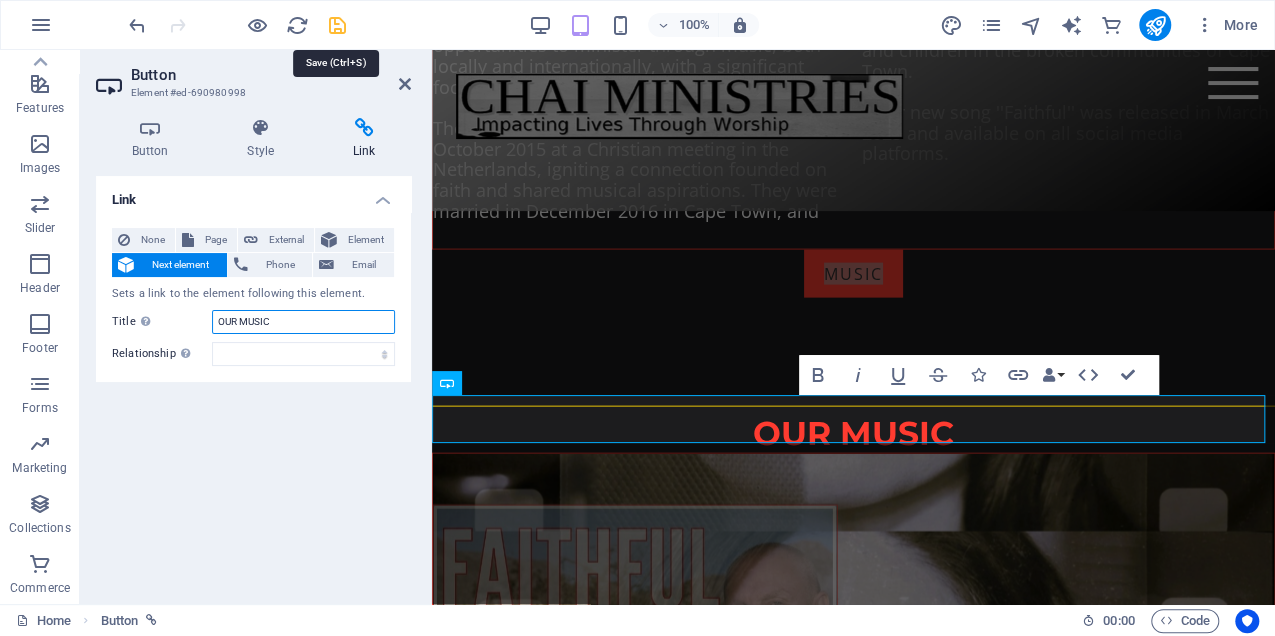 type on "OUR MUSIC" 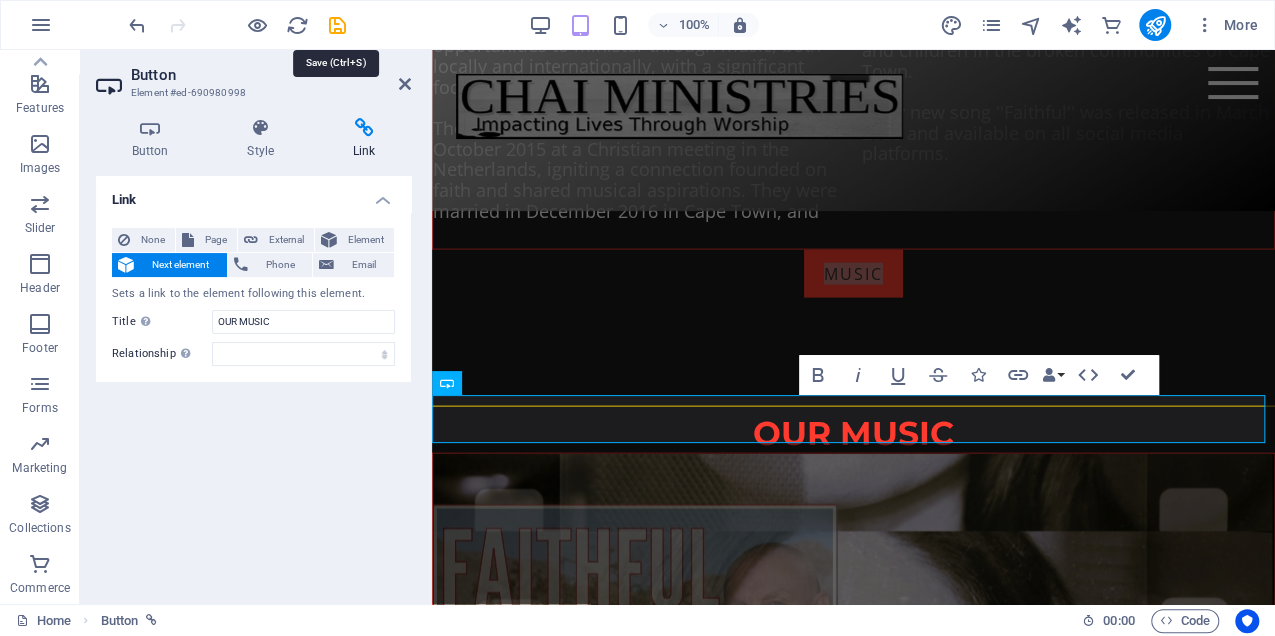 click at bounding box center (337, 25) 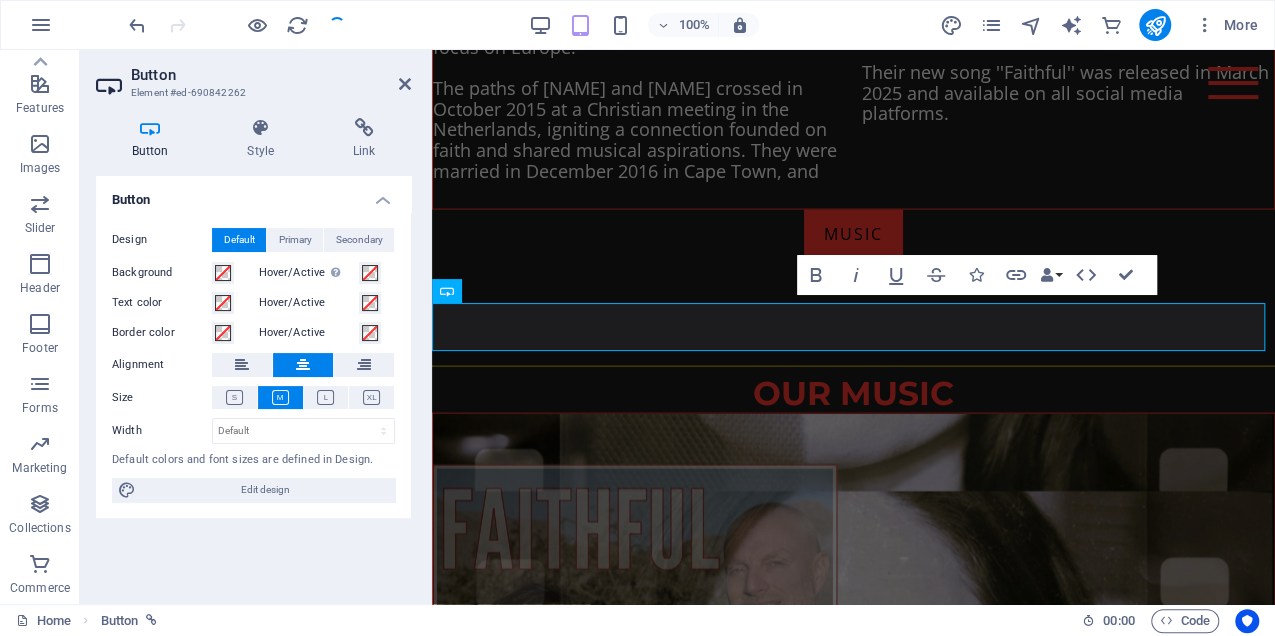 scroll, scrollTop: 531, scrollLeft: 0, axis: vertical 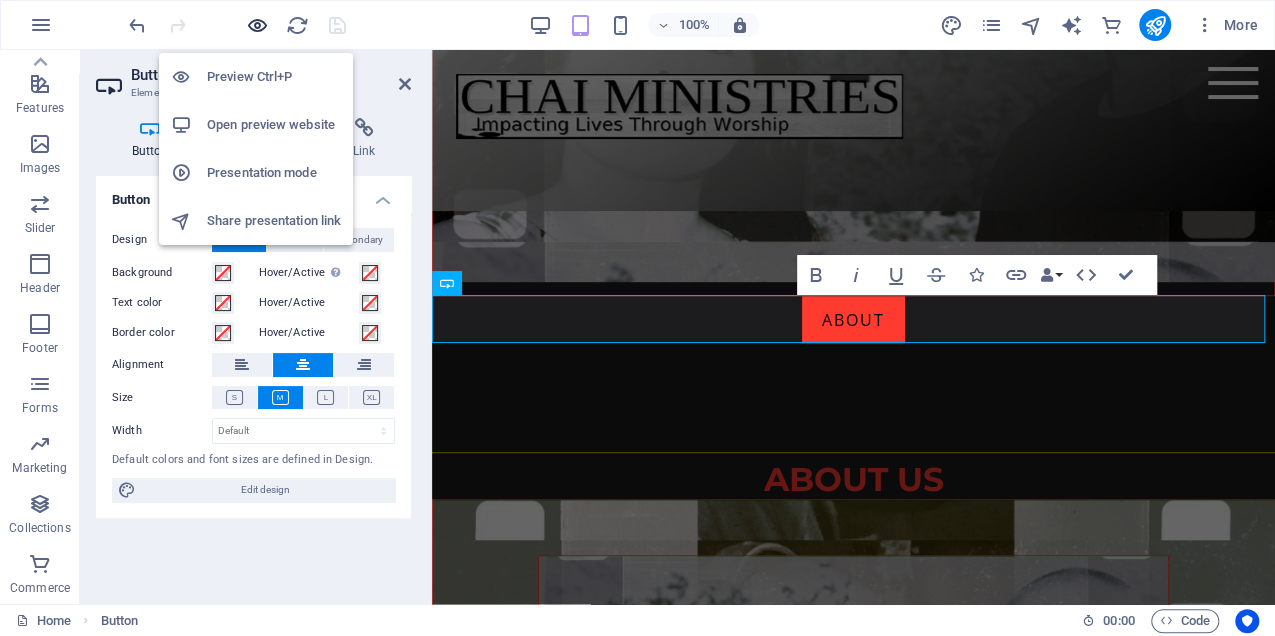 click at bounding box center (257, 25) 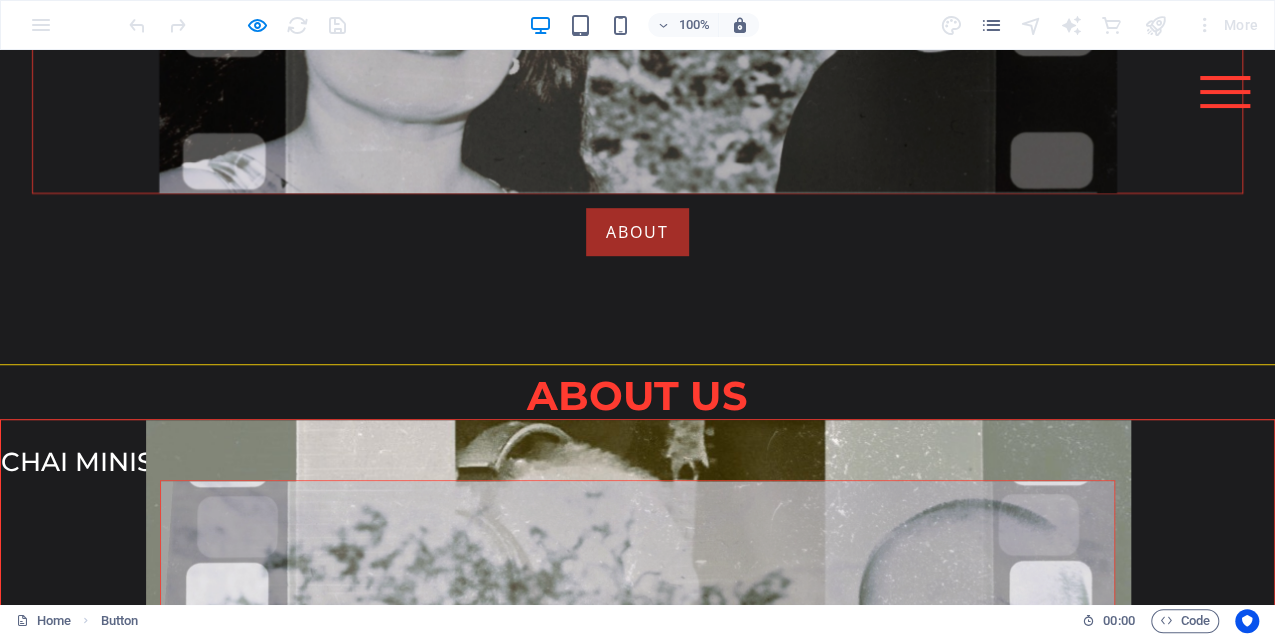 click on "ABOUT" at bounding box center [637, 232] 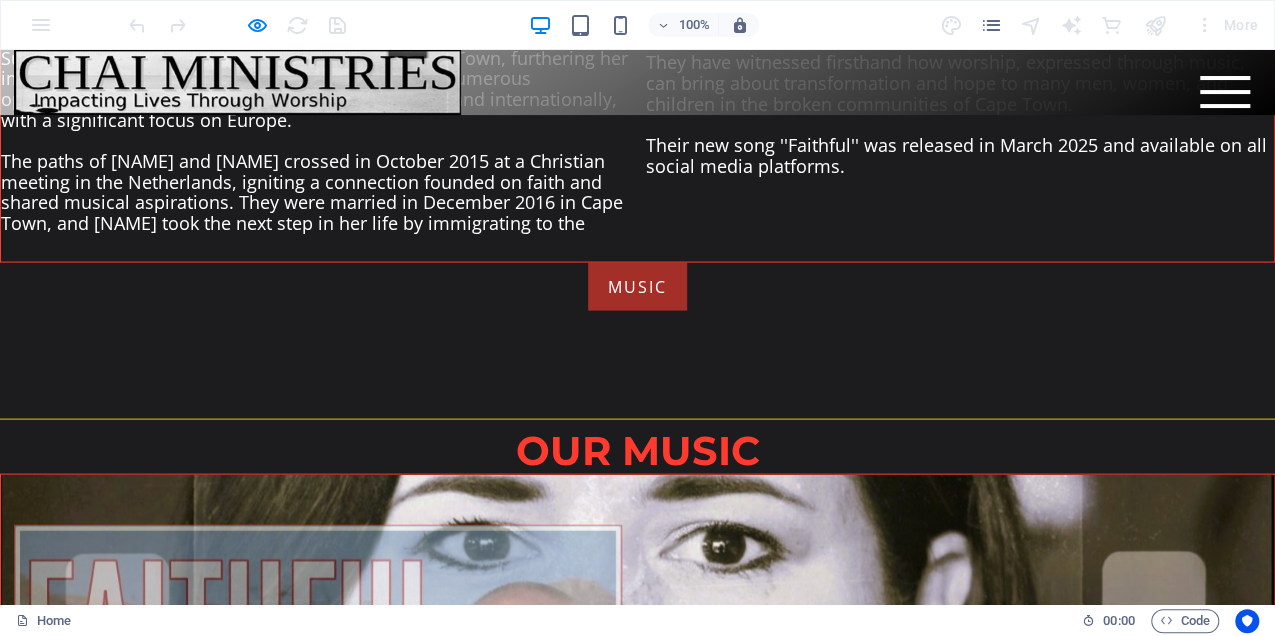 click on "MUSIC" at bounding box center (637, 286) 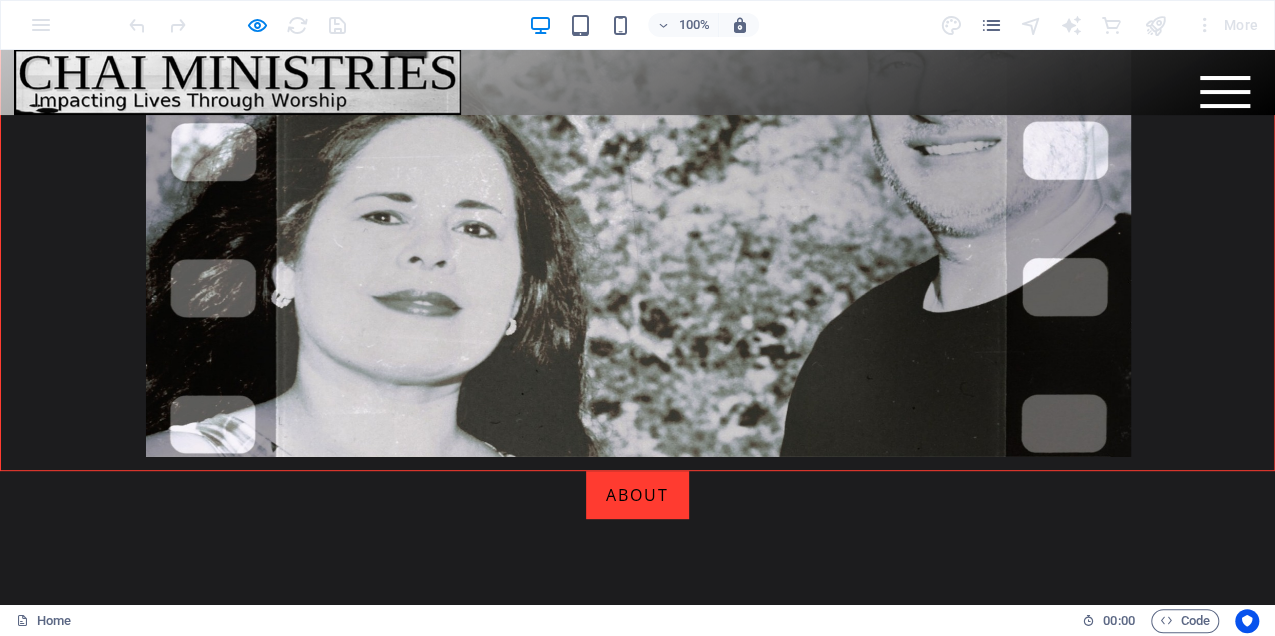 scroll, scrollTop: 50, scrollLeft: 0, axis: vertical 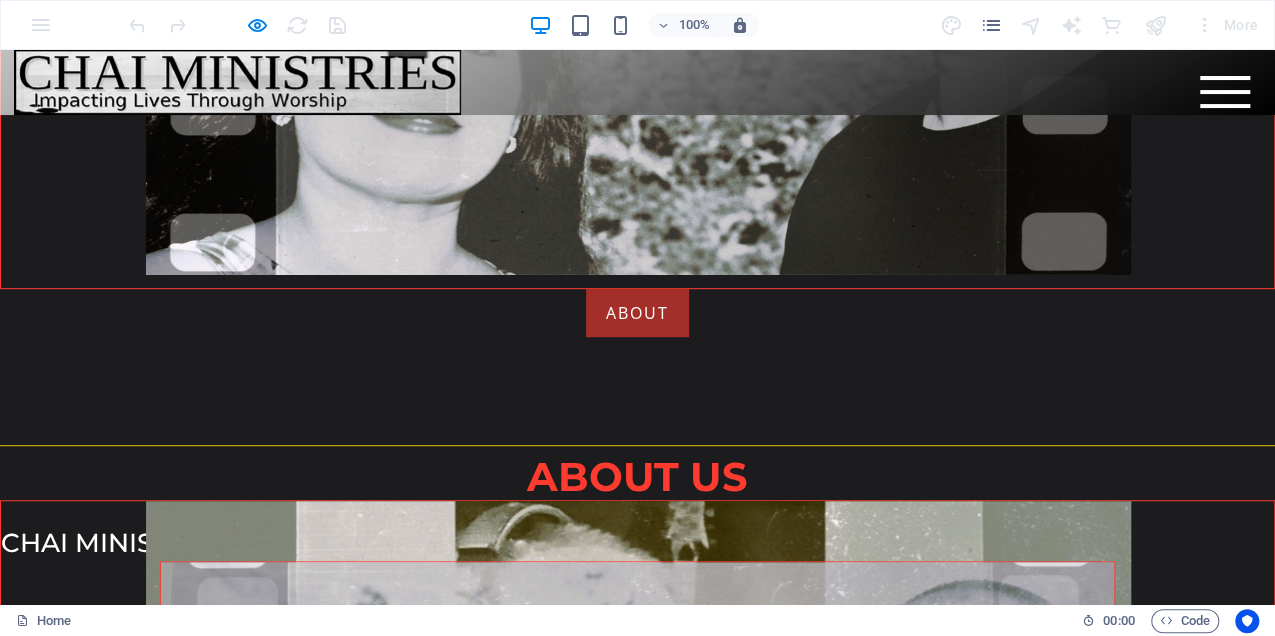 click on "ABOUT" at bounding box center (637, 313) 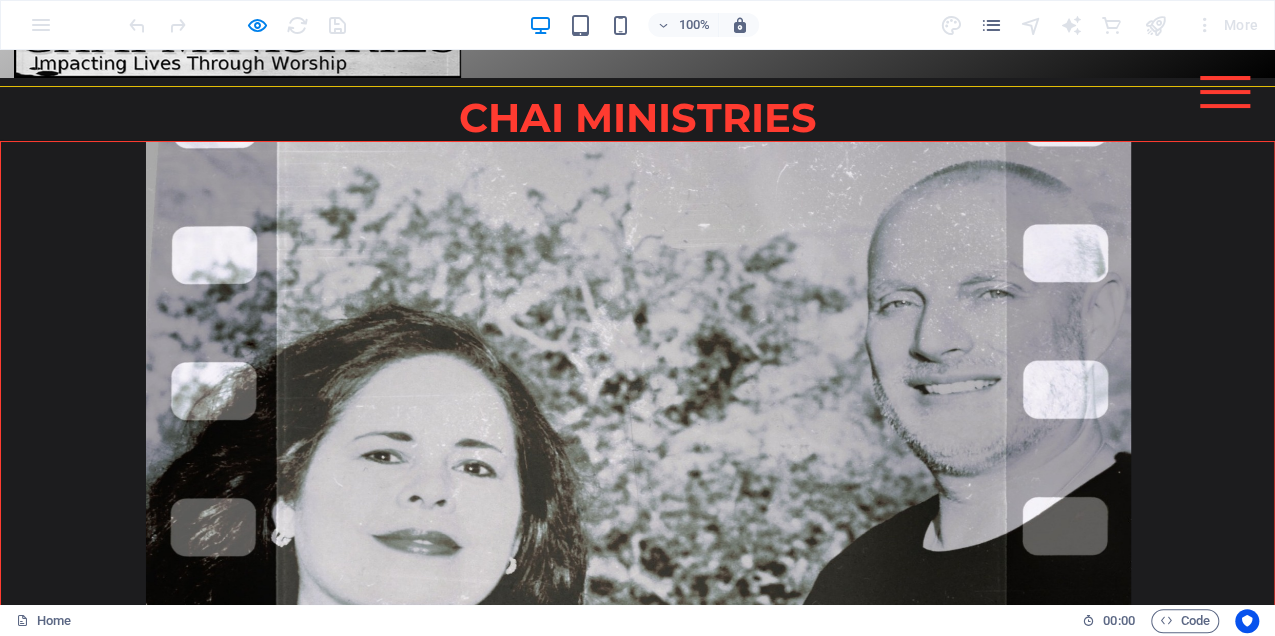 scroll, scrollTop: 0, scrollLeft: 0, axis: both 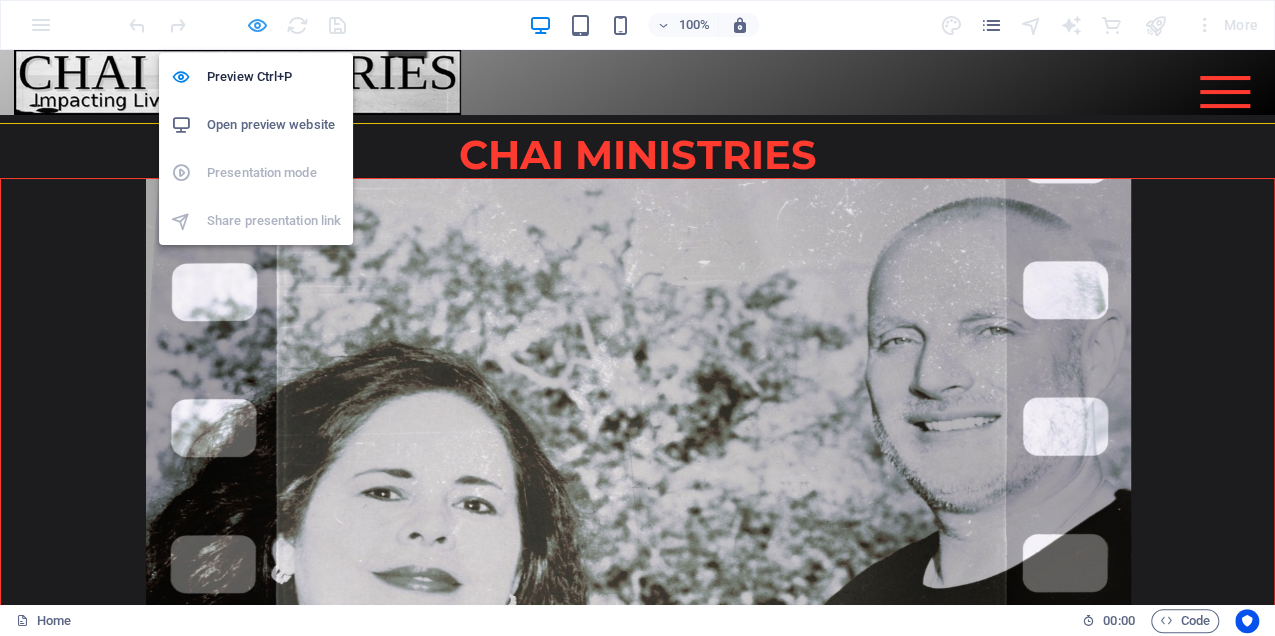 click at bounding box center (257, 25) 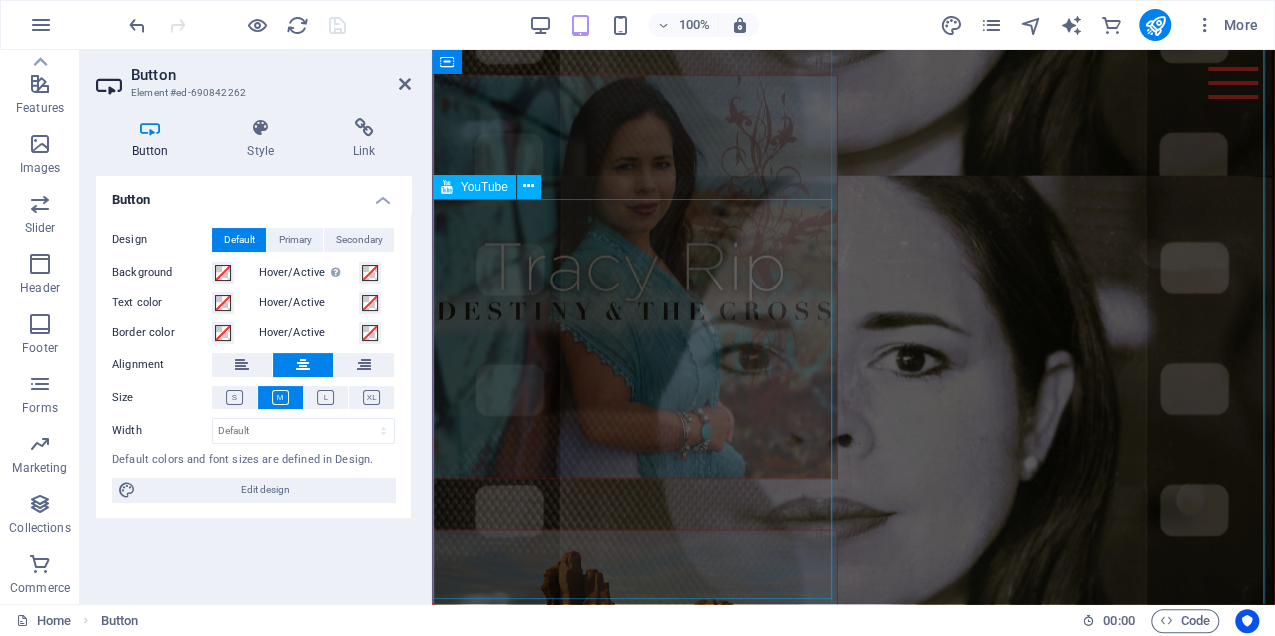 scroll, scrollTop: 5131, scrollLeft: 0, axis: vertical 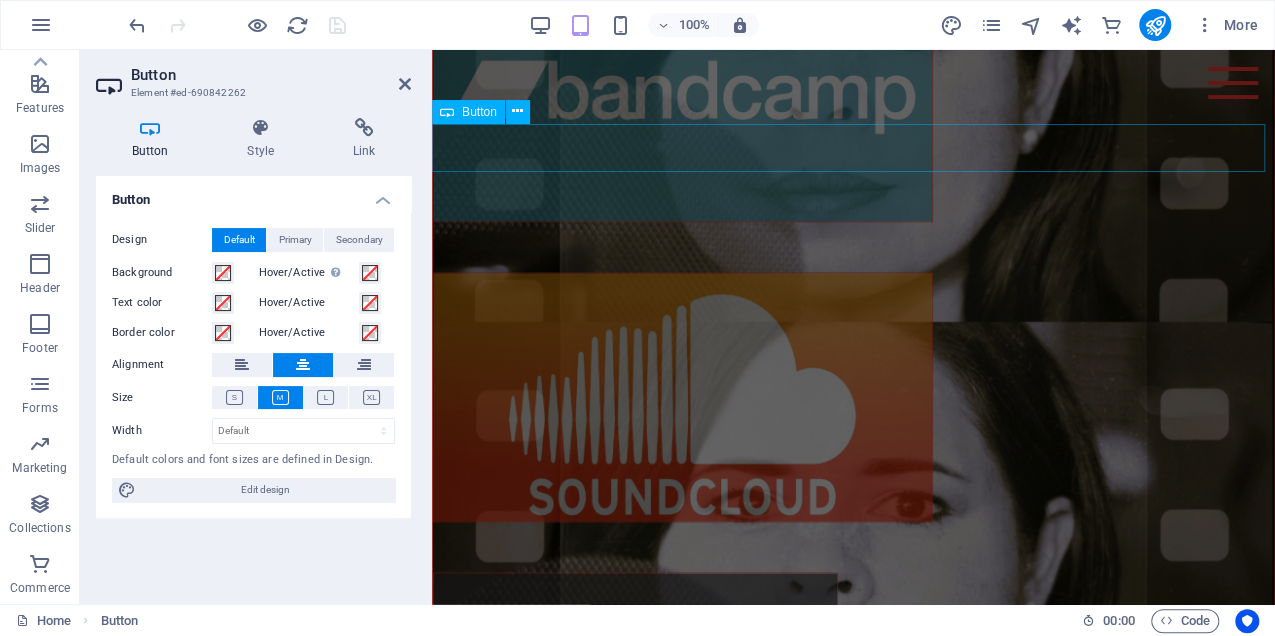 click on "Services" at bounding box center [853, 897] 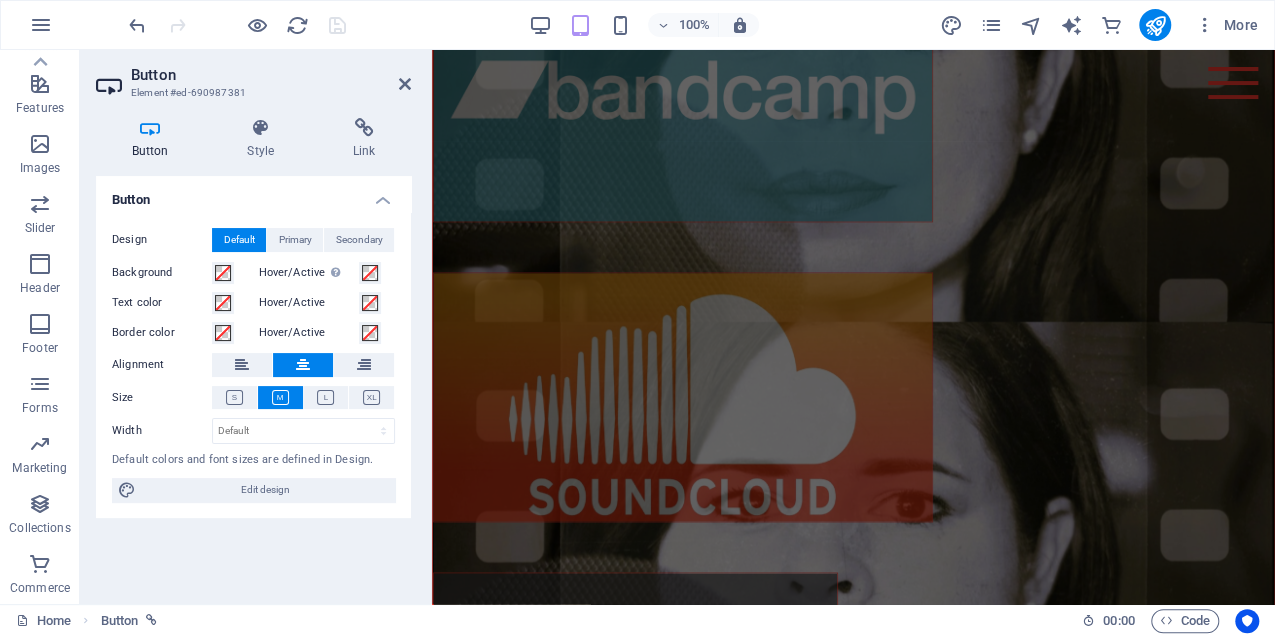 scroll, scrollTop: 4952, scrollLeft: 0, axis: vertical 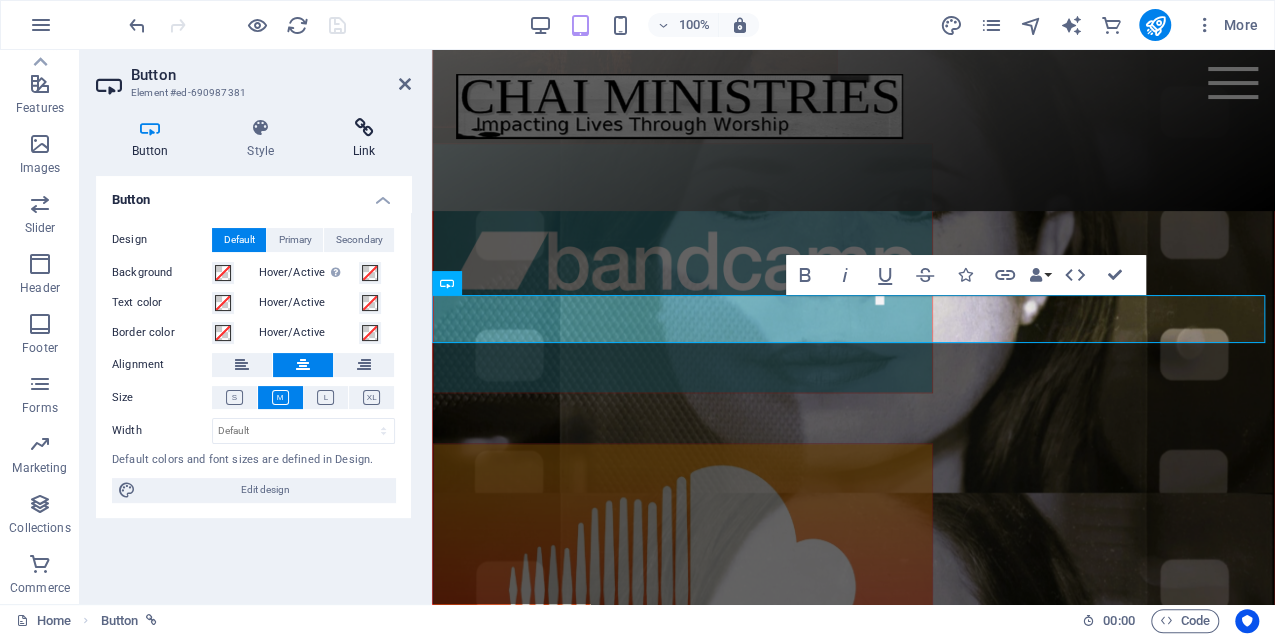 click at bounding box center (364, 128) 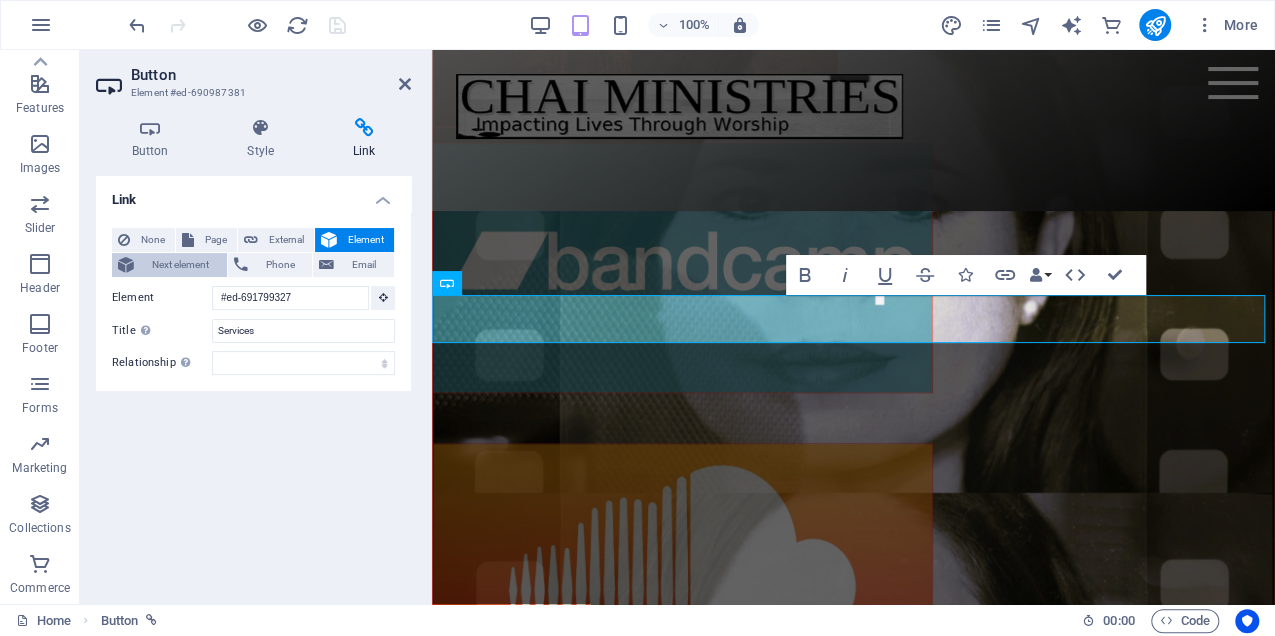 click on "Next element" at bounding box center [180, 265] 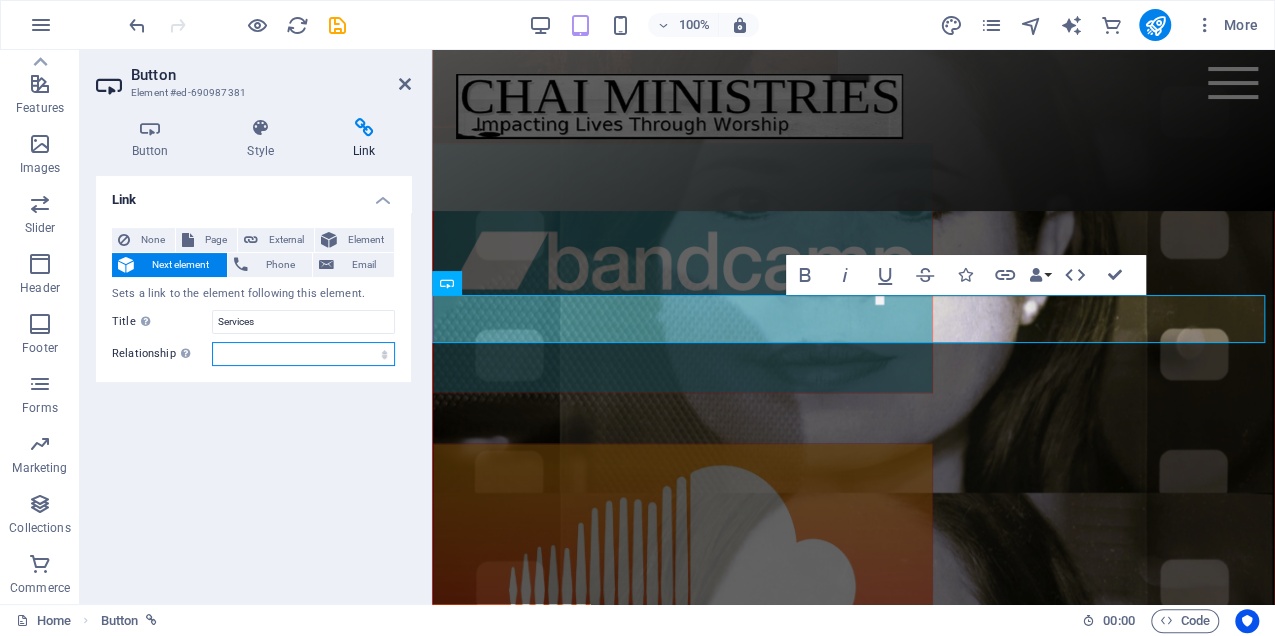 click on "alternate author bookmark external help license next nofollow noreferrer noopener prev search tag" at bounding box center (303, 354) 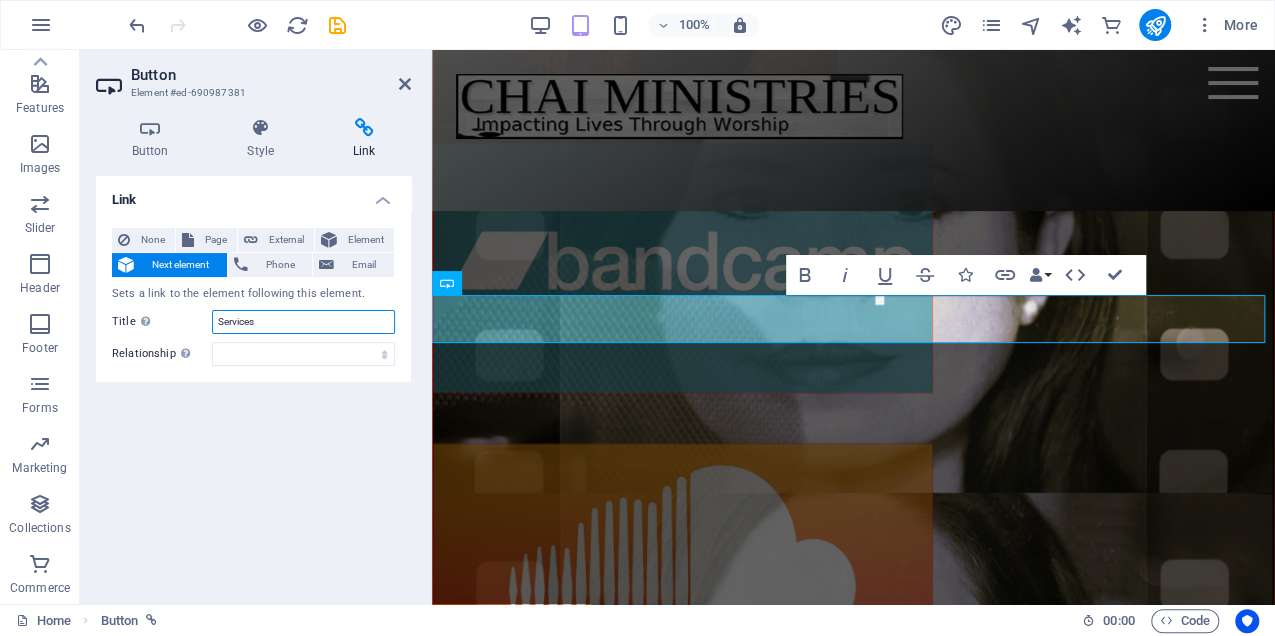drag, startPoint x: 251, startPoint y: 324, endPoint x: 192, endPoint y: 321, distance: 59.07622 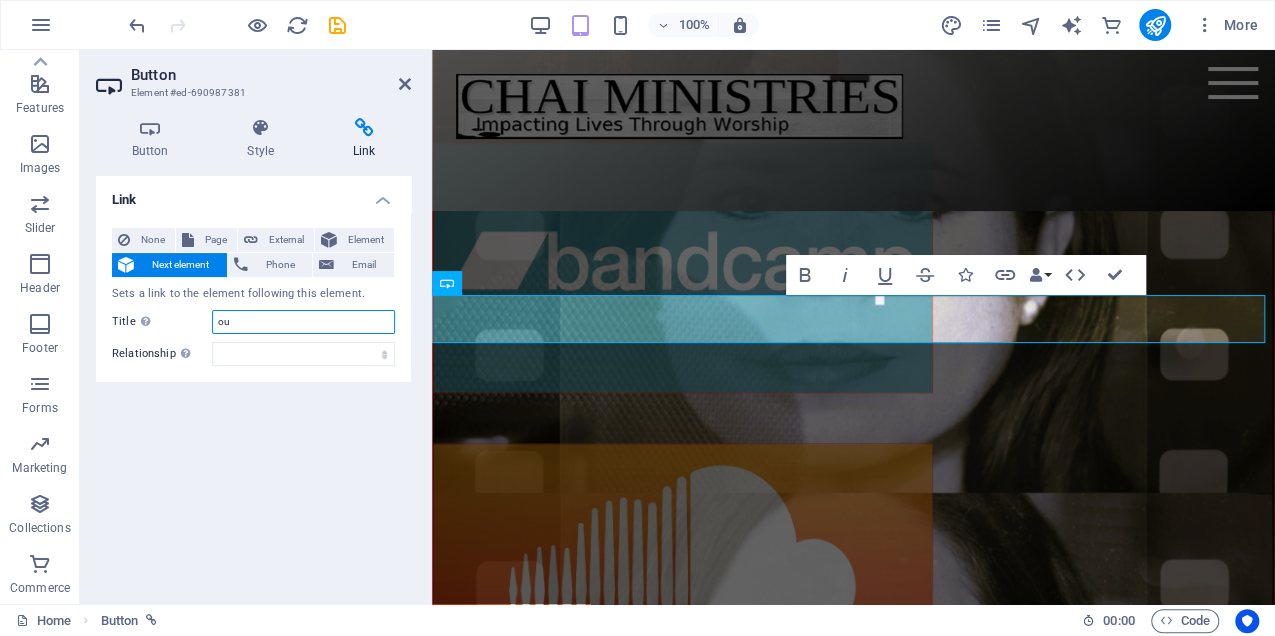 type on "o" 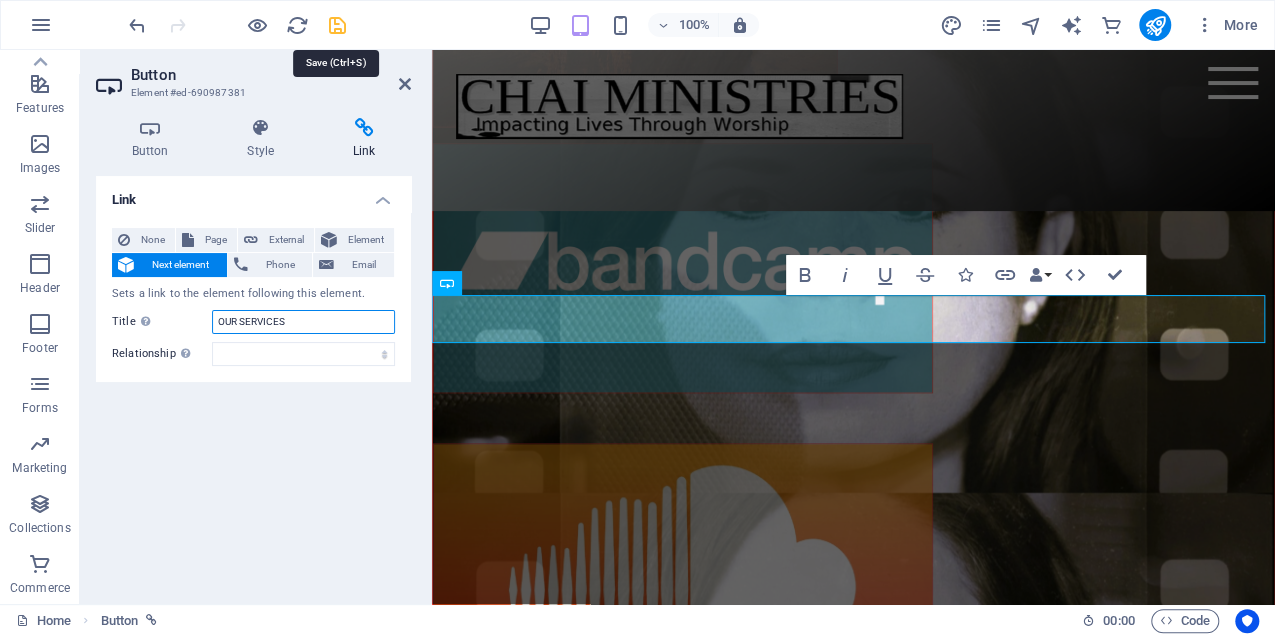 type on "OUR SERVICES" 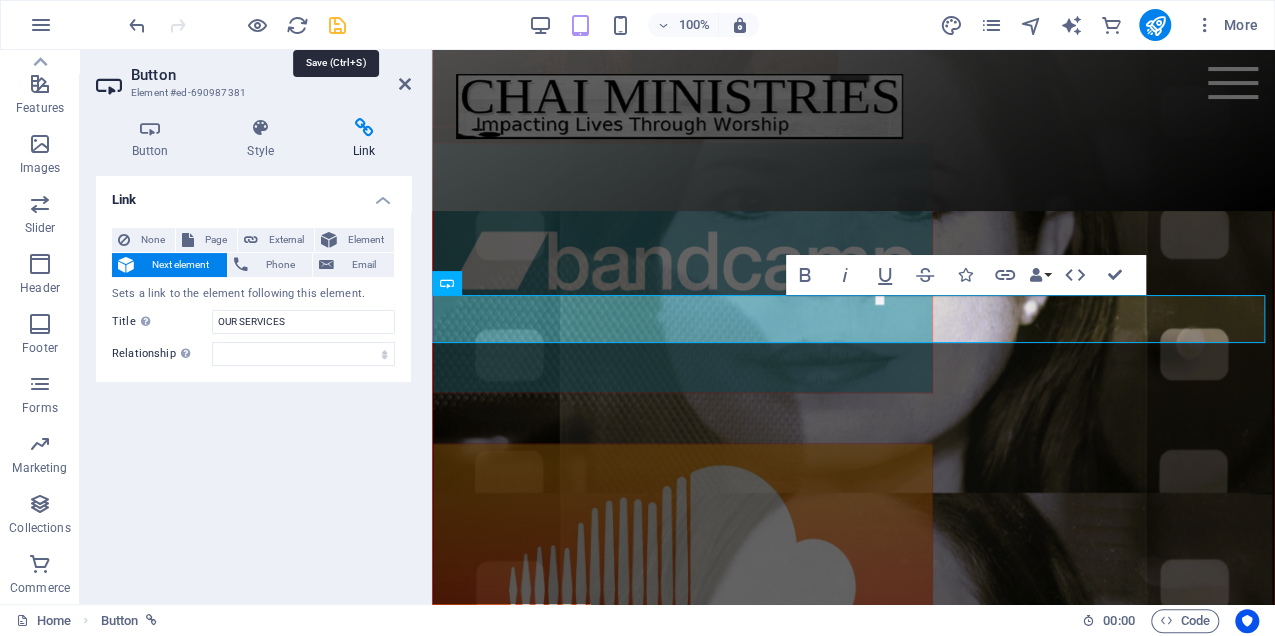 click at bounding box center (337, 25) 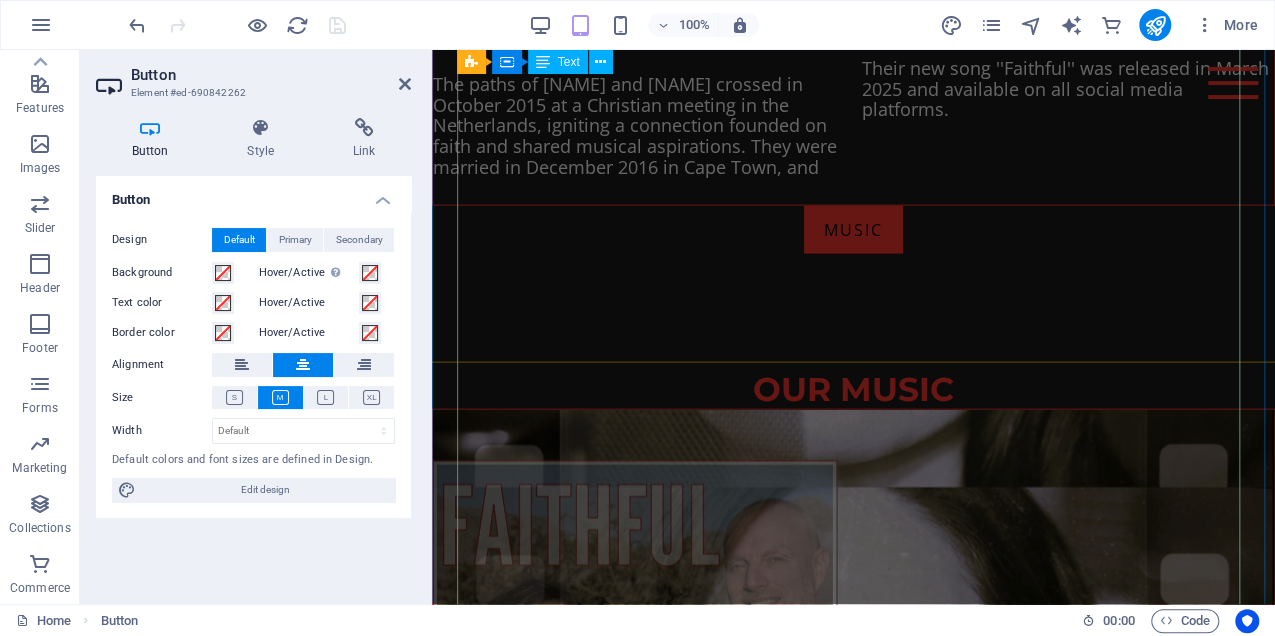 scroll, scrollTop: 2331, scrollLeft: 0, axis: vertical 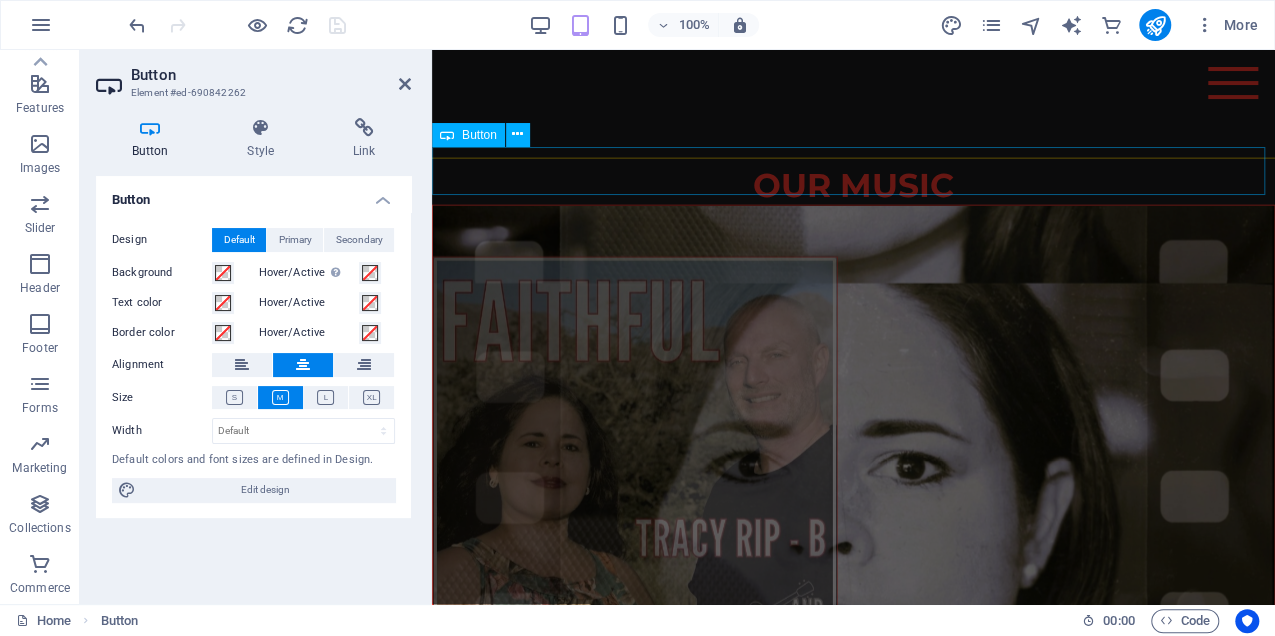 click on "MUSIC" at bounding box center (853, 26) 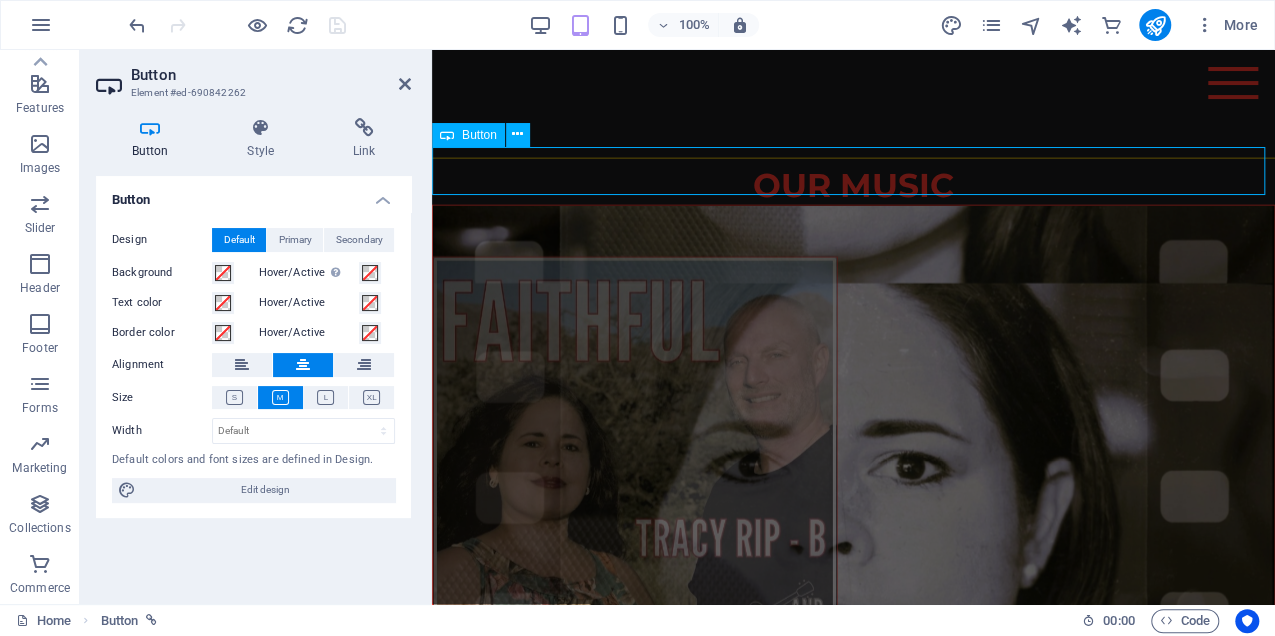 click on "MUSIC" at bounding box center (853, 26) 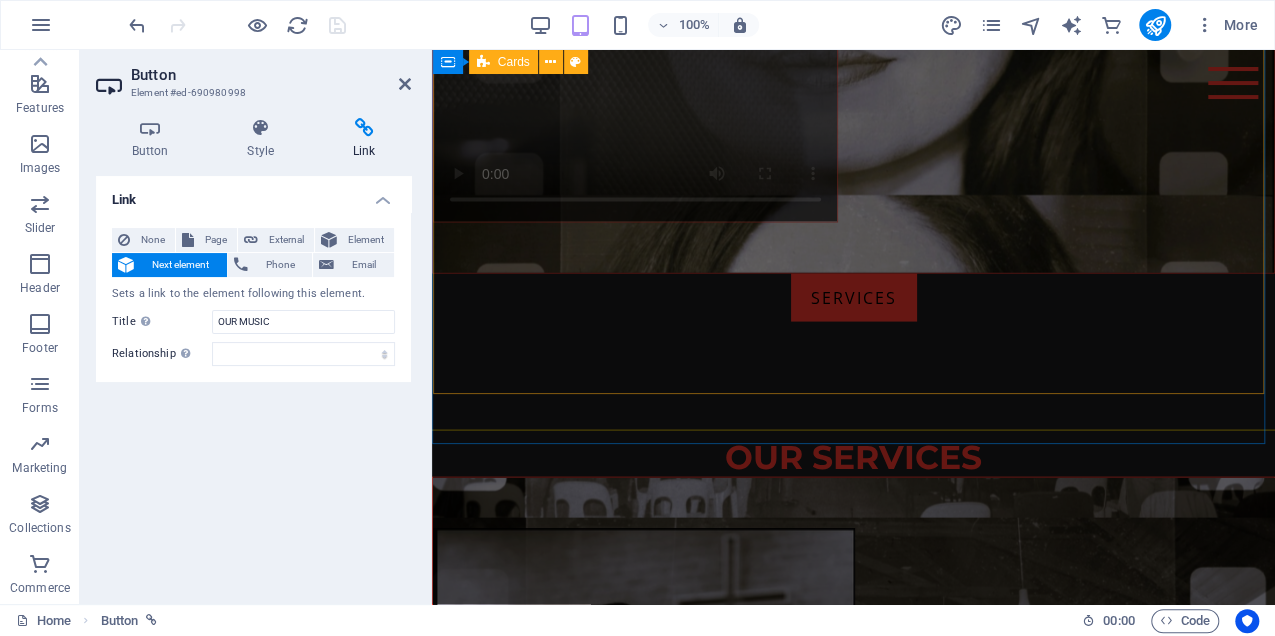 scroll, scrollTop: 5931, scrollLeft: 0, axis: vertical 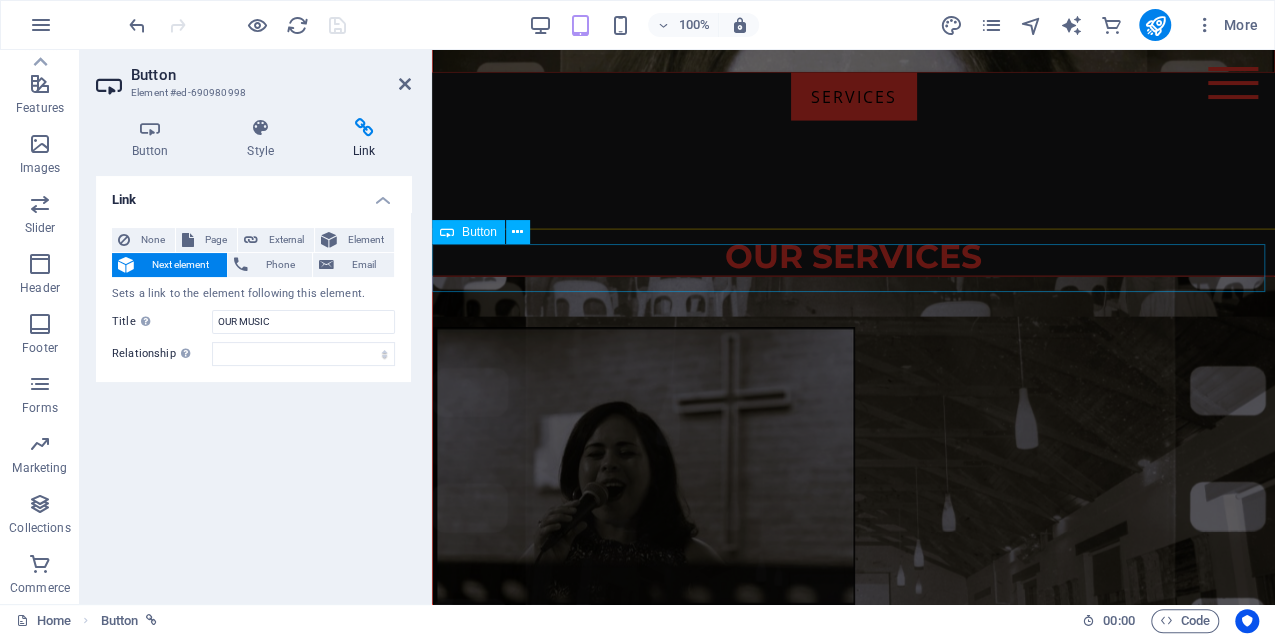 click on "Outreach" at bounding box center (853, 1358) 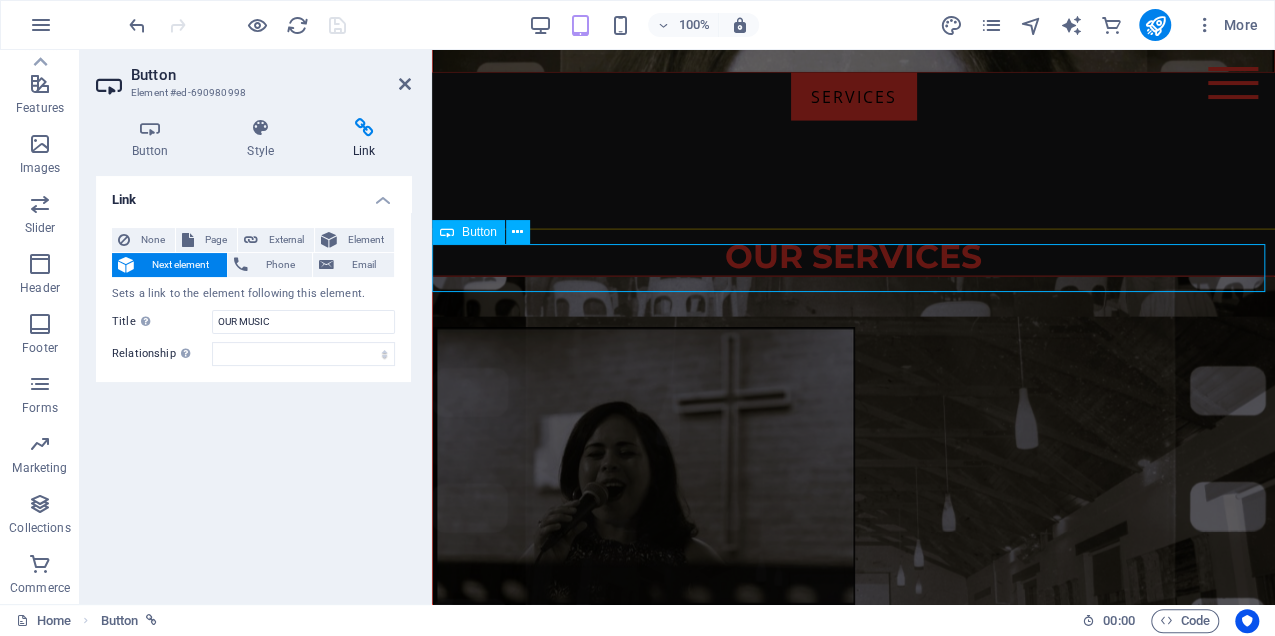 click on "Outreach" at bounding box center (853, 1358) 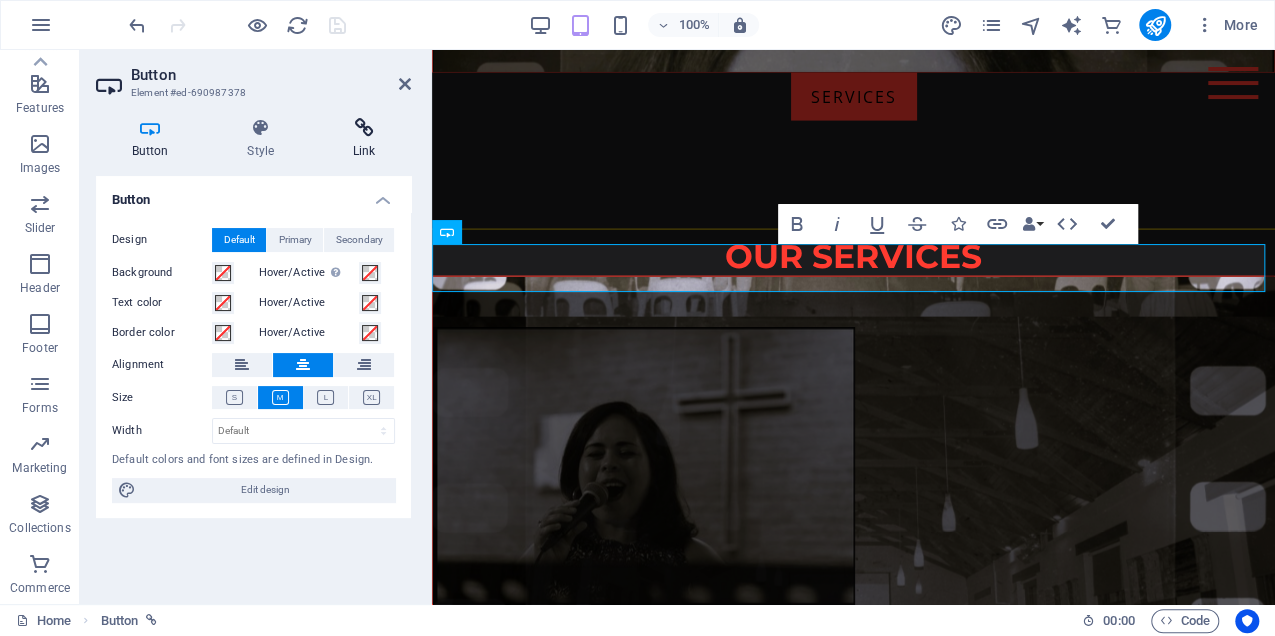 click at bounding box center [364, 128] 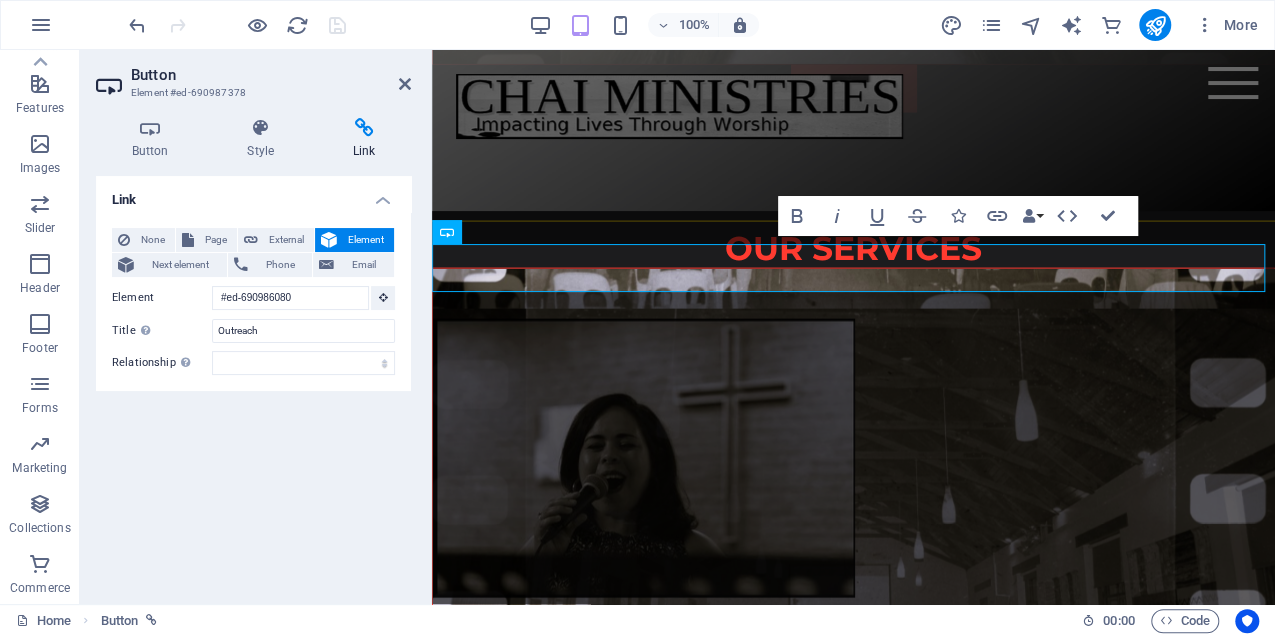 scroll, scrollTop: 5770, scrollLeft: 0, axis: vertical 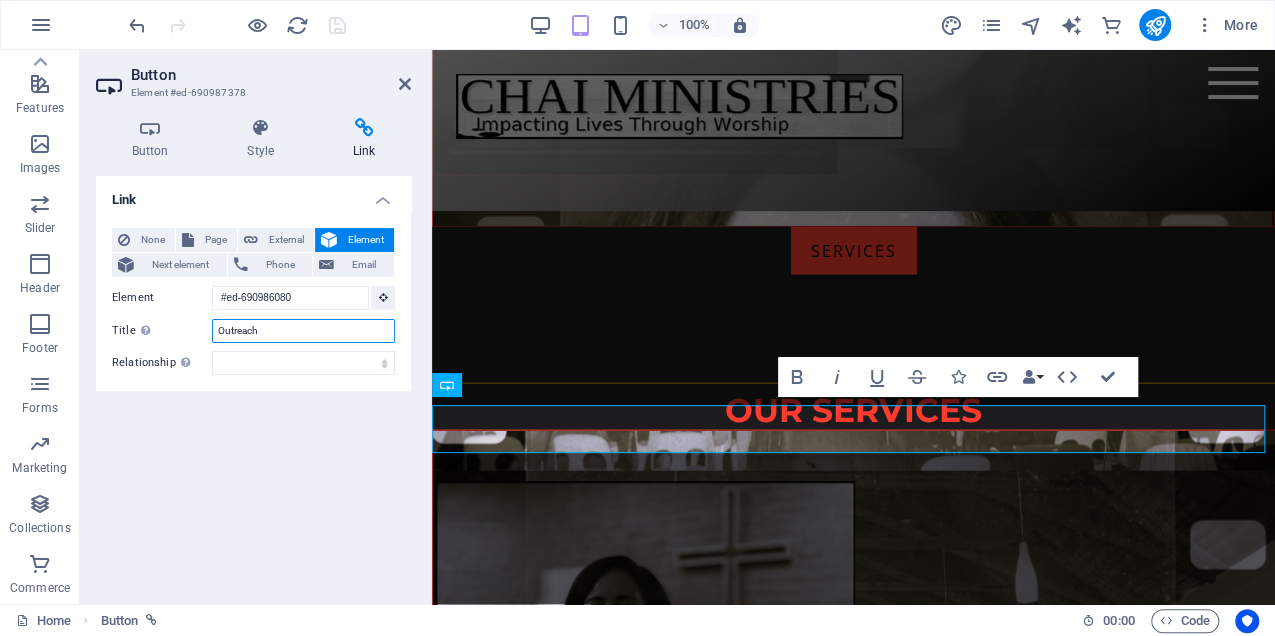 drag, startPoint x: 278, startPoint y: 332, endPoint x: 194, endPoint y: 318, distance: 85.158676 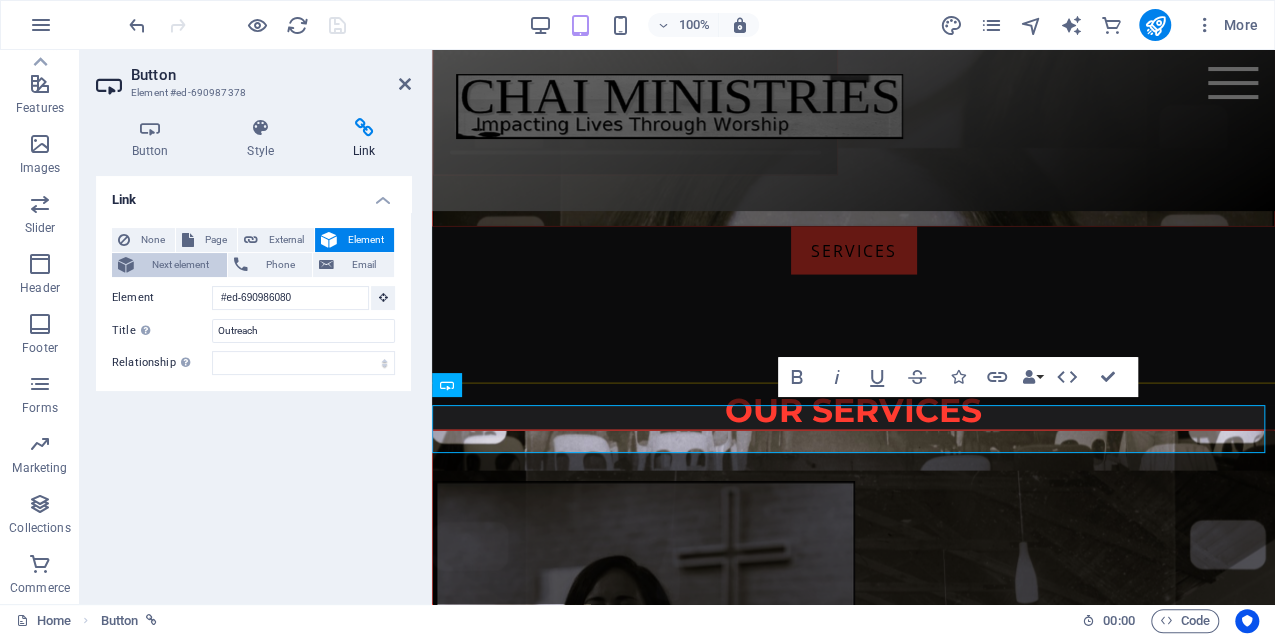 click on "Next element" at bounding box center [180, 265] 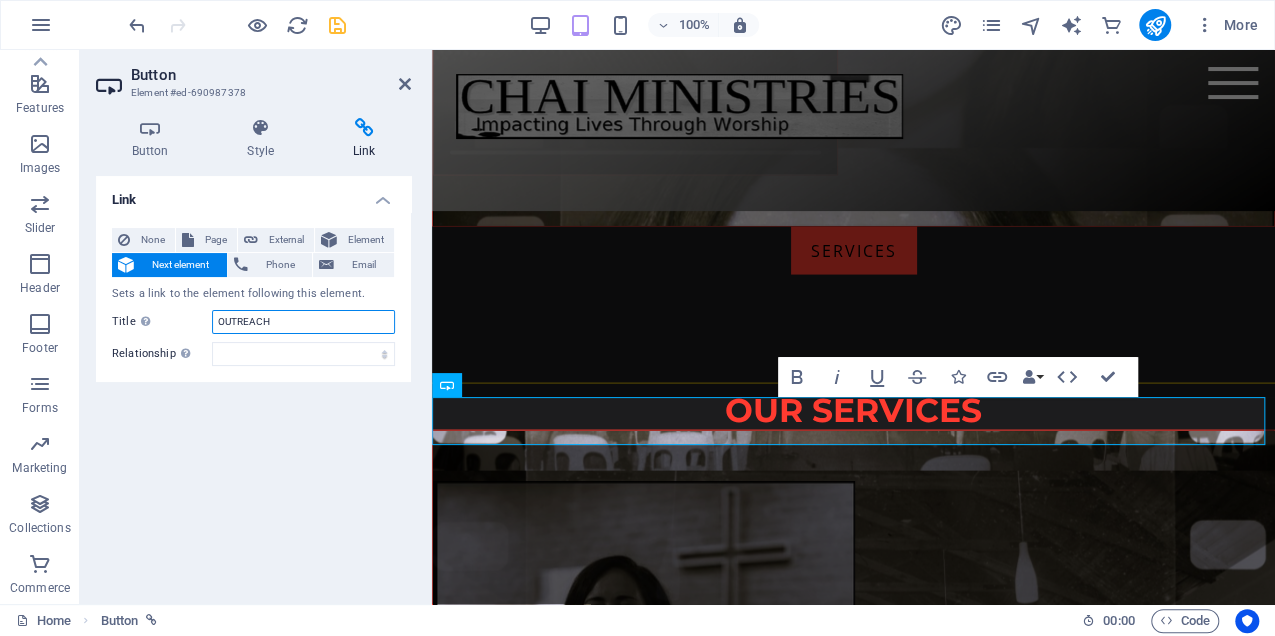 click on "OUTREACH" at bounding box center [303, 322] 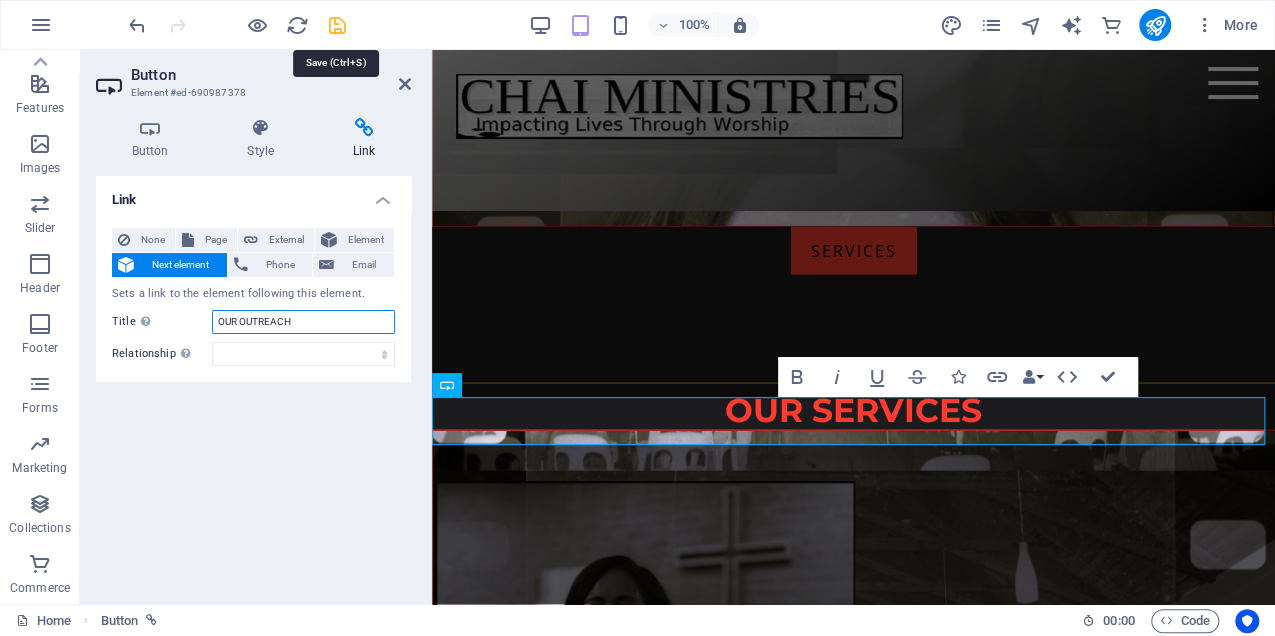 type on "OUR OUTREACH" 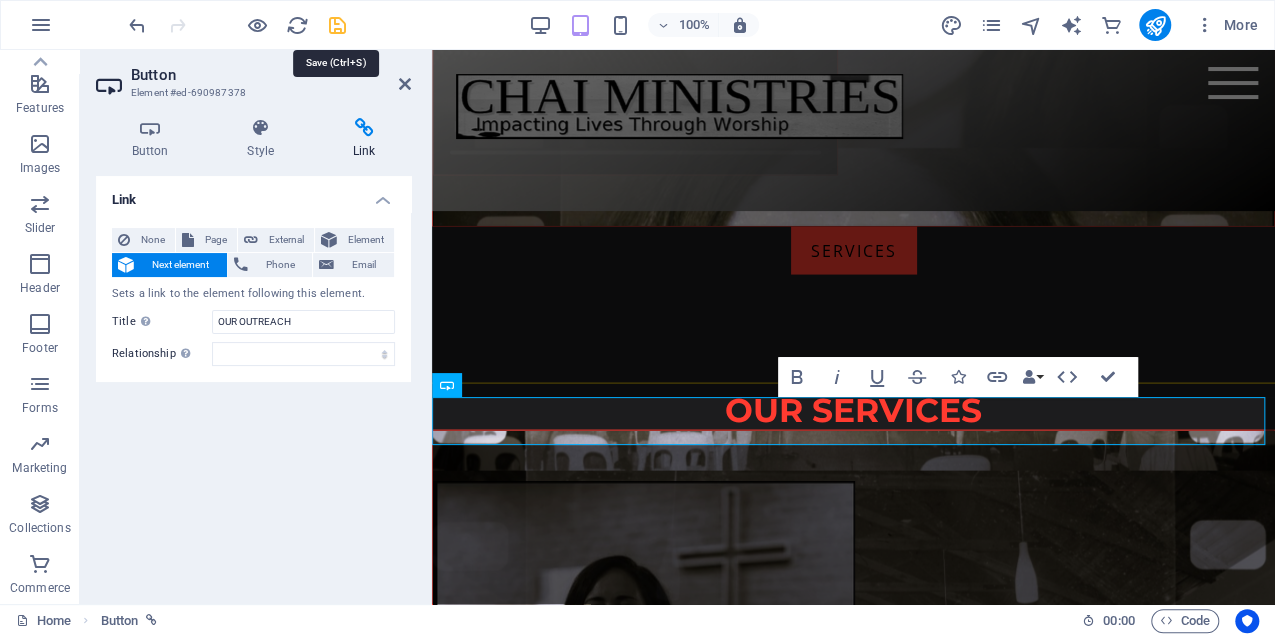 click at bounding box center [337, 25] 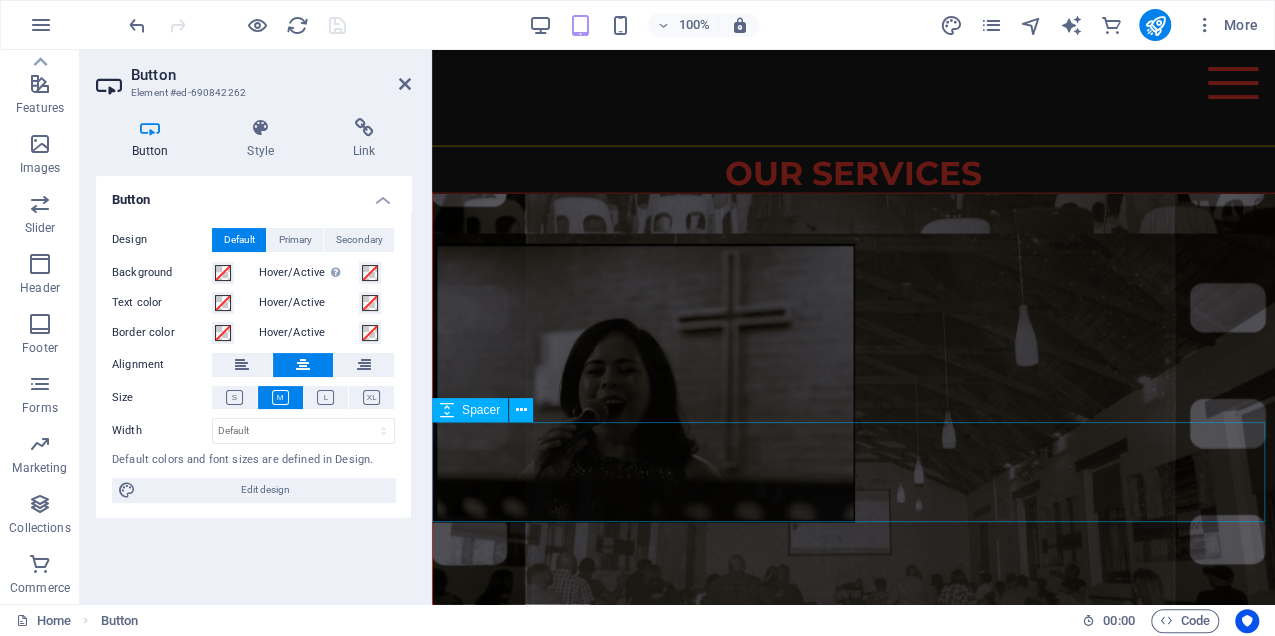 scroll, scrollTop: 6131, scrollLeft: 0, axis: vertical 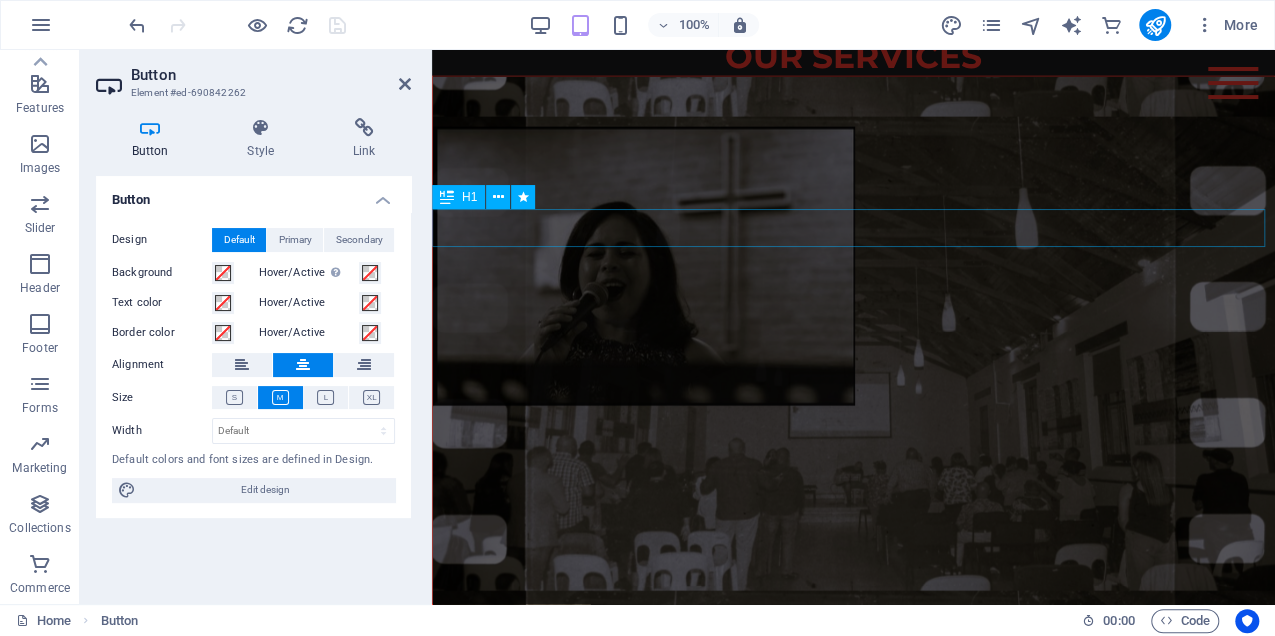 click on "OUTREACH" at bounding box center (853, 1318) 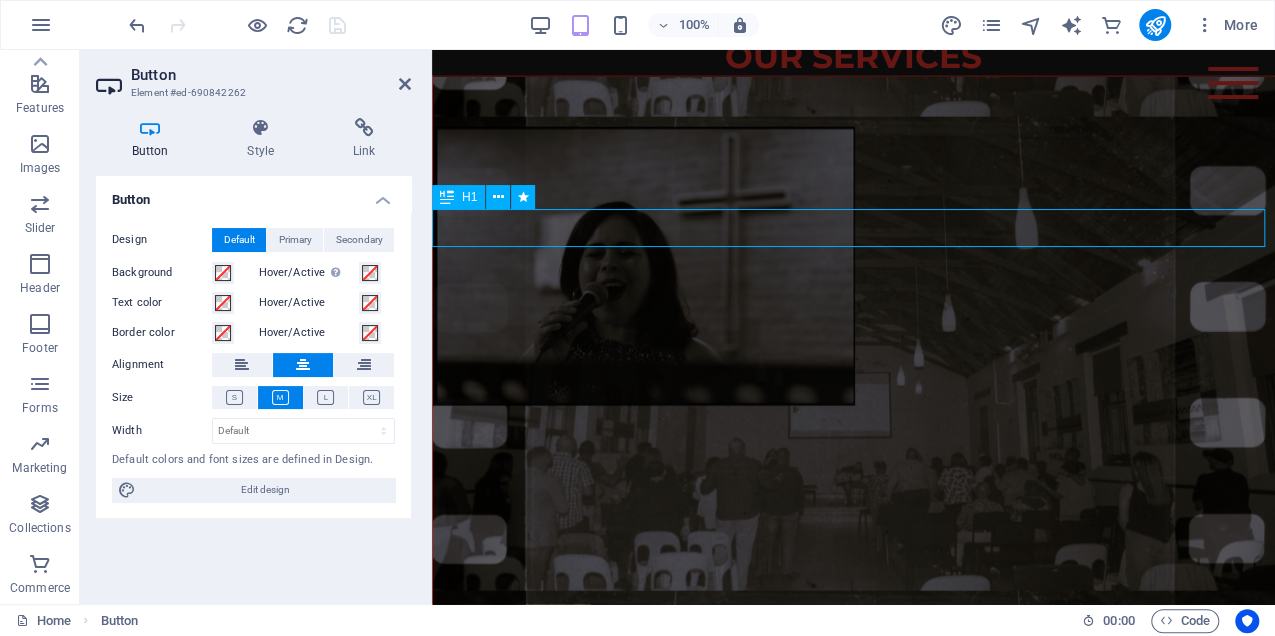 click on "OUTREACH" at bounding box center (853, 1318) 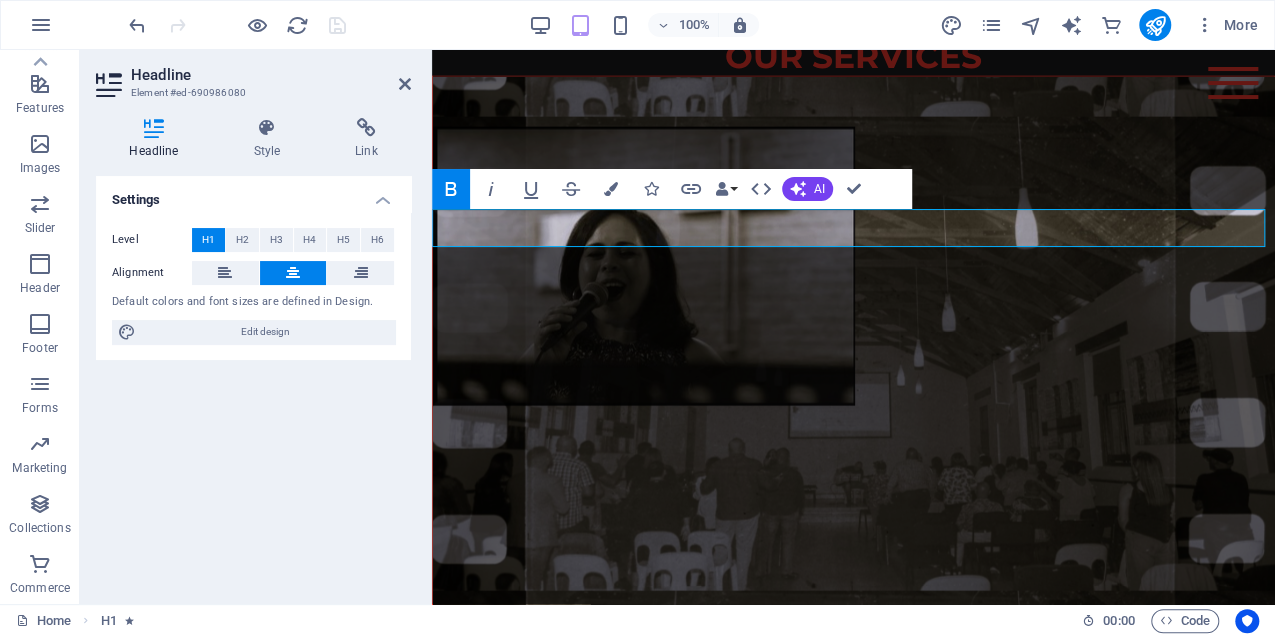 click on "OUTREACH" at bounding box center (854, 1317) 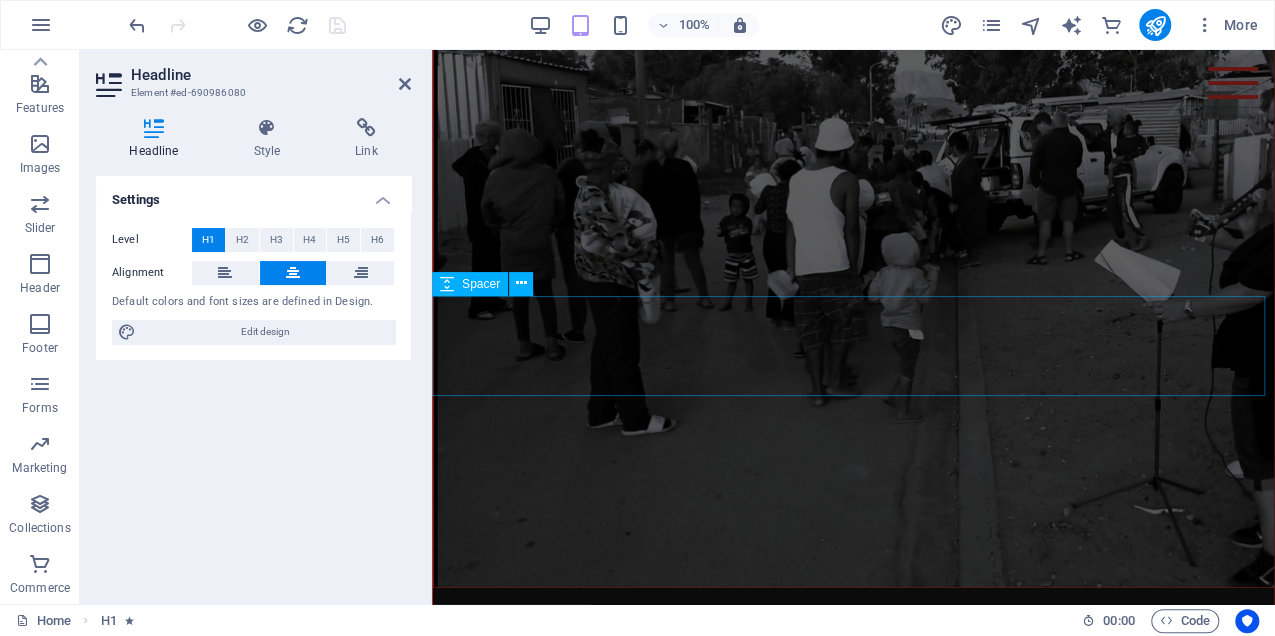 scroll, scrollTop: 7531, scrollLeft: 0, axis: vertical 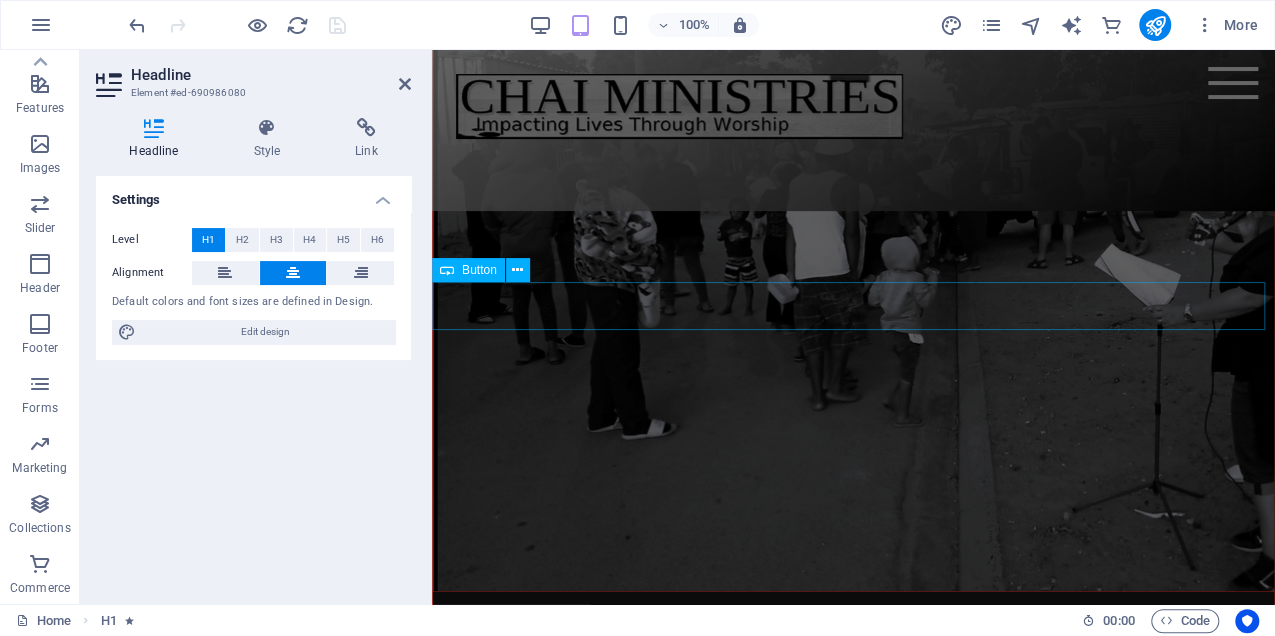 click on "contact" at bounding box center (853, 3370) 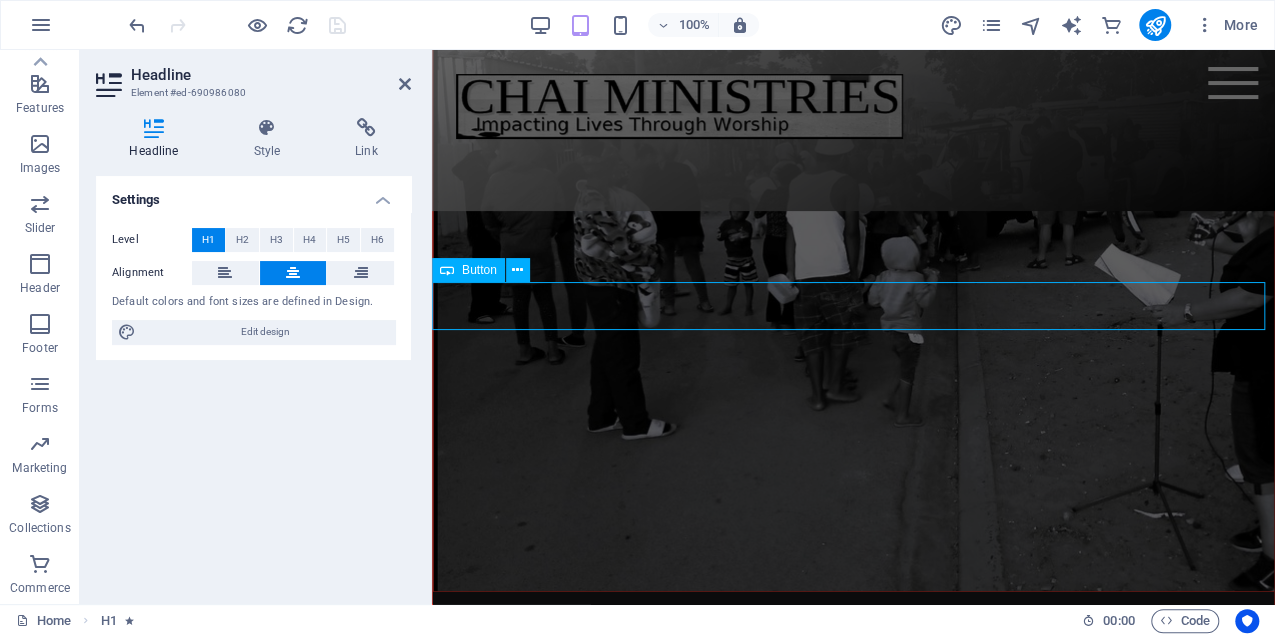 click on "contact" at bounding box center (853, 3370) 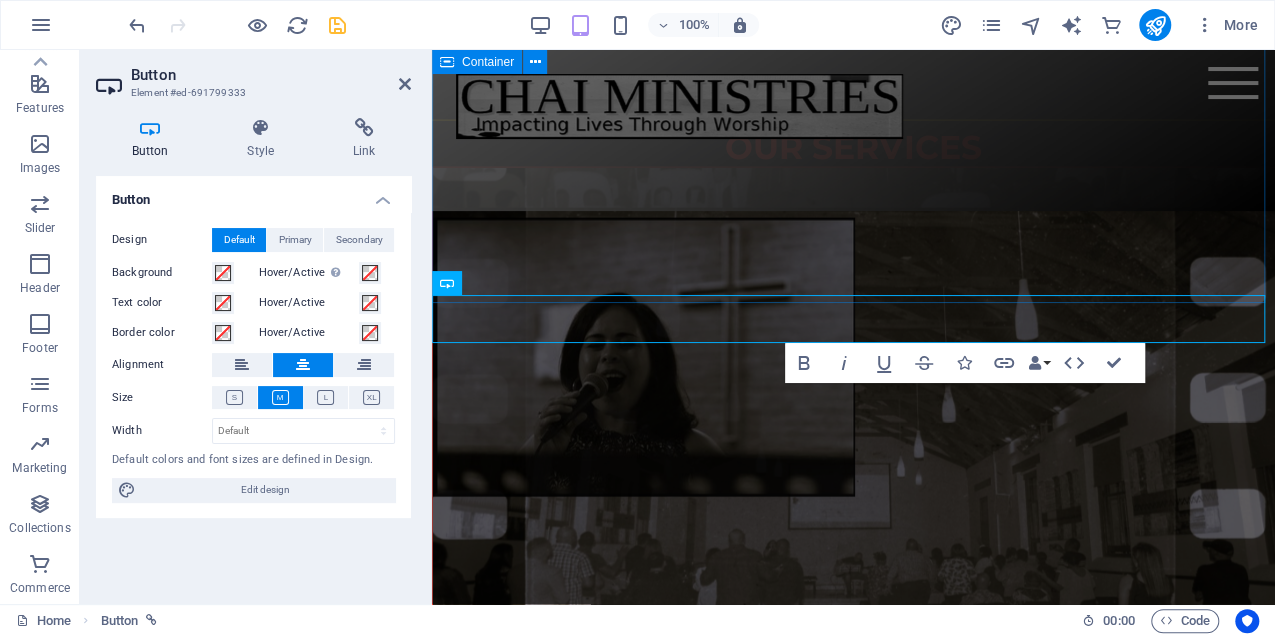 scroll, scrollTop: 7510, scrollLeft: 0, axis: vertical 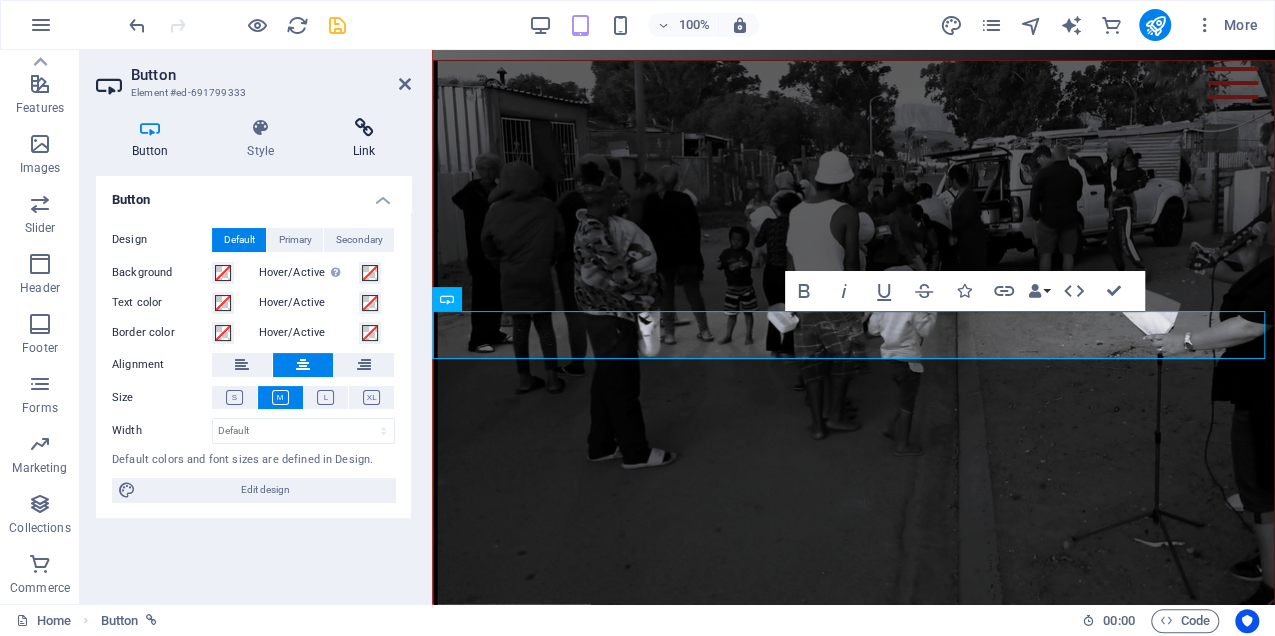 click at bounding box center (364, 128) 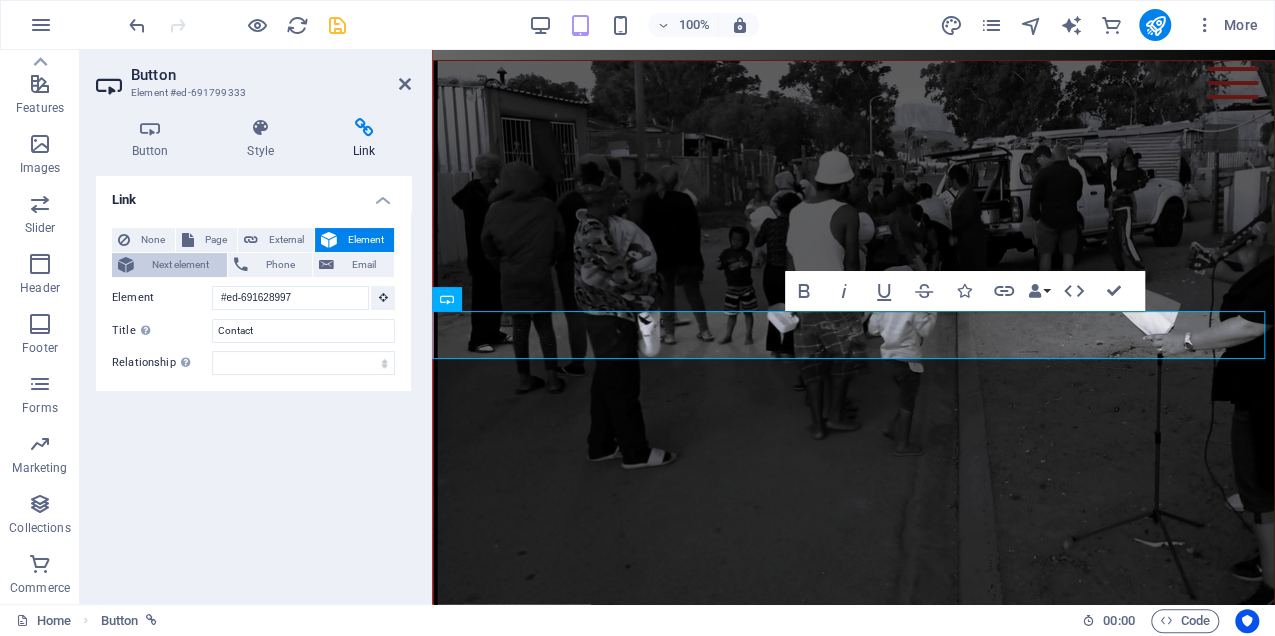 click on "Next element" at bounding box center (180, 265) 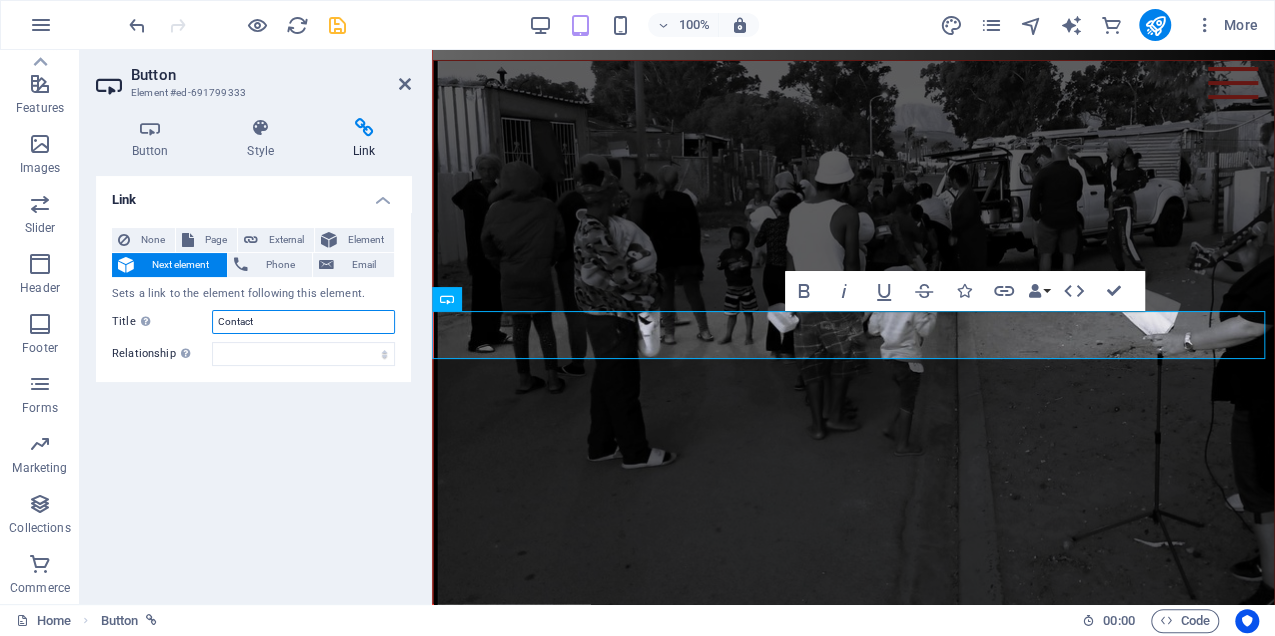 drag, startPoint x: 264, startPoint y: 326, endPoint x: 194, endPoint y: 310, distance: 71.80529 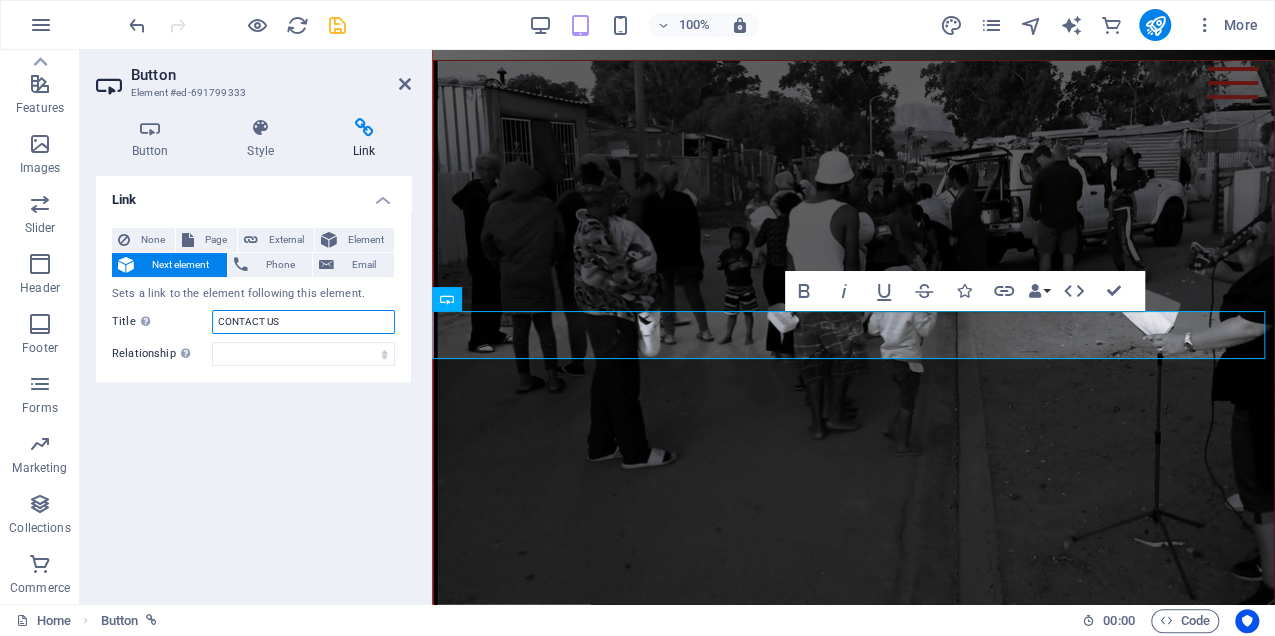 type on "CONTACT US" 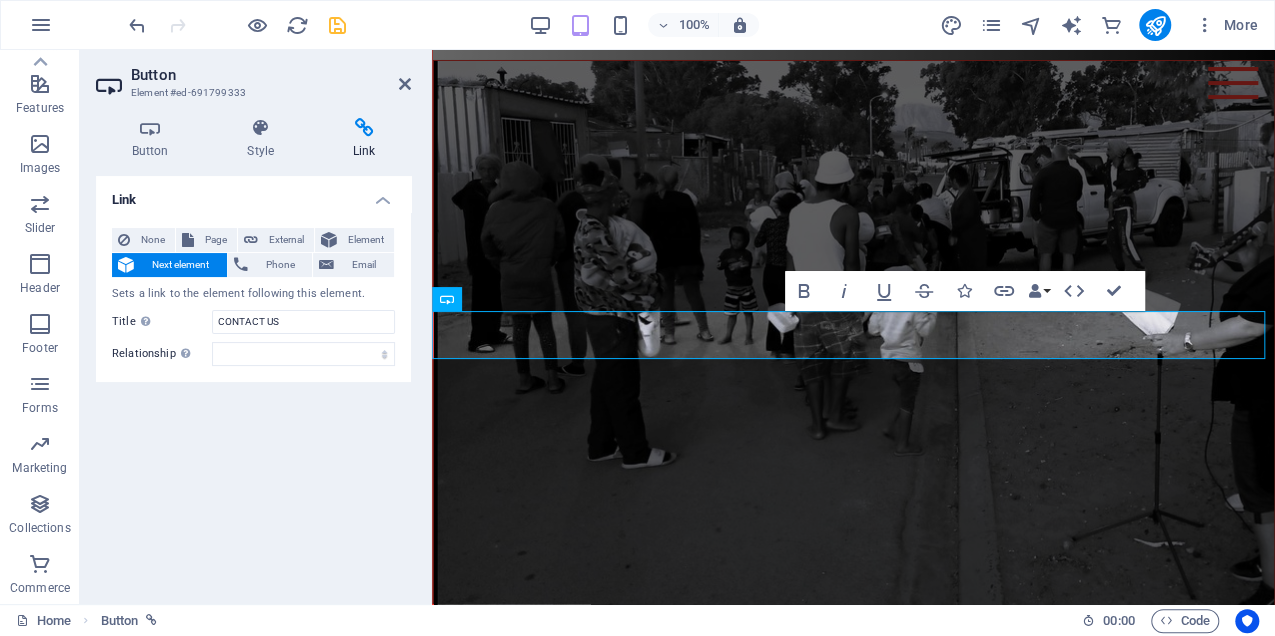 click on "Link None Page External Element Next element Phone Email Sets a link to the element following this element. Page Home Music About Outreach Contact Services Element [ID]
URL Phone Email Link target New tab Same tab Overlay Title Additional link description, should not be the same as the link text. The title is most often shown as a tooltip text when the mouse moves over the element. Leave empty if uncertain. CONTACT US Relationship Sets the  relationship of this link to the link target . For example, the value "nofollow" instructs search engines not to follow the link. Can be left empty. alternate author bookmark external help license next nofollow noreferrer noopener prev search tag" at bounding box center (253, 382) 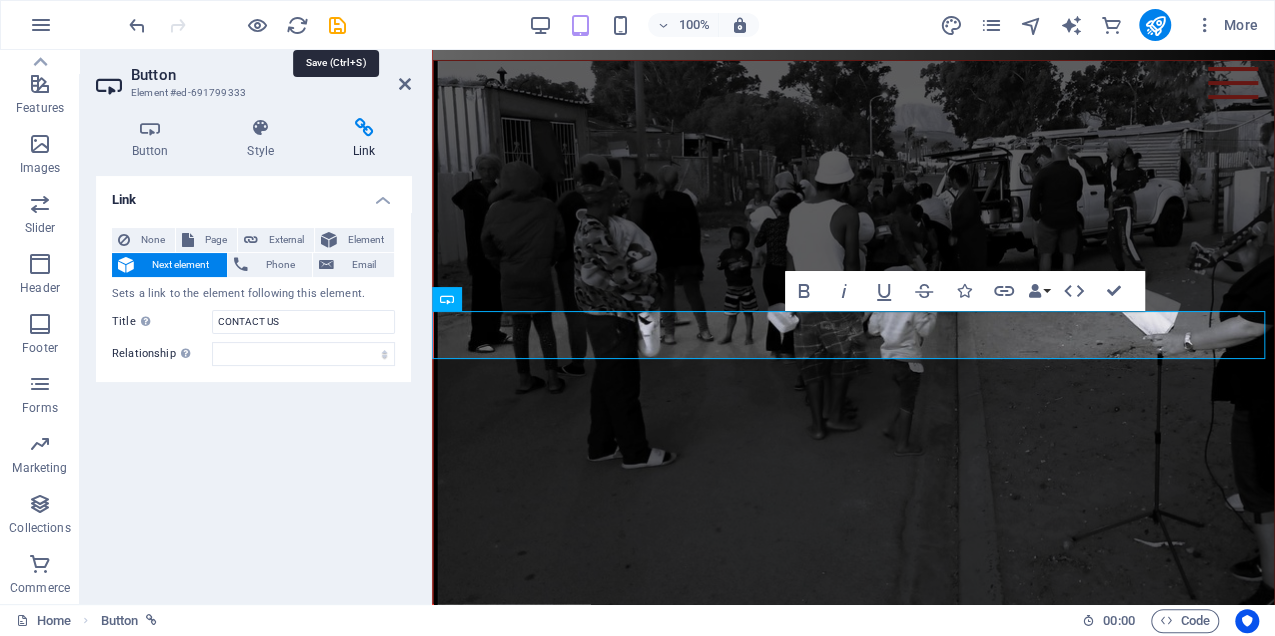 click at bounding box center (337, 25) 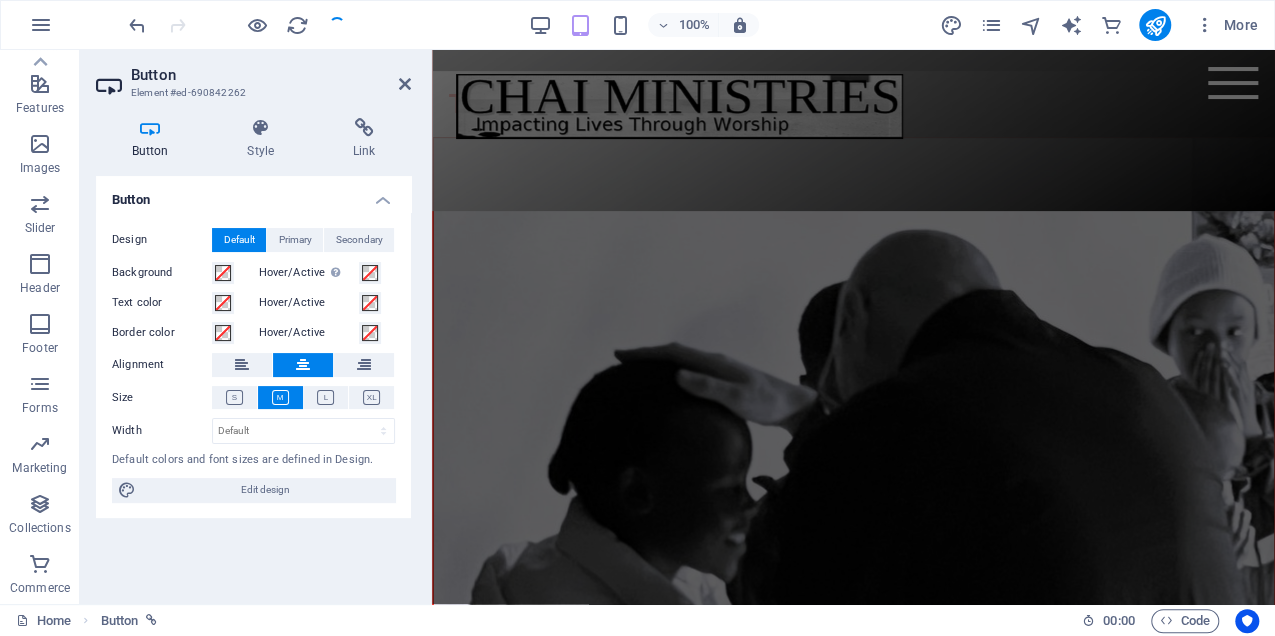 scroll, scrollTop: 531, scrollLeft: 0, axis: vertical 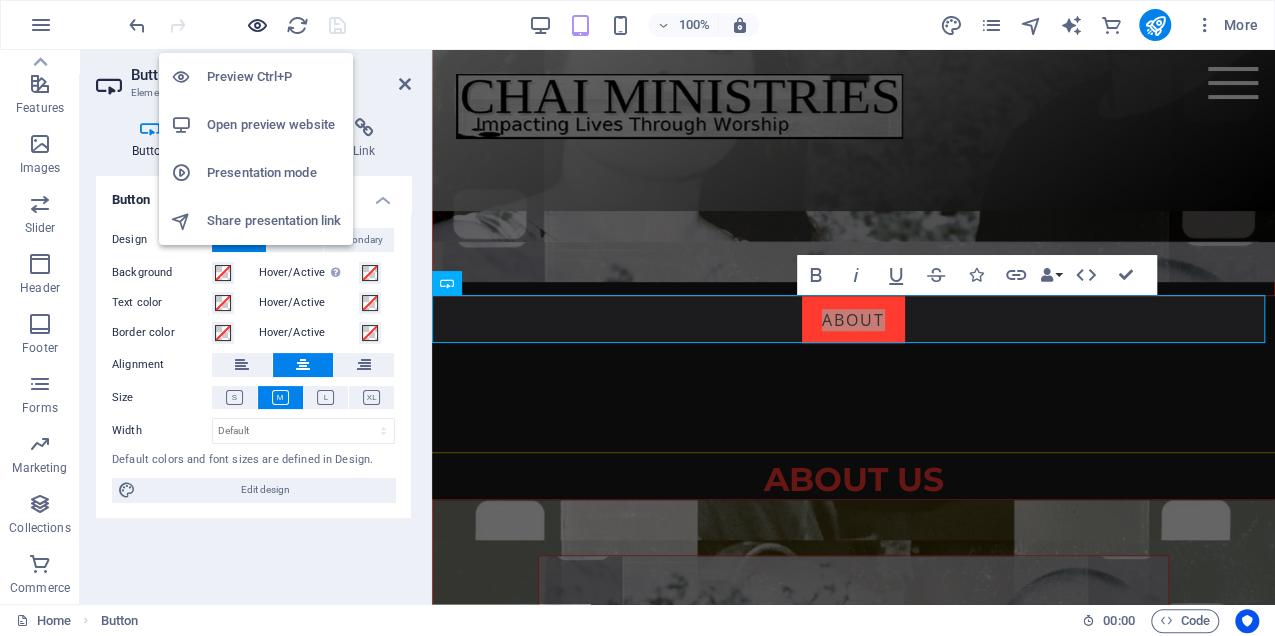 click at bounding box center [257, 25] 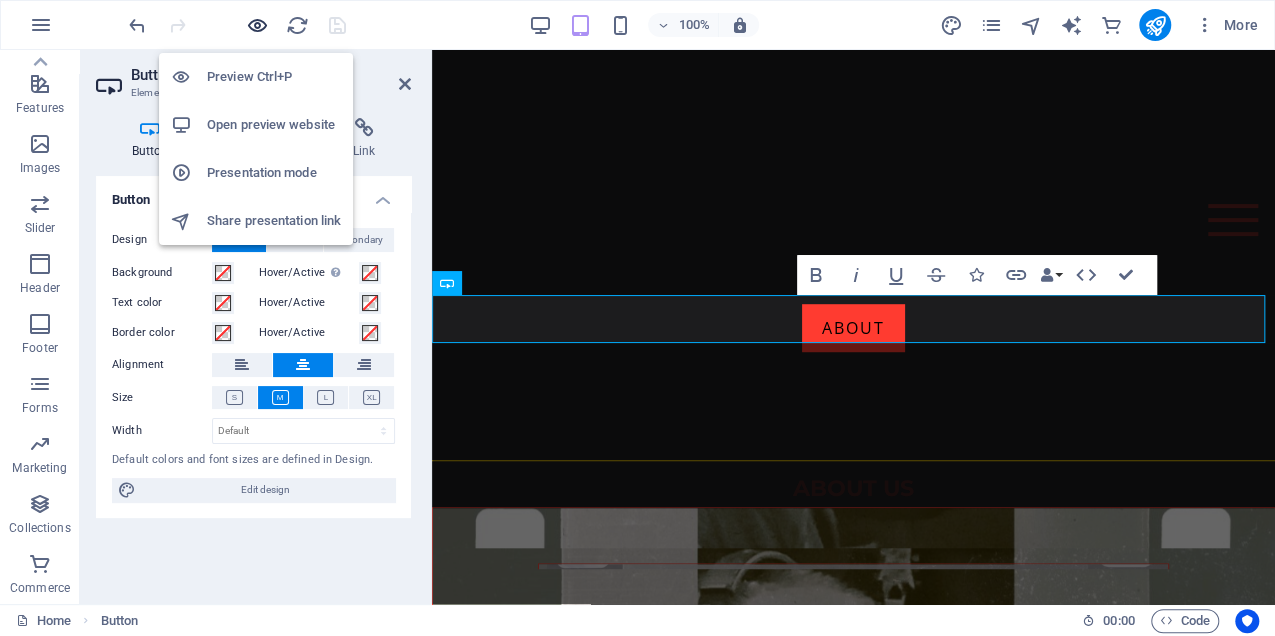 scroll, scrollTop: 539, scrollLeft: 0, axis: vertical 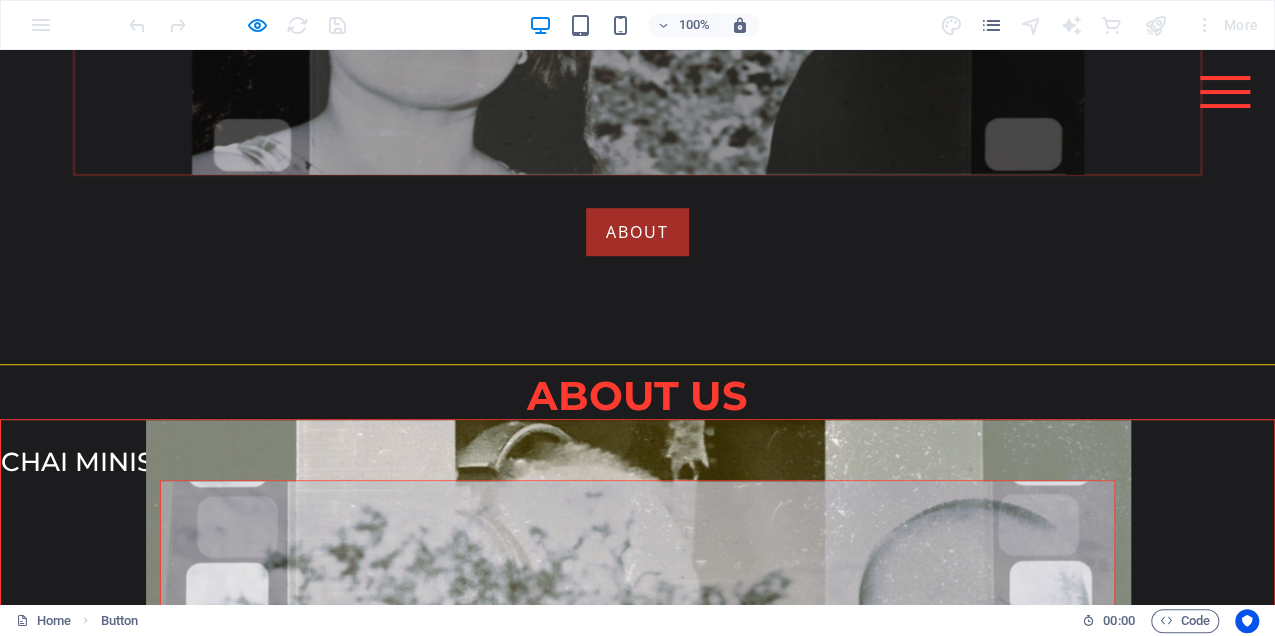 click on "ABOUT" at bounding box center [637, 232] 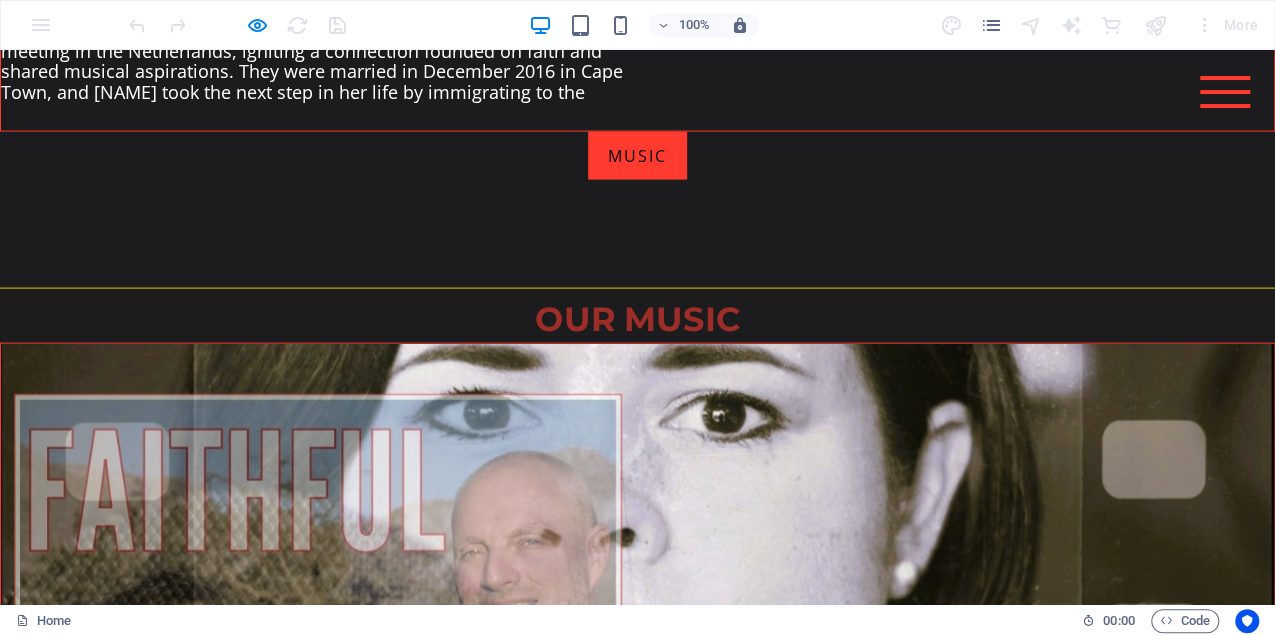 scroll, scrollTop: 2144, scrollLeft: 0, axis: vertical 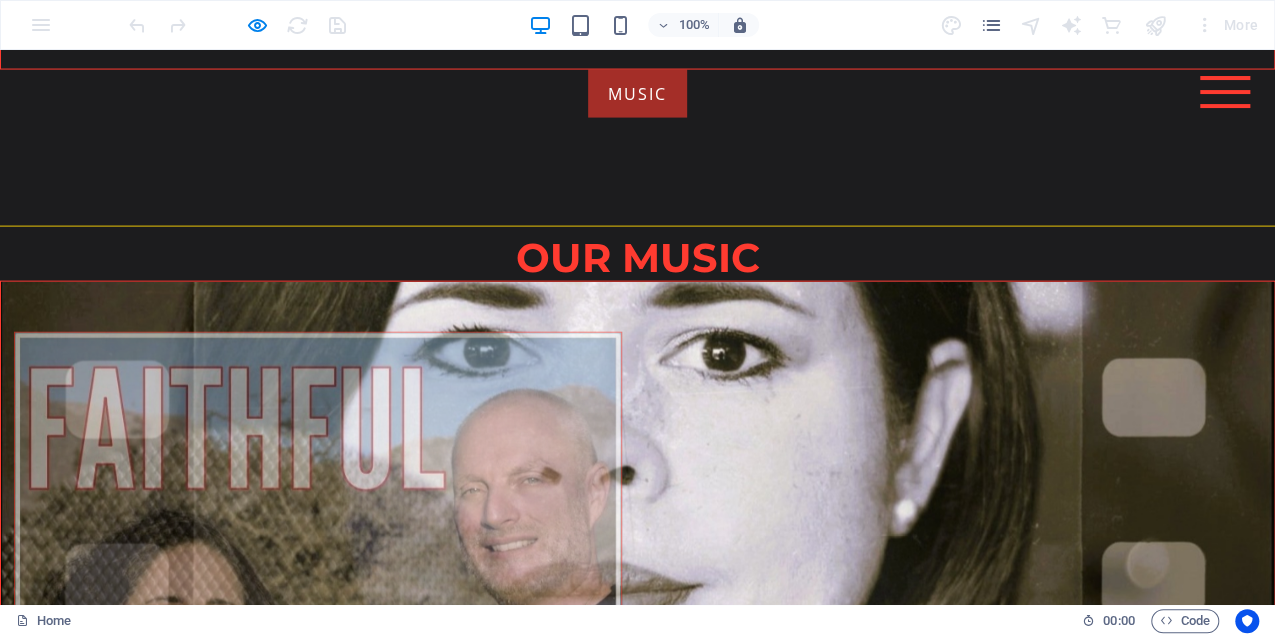 click on "MUSIC" at bounding box center (637, 94) 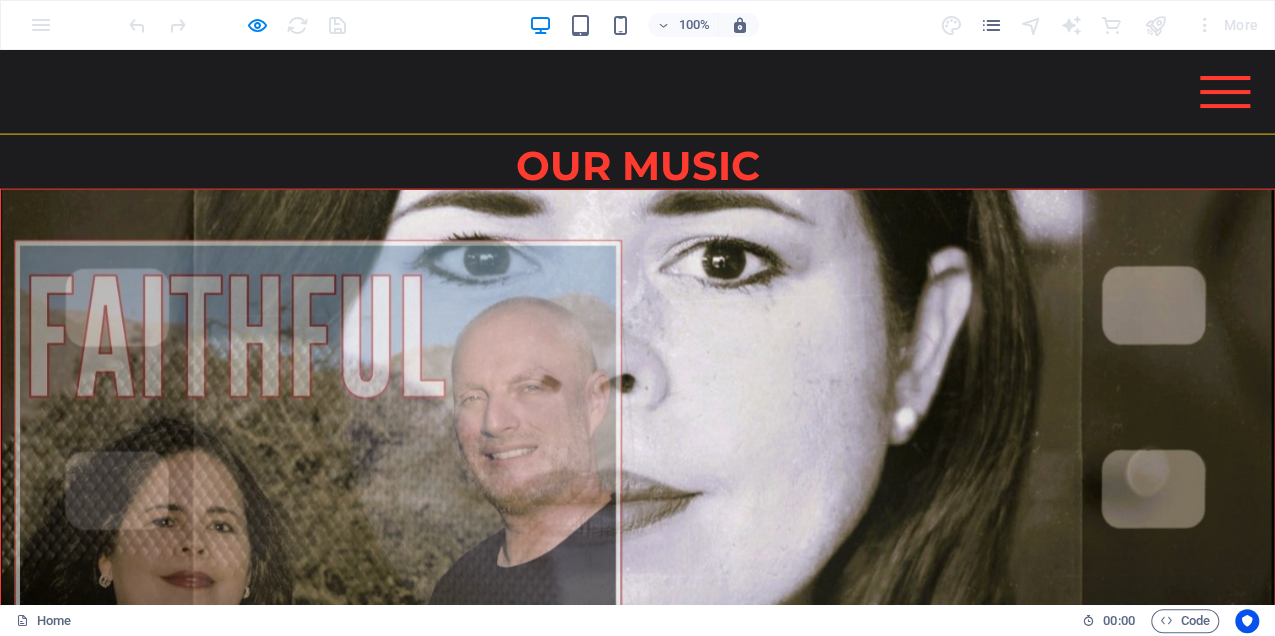 scroll, scrollTop: 2250, scrollLeft: 0, axis: vertical 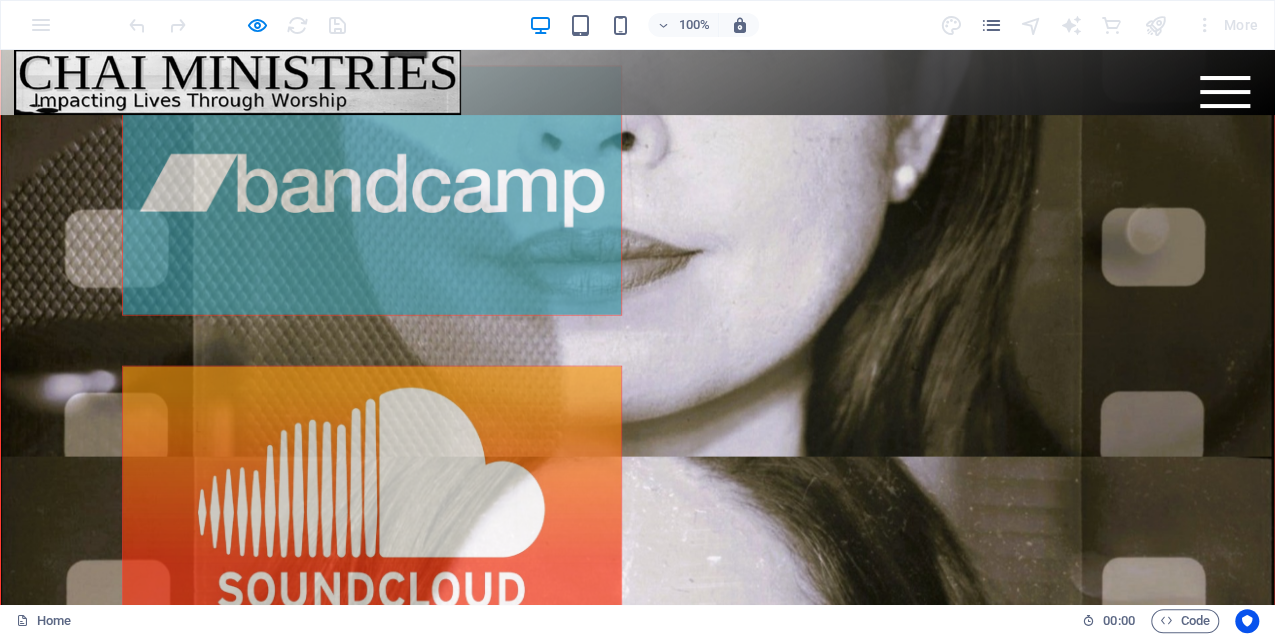 click on "Services" at bounding box center [638, 991] 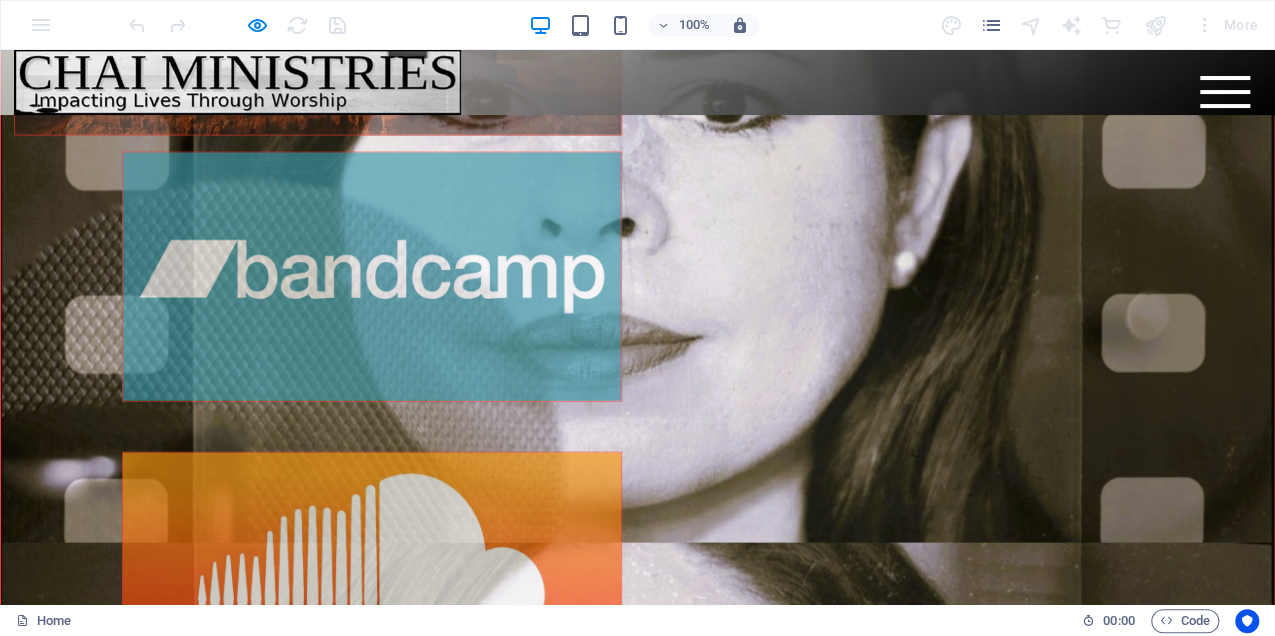 scroll, scrollTop: 5794, scrollLeft: 0, axis: vertical 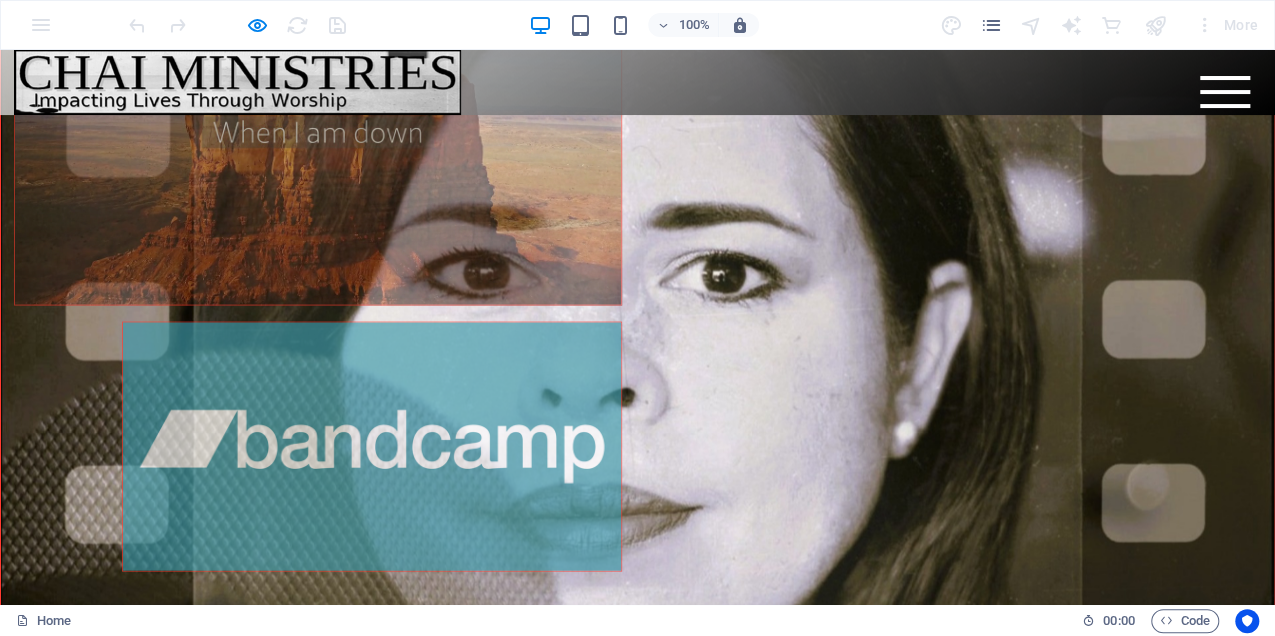 click on "Services" at bounding box center [638, 1247] 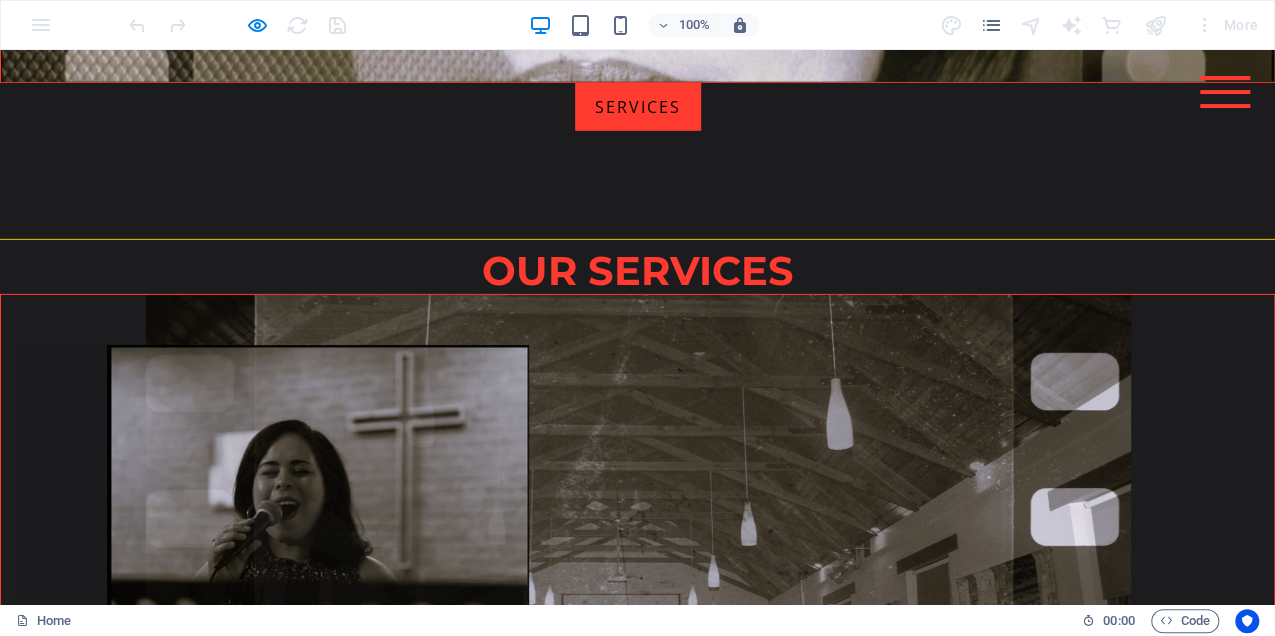 scroll, scrollTop: 6994, scrollLeft: 0, axis: vertical 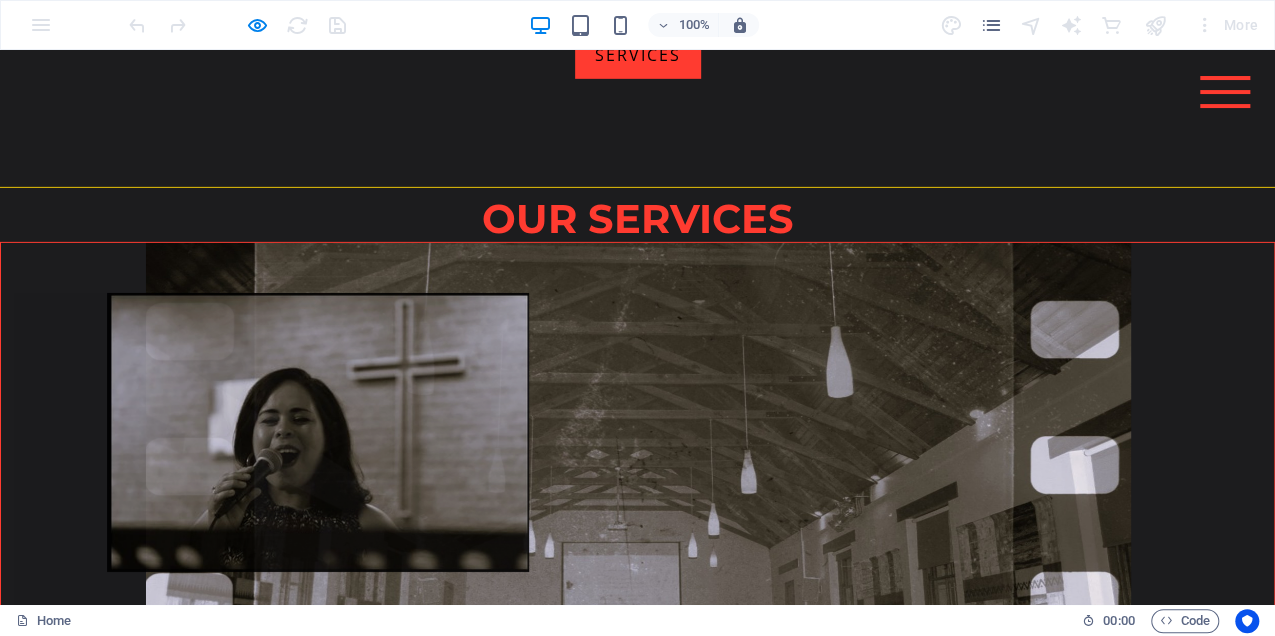 click on "Outreach" at bounding box center (638, 1334) 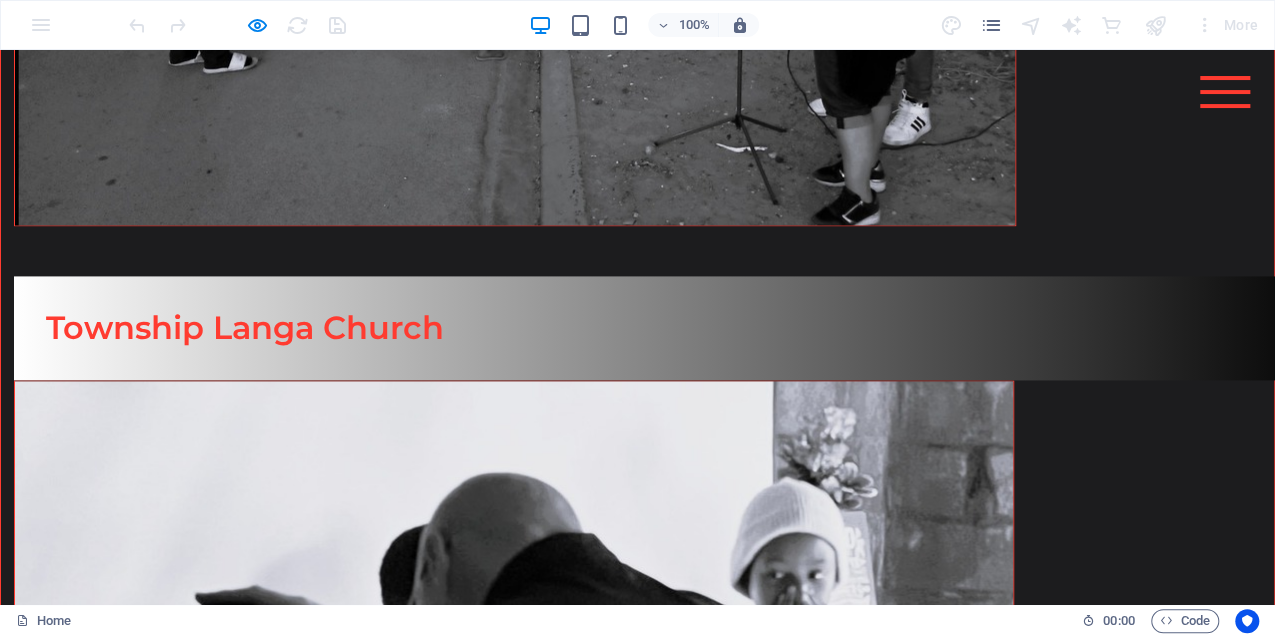 scroll, scrollTop: 9114, scrollLeft: 0, axis: vertical 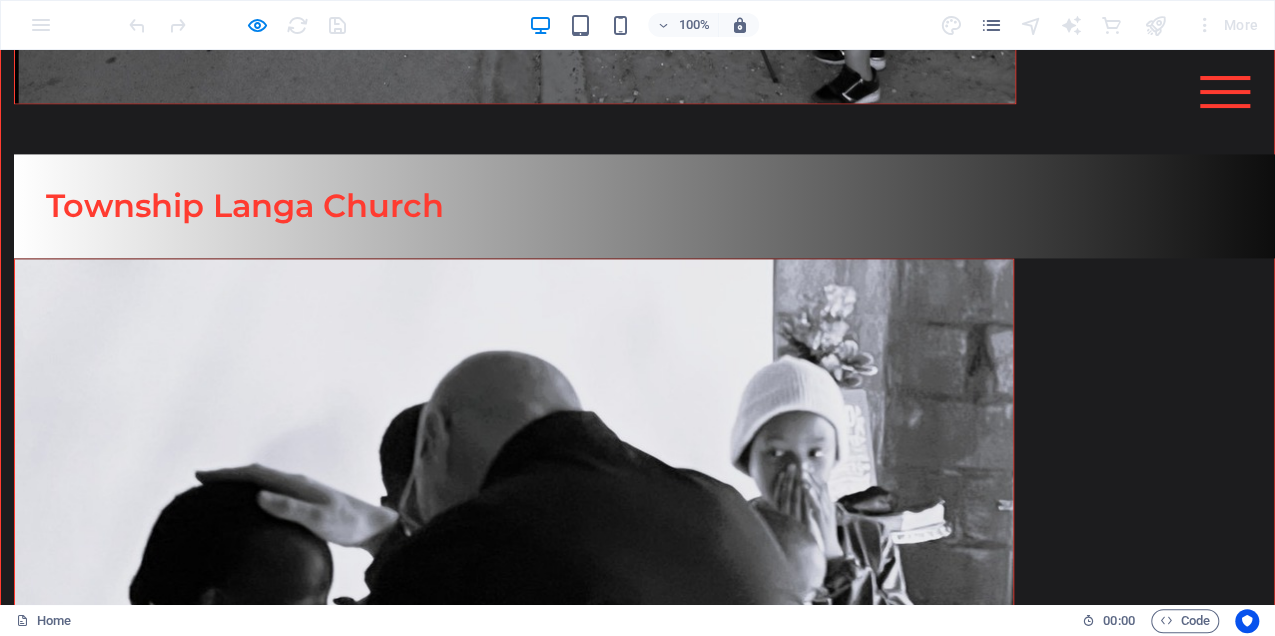 click on "contact" at bounding box center (638, 3554) 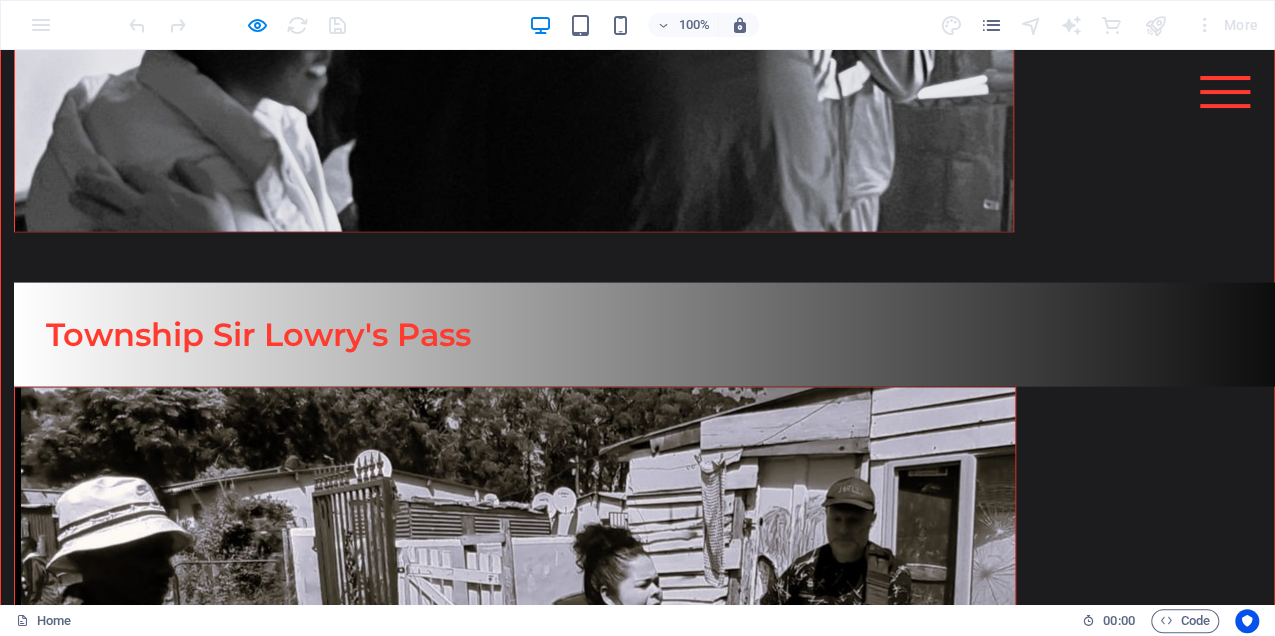 scroll, scrollTop: 9715, scrollLeft: 0, axis: vertical 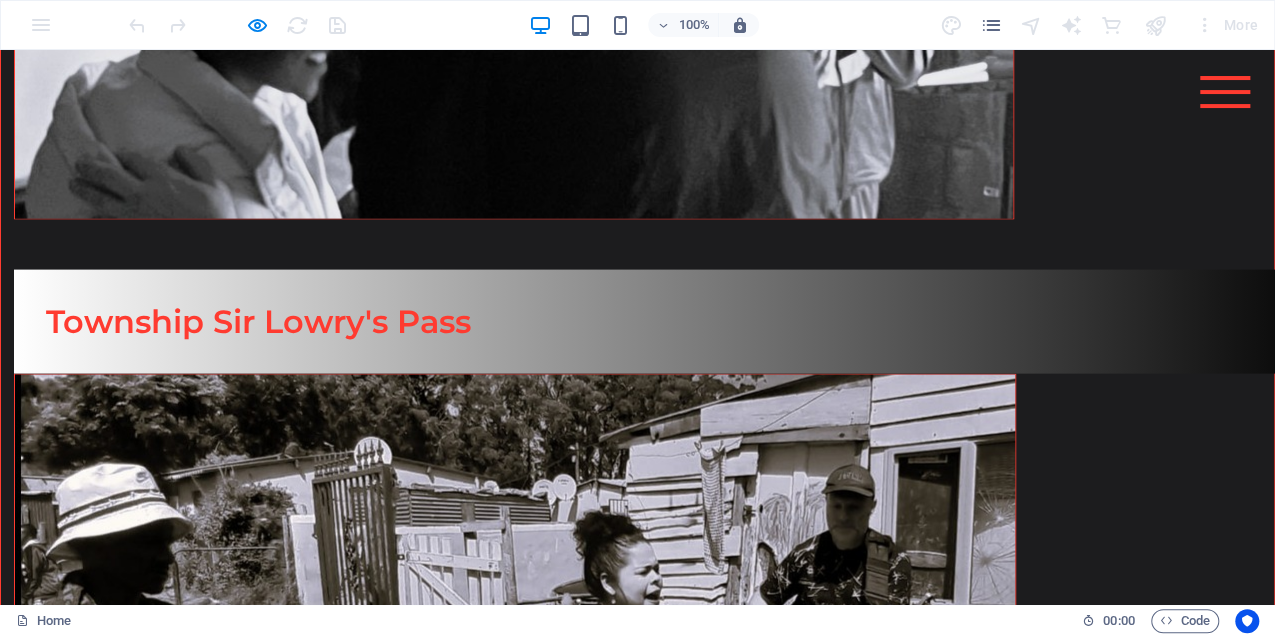 click at bounding box center (247, 3647) 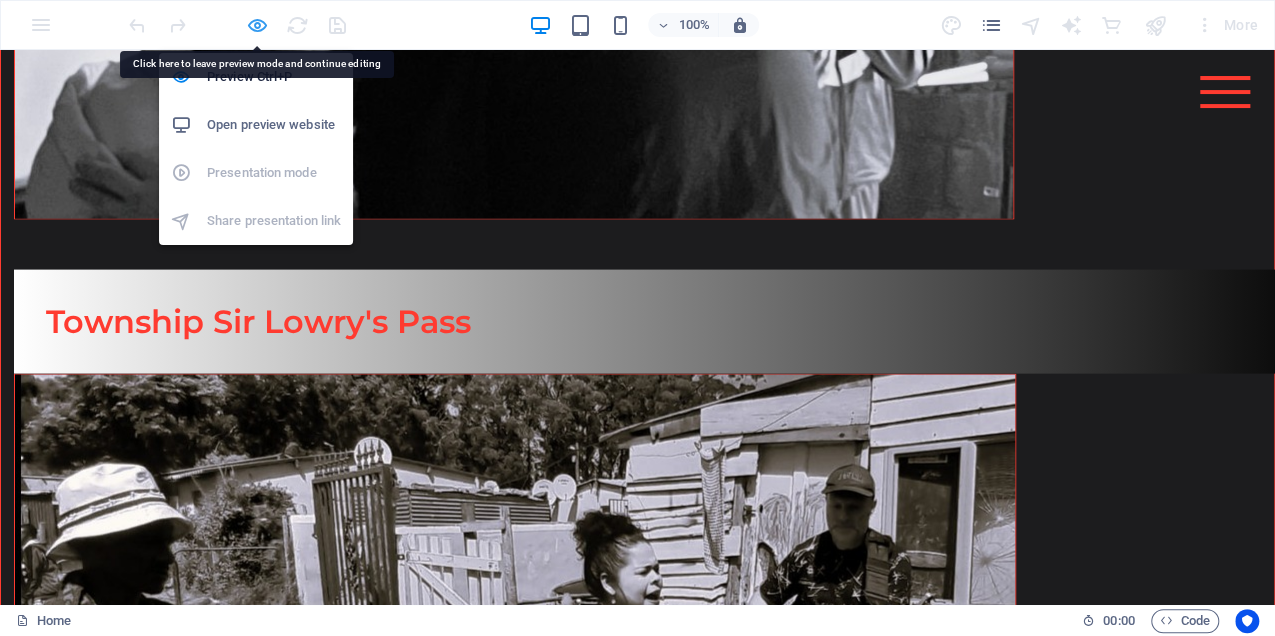 click at bounding box center [257, 25] 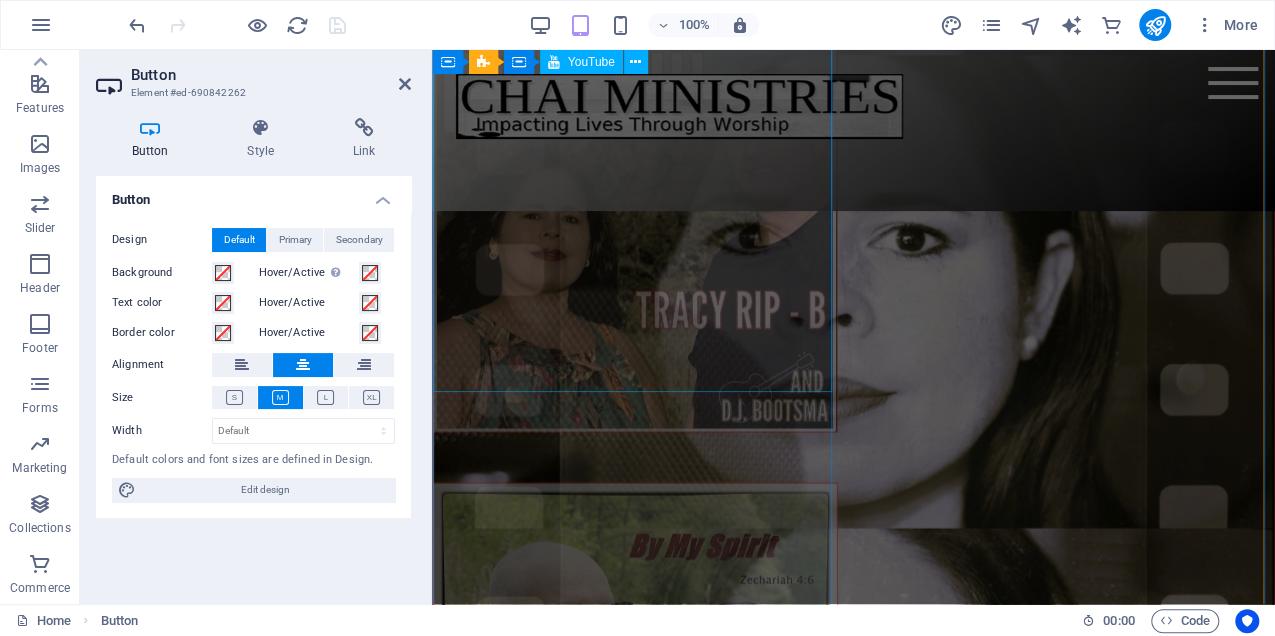 scroll, scrollTop: 2531, scrollLeft: 0, axis: vertical 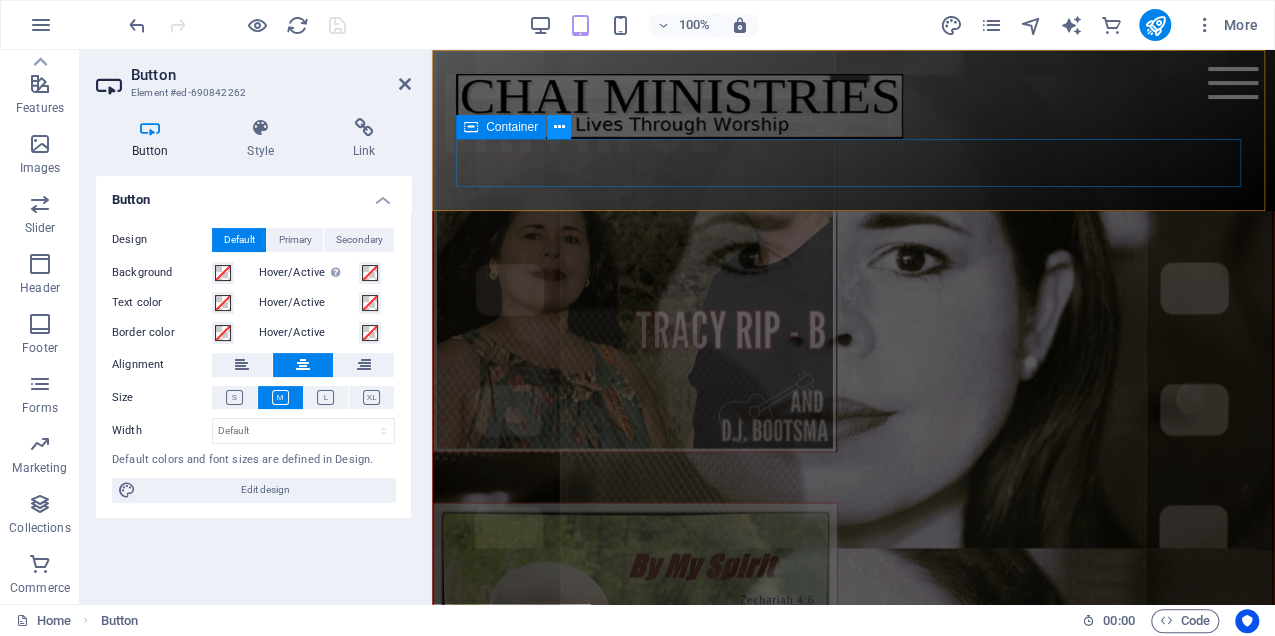 click at bounding box center (559, 127) 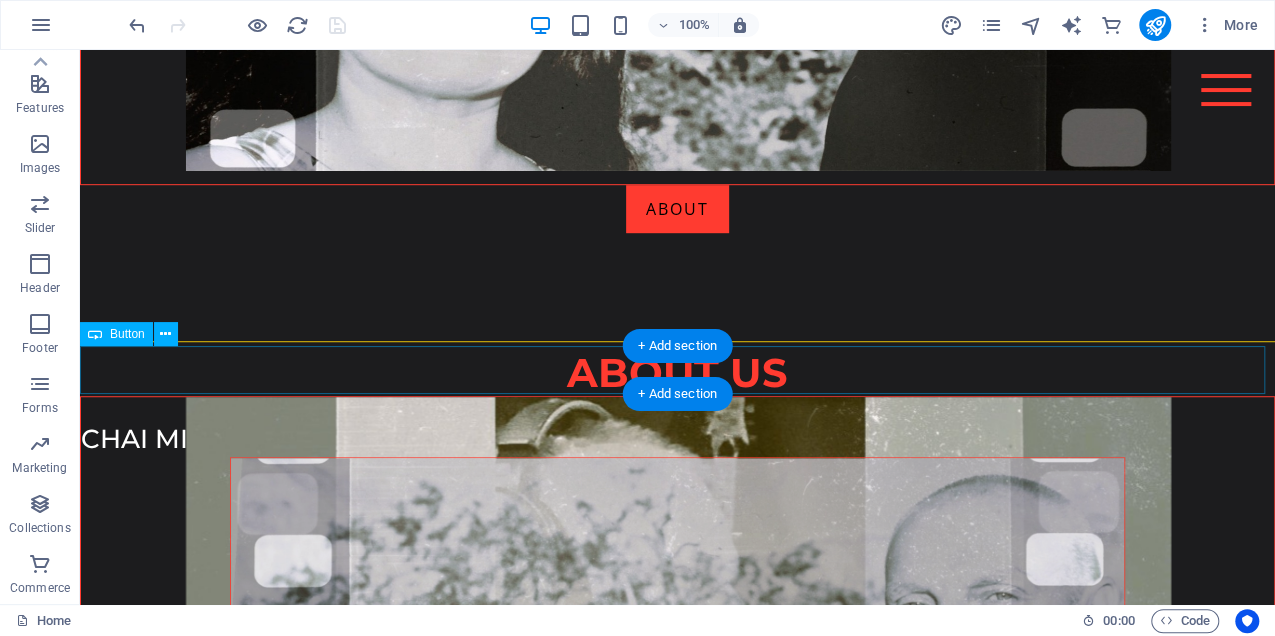 scroll, scrollTop: 600, scrollLeft: 0, axis: vertical 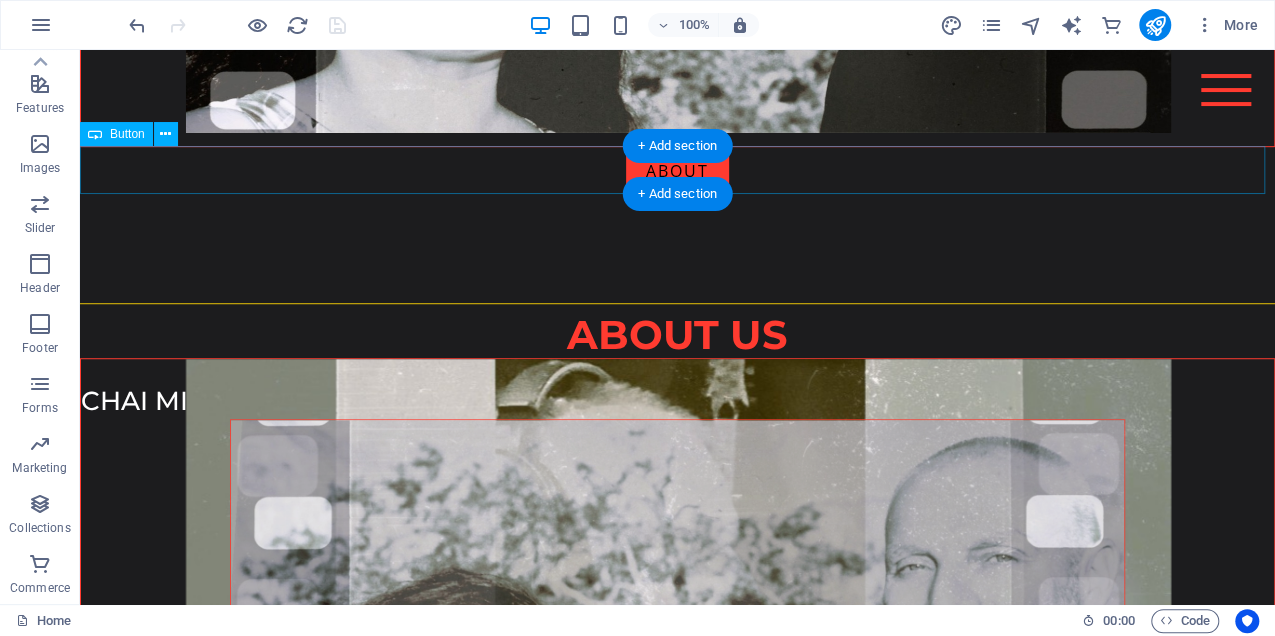 click on "ABOUT" at bounding box center [677, 171] 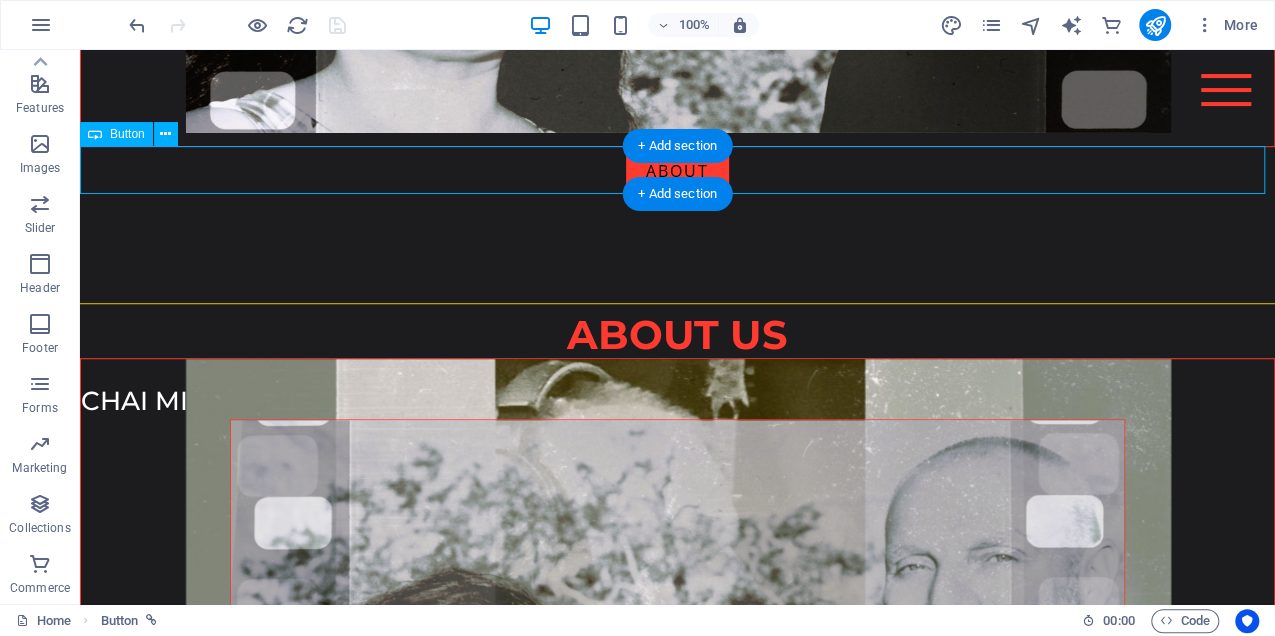click on "ABOUT" at bounding box center (677, 171) 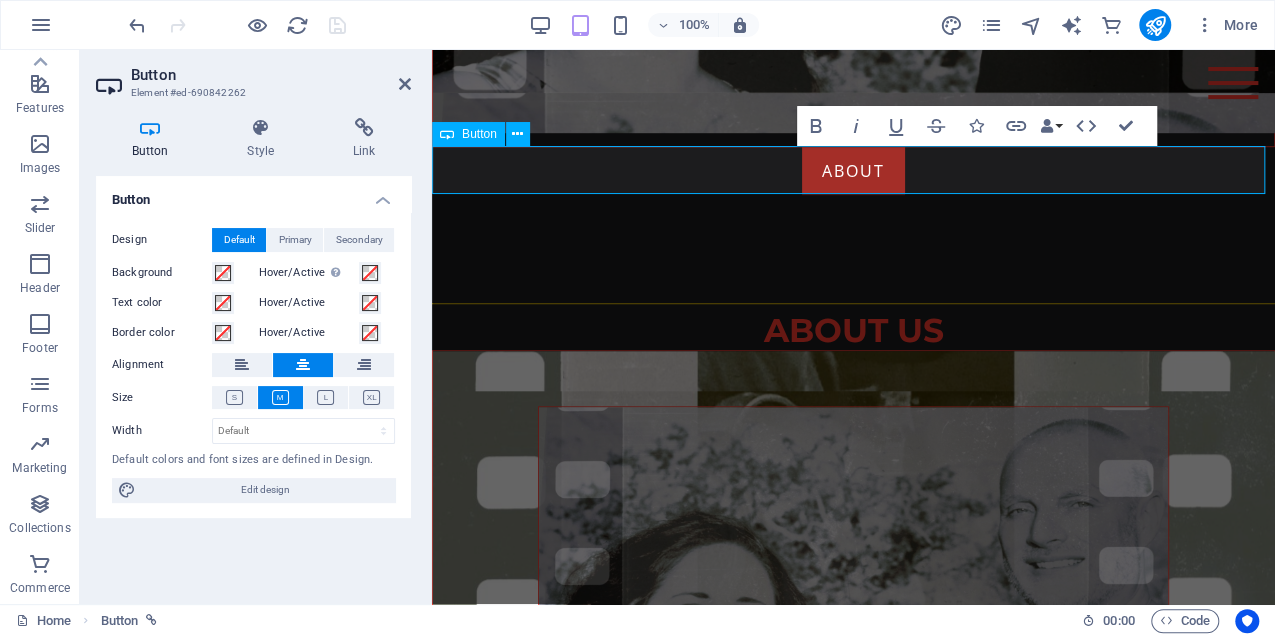 click on "ABOUT" at bounding box center [853, 171] 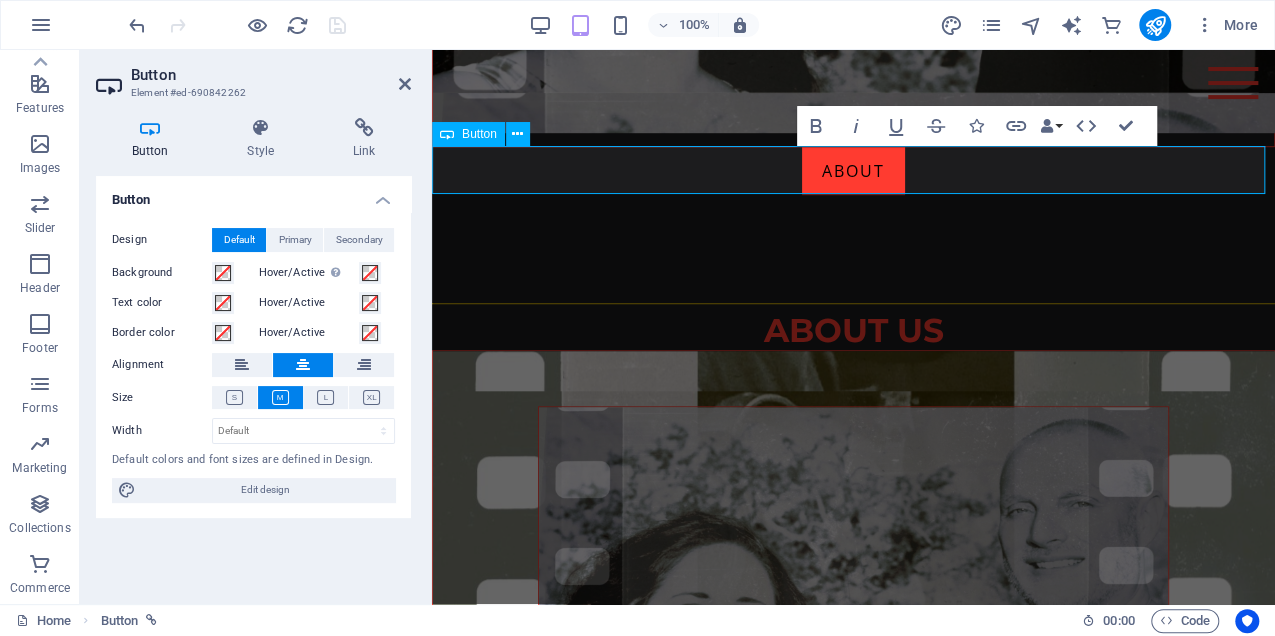 type 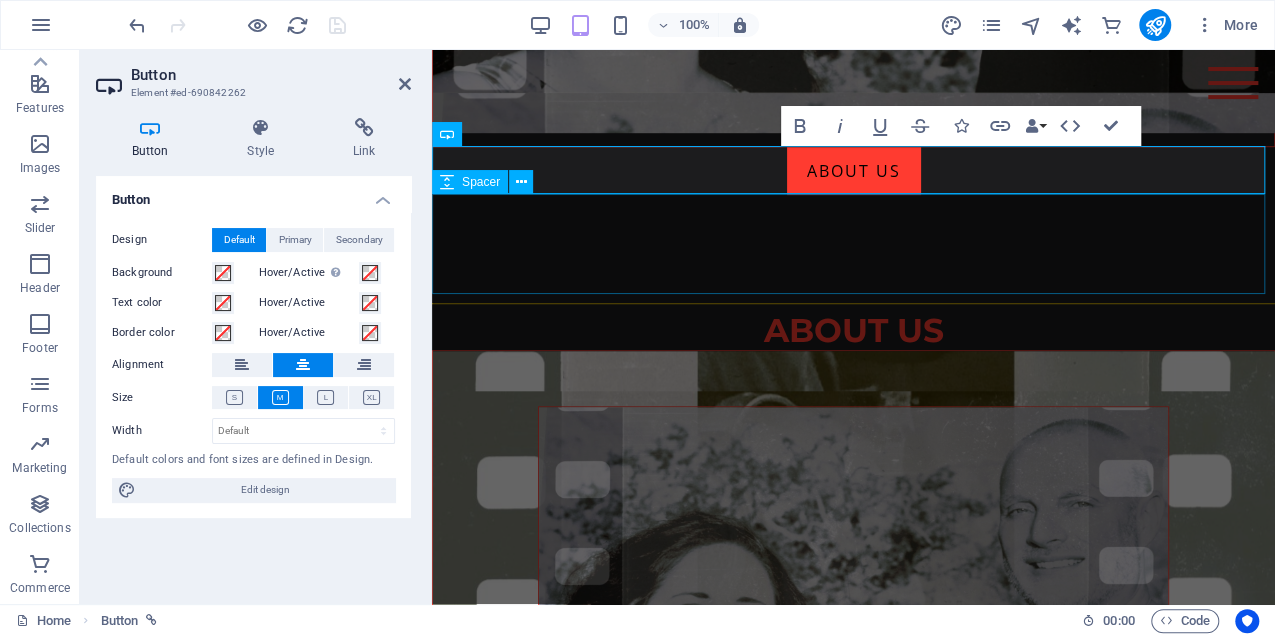 click at bounding box center [853, 245] 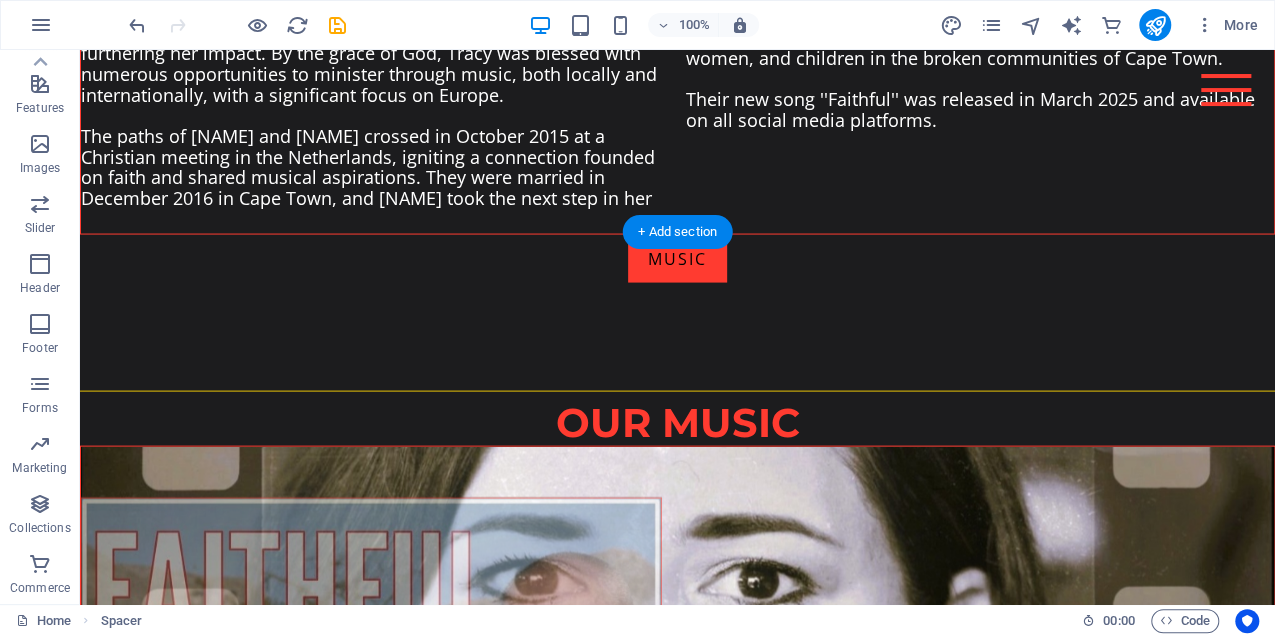 scroll, scrollTop: 2000, scrollLeft: 0, axis: vertical 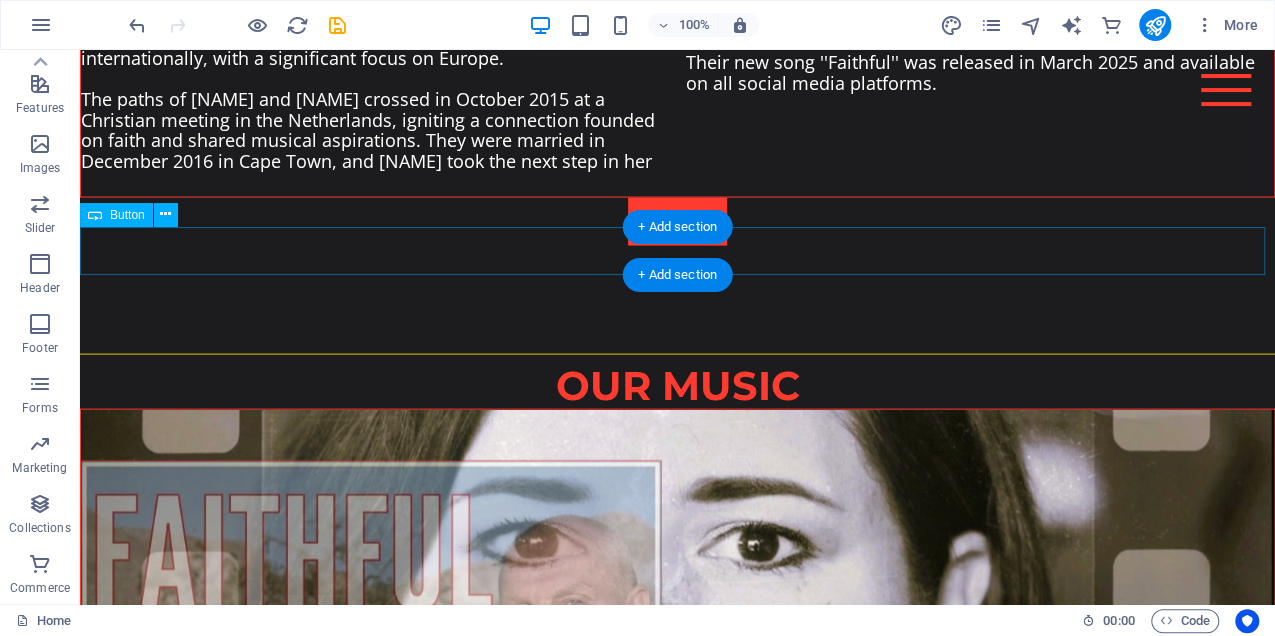 click on "MUSIC" at bounding box center [677, 222] 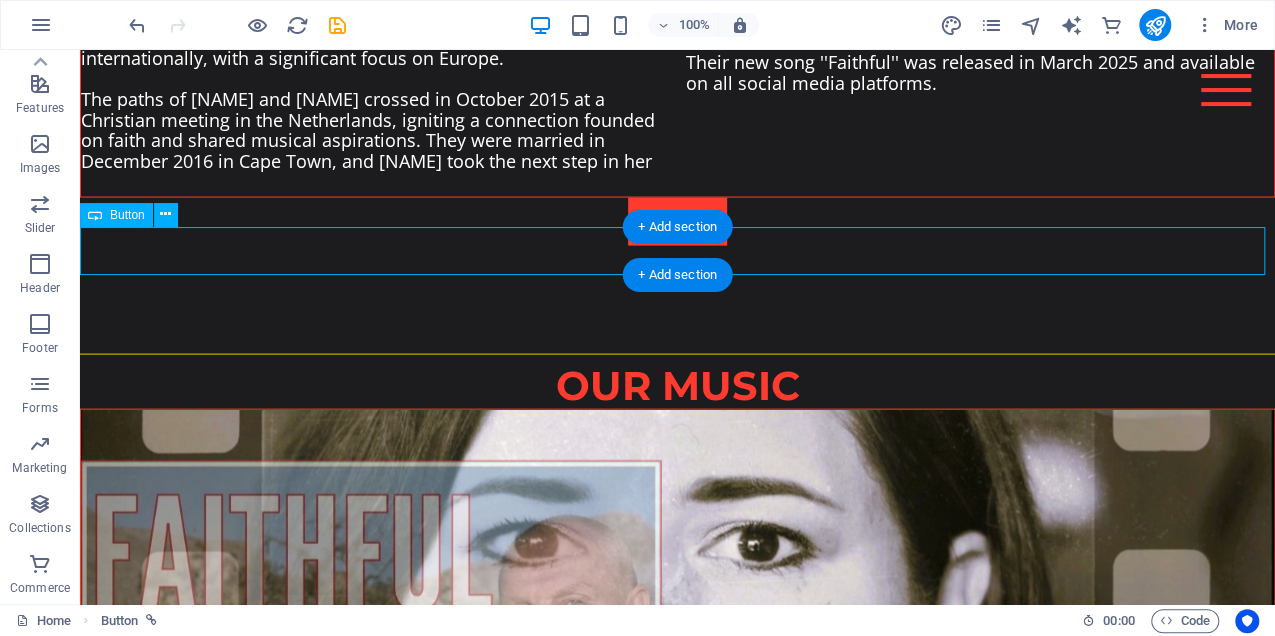 click on "MUSIC" at bounding box center (677, 222) 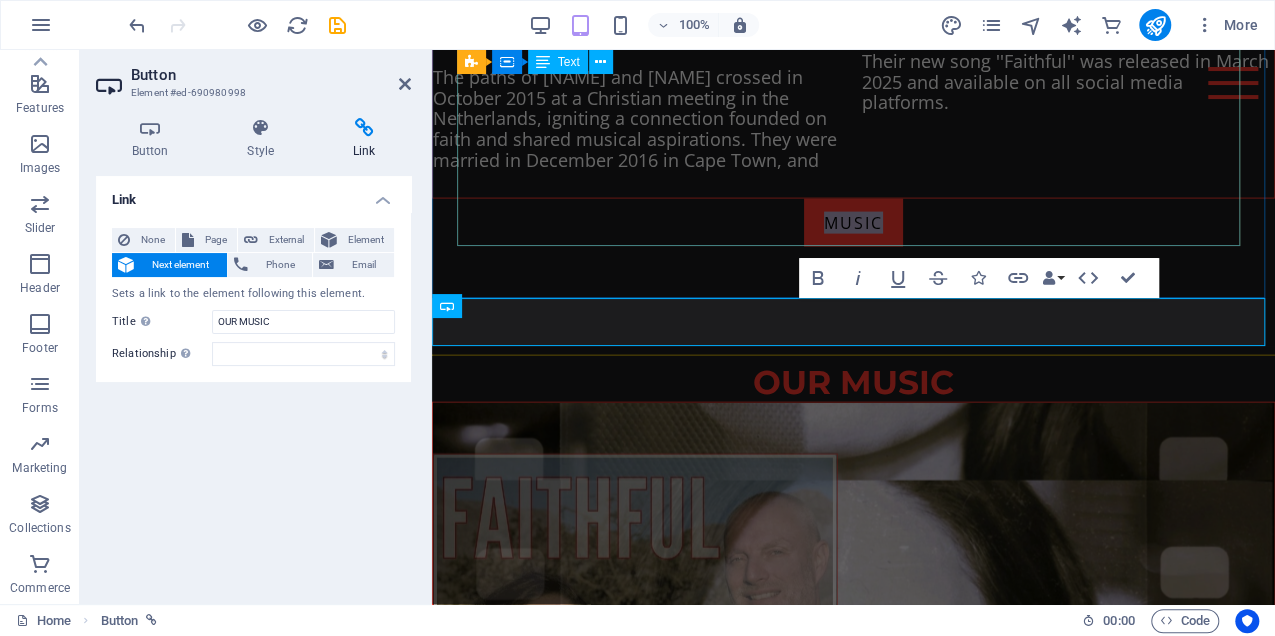 scroll, scrollTop: 2160, scrollLeft: 0, axis: vertical 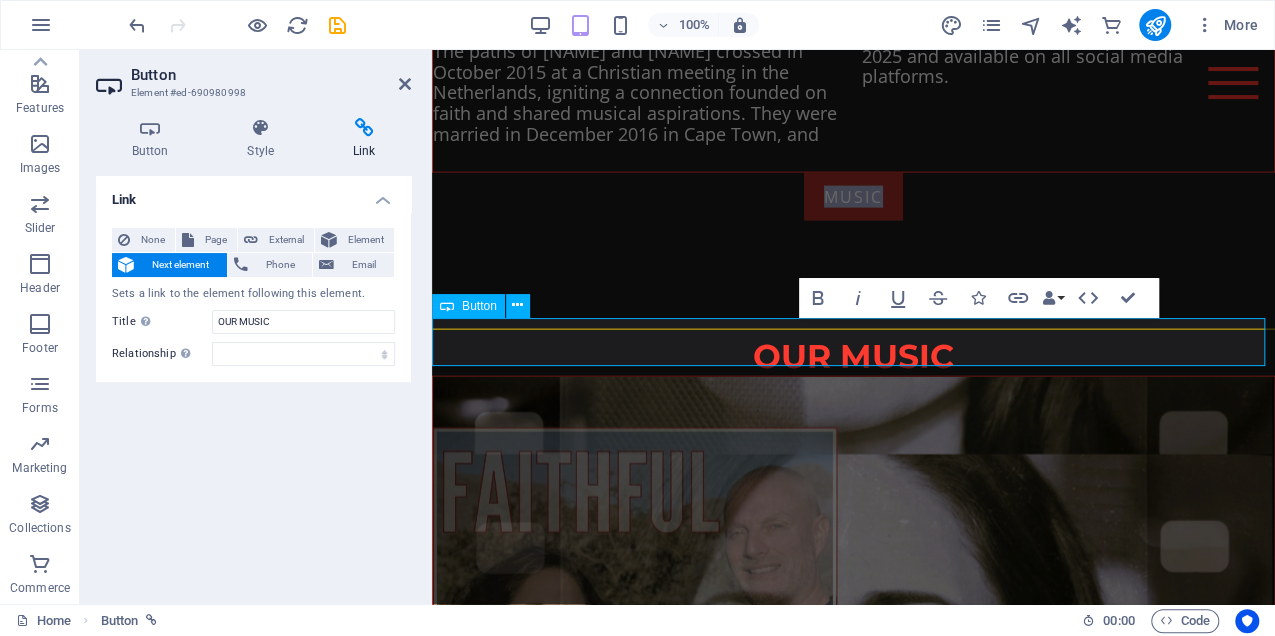 click on "MUSIC" at bounding box center [853, 197] 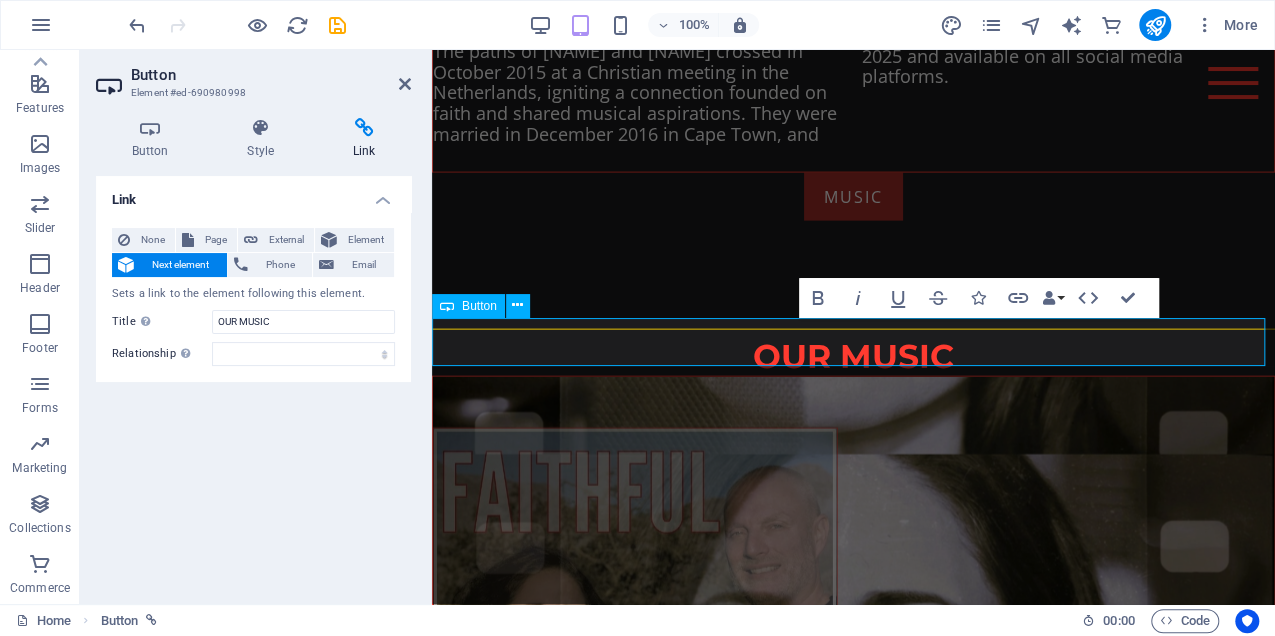 type 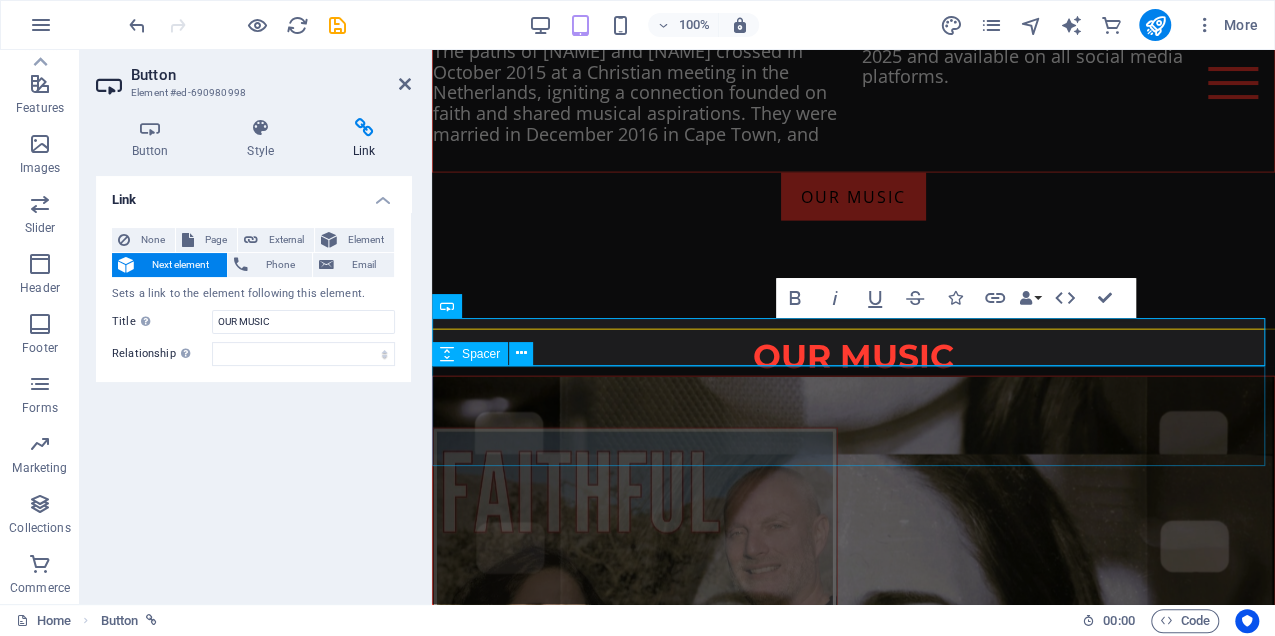click at bounding box center (853, 271) 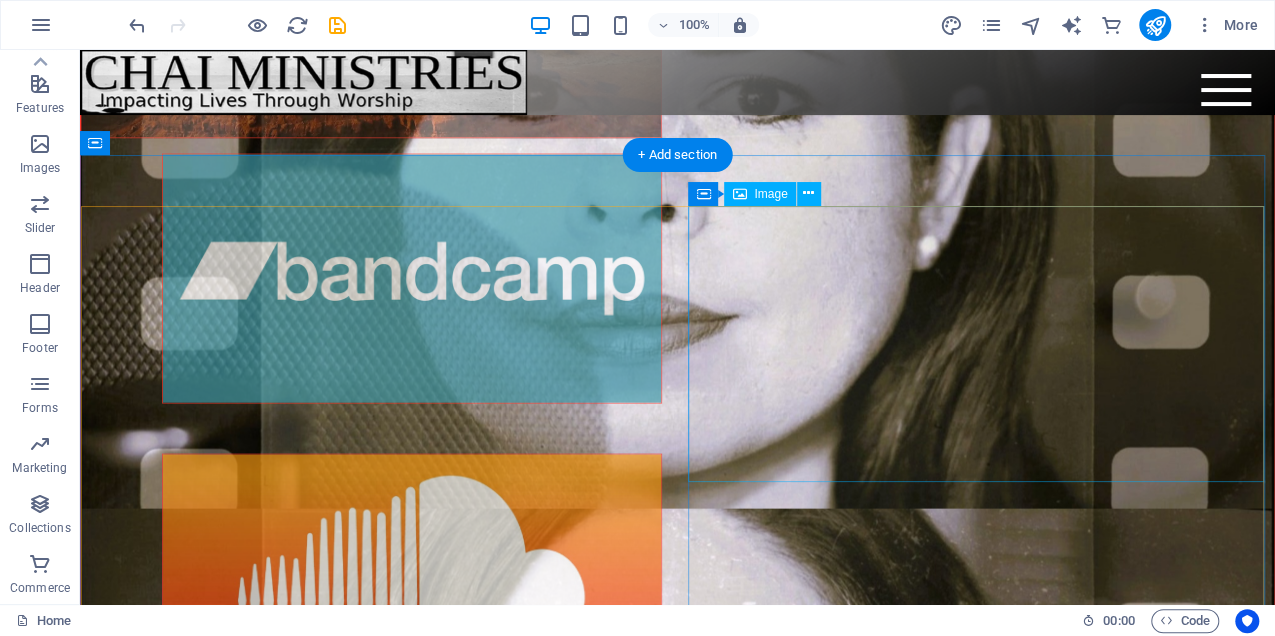 scroll, scrollTop: 5647, scrollLeft: 0, axis: vertical 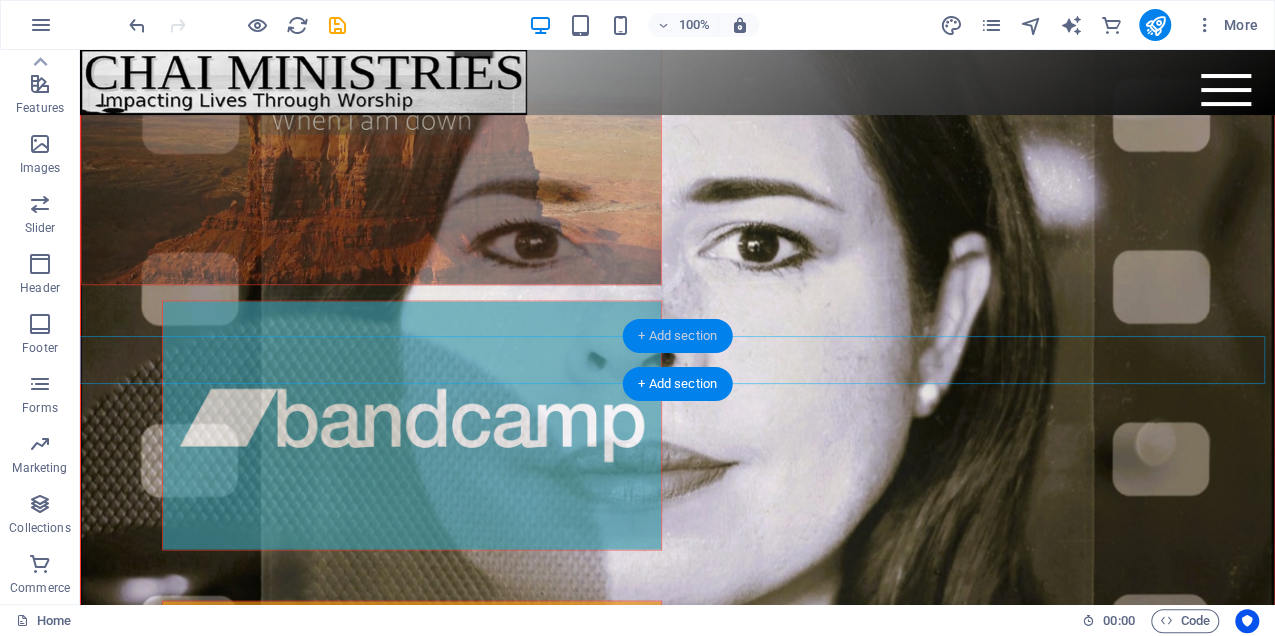 click on "+ Add section" at bounding box center [677, 336] 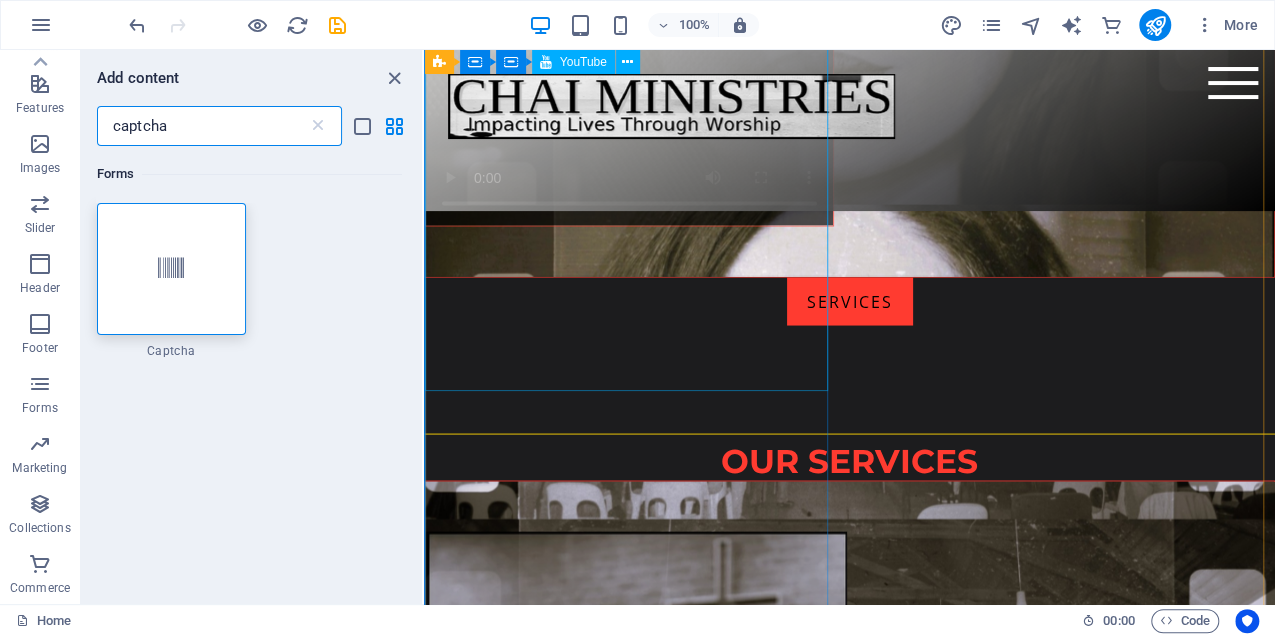 click at bounding box center (629, -2042) 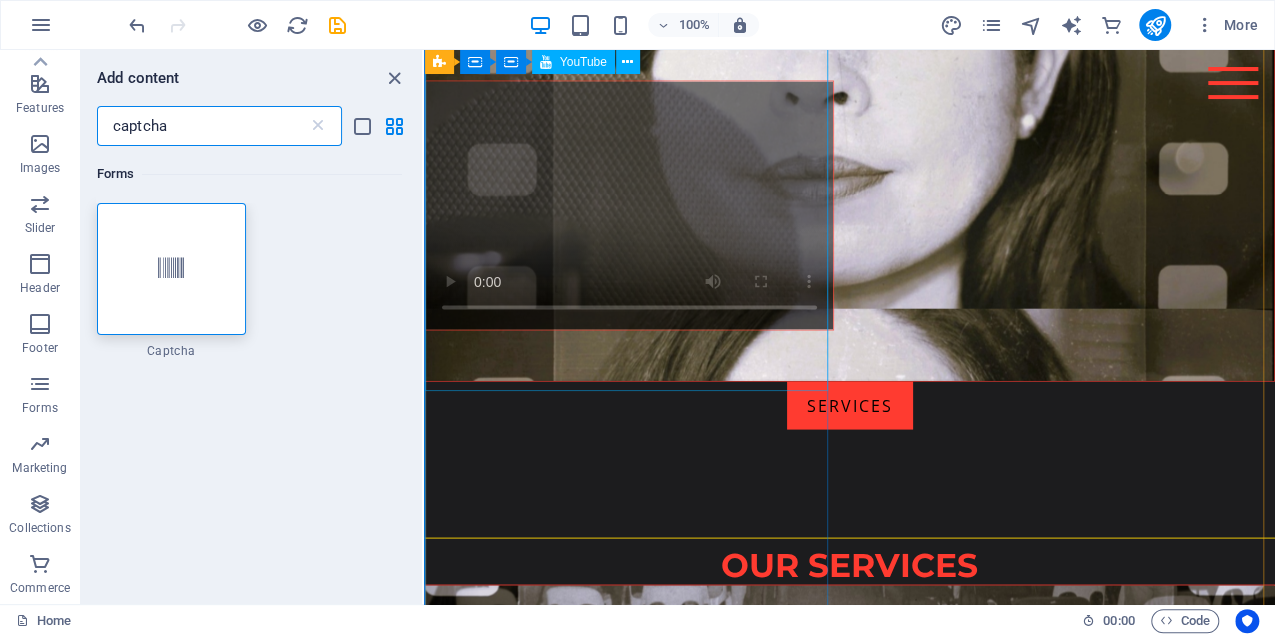 select on "ar1_1" 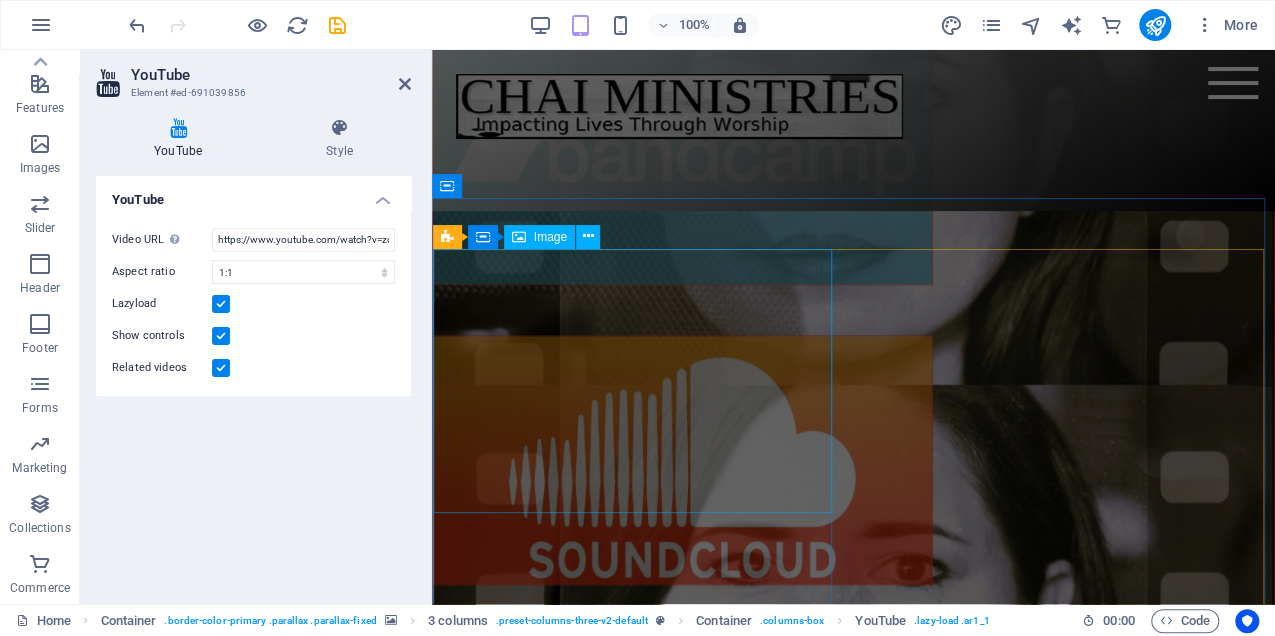 scroll, scrollTop: 5052, scrollLeft: 0, axis: vertical 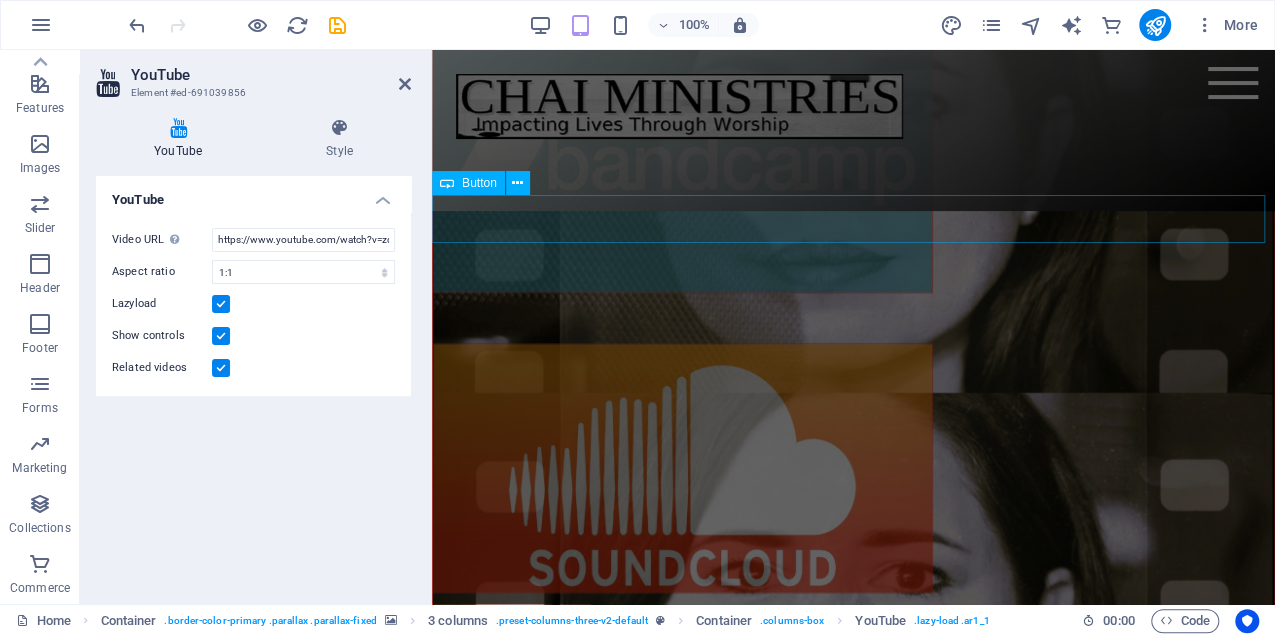 click on "Services" at bounding box center [853, 968] 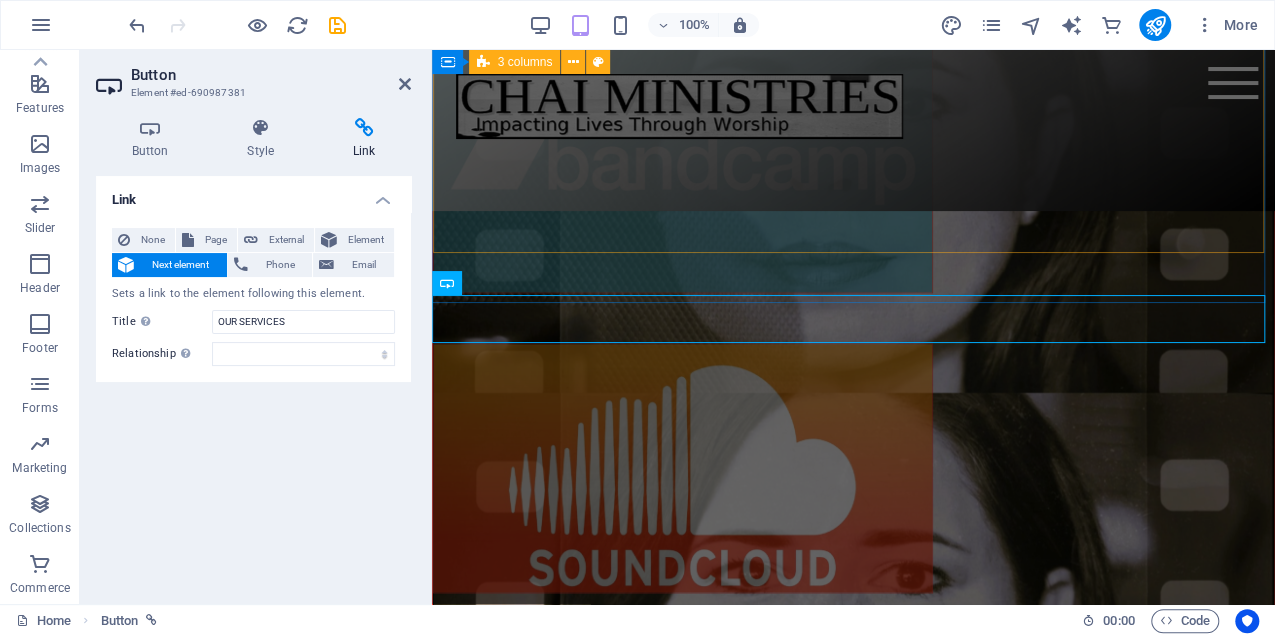 scroll, scrollTop: 4952, scrollLeft: 0, axis: vertical 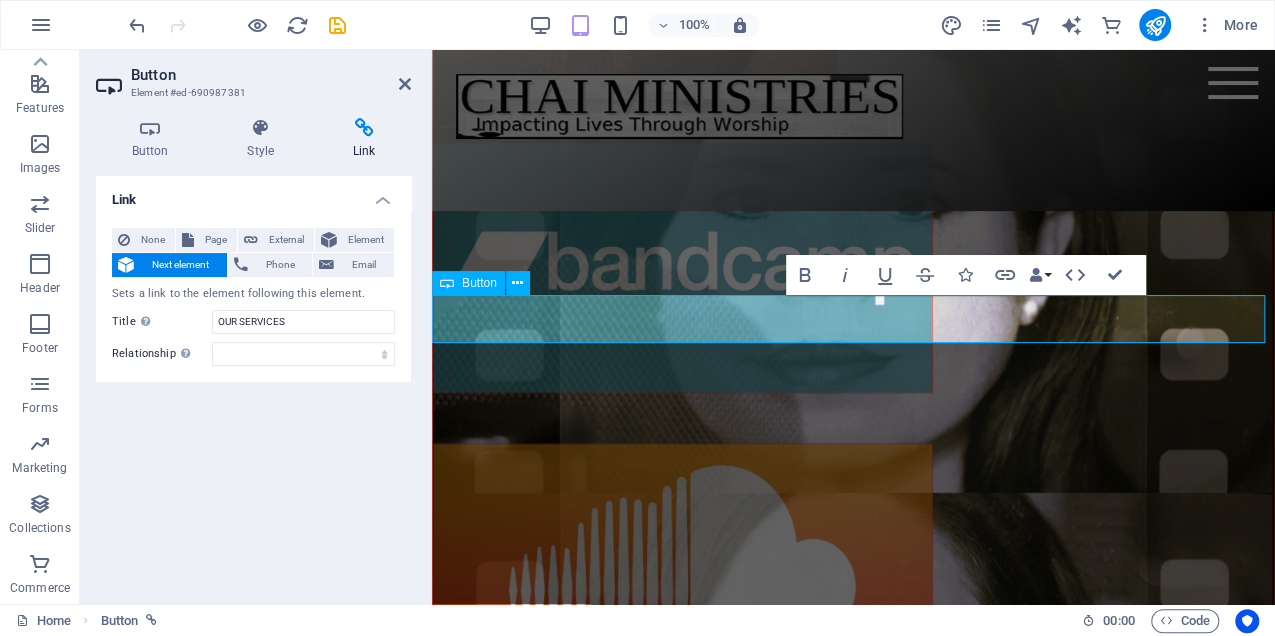 click on "Services" at bounding box center [854, 1068] 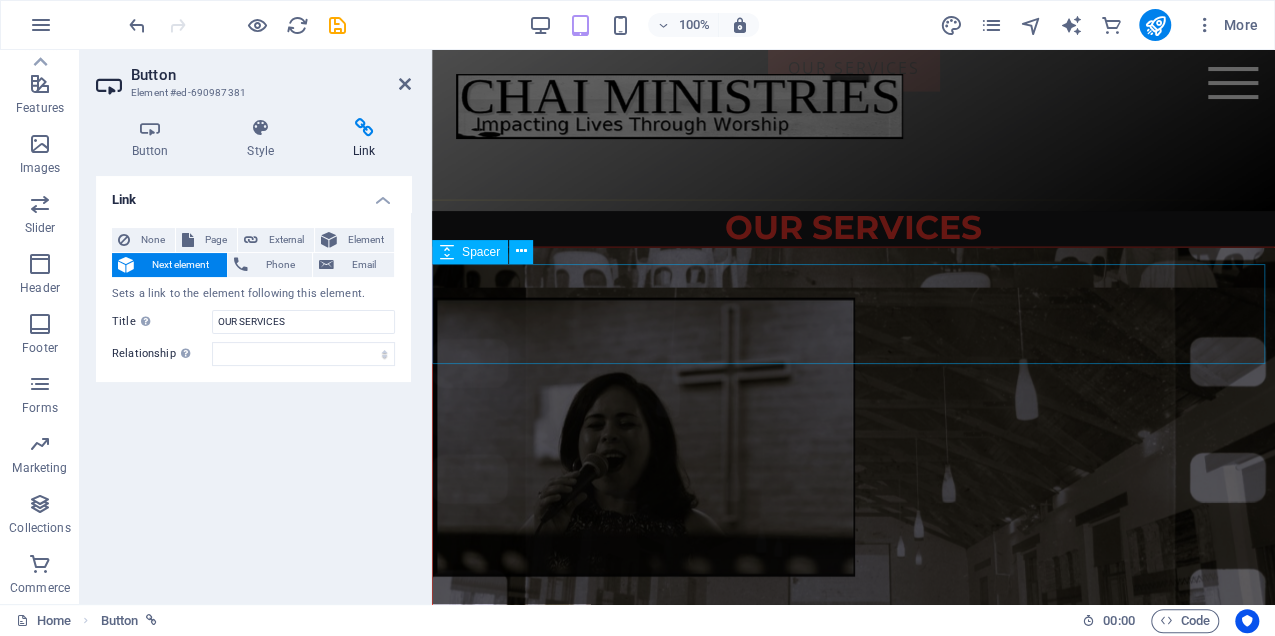 scroll, scrollTop: 5752, scrollLeft: 0, axis: vertical 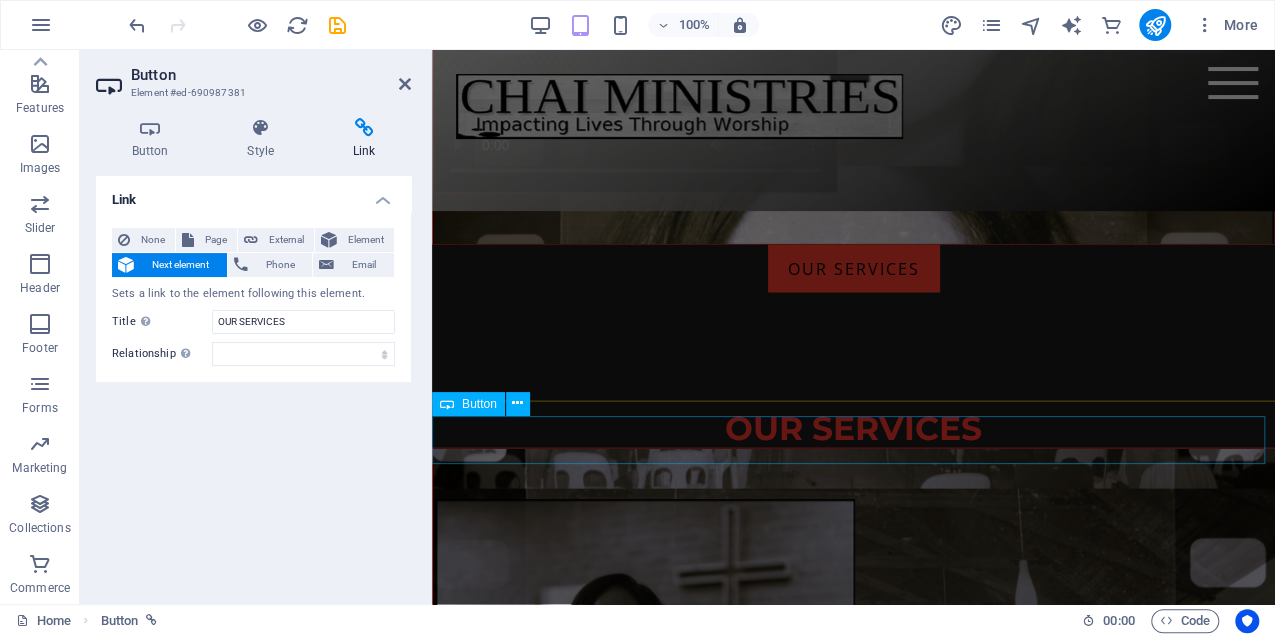 click on "Outreach" at bounding box center [853, 1529] 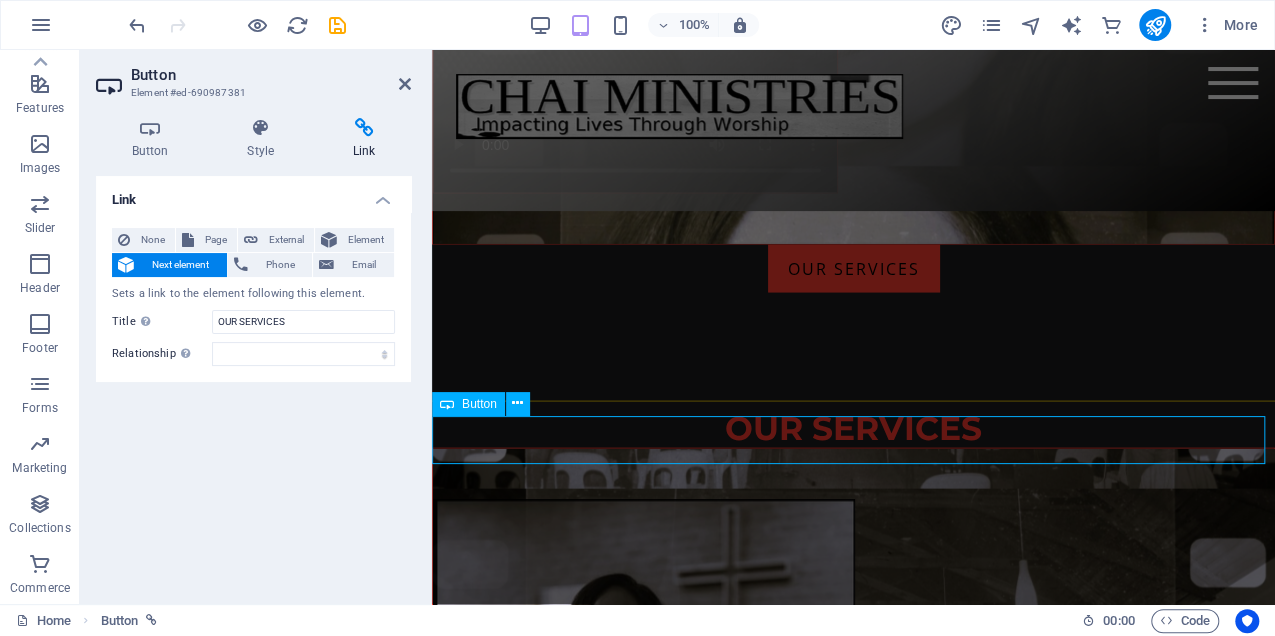 click on "Outreach" at bounding box center (853, 1529) 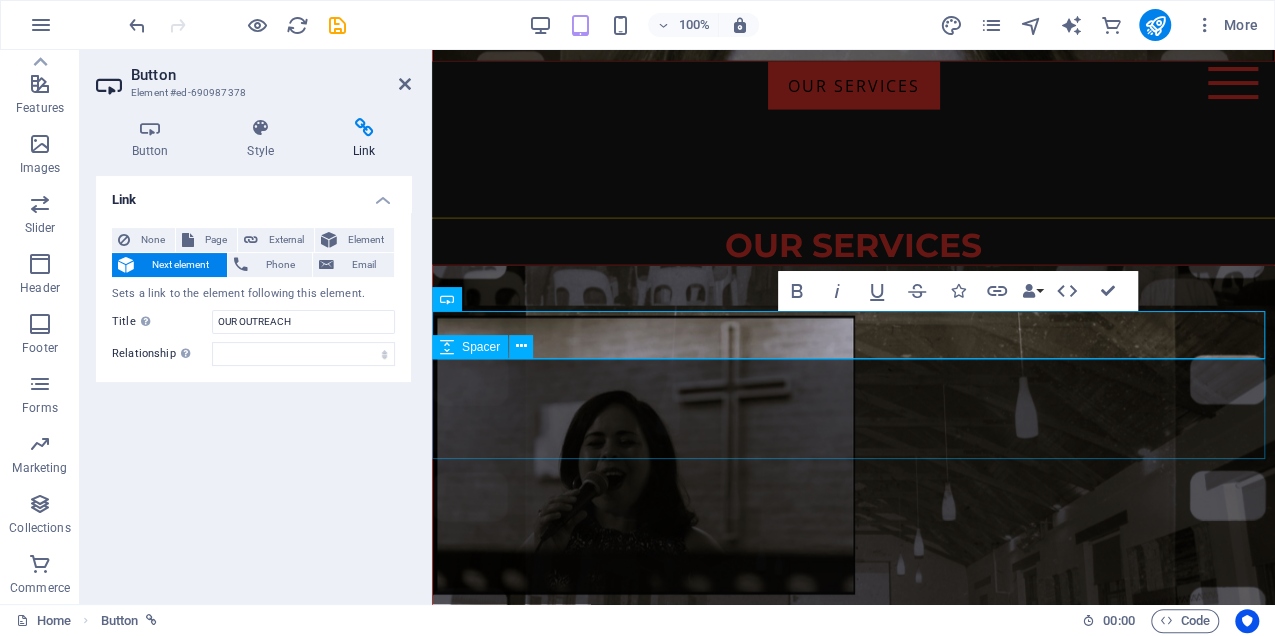 scroll, scrollTop: 5864, scrollLeft: 0, axis: vertical 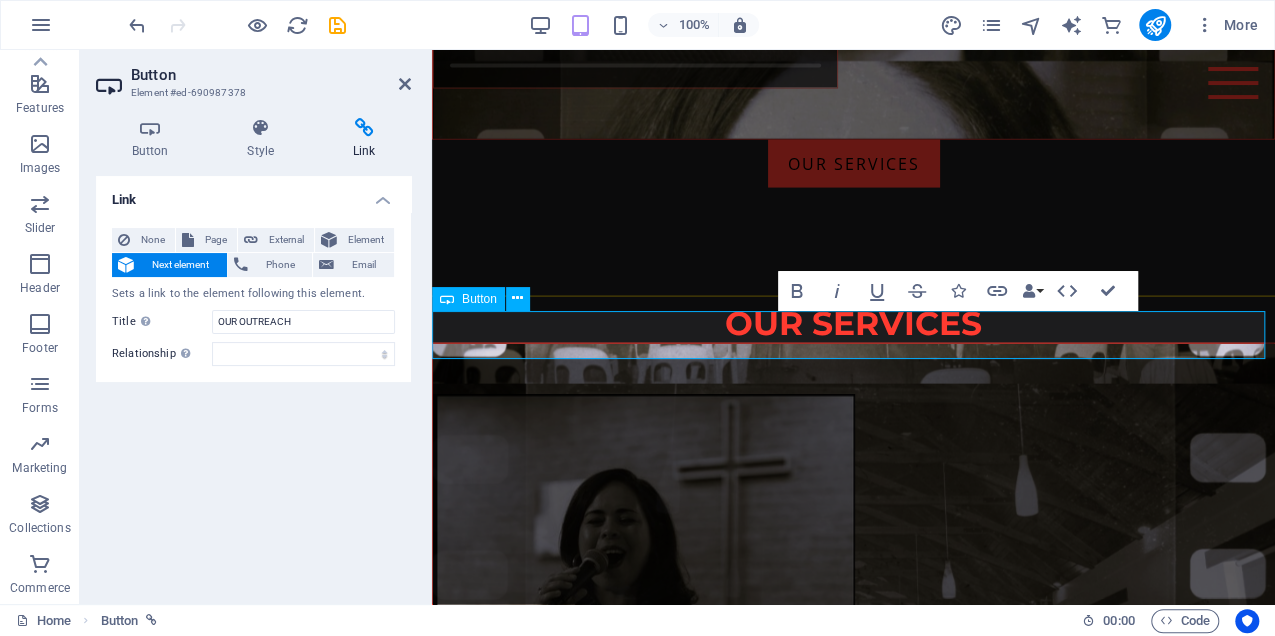 click on "Outreach" at bounding box center (854, 1425) 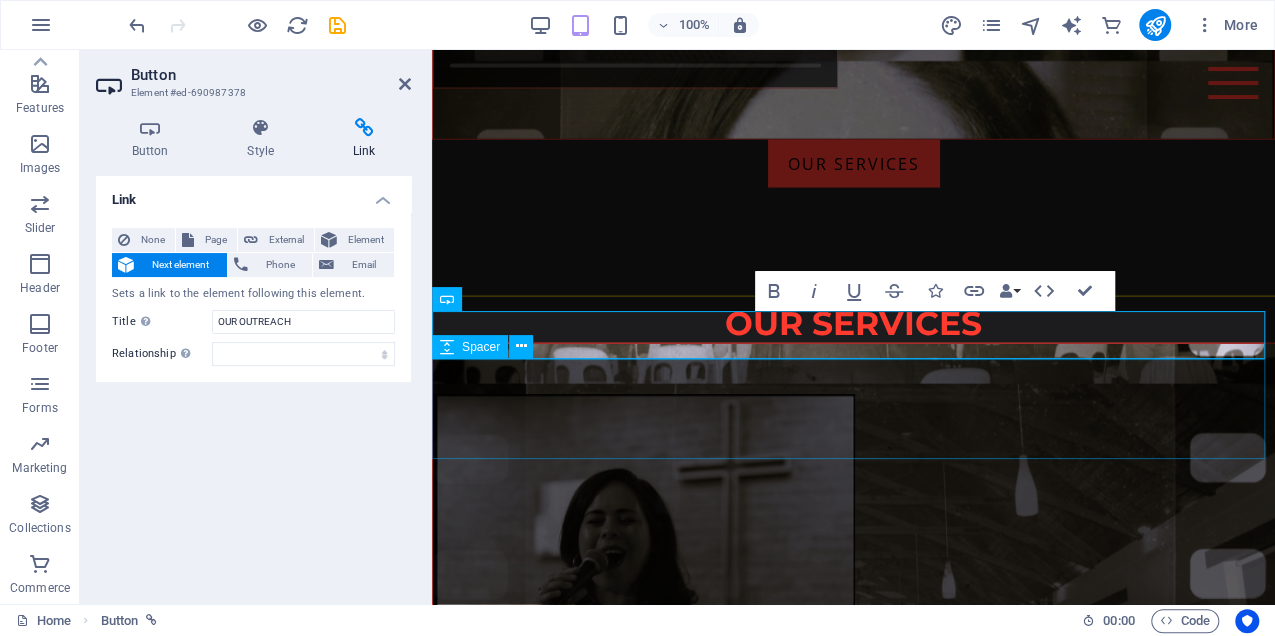 click at bounding box center (853, 1499) 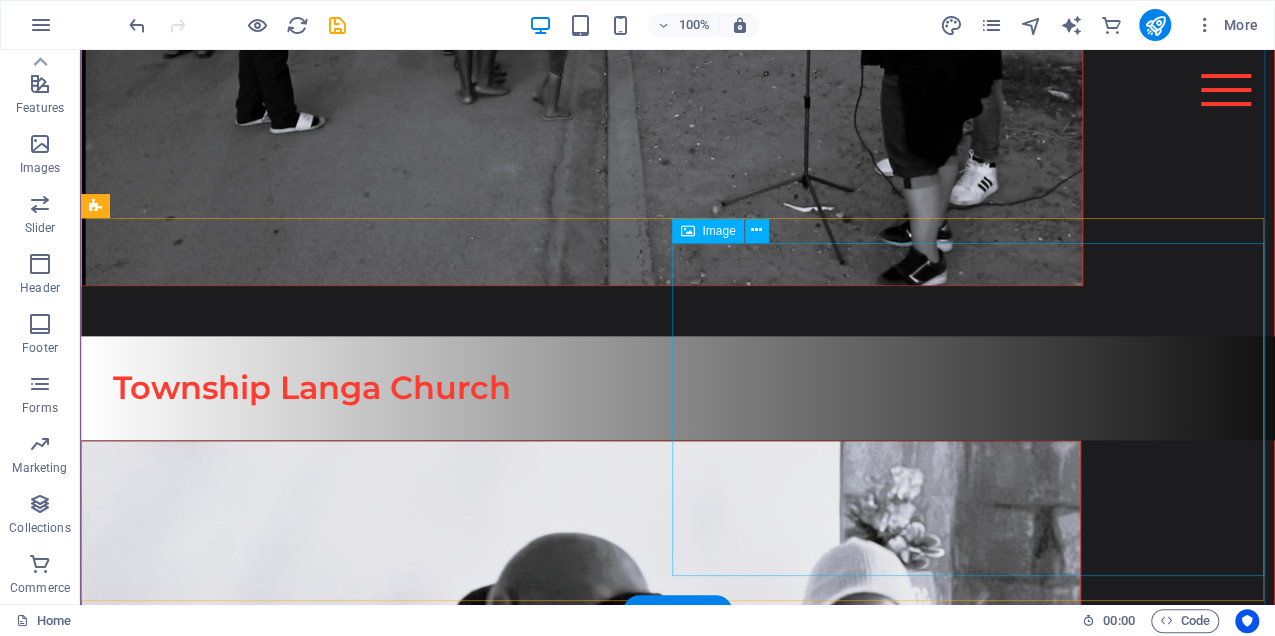 scroll, scrollTop: 8886, scrollLeft: 0, axis: vertical 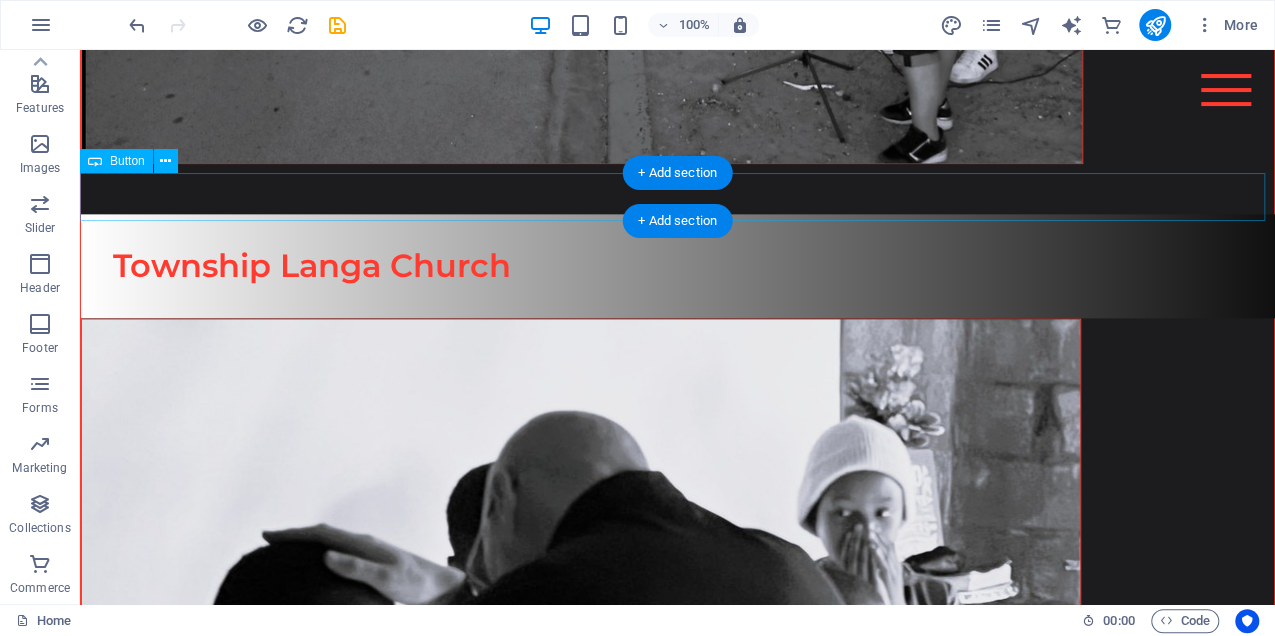 click on "contact" at bounding box center (677, 3613) 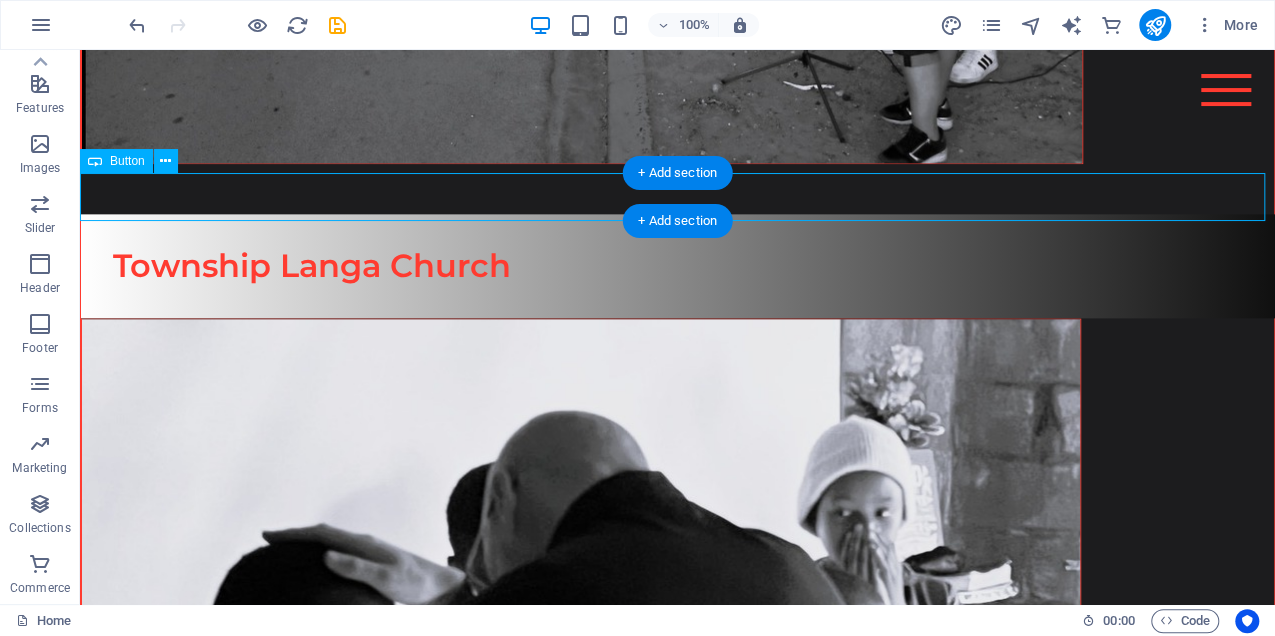 click on "contact" at bounding box center (677, 3613) 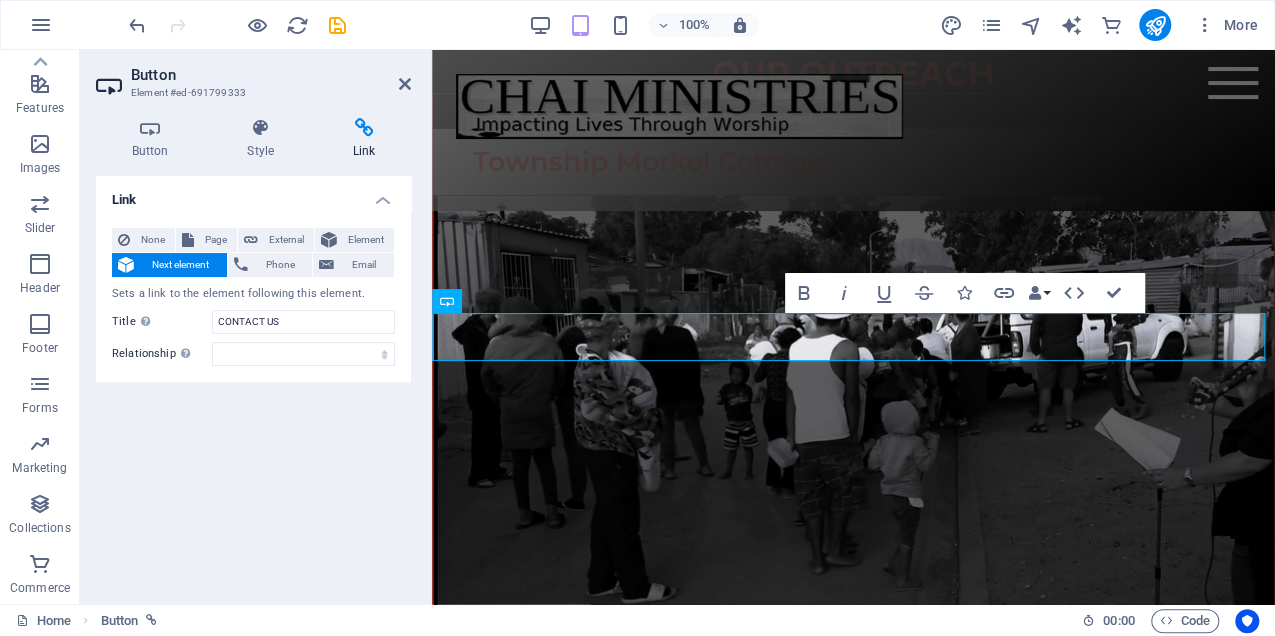 scroll, scrollTop: 7347, scrollLeft: 0, axis: vertical 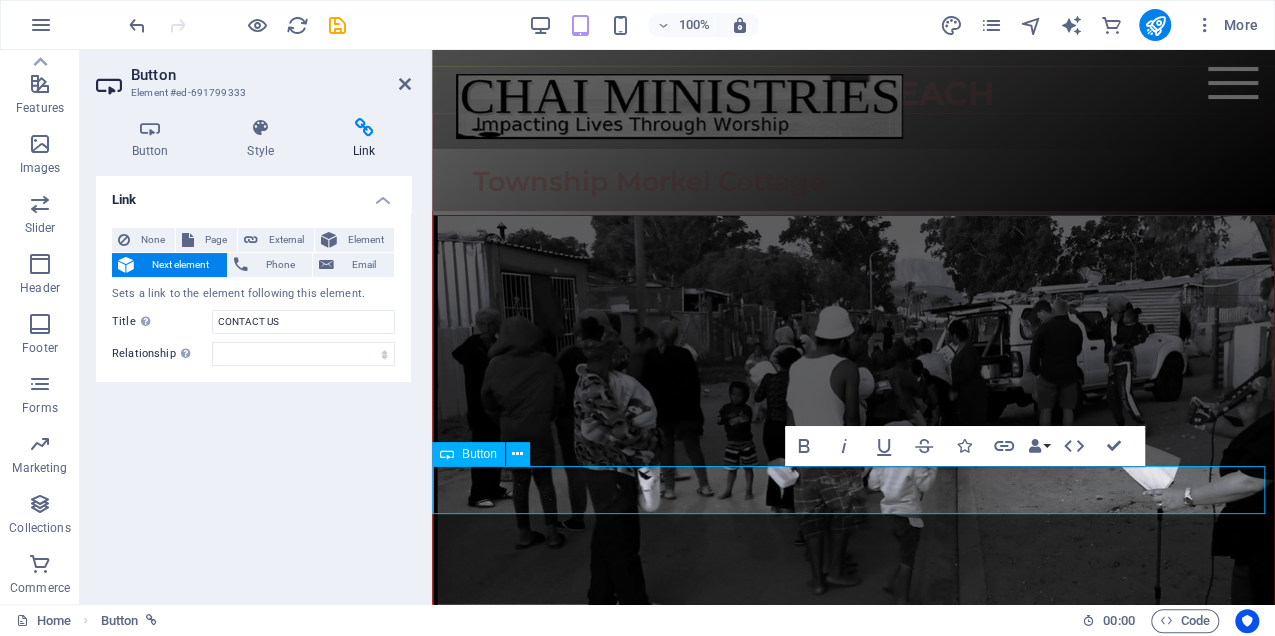 click on "contact" at bounding box center [854, 3554] 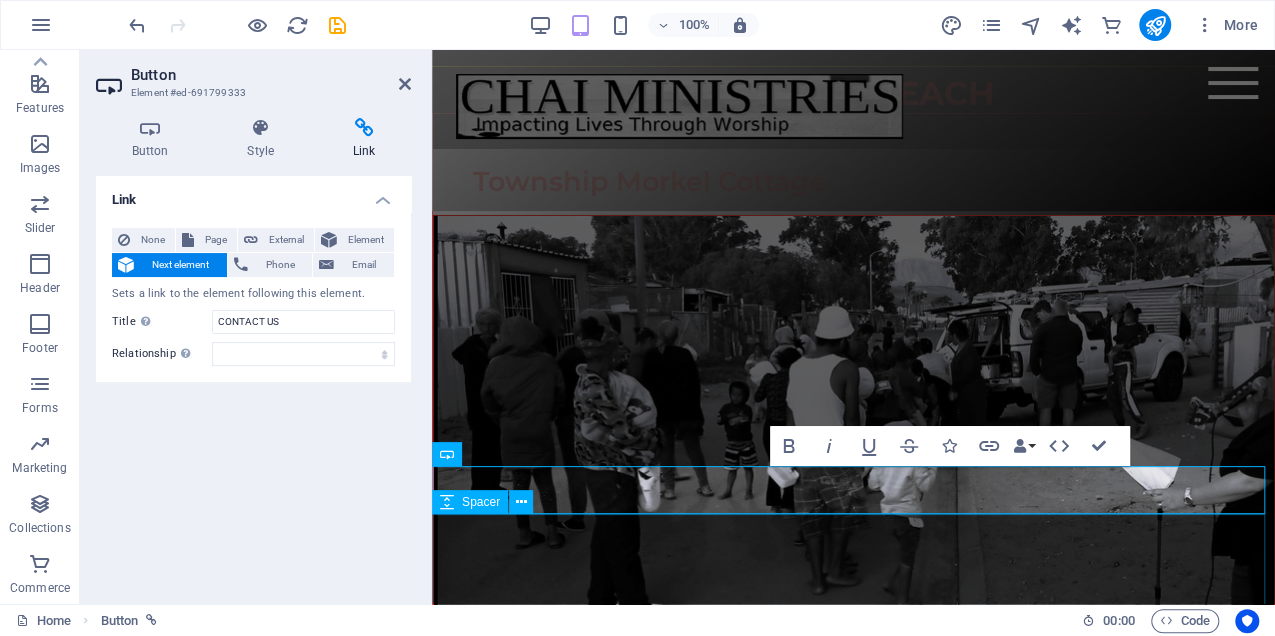 click at bounding box center (853, 3628) 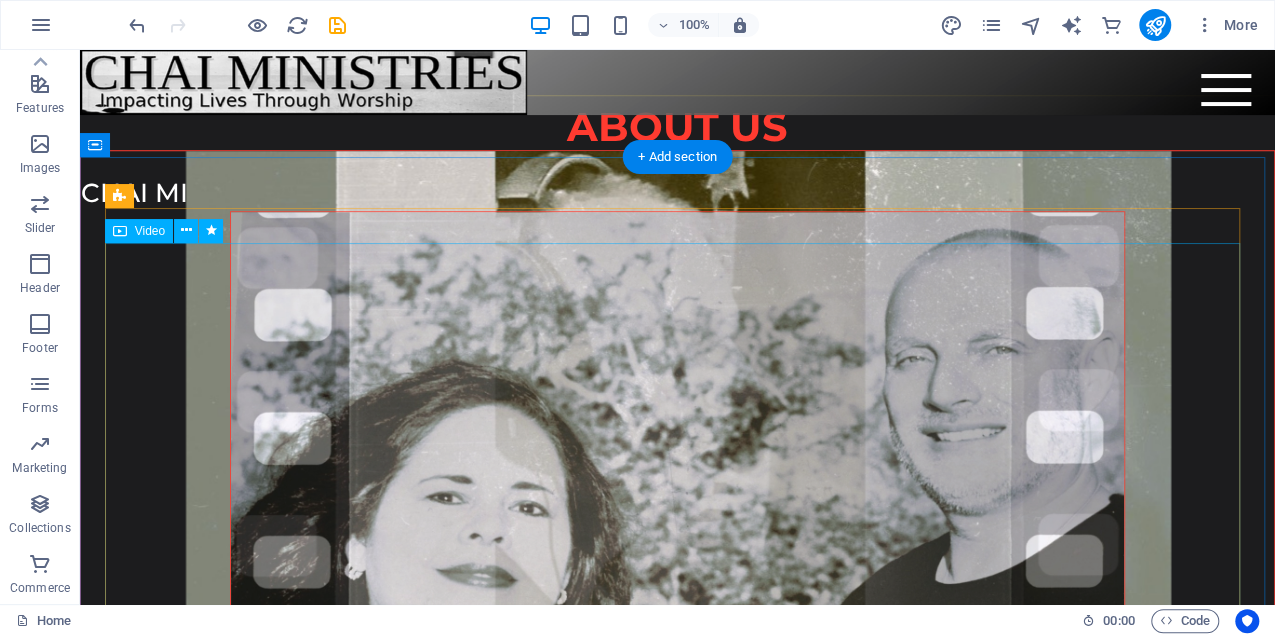 scroll, scrollTop: 600, scrollLeft: 0, axis: vertical 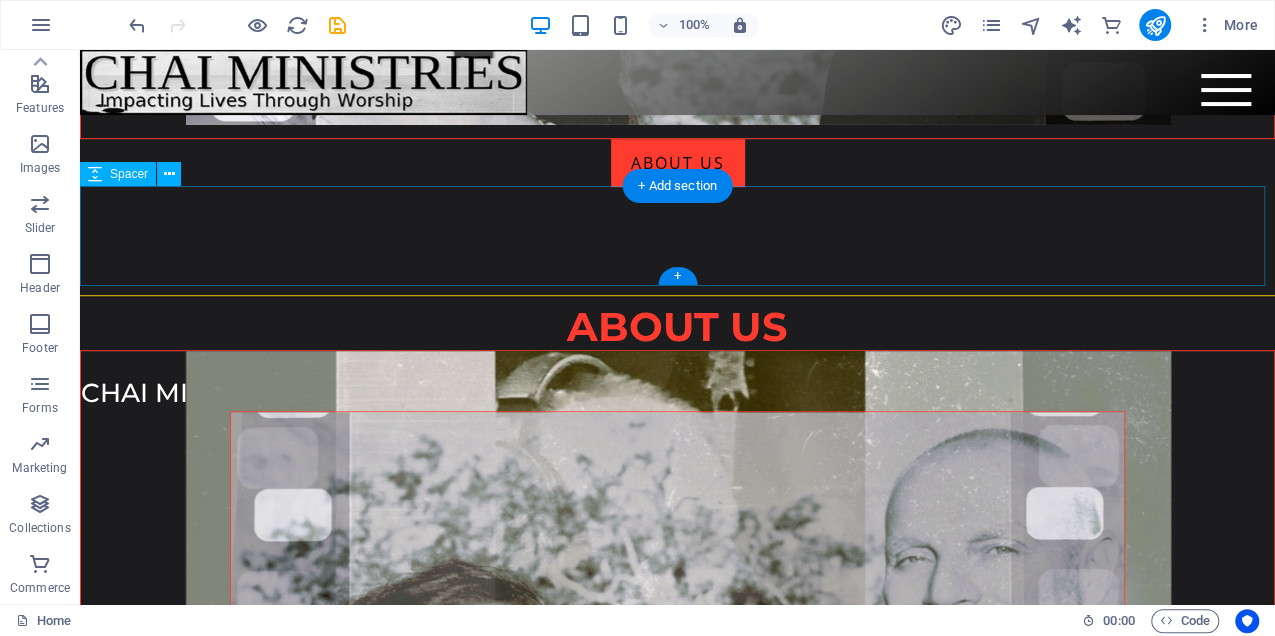 click at bounding box center (677, 237) 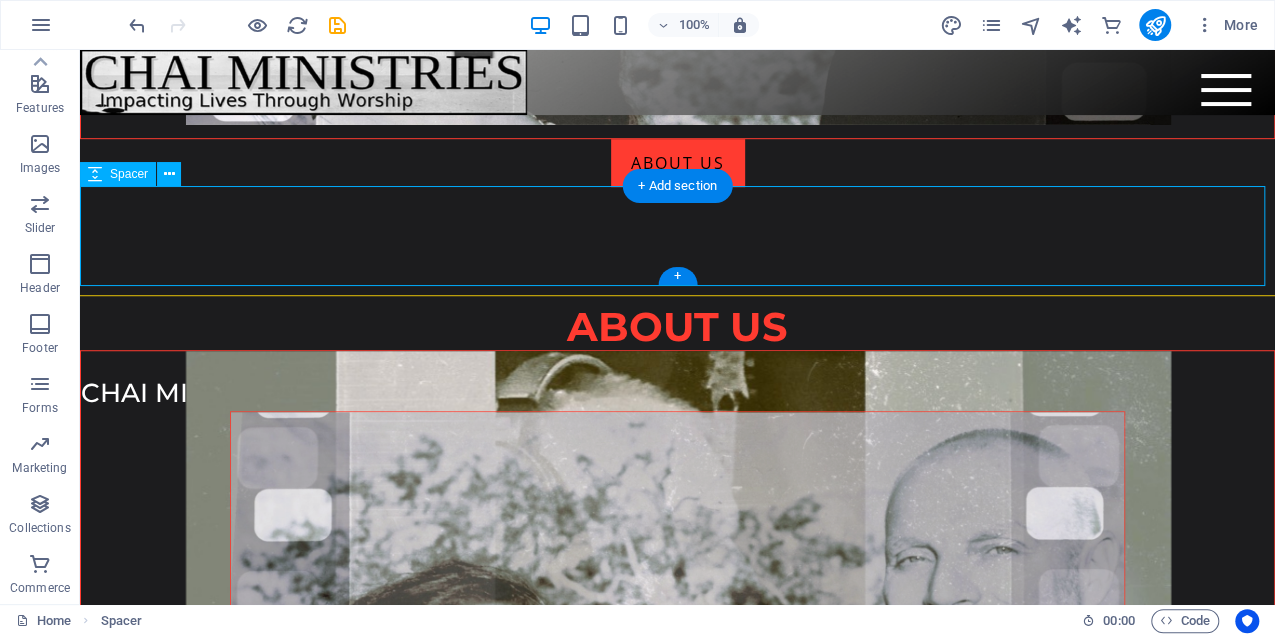 click at bounding box center (677, 237) 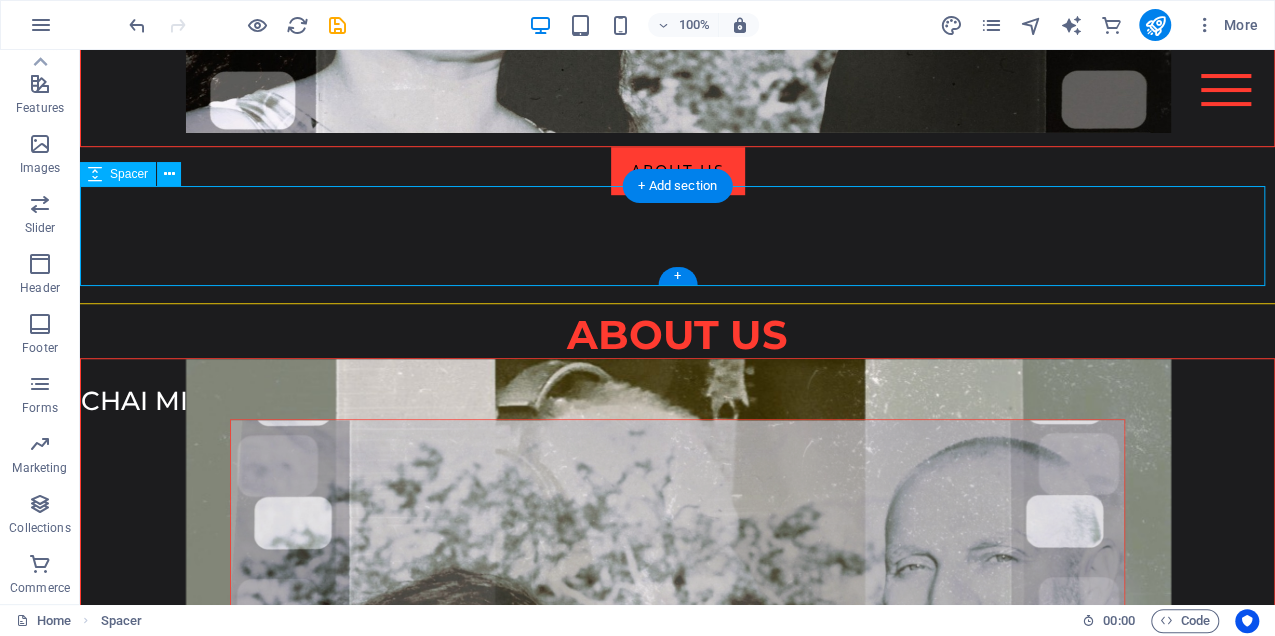 scroll, scrollTop: 688, scrollLeft: 0, axis: vertical 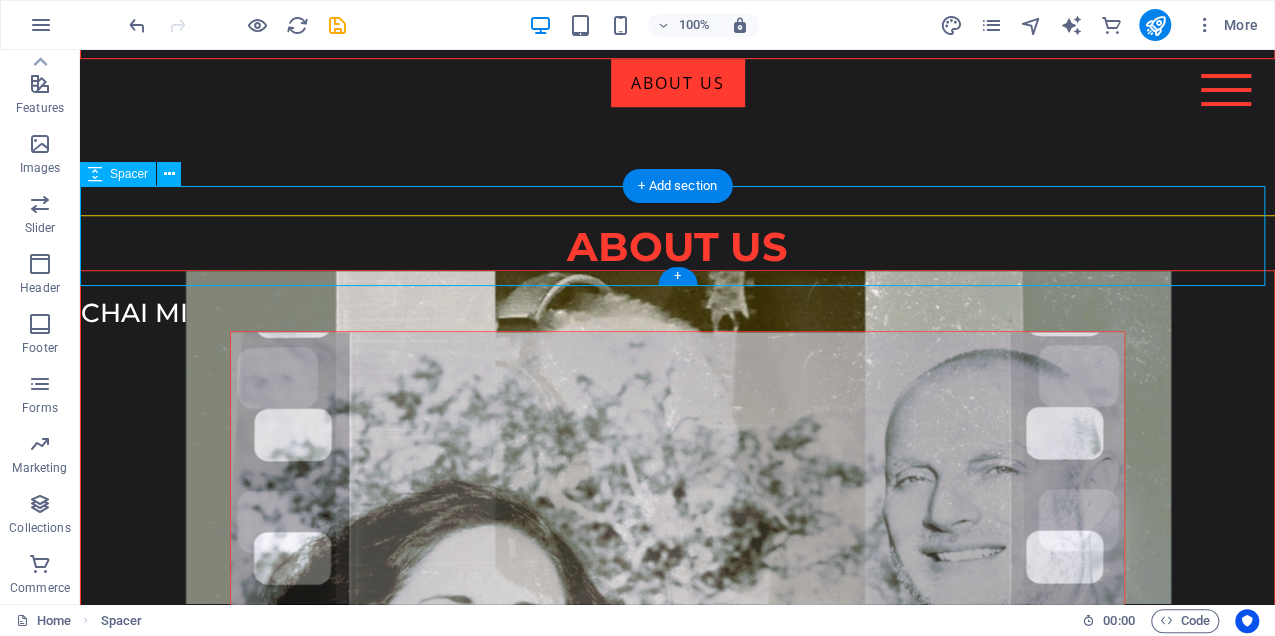 select on "px" 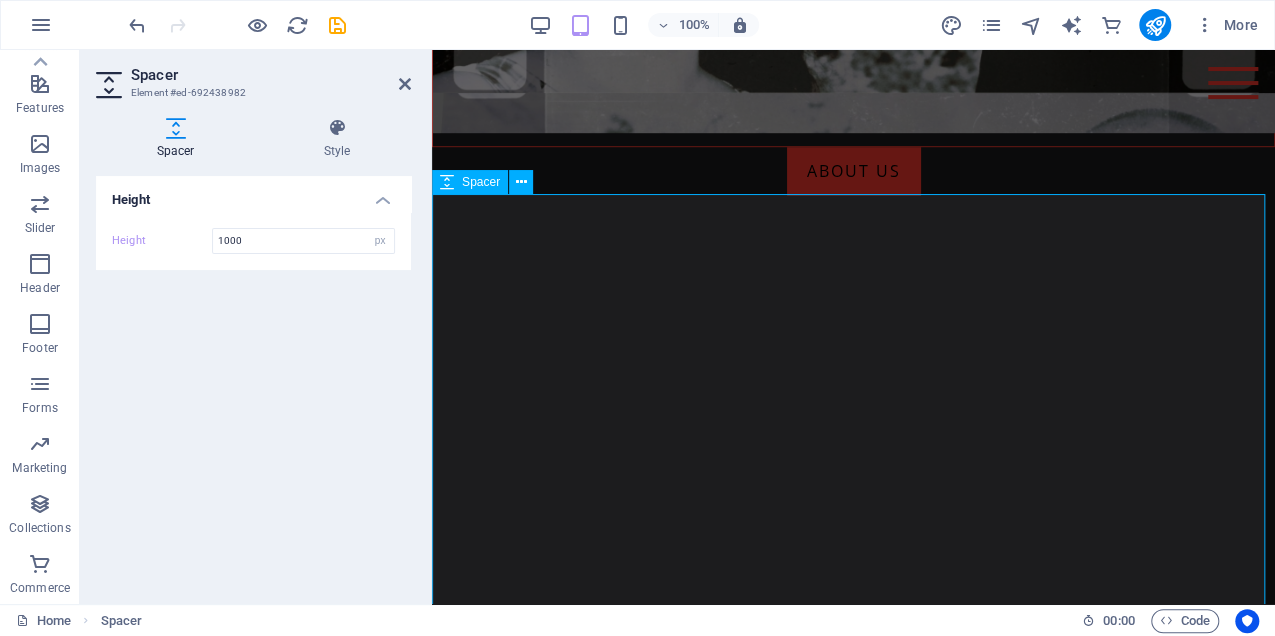 type on "1000" 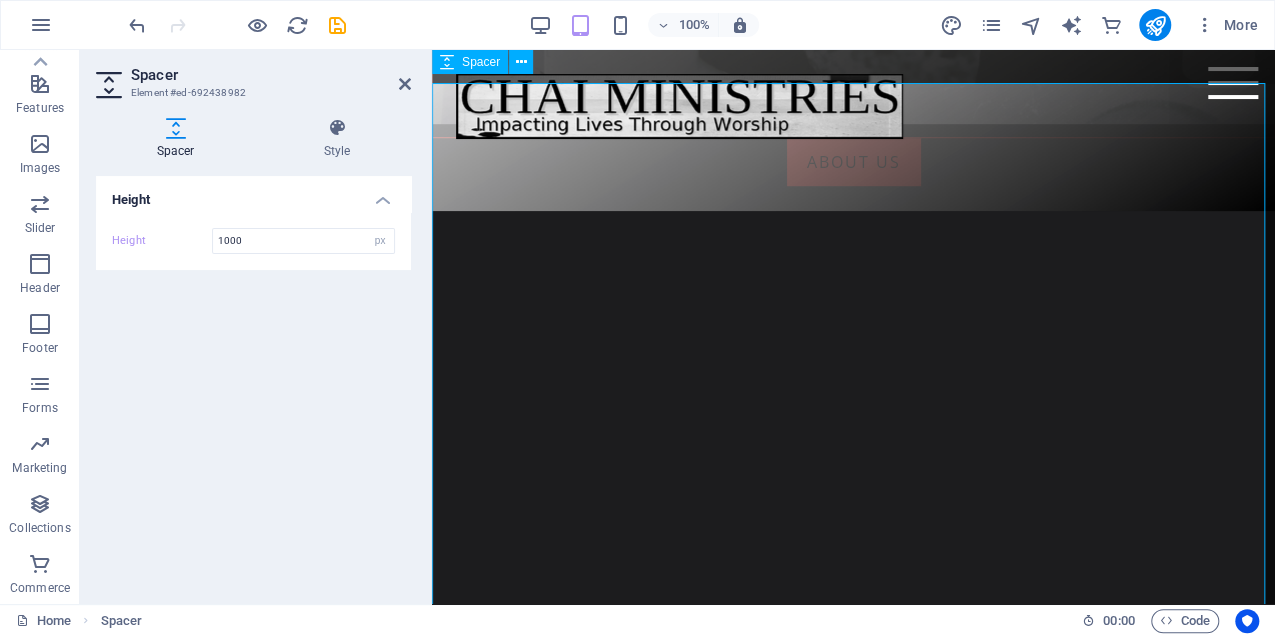 scroll, scrollTop: 688, scrollLeft: 0, axis: vertical 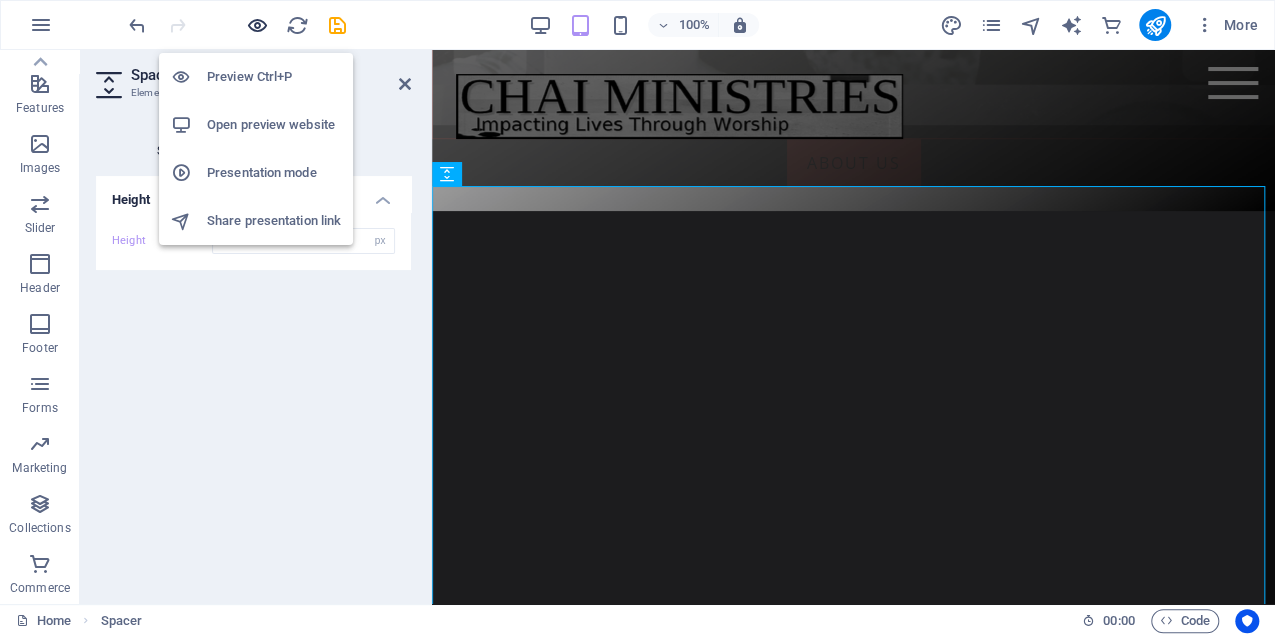 click at bounding box center (257, 25) 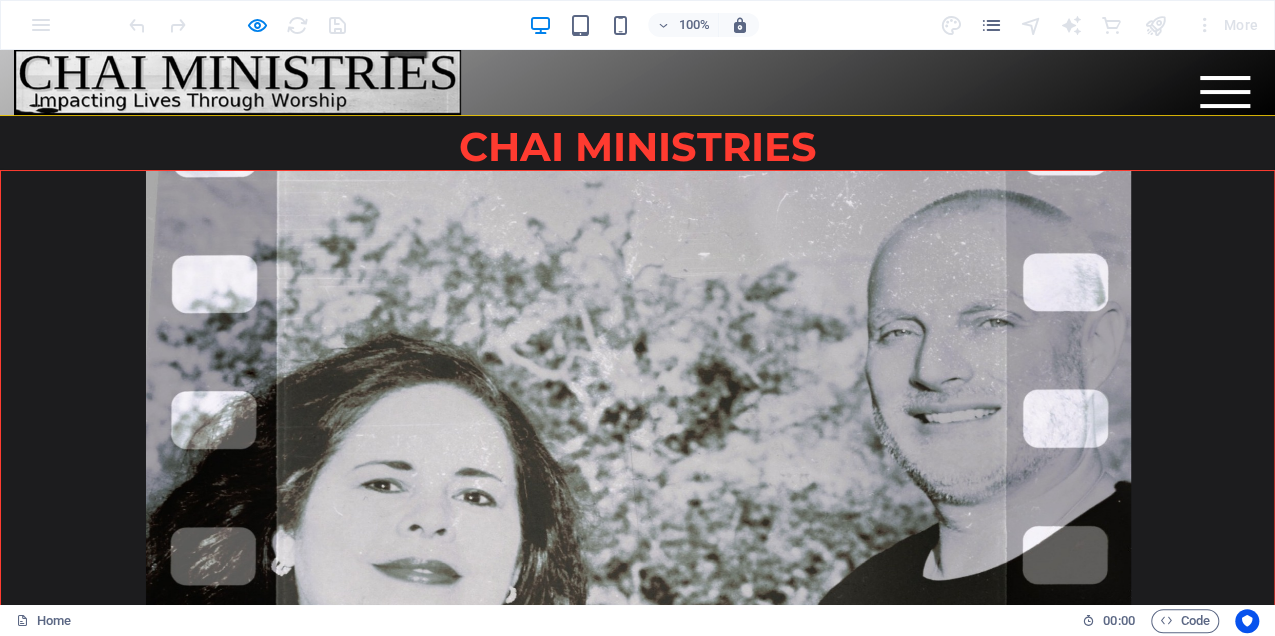 scroll, scrollTop: 0, scrollLeft: 0, axis: both 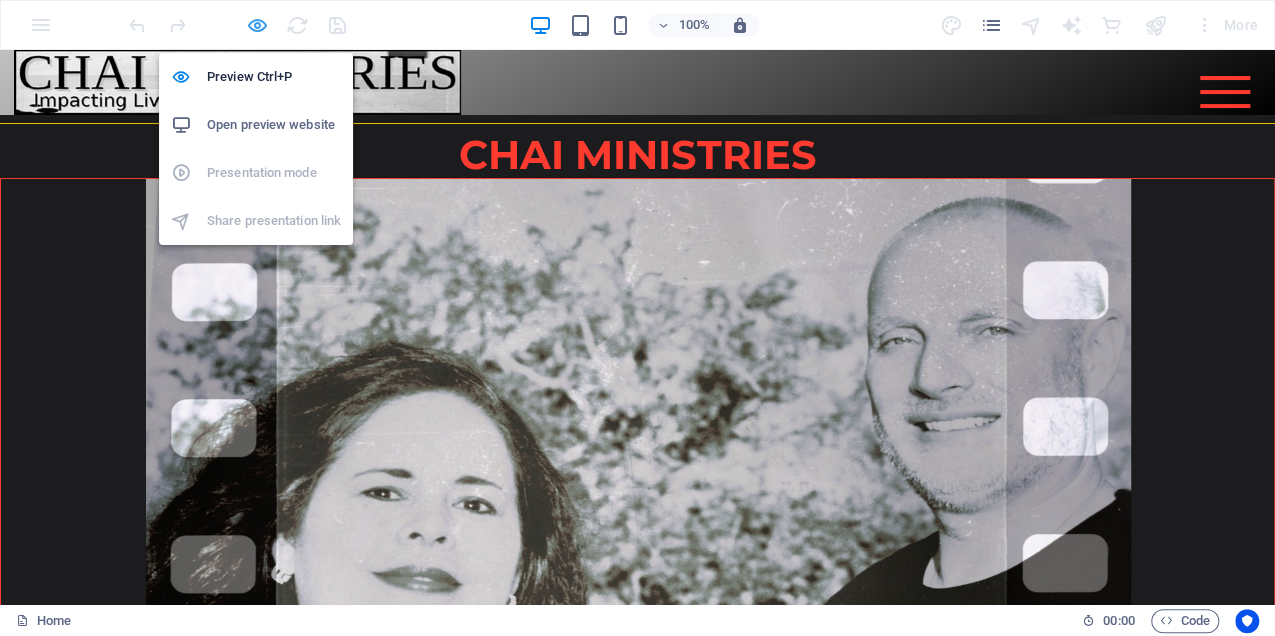 click at bounding box center [257, 25] 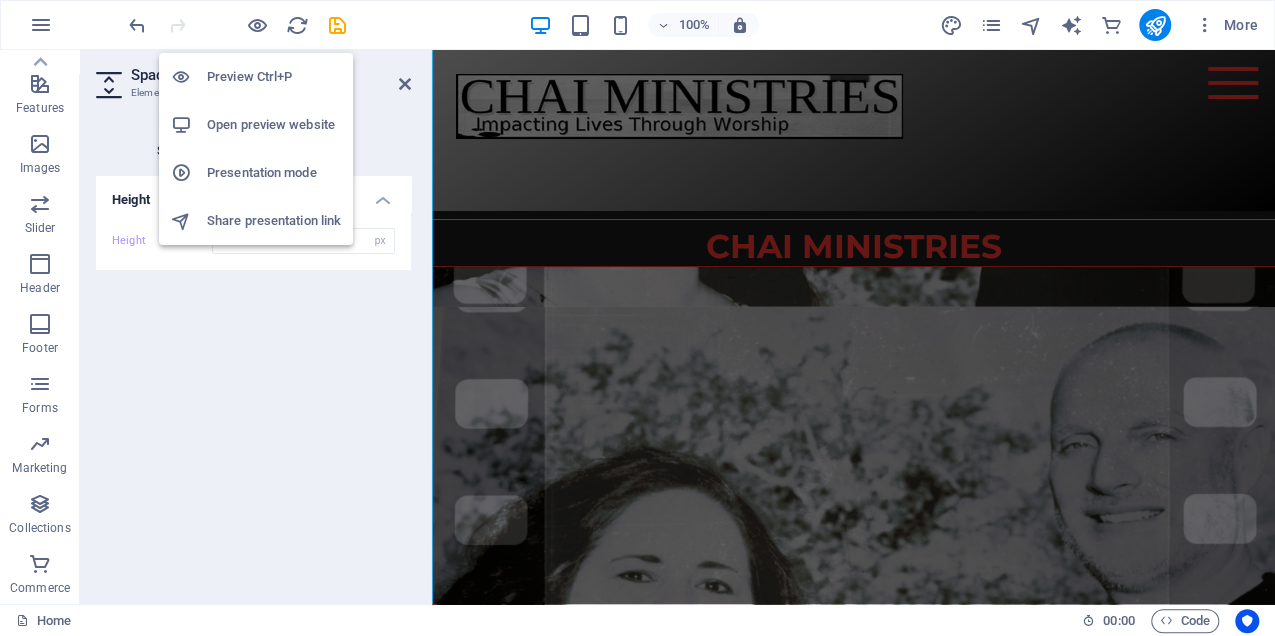 scroll, scrollTop: 1055, scrollLeft: 0, axis: vertical 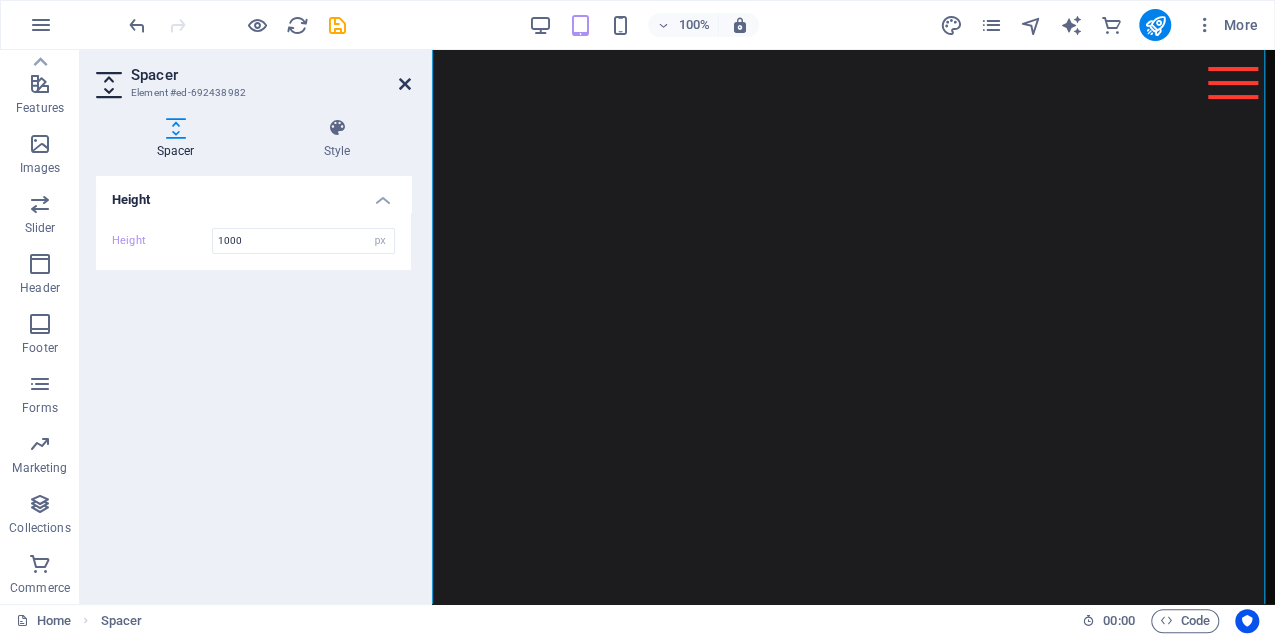 click at bounding box center (405, 84) 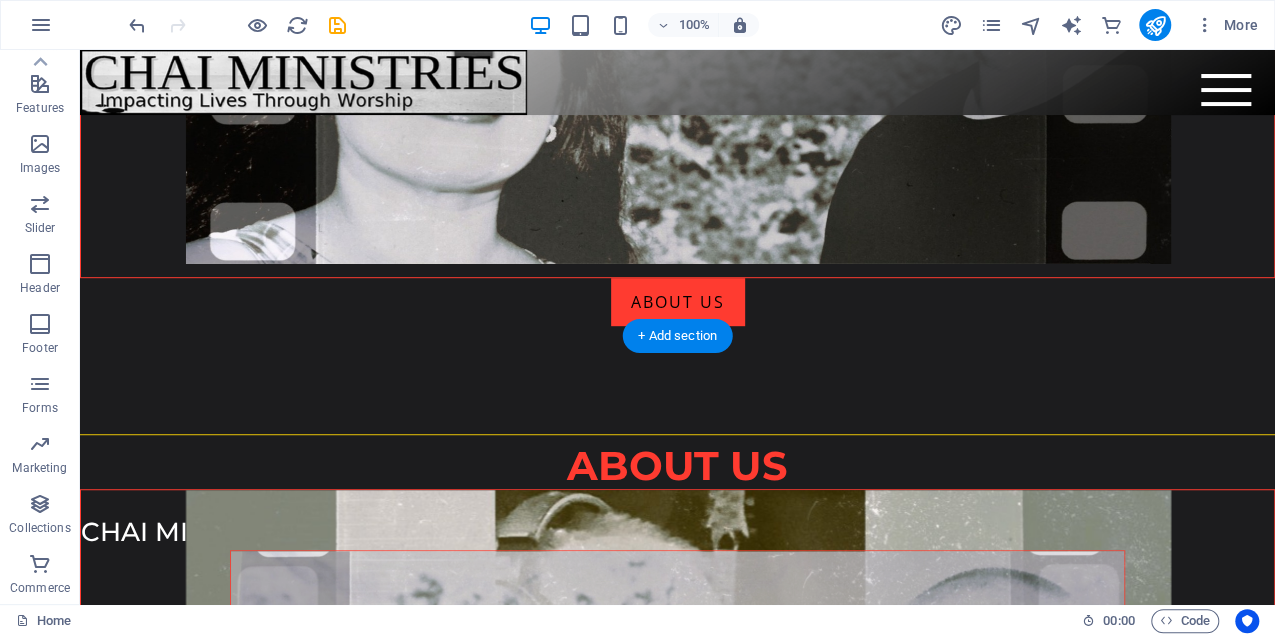 scroll, scrollTop: 400, scrollLeft: 0, axis: vertical 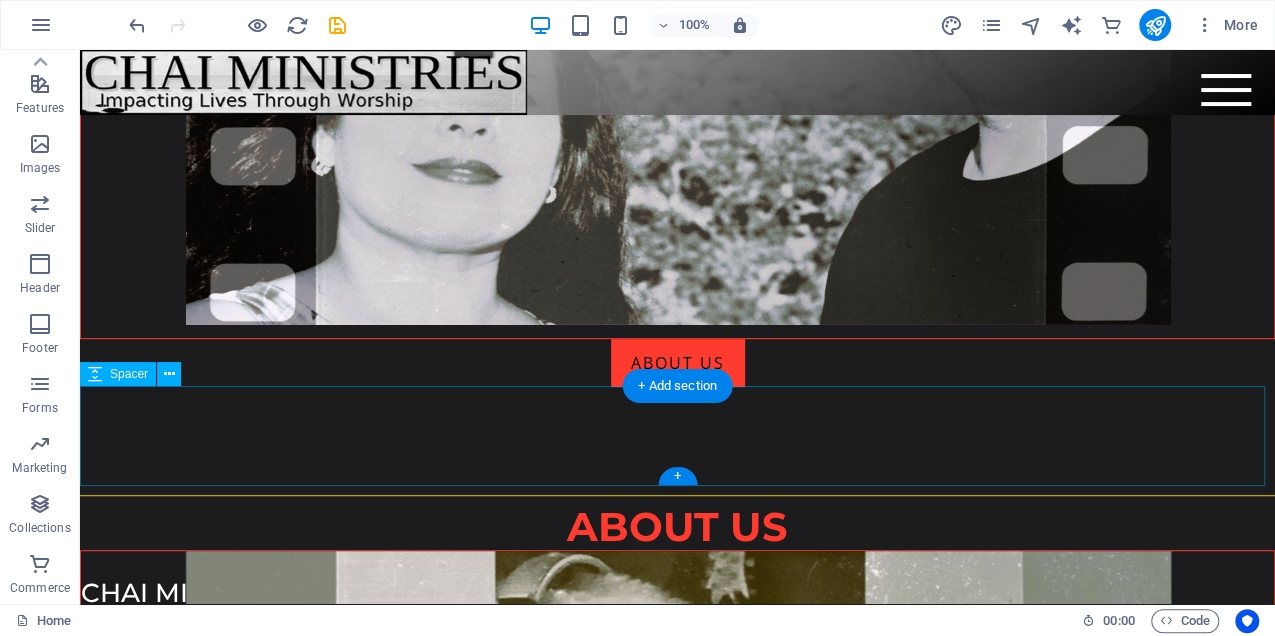 click at bounding box center [677, 437] 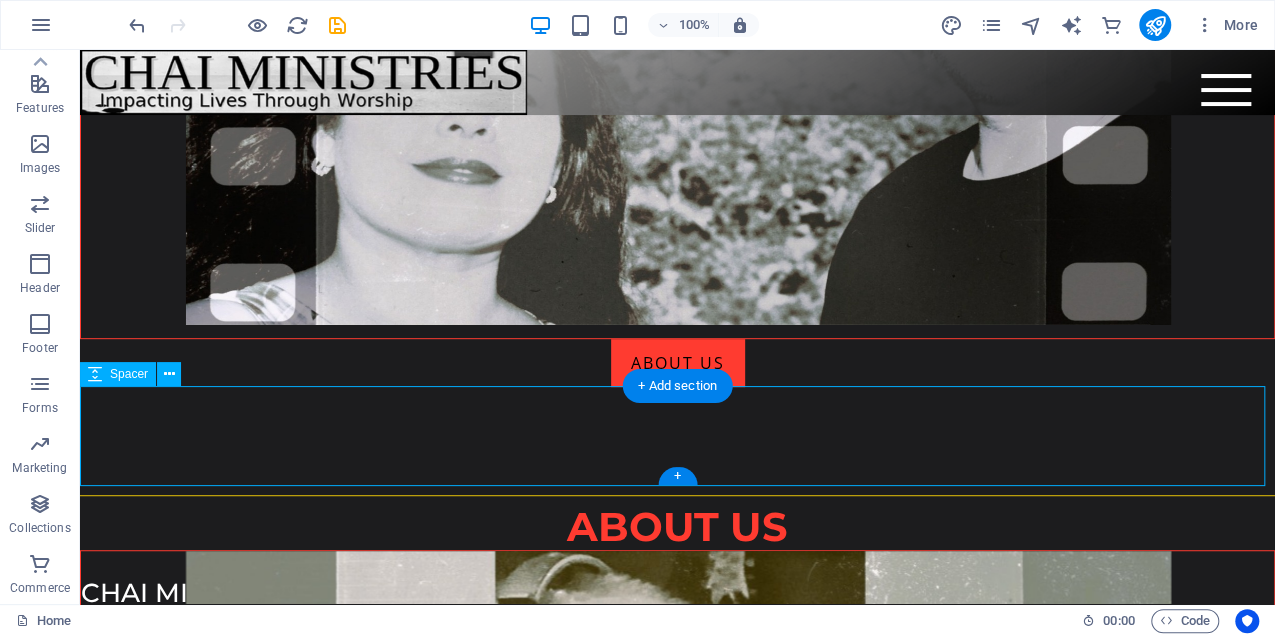 click at bounding box center (677, 437) 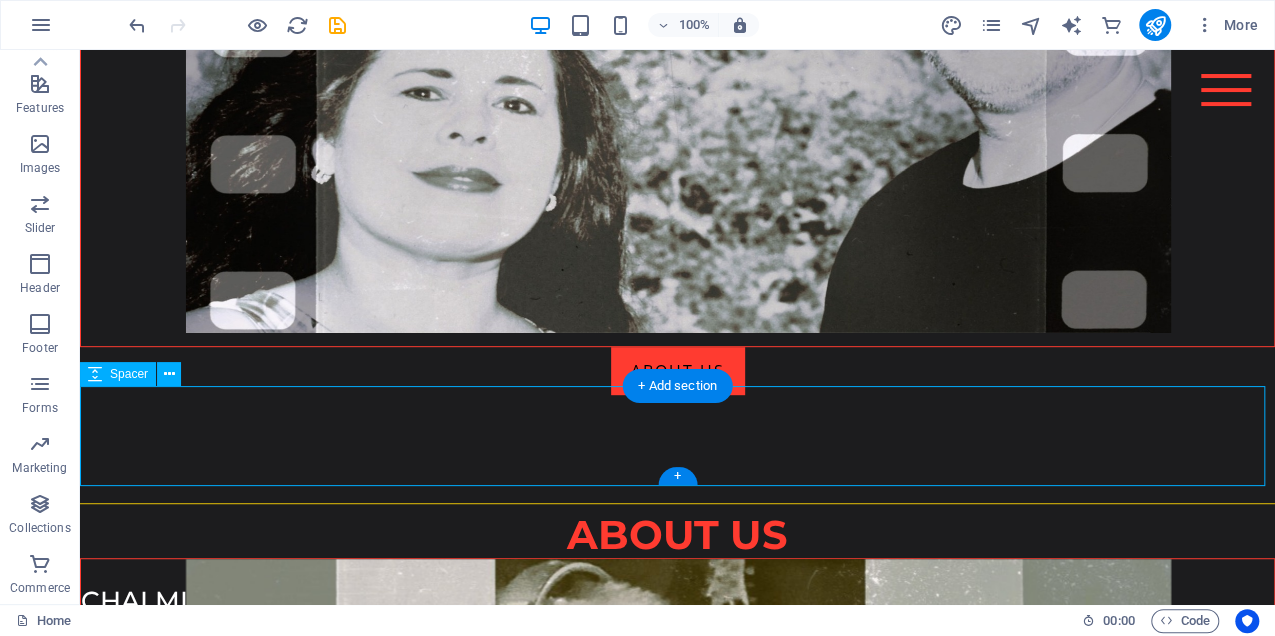 scroll, scrollTop: 488, scrollLeft: 0, axis: vertical 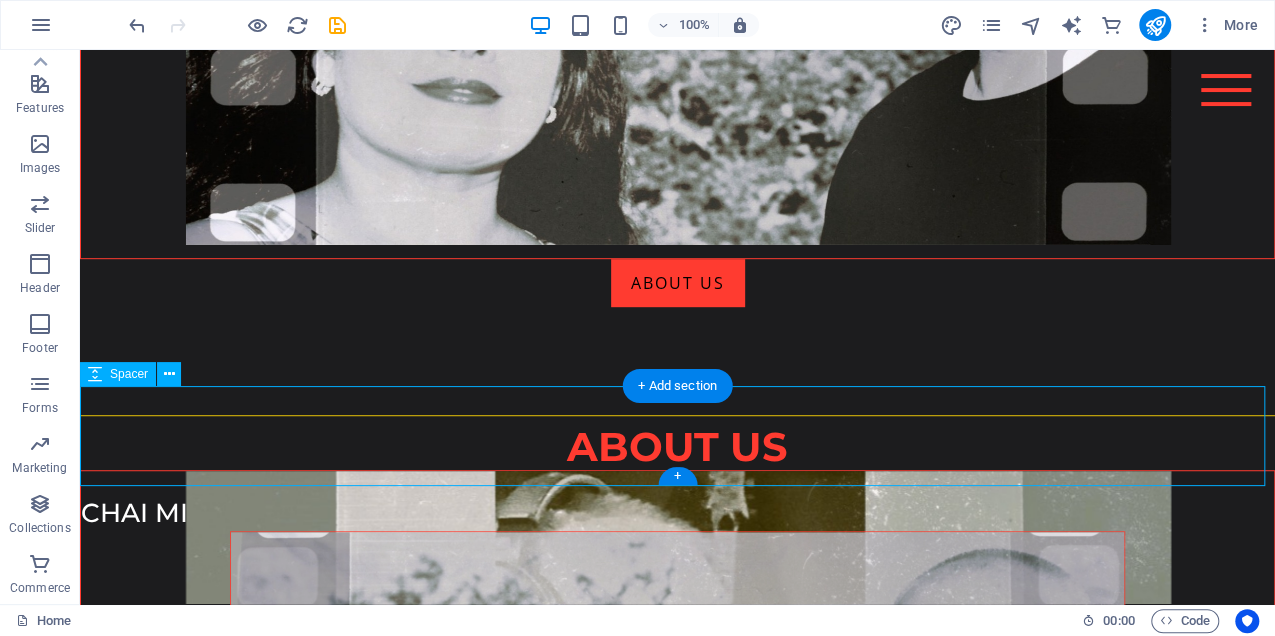 select on "px" 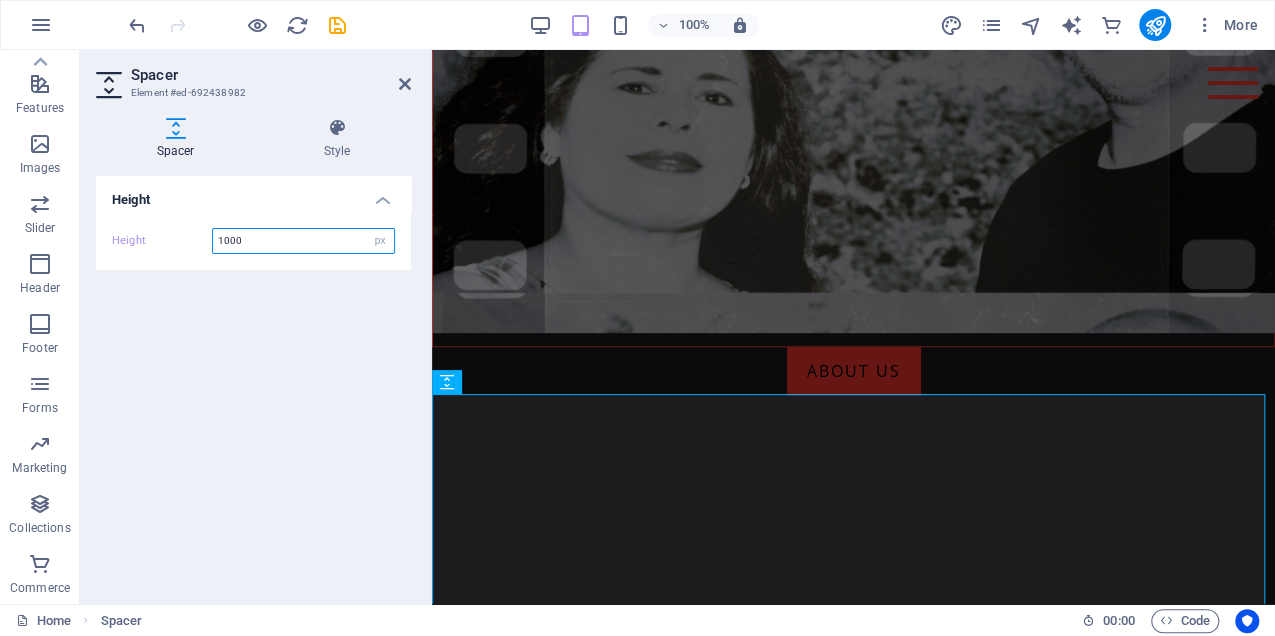 drag, startPoint x: 238, startPoint y: 238, endPoint x: 202, endPoint y: 233, distance: 36.345562 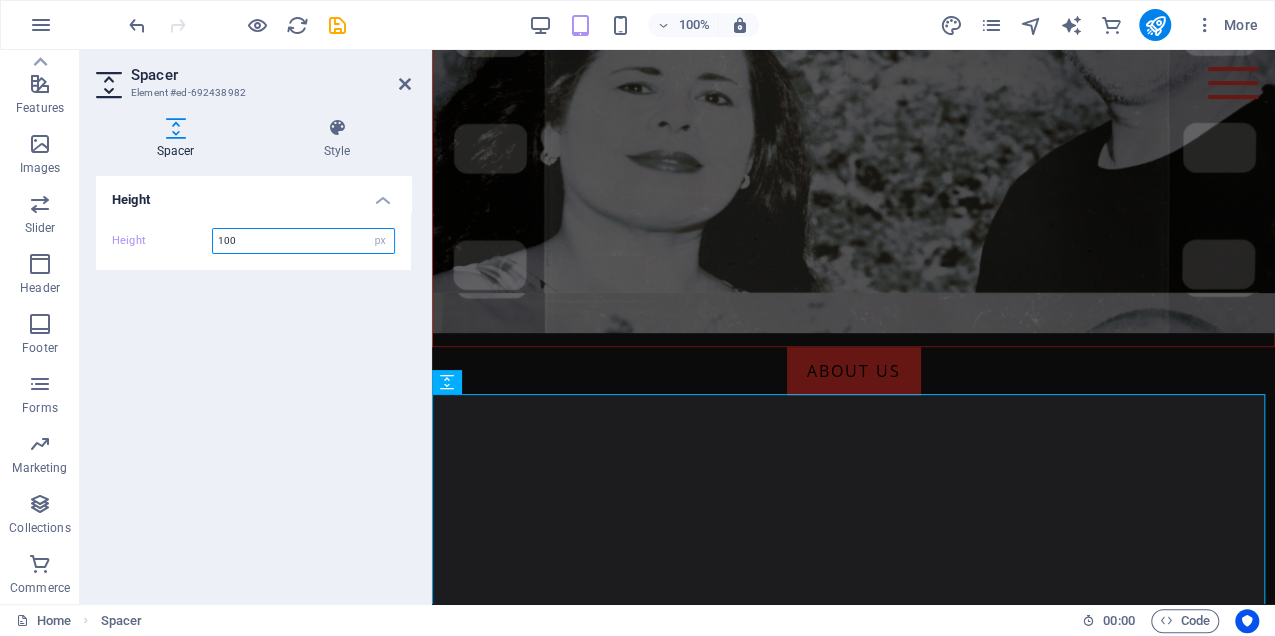 type on "100" 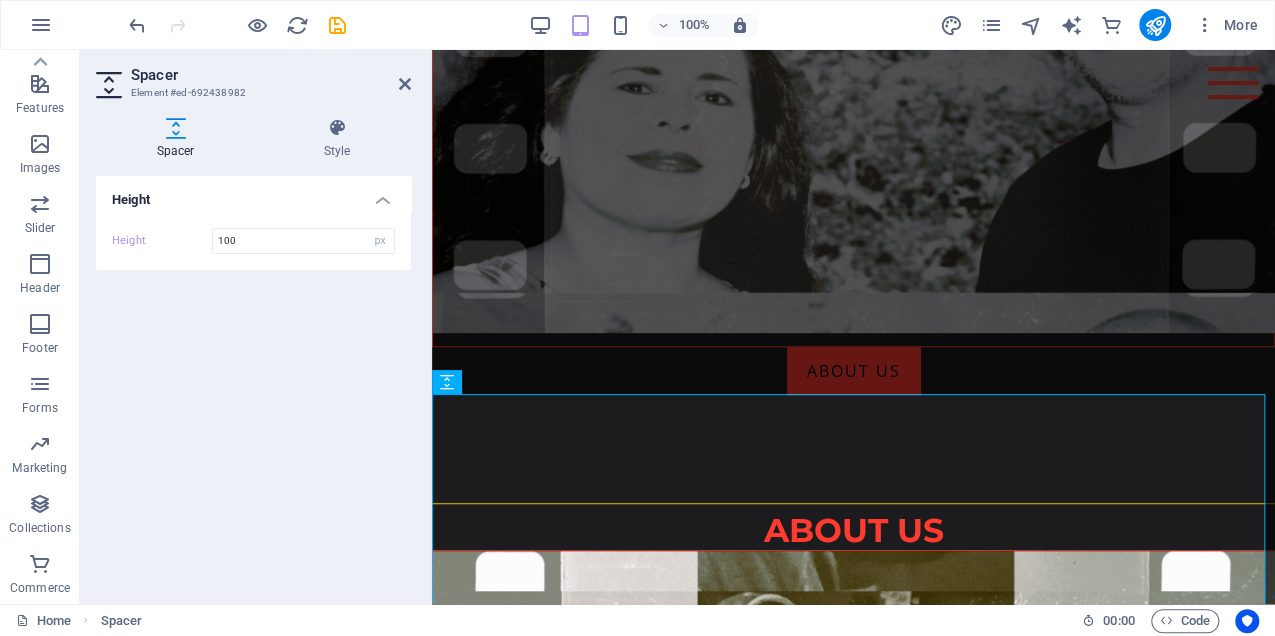 click on "Height Height 100 px rem vh vw" at bounding box center [253, 382] 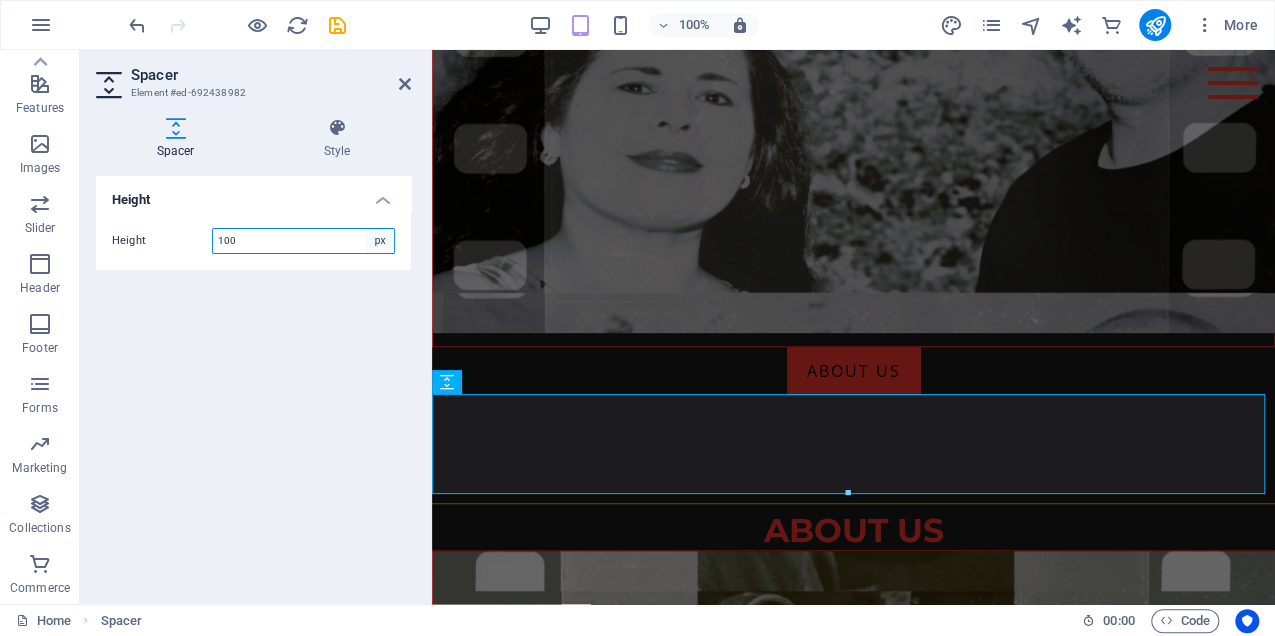 click on "px rem vh vw" at bounding box center [380, 241] 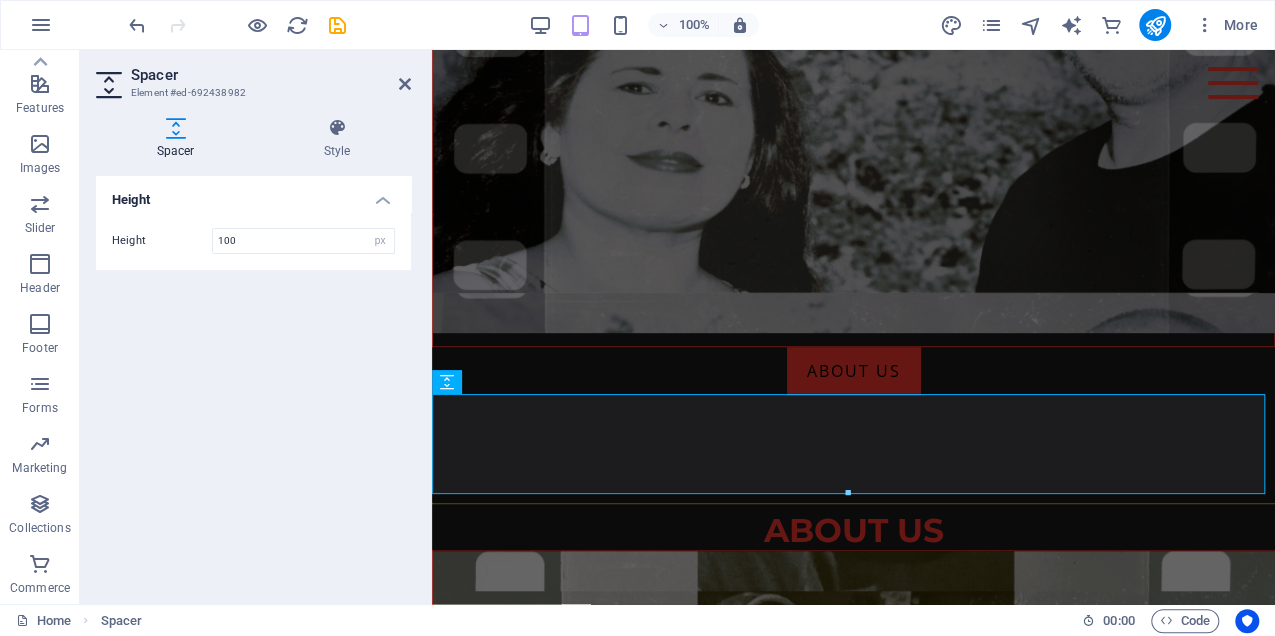 click on "Height Height 100 px rem vh vw" at bounding box center [253, 382] 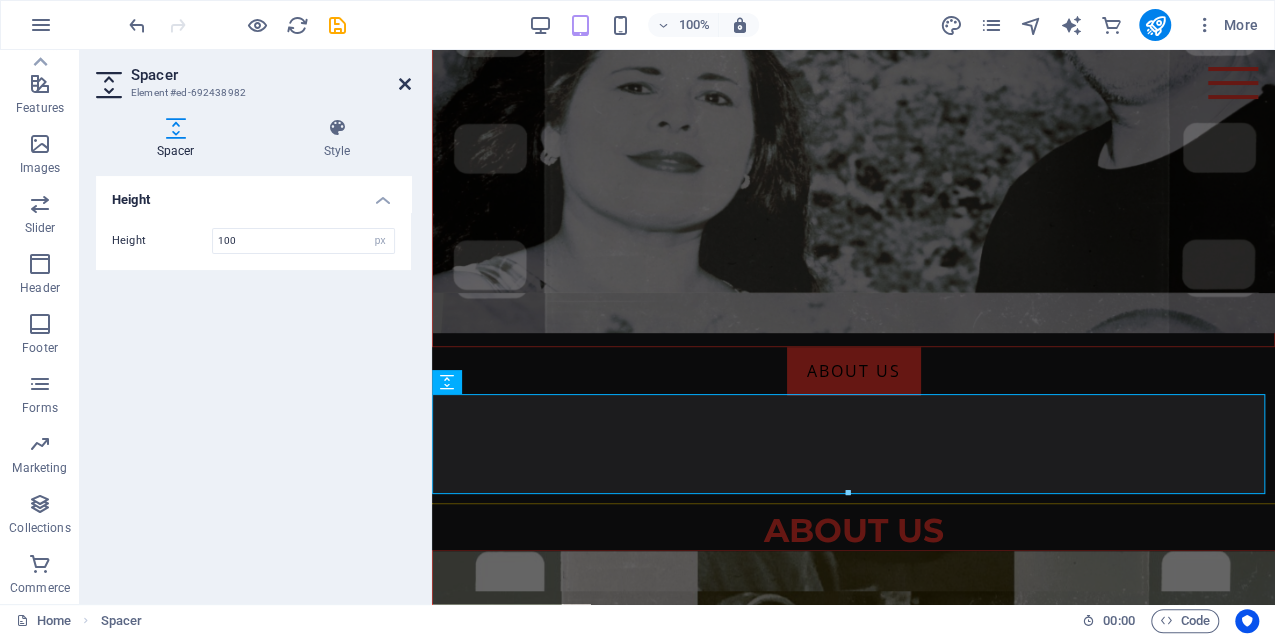 click at bounding box center (405, 84) 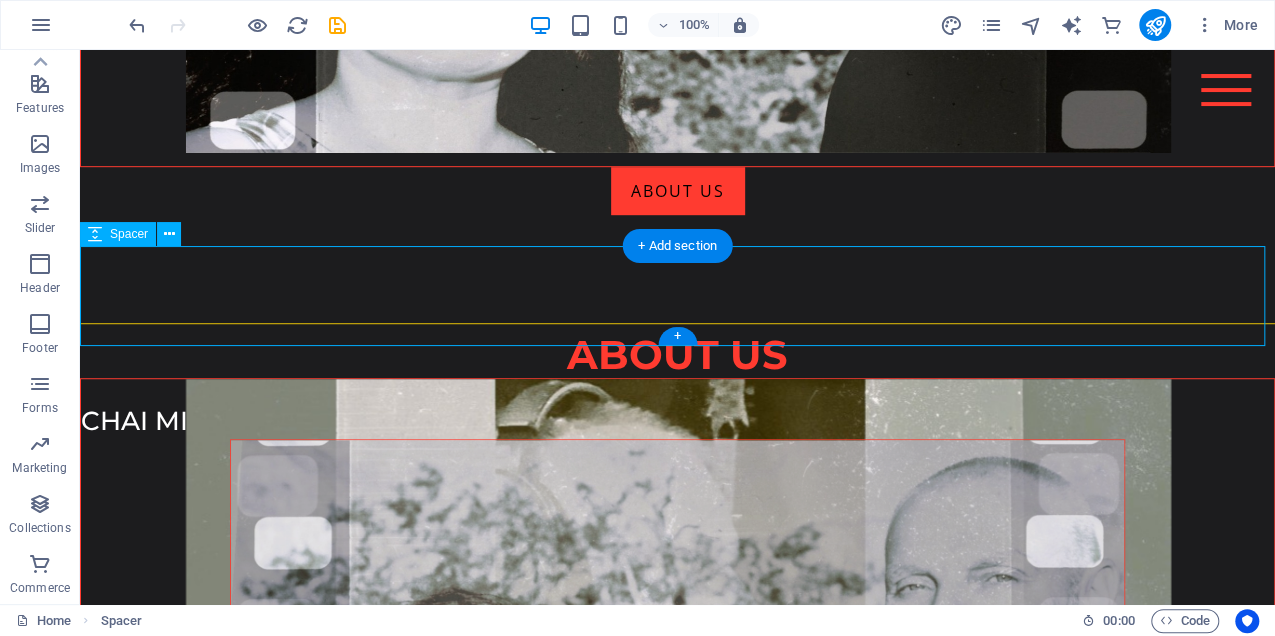 scroll, scrollTop: 600, scrollLeft: 0, axis: vertical 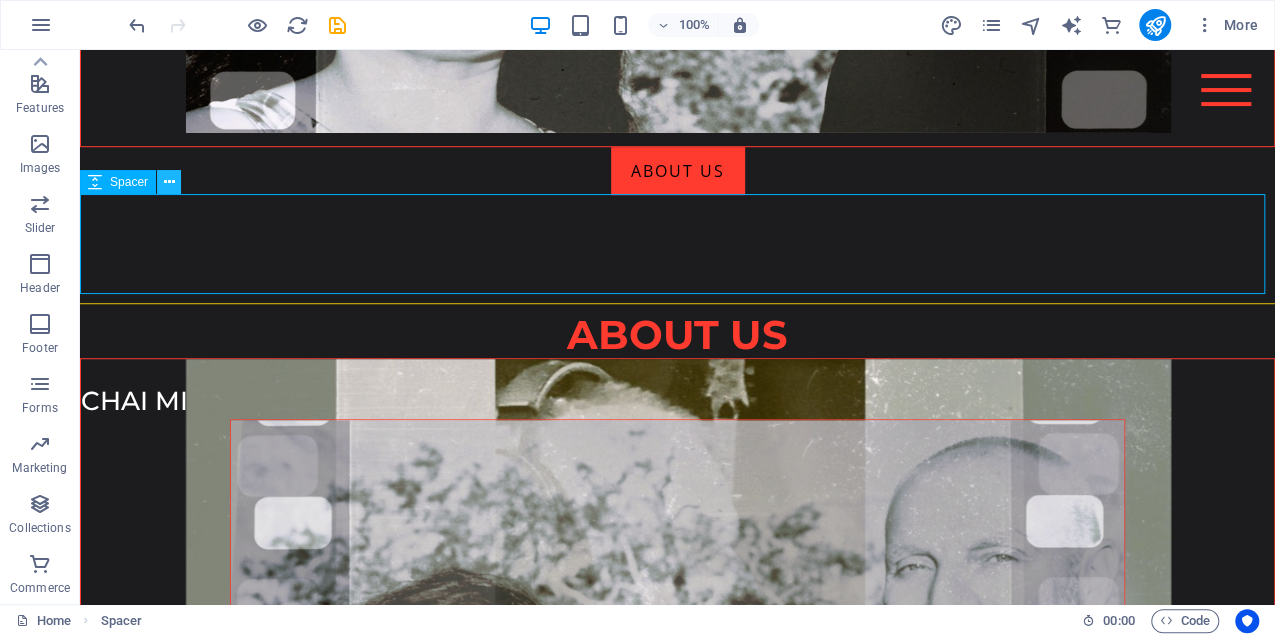 click at bounding box center (169, 182) 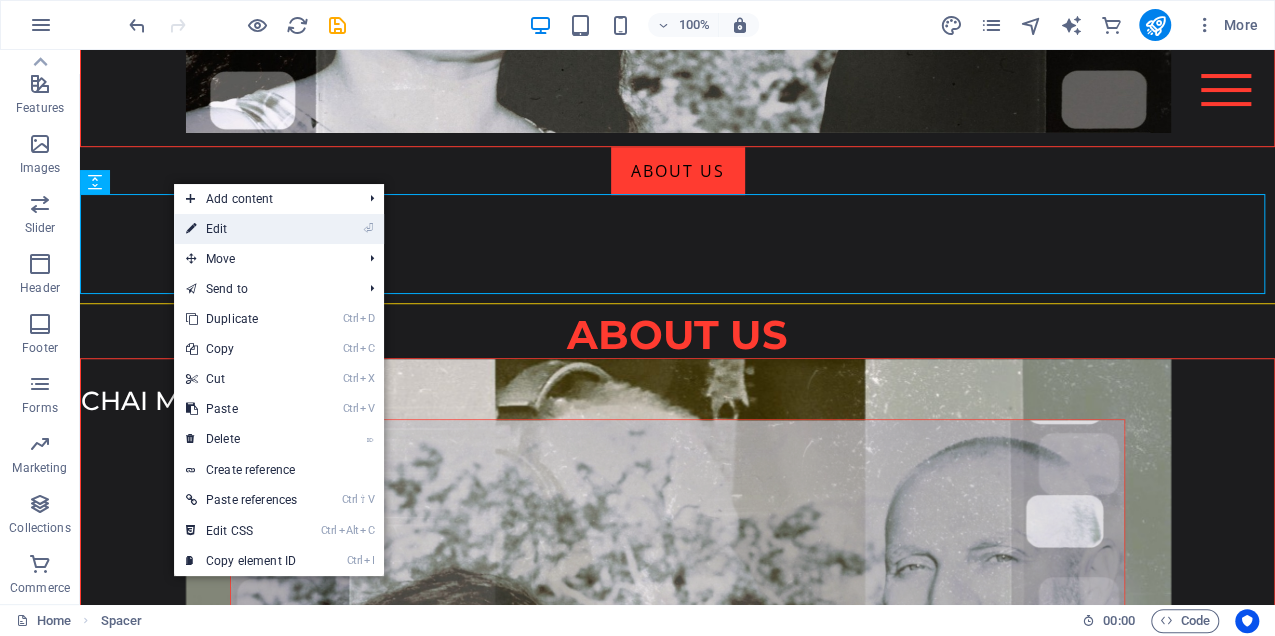 click on "⏎  Edit" at bounding box center (241, 229) 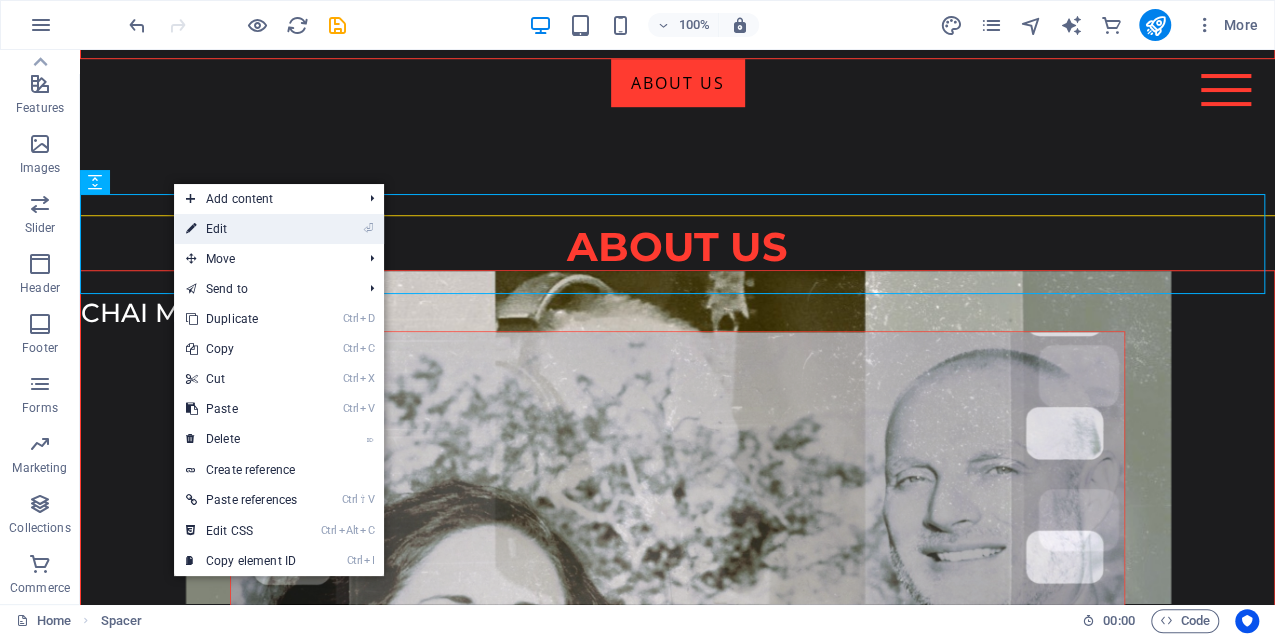 select on "px" 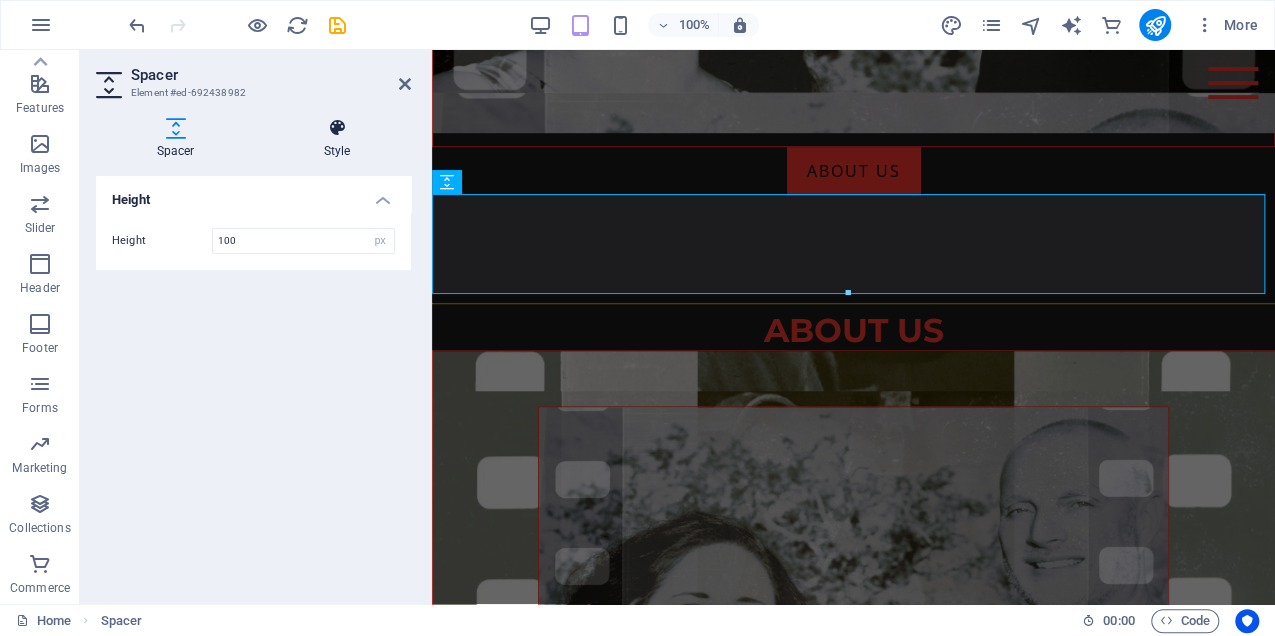 click at bounding box center [337, 128] 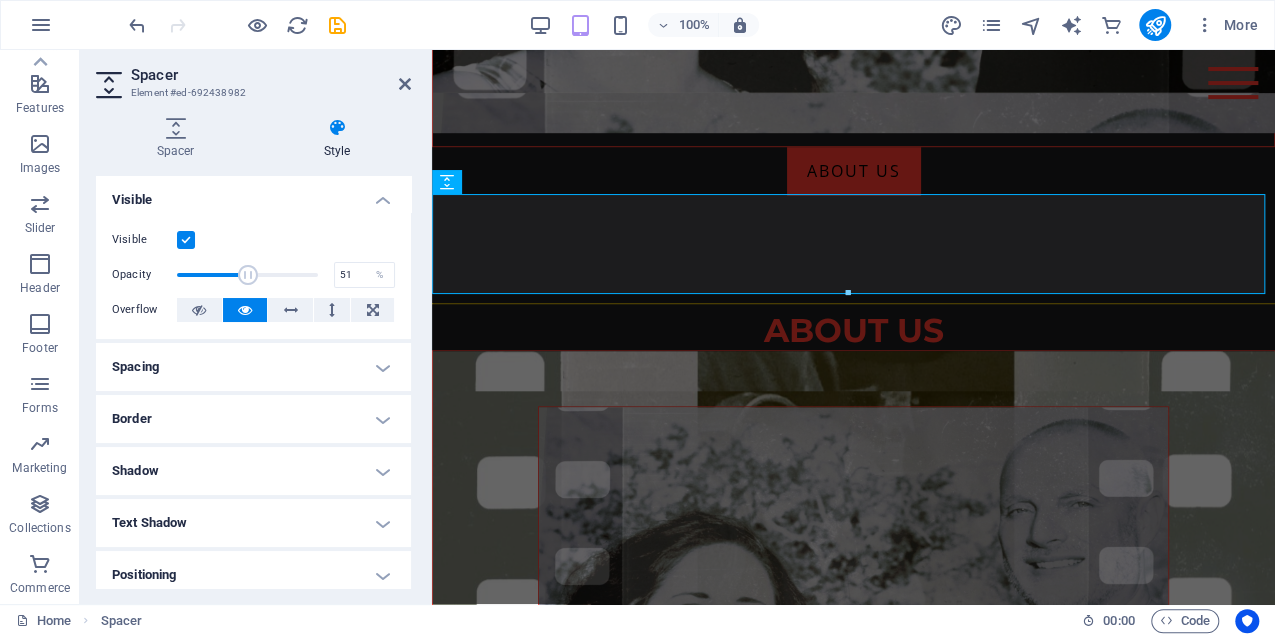 drag, startPoint x: 311, startPoint y: 277, endPoint x: 247, endPoint y: 277, distance: 64 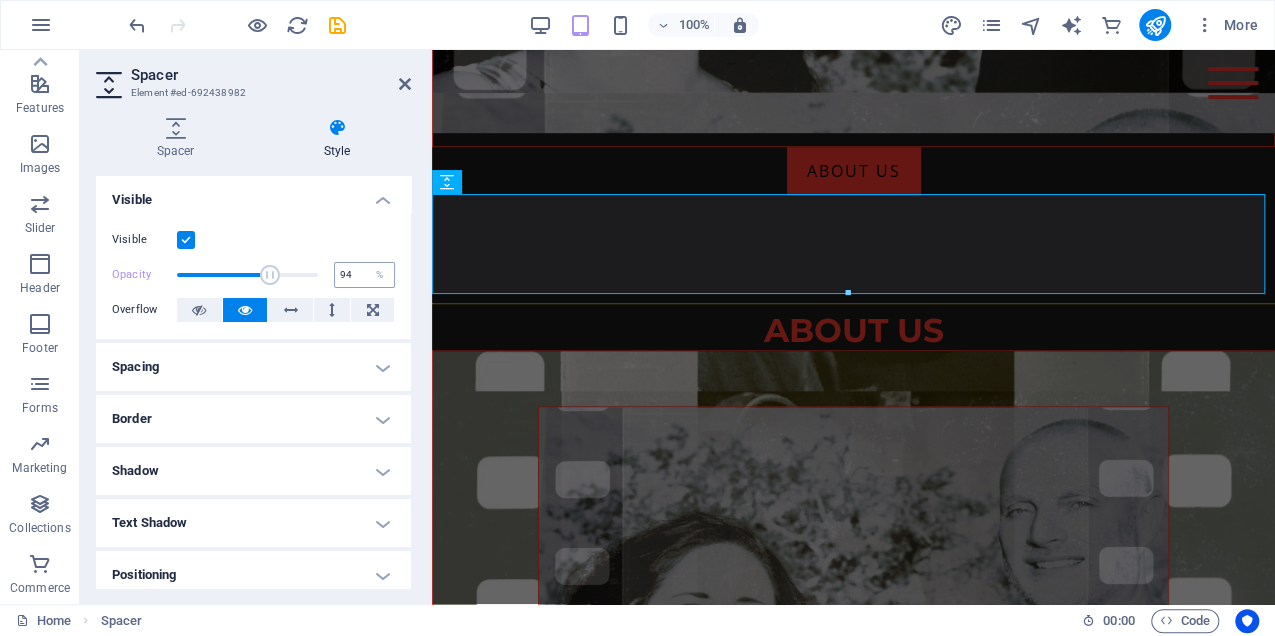 type on "100" 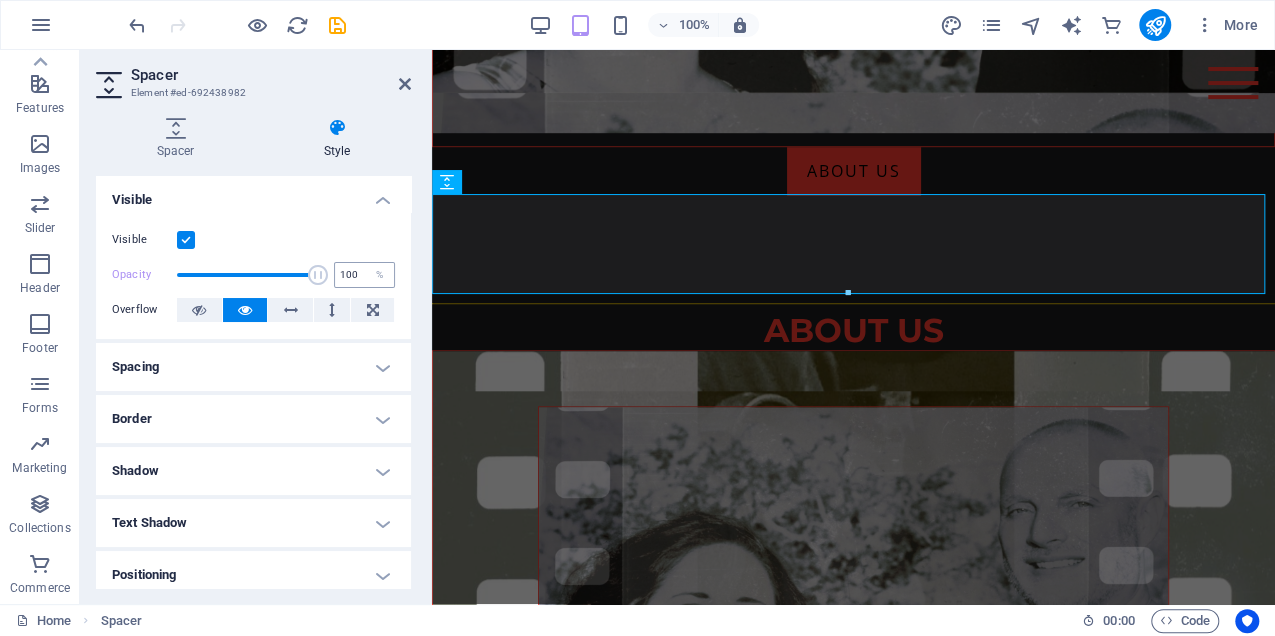 drag, startPoint x: 247, startPoint y: 277, endPoint x: 362, endPoint y: 278, distance: 115.00435 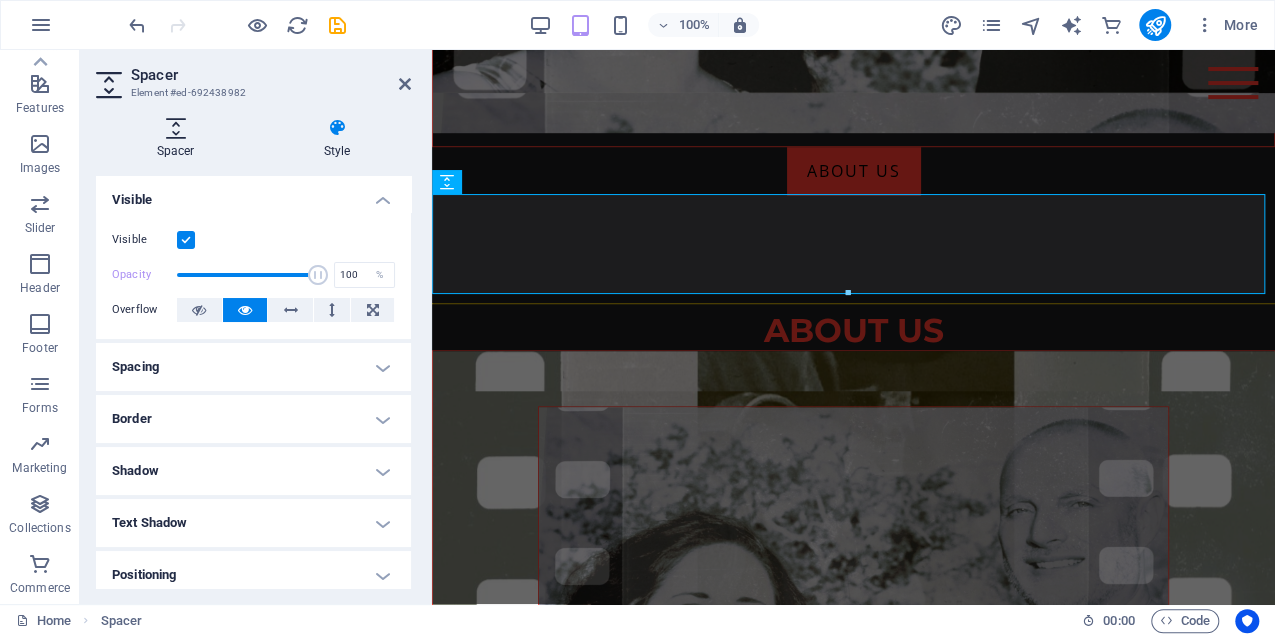 click at bounding box center (175, 128) 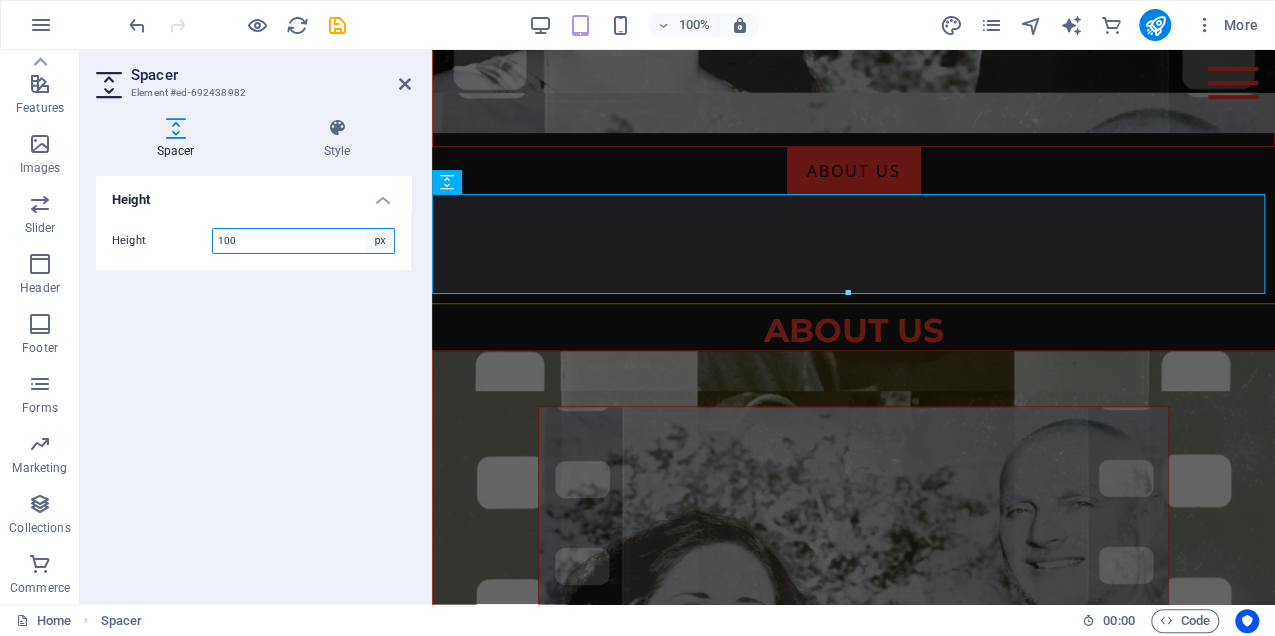 click on "px rem vh vw" at bounding box center [380, 241] 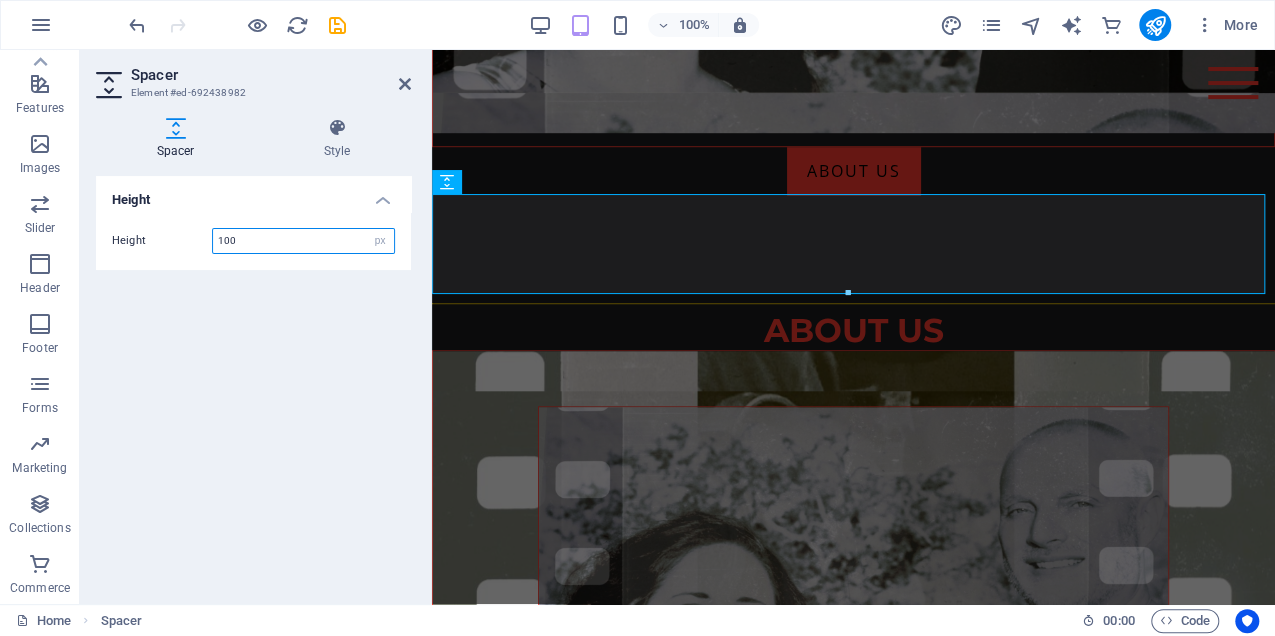 click on "100" at bounding box center [303, 241] 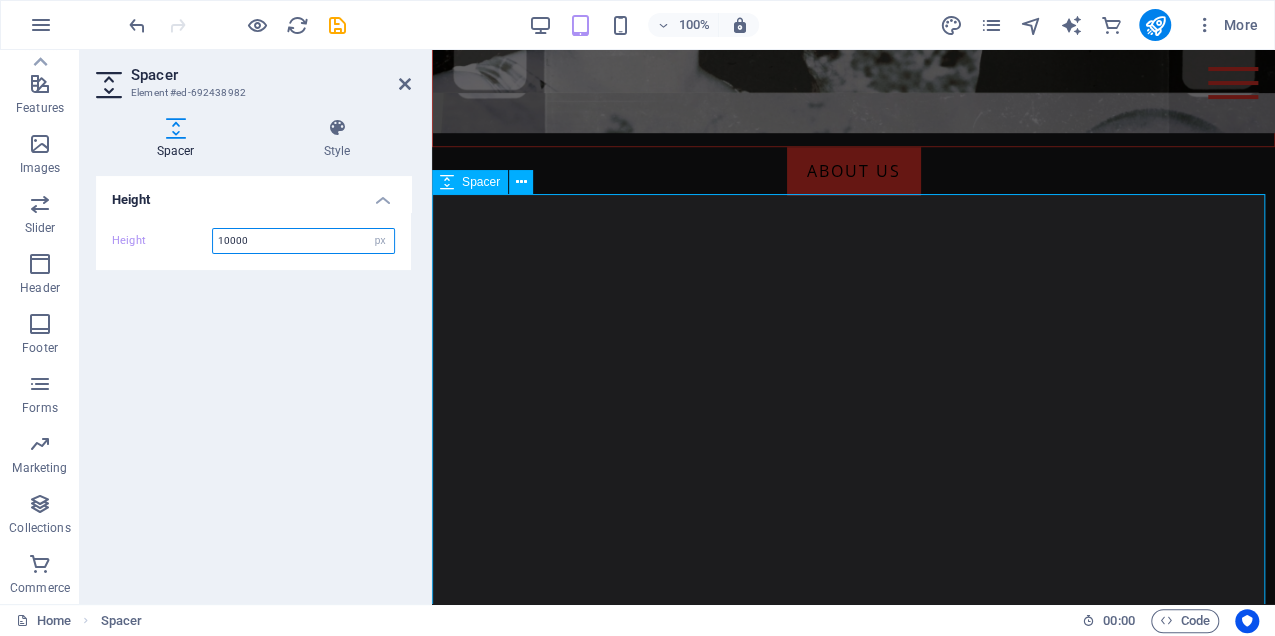type on "10000" 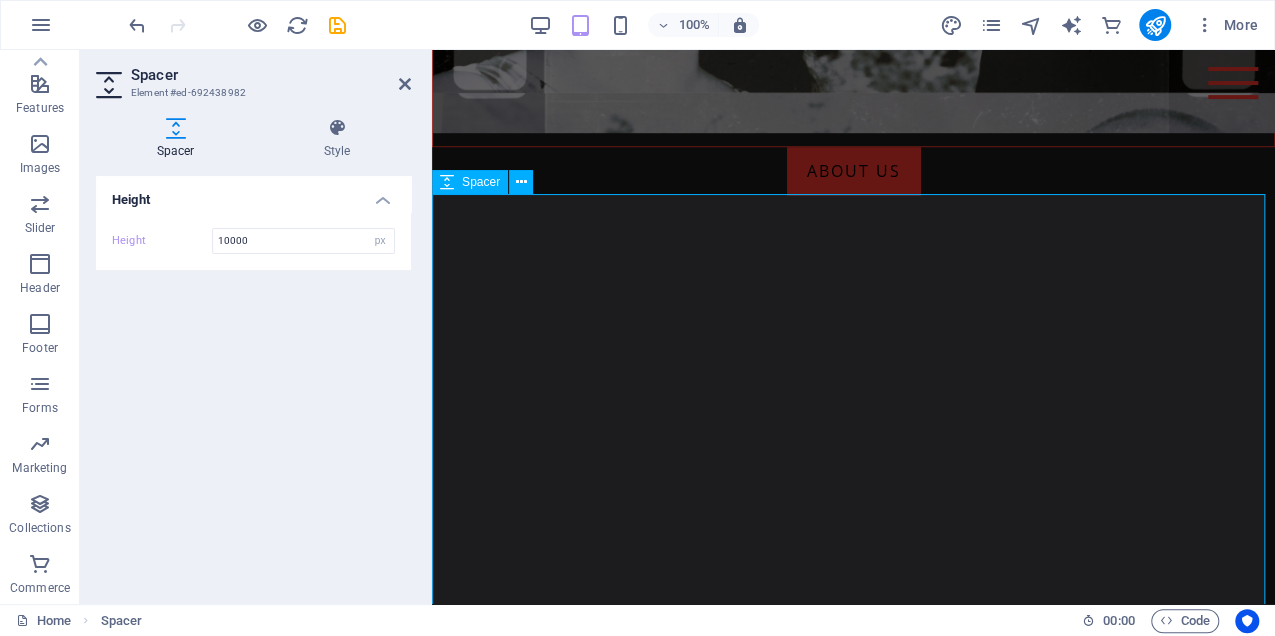 click at bounding box center (853, 5195) 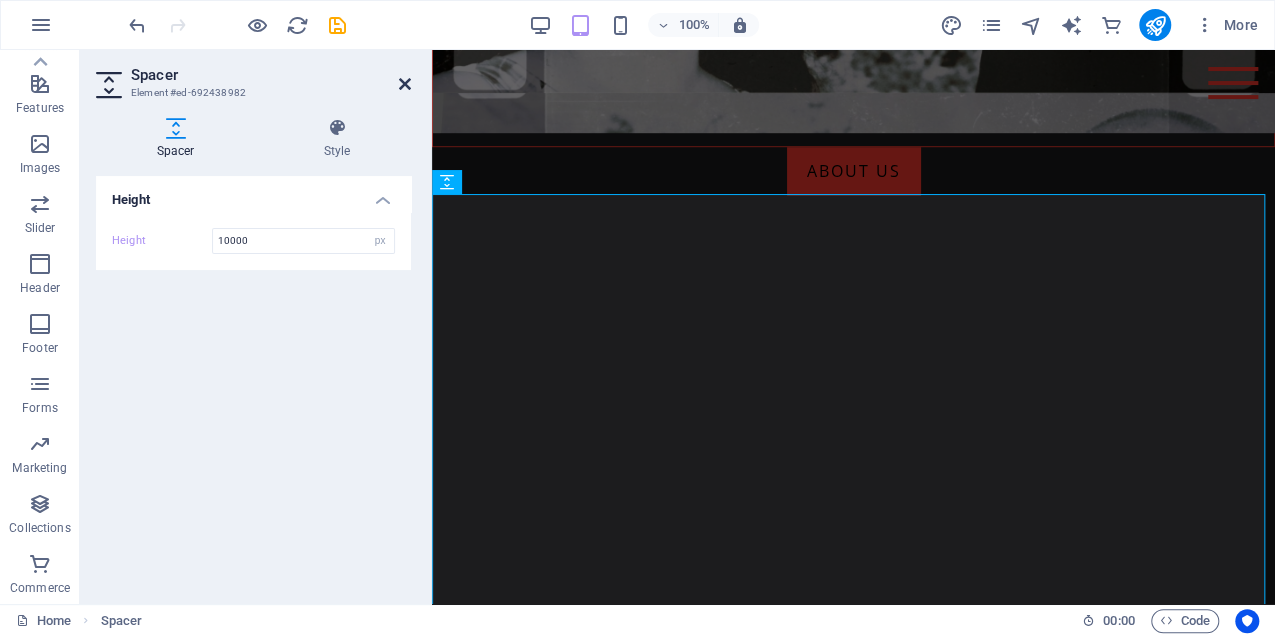 click at bounding box center [405, 84] 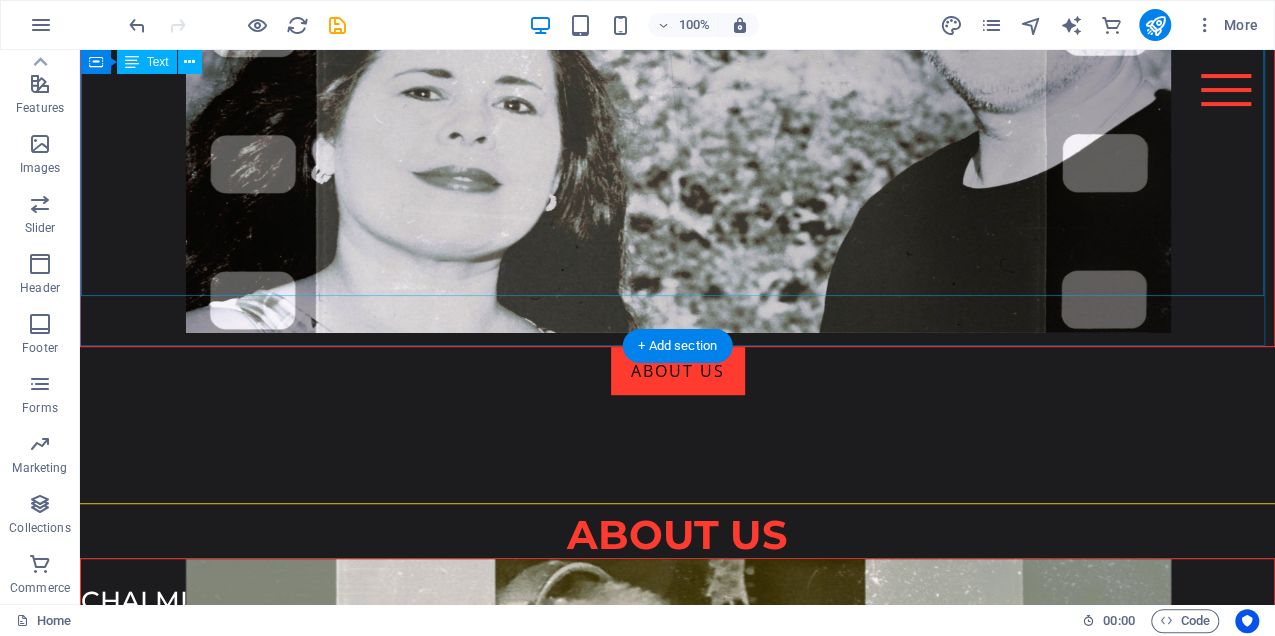 scroll, scrollTop: 600, scrollLeft: 0, axis: vertical 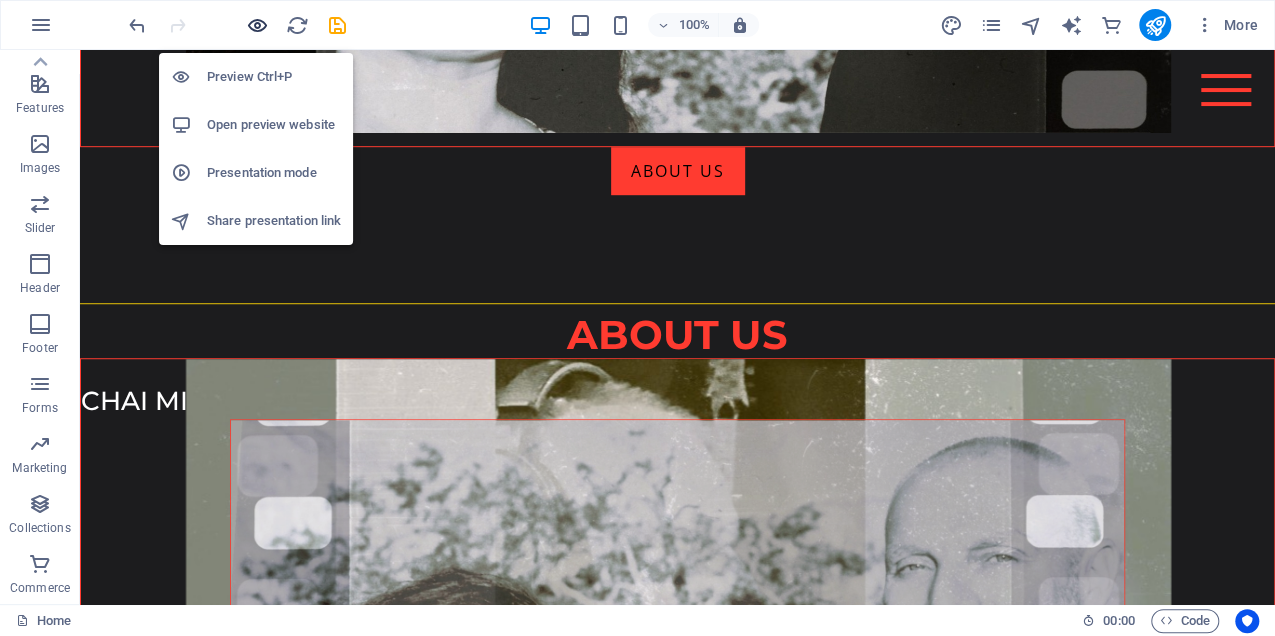 click at bounding box center [257, 25] 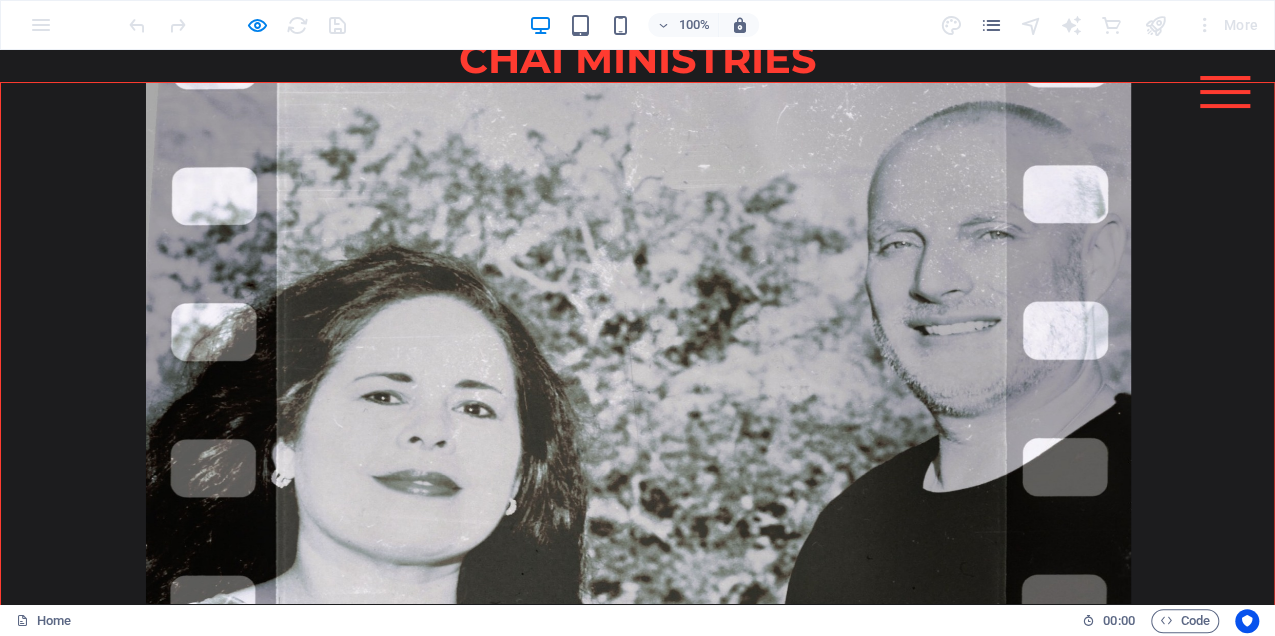 scroll, scrollTop: 0, scrollLeft: 0, axis: both 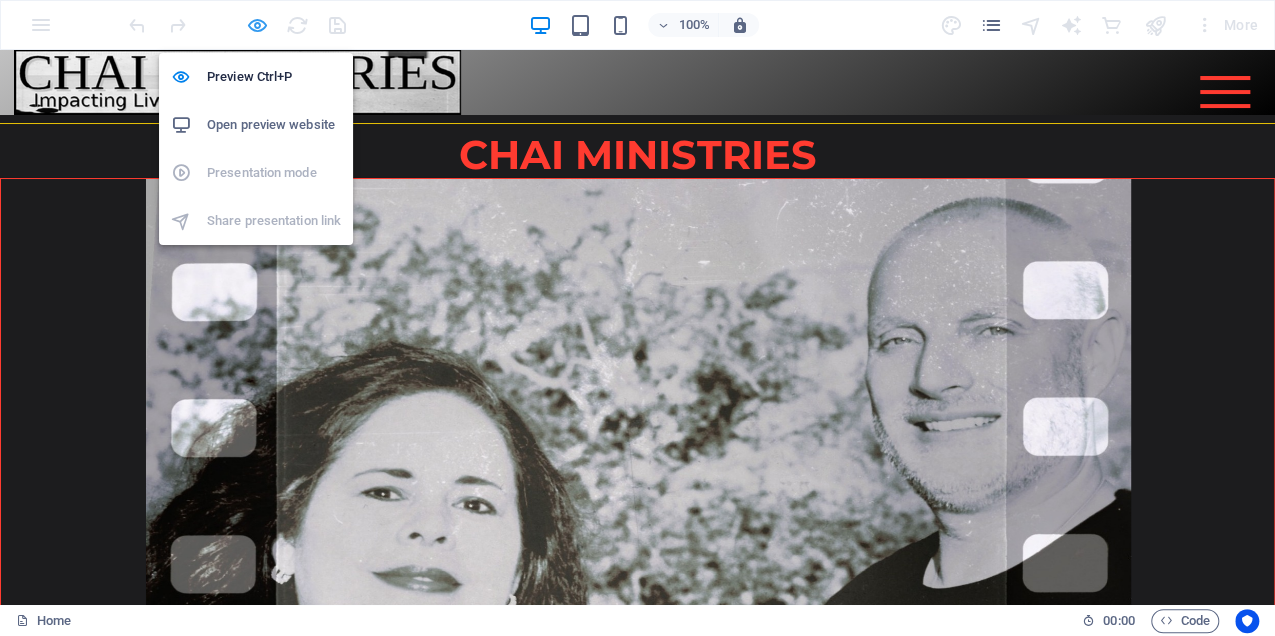 click at bounding box center (257, 25) 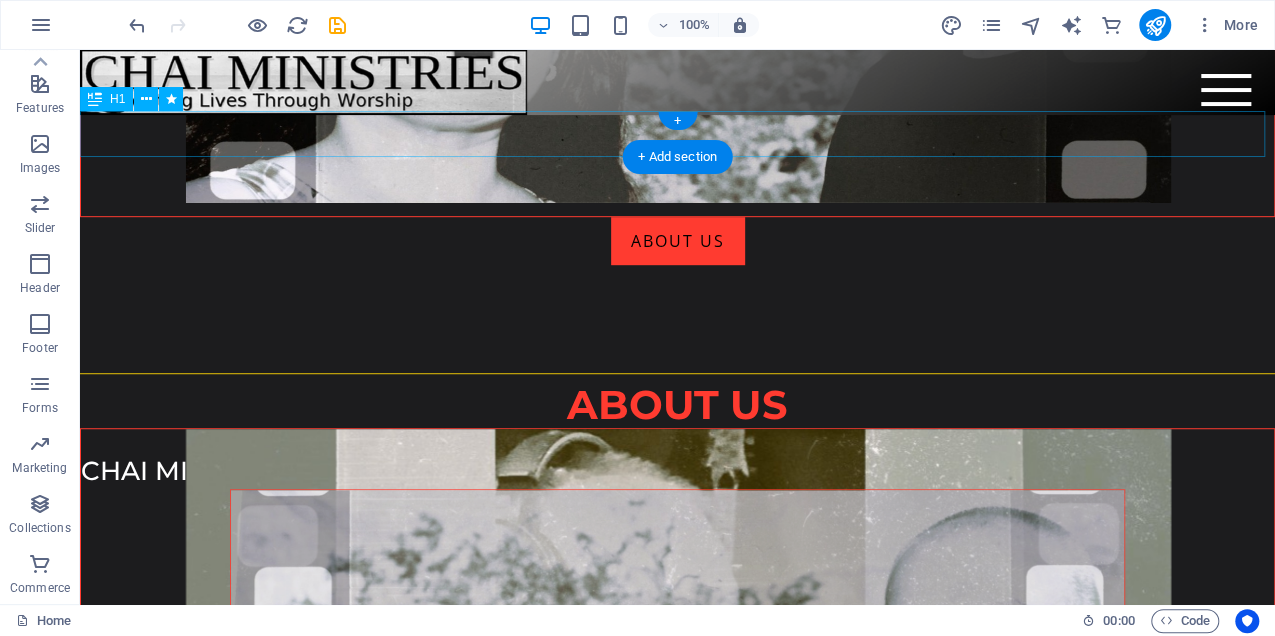 scroll, scrollTop: 400, scrollLeft: 0, axis: vertical 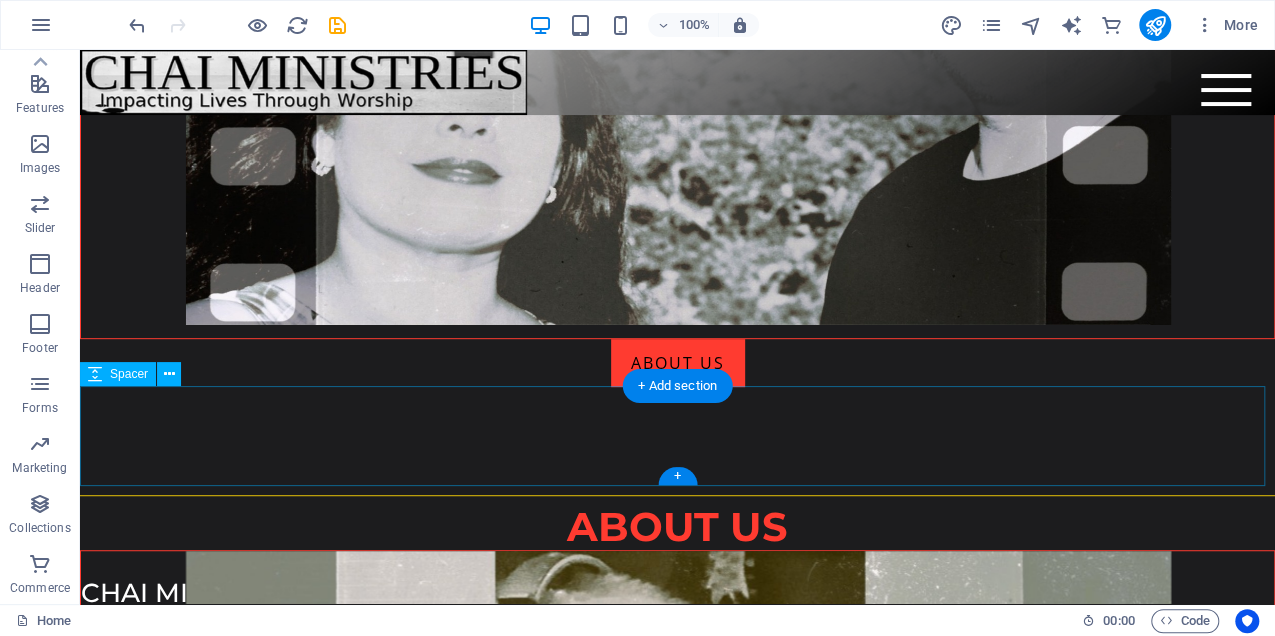click at bounding box center (677, 437) 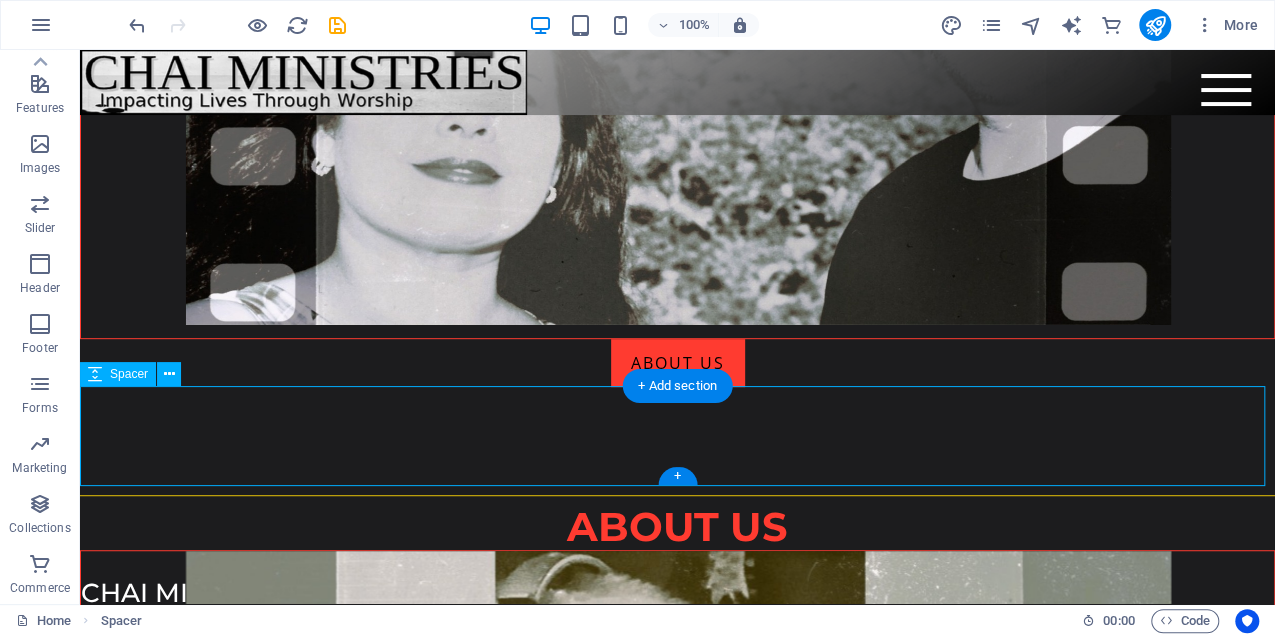 click at bounding box center [677, 437] 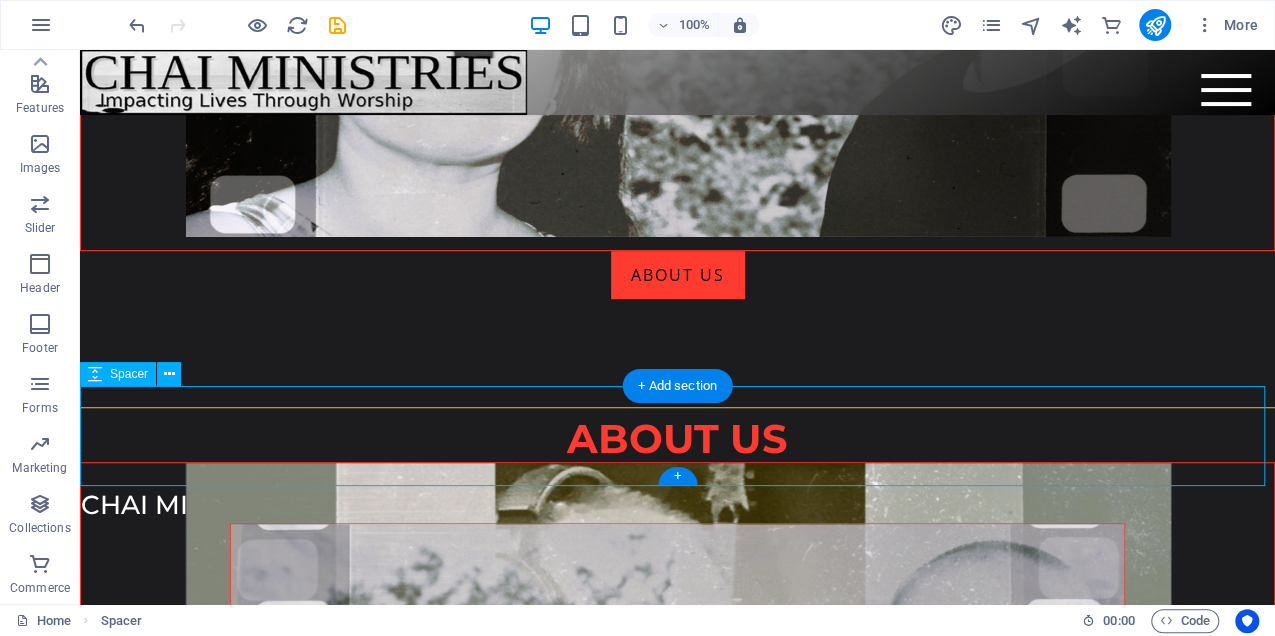 select on "px" 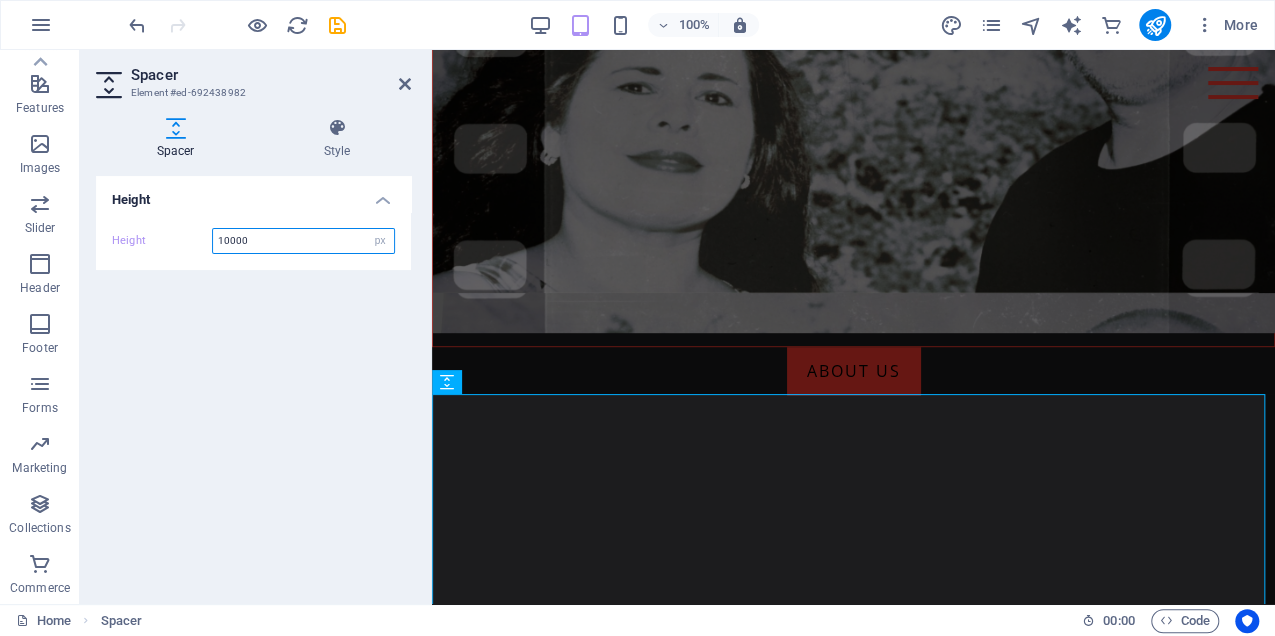 drag, startPoint x: 250, startPoint y: 243, endPoint x: 170, endPoint y: 232, distance: 80.75271 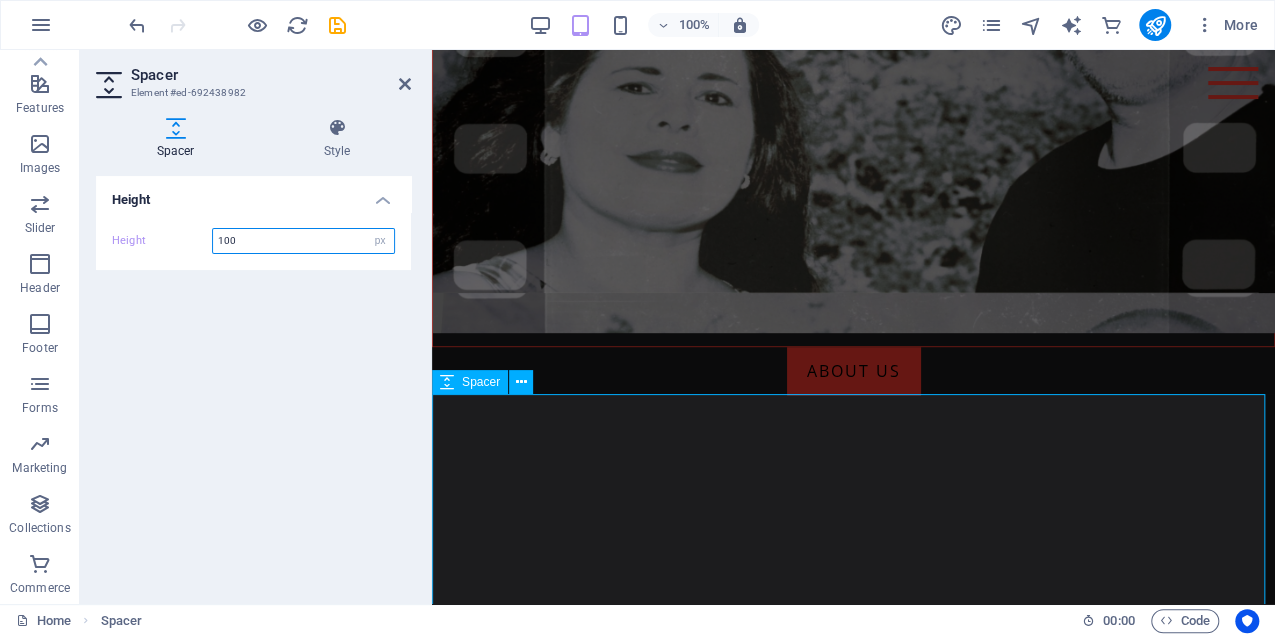 type on "100" 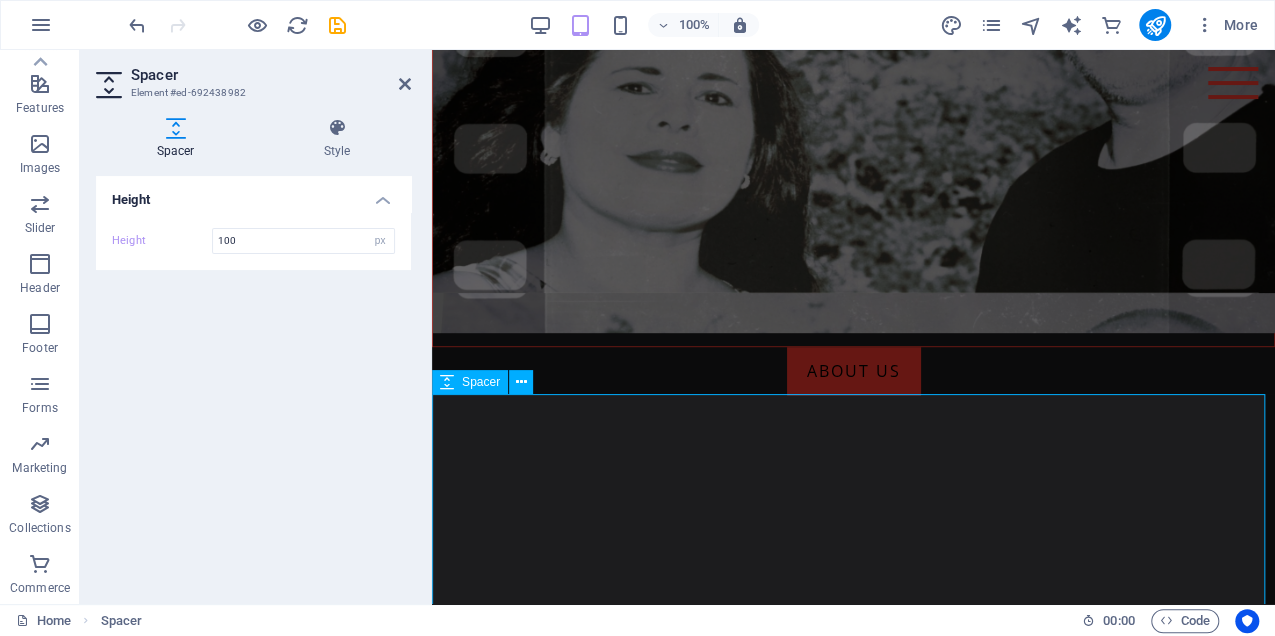 click at bounding box center (853, 5395) 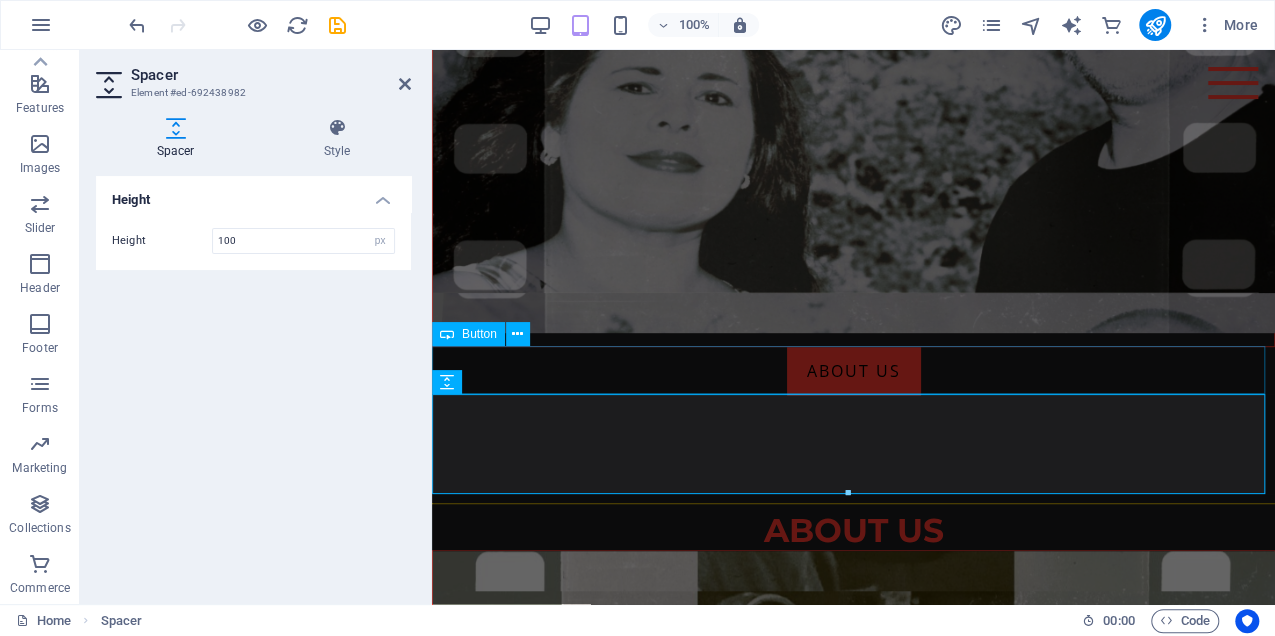 click on "ABOUT US" at bounding box center [853, 371] 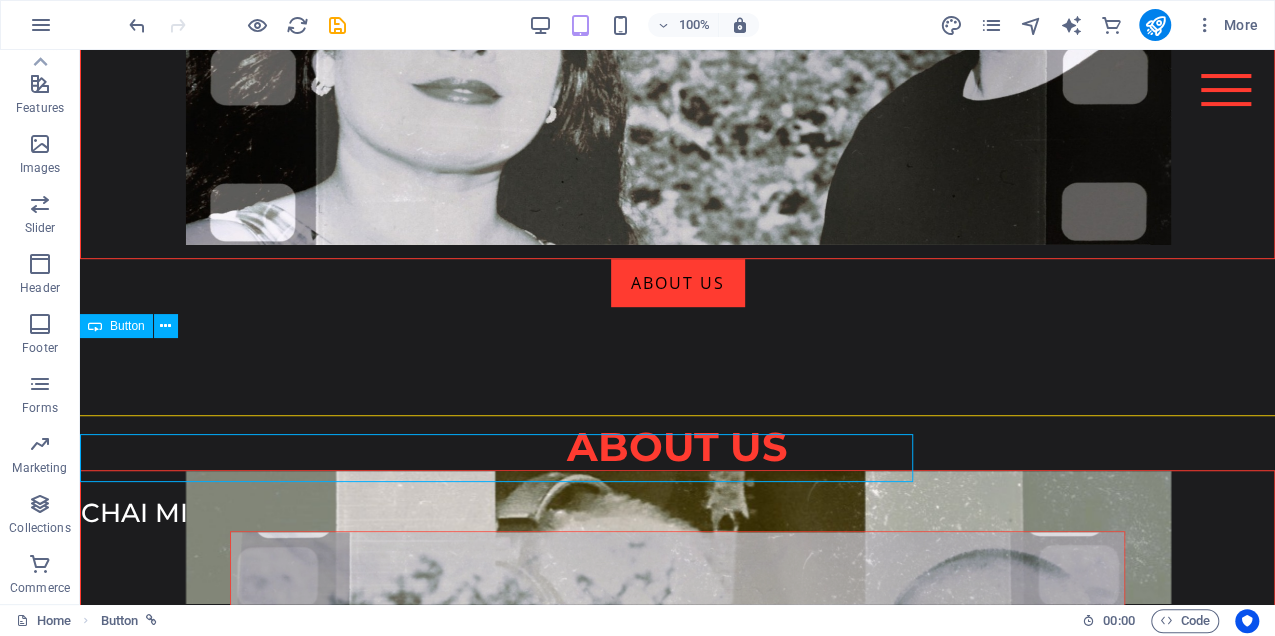 scroll, scrollTop: 400, scrollLeft: 0, axis: vertical 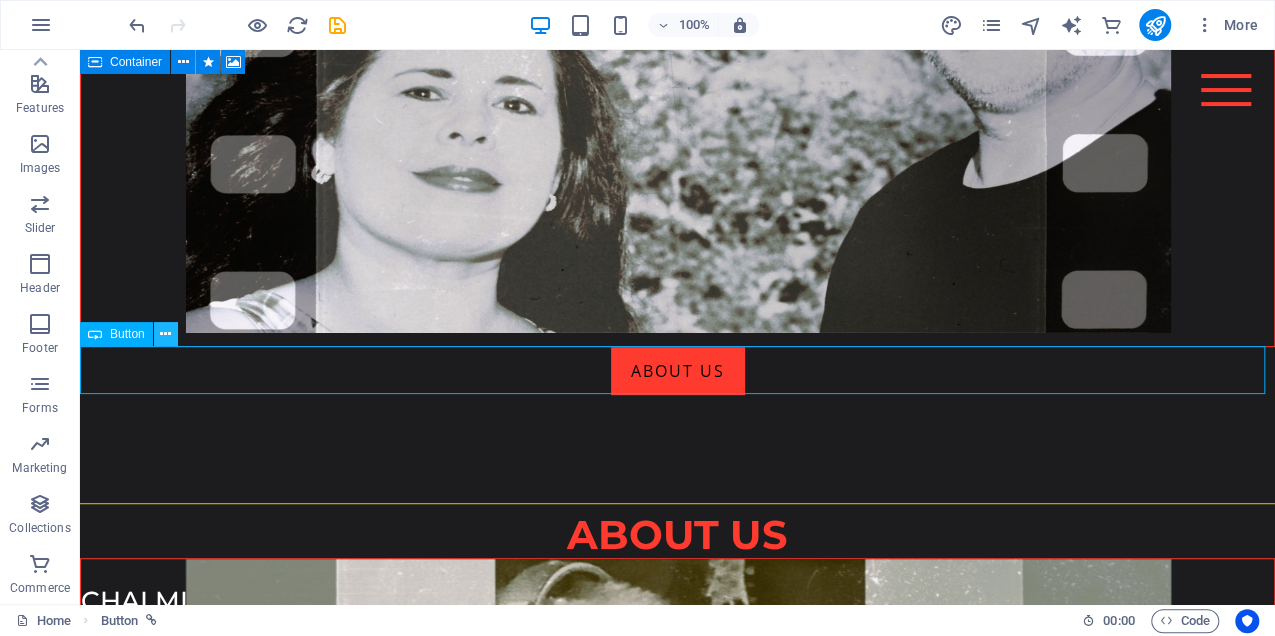 click at bounding box center (165, 334) 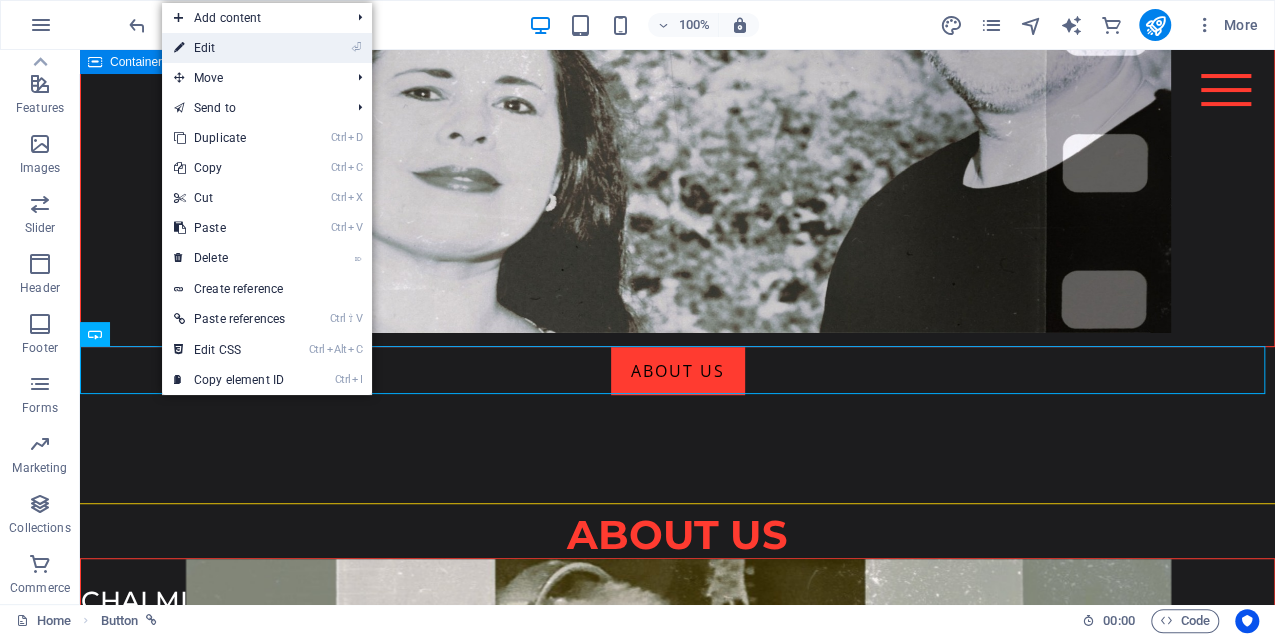 click on "⏎  Edit" at bounding box center (229, 48) 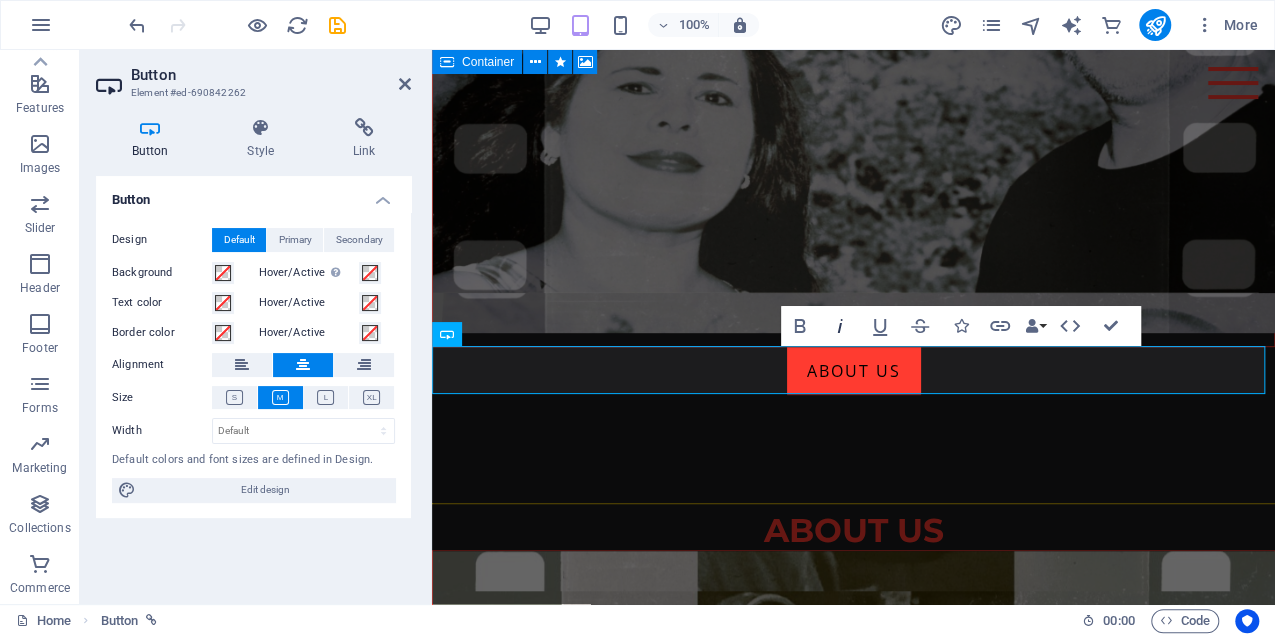click 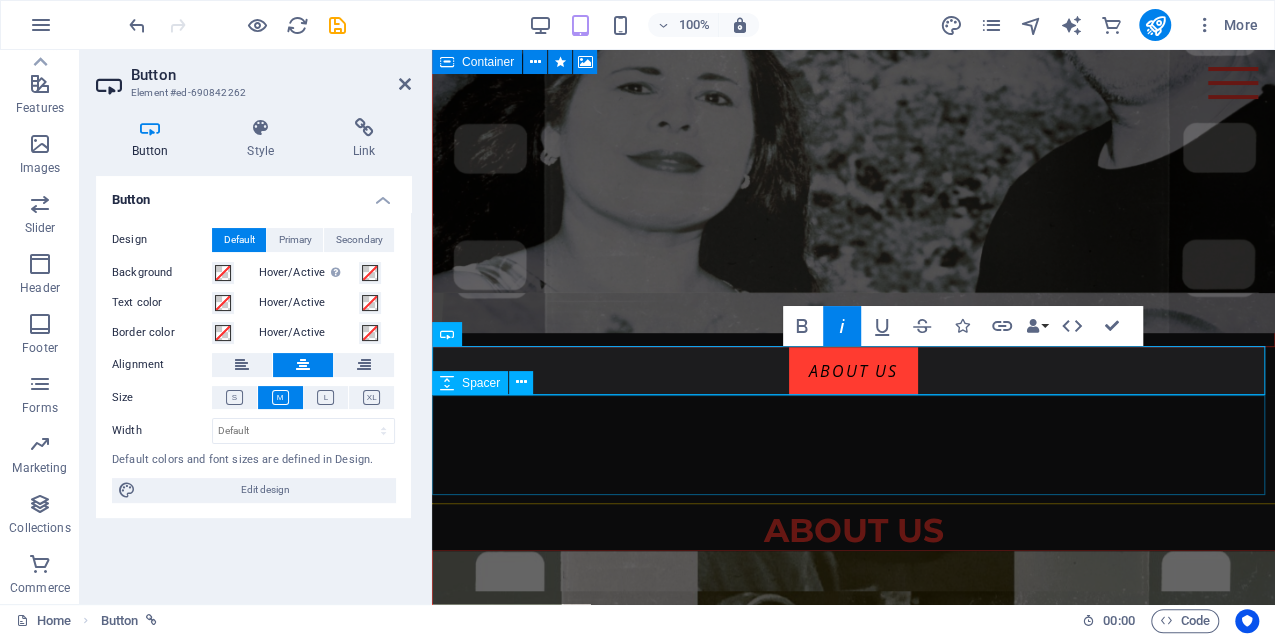 click at bounding box center [853, 445] 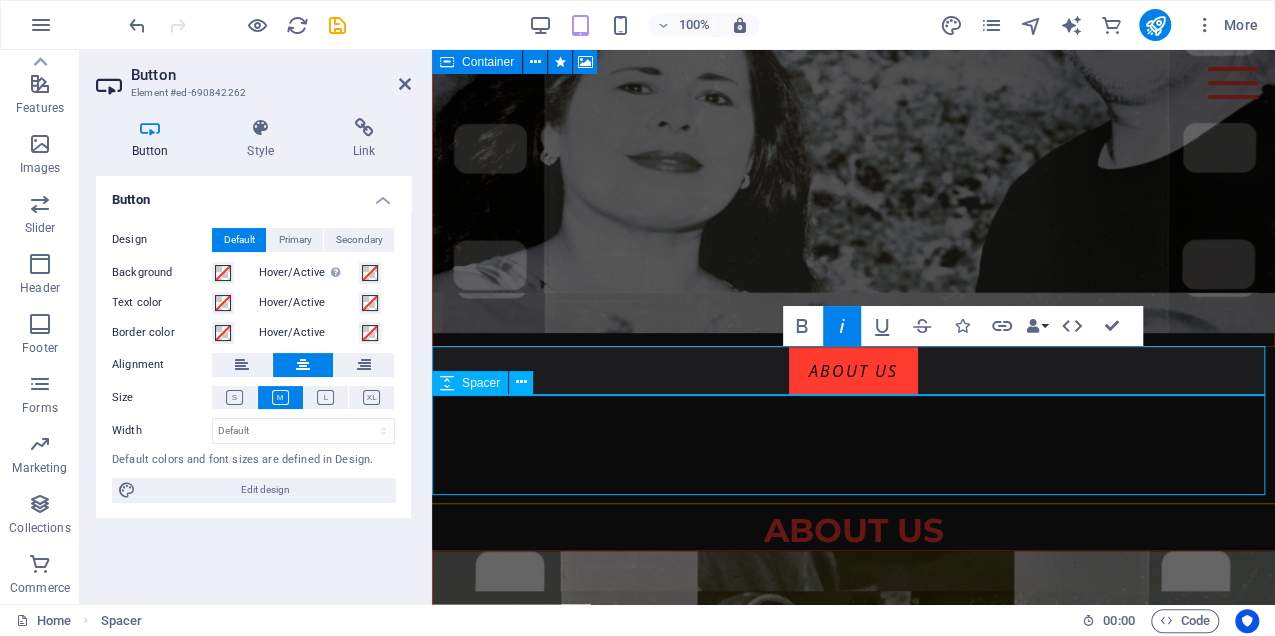 scroll, scrollTop: 400, scrollLeft: 0, axis: vertical 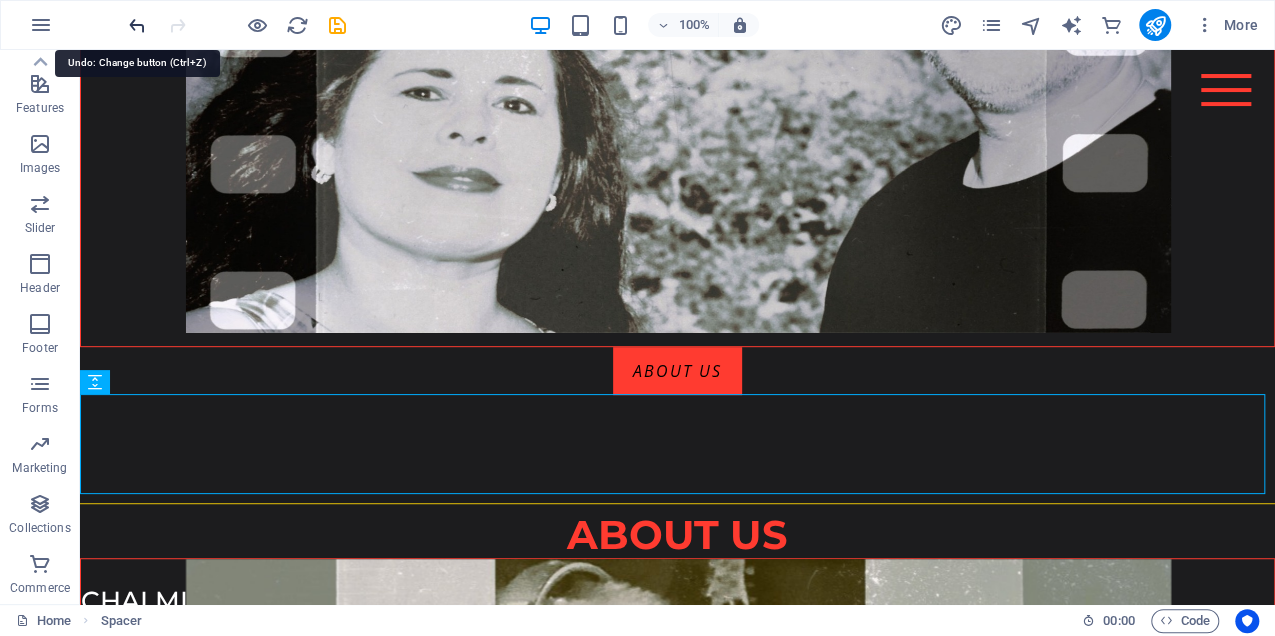 click at bounding box center [137, 25] 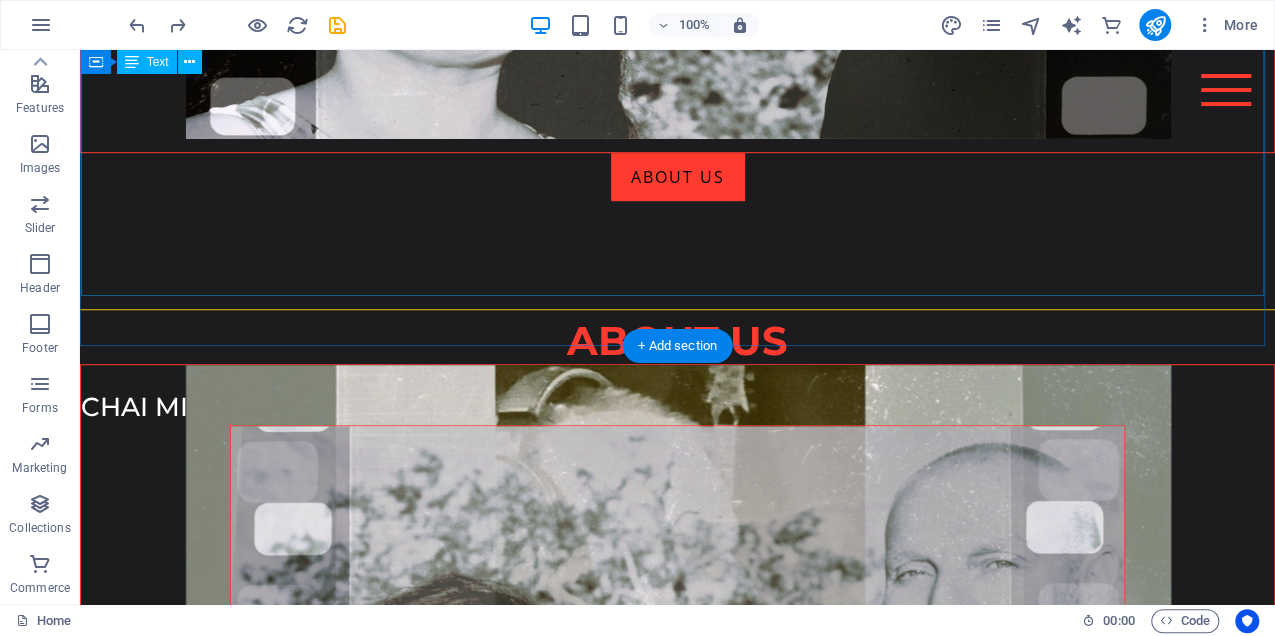scroll, scrollTop: 600, scrollLeft: 0, axis: vertical 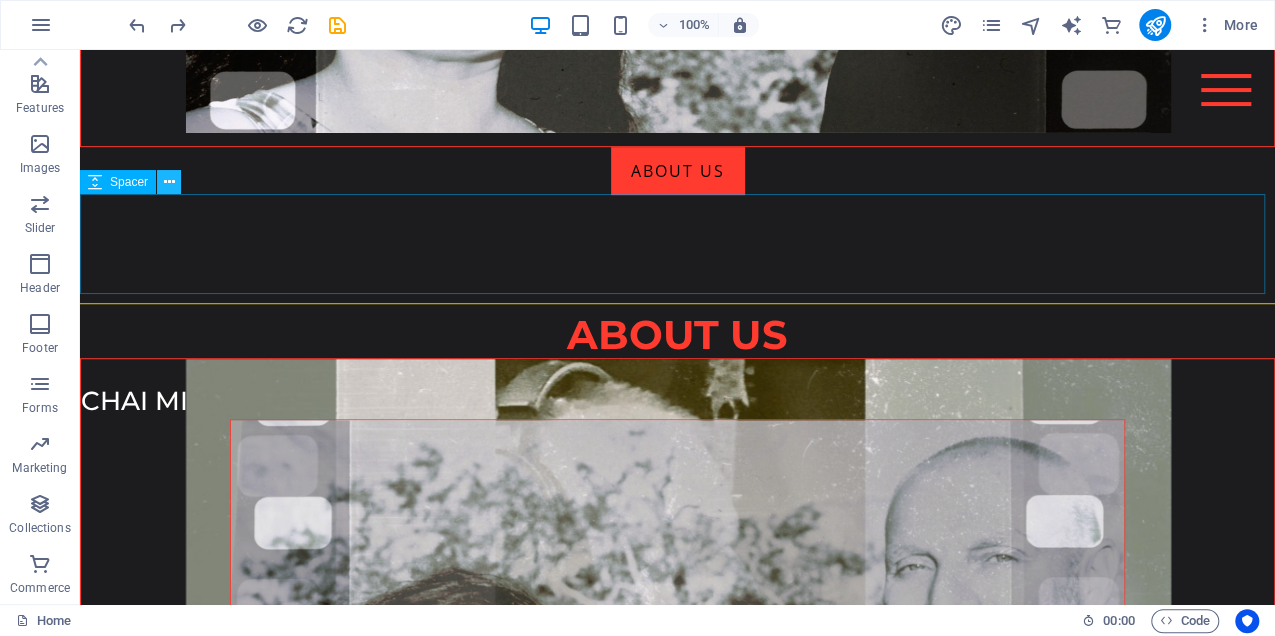 click at bounding box center (169, 182) 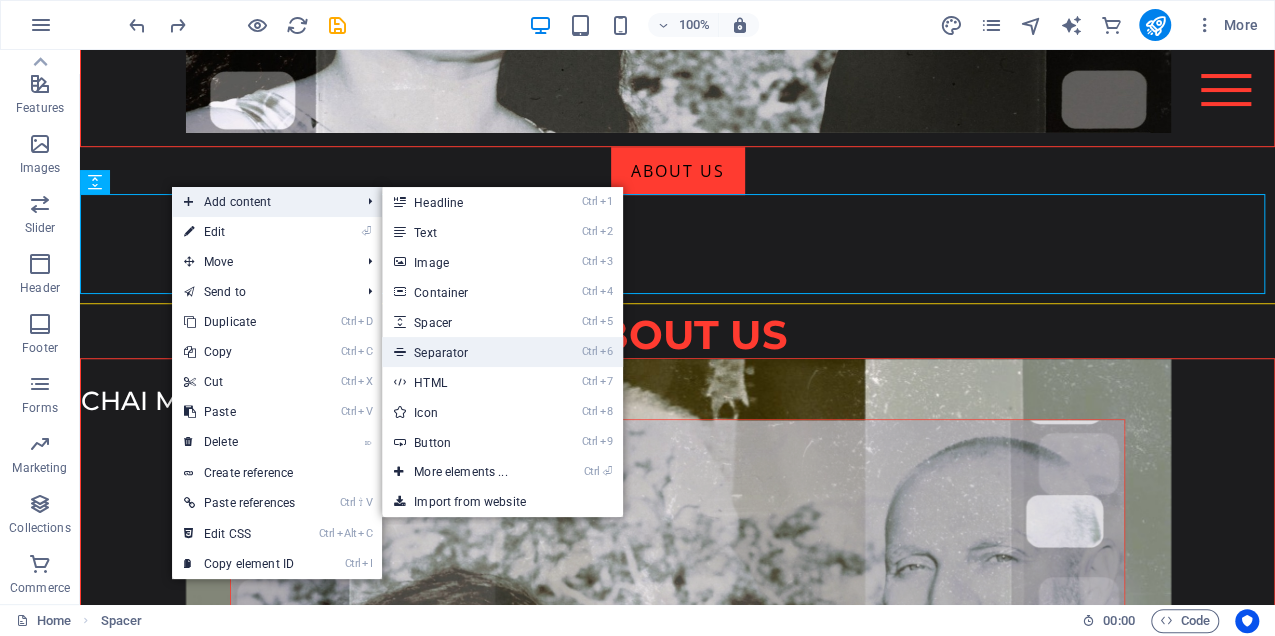 drag, startPoint x: 5, startPoint y: 294, endPoint x: 437, endPoint y: 344, distance: 434.88388 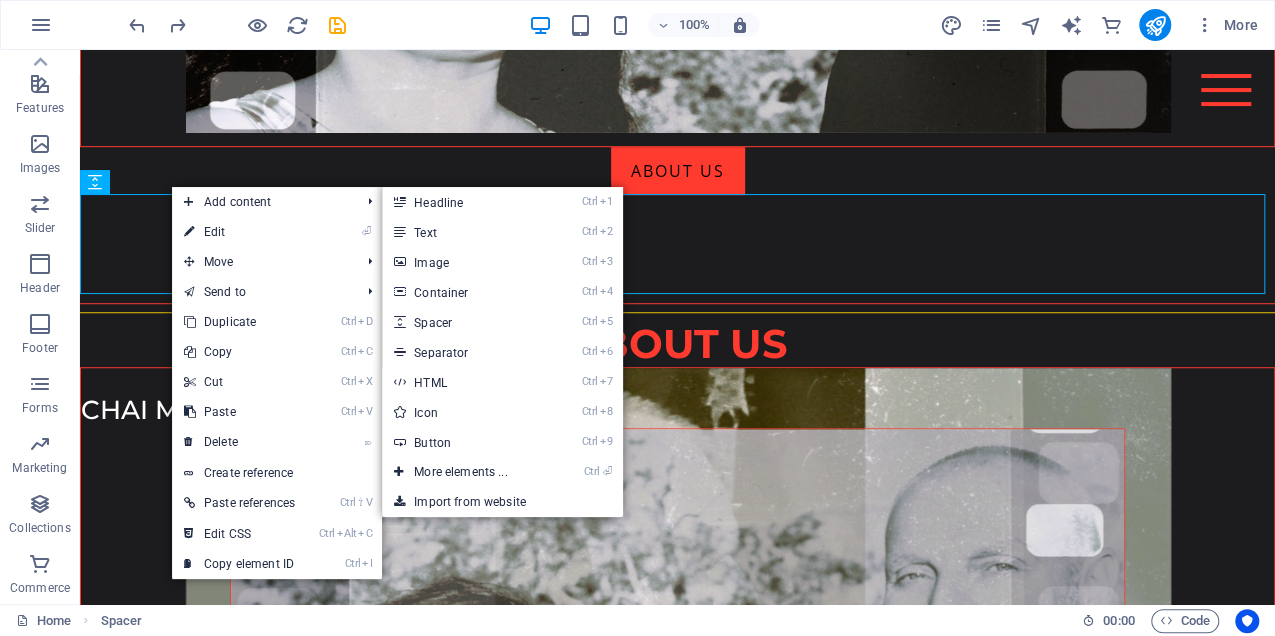 select on "%" 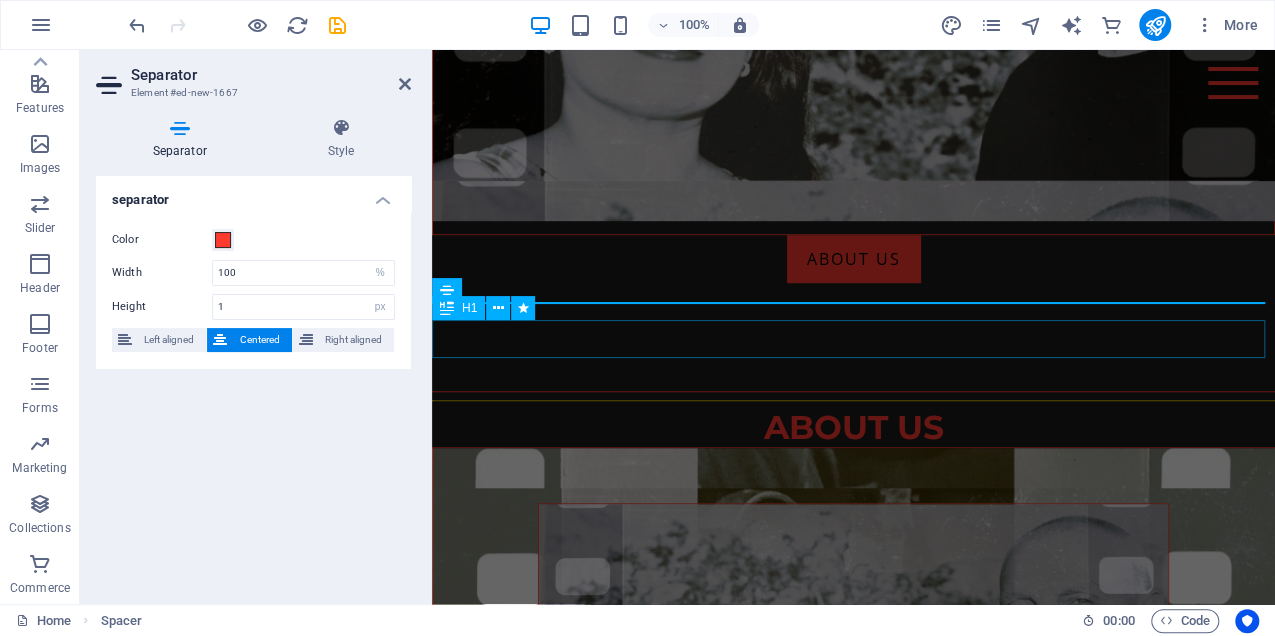 scroll, scrollTop: 688, scrollLeft: 0, axis: vertical 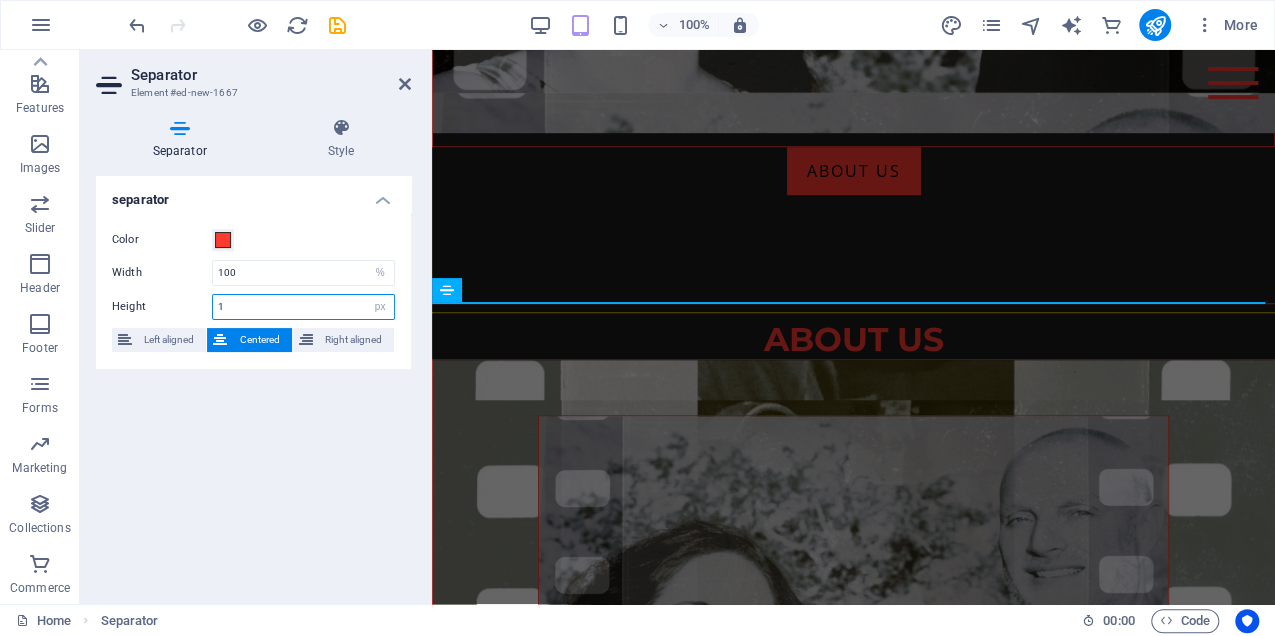drag, startPoint x: 216, startPoint y: 304, endPoint x: 186, endPoint y: 303, distance: 30.016663 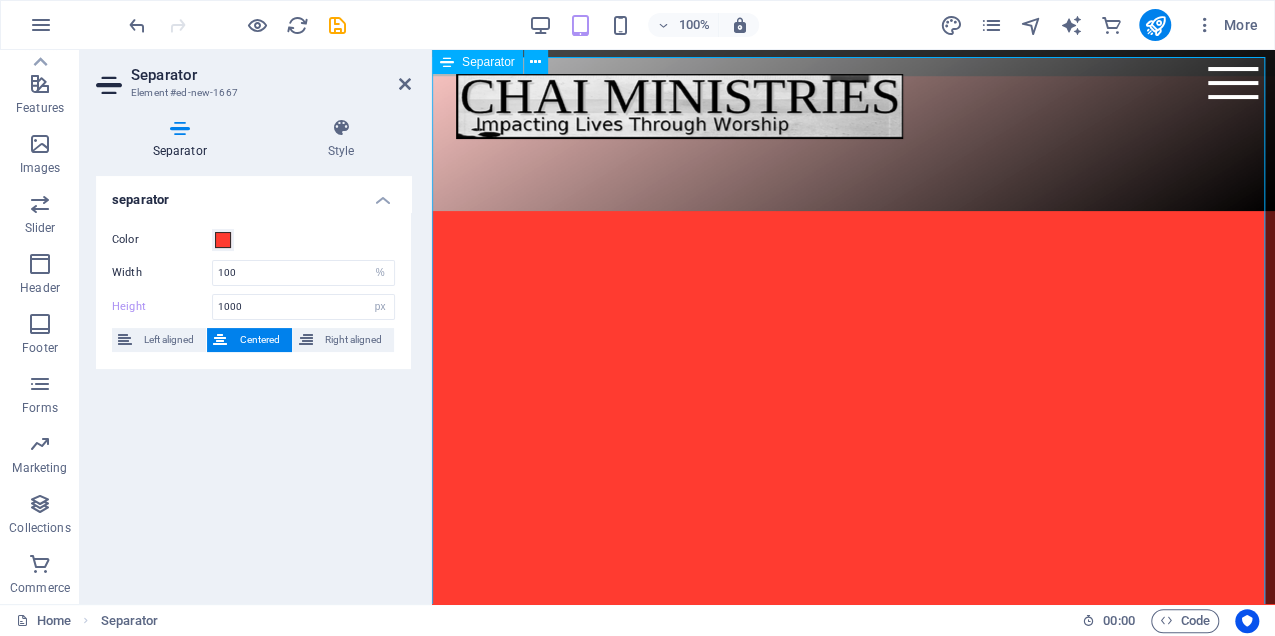scroll, scrollTop: 888, scrollLeft: 0, axis: vertical 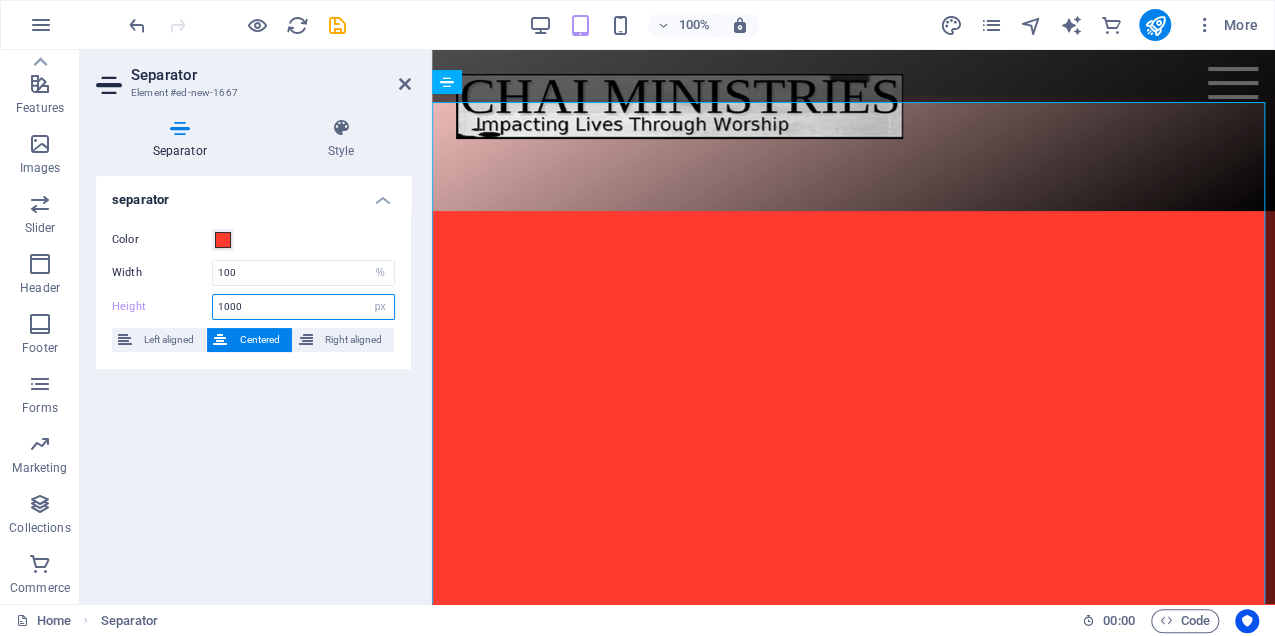 click on "1000" at bounding box center [303, 307] 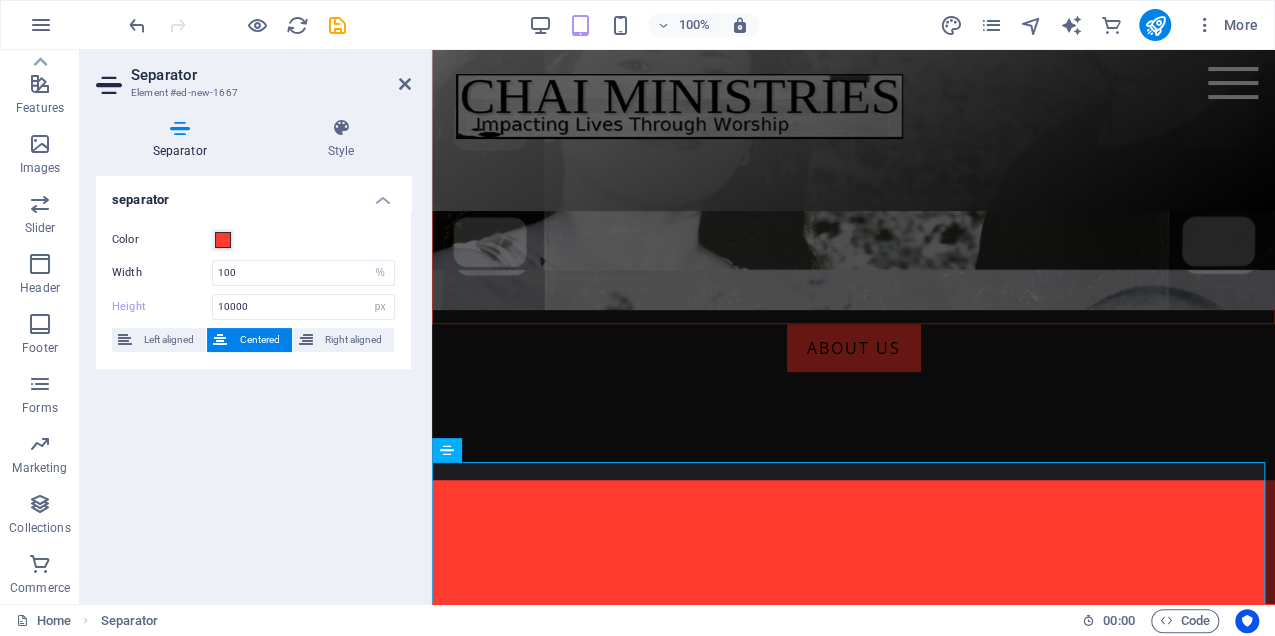 scroll, scrollTop: 488, scrollLeft: 0, axis: vertical 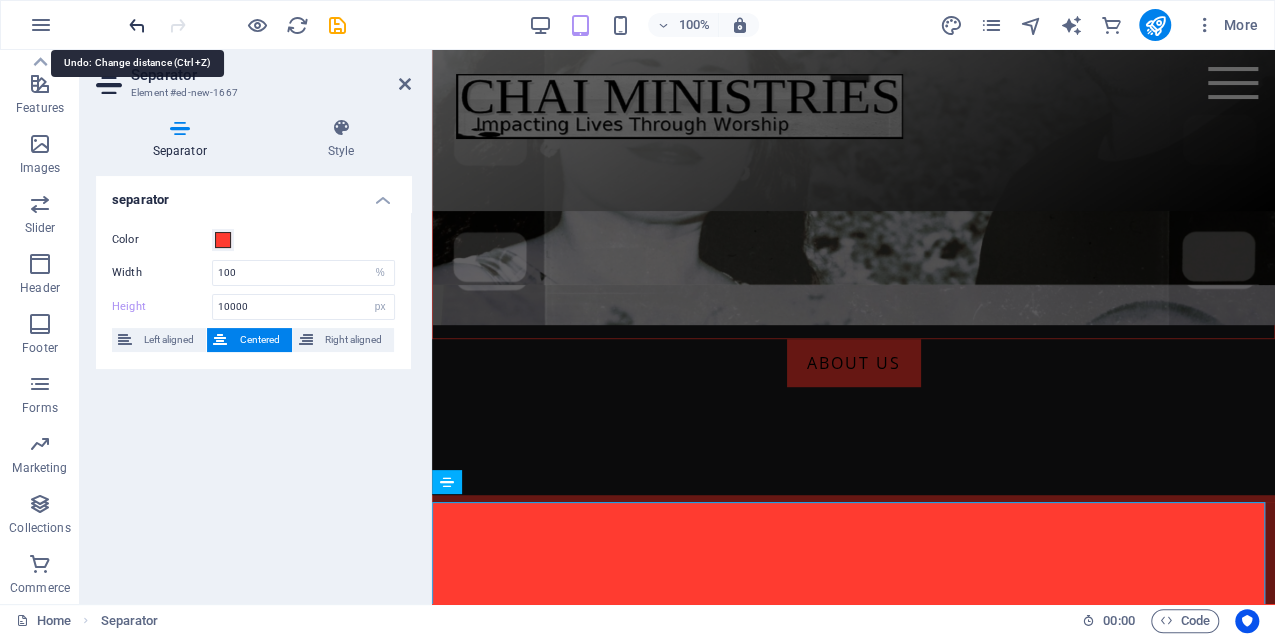 click at bounding box center (137, 25) 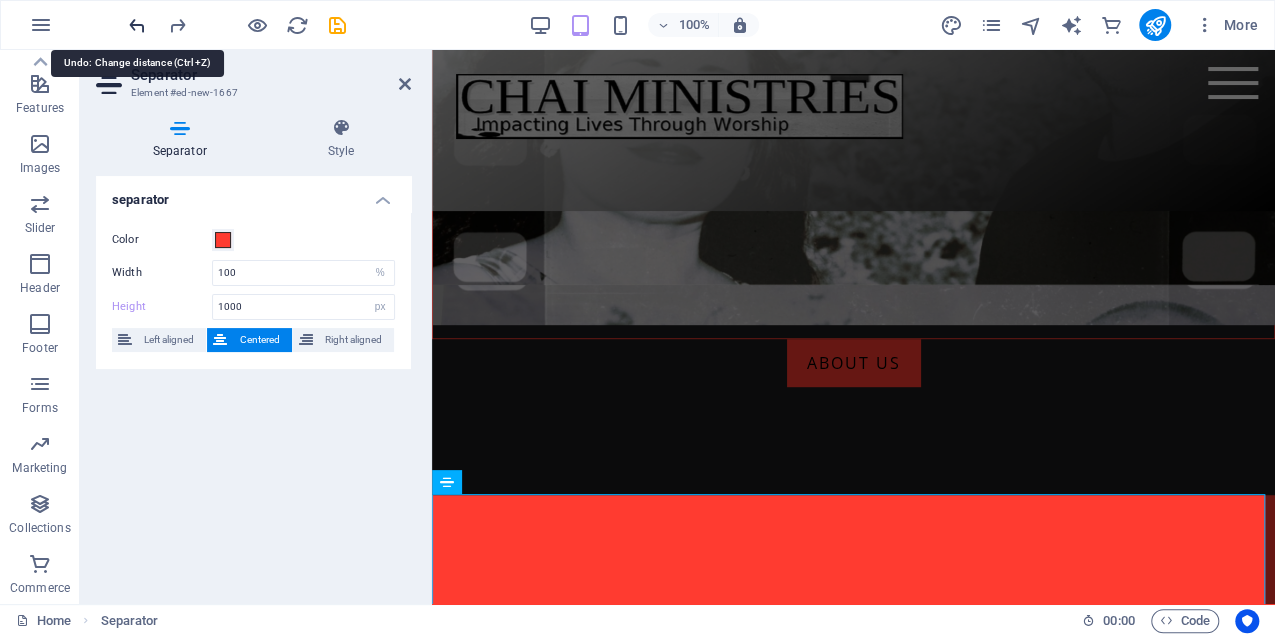 click at bounding box center [137, 25] 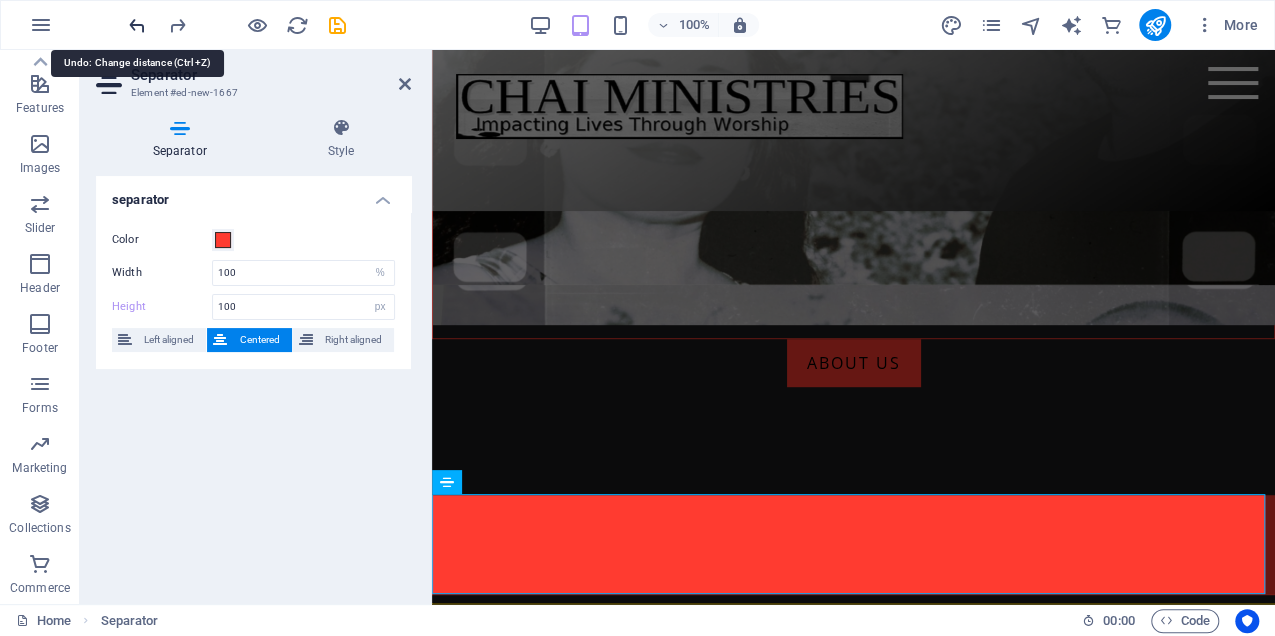 click at bounding box center (137, 25) 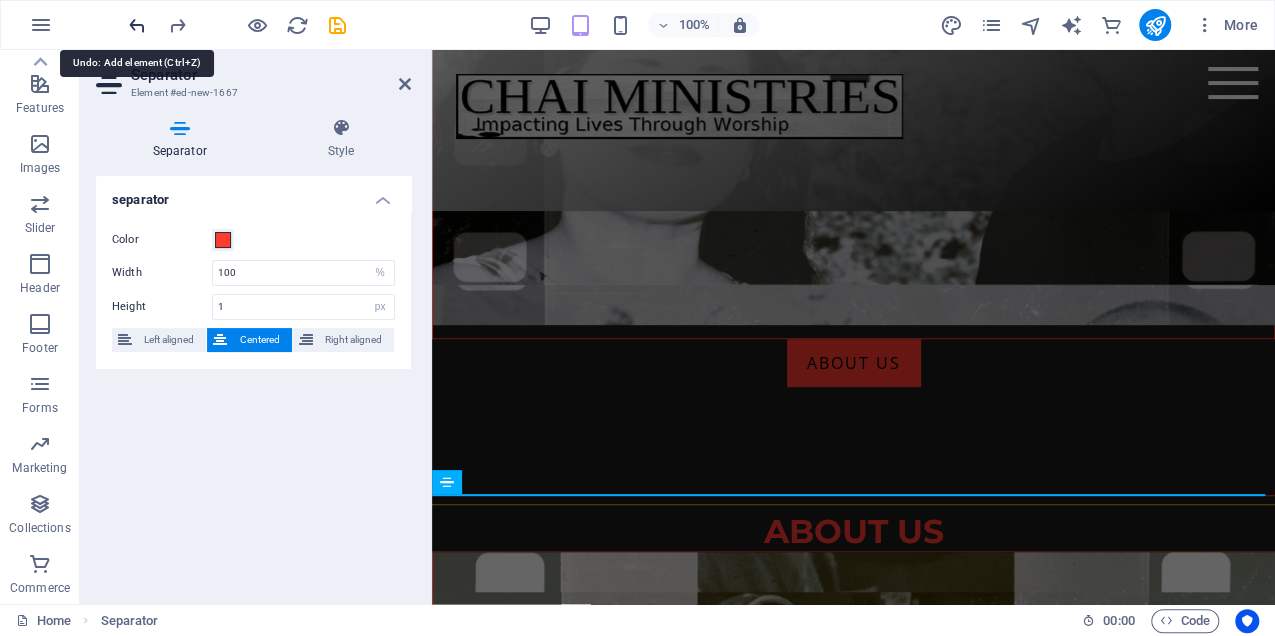 click at bounding box center (137, 25) 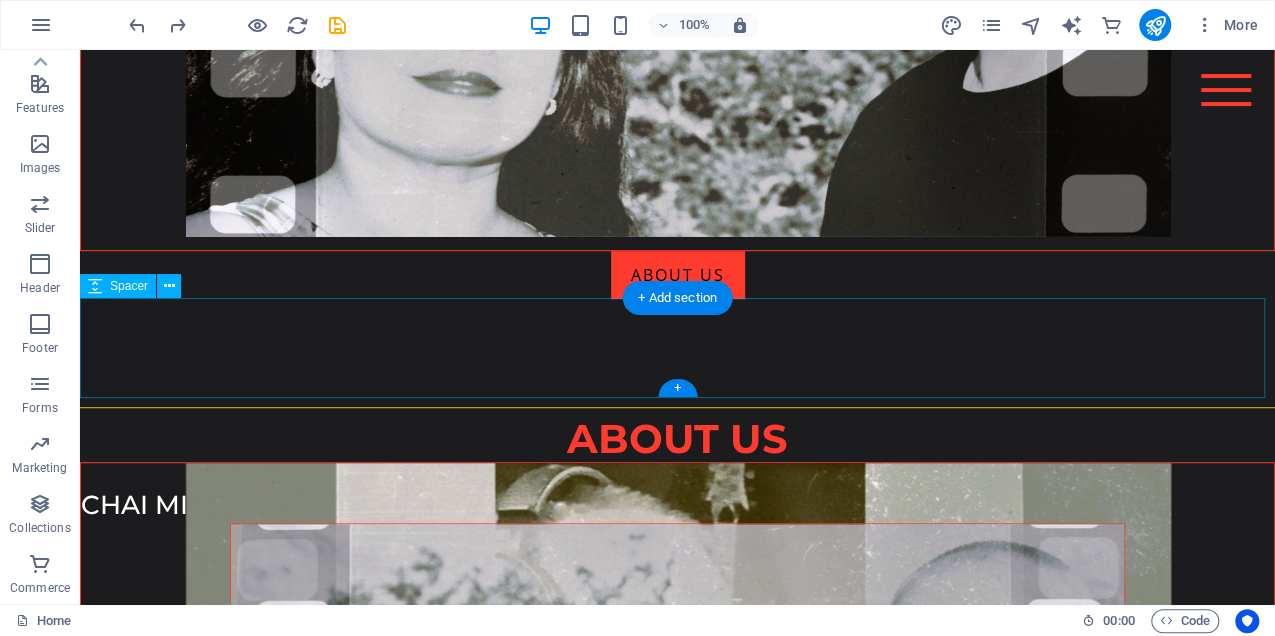 click at bounding box center (677, 349) 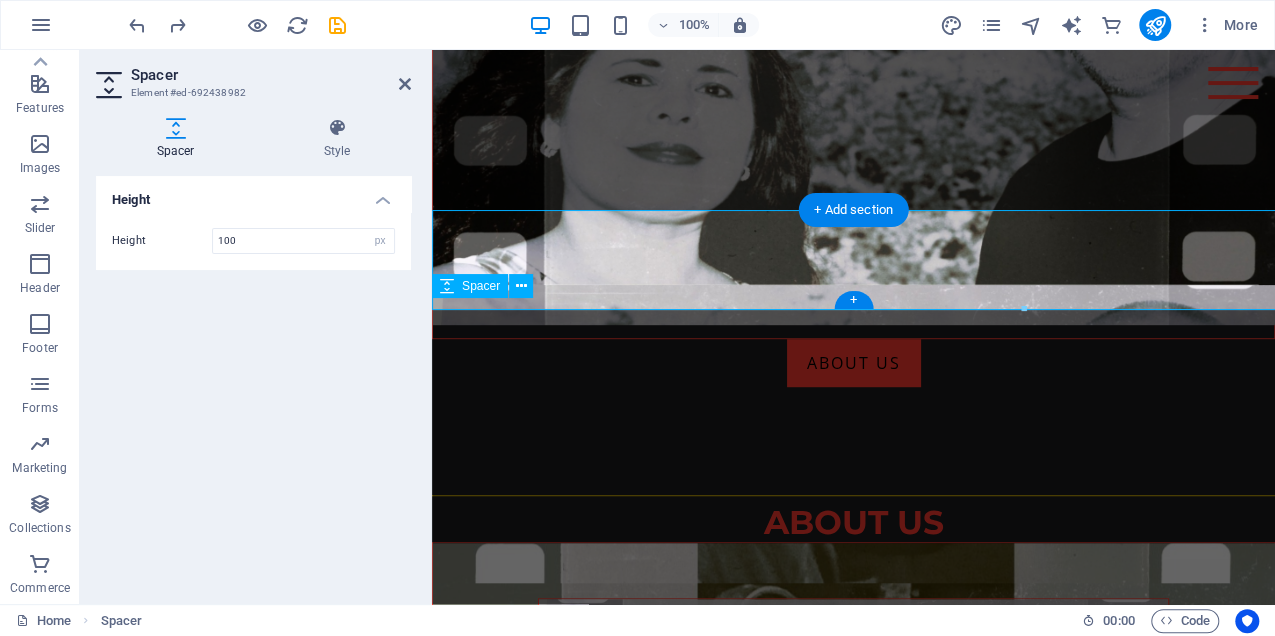 scroll, scrollTop: 584, scrollLeft: 0, axis: vertical 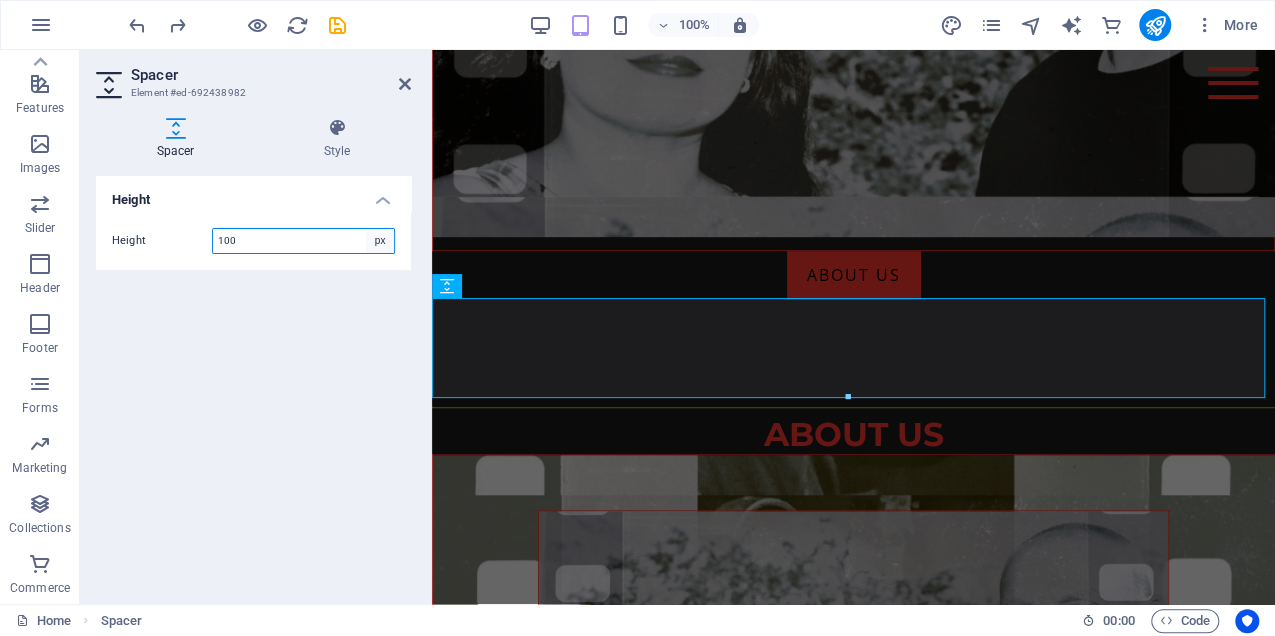click on "px rem vh vw" at bounding box center (380, 241) 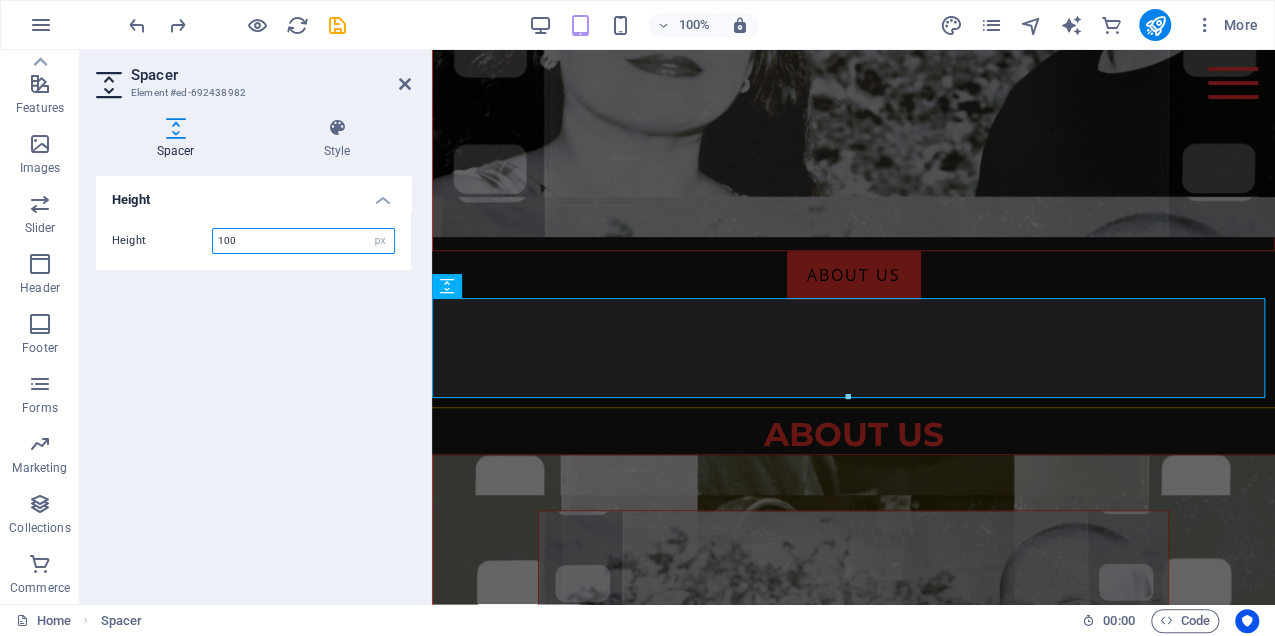 select on "rem" 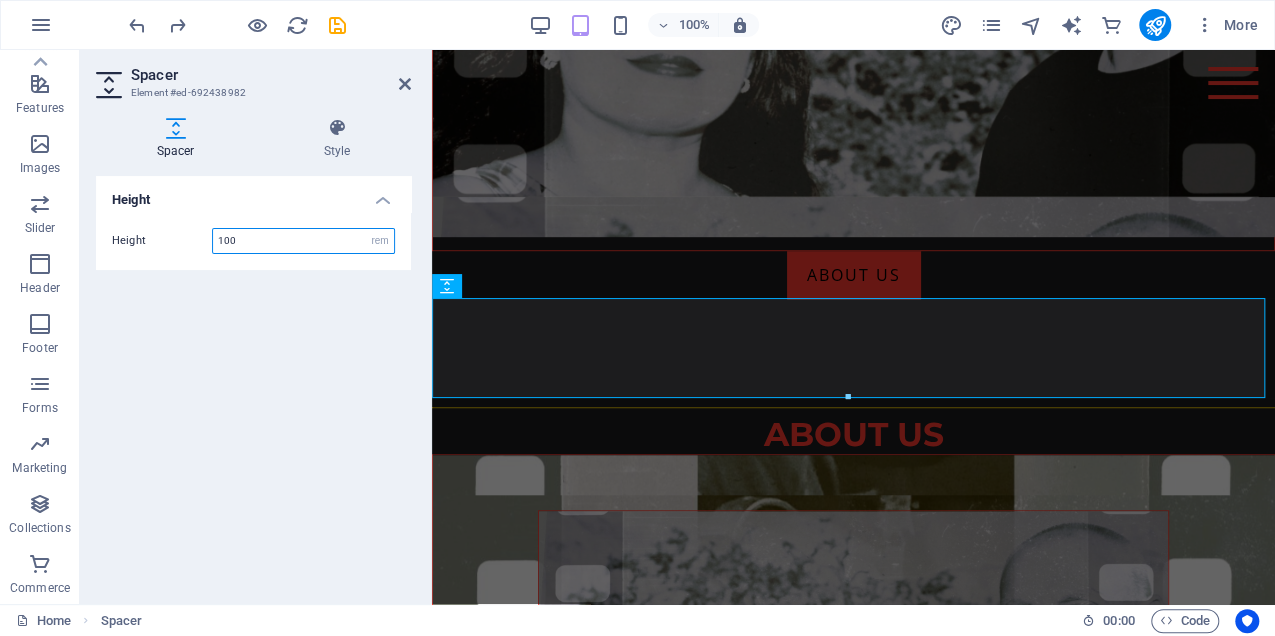 click on "px rem vh vw" at bounding box center [380, 241] 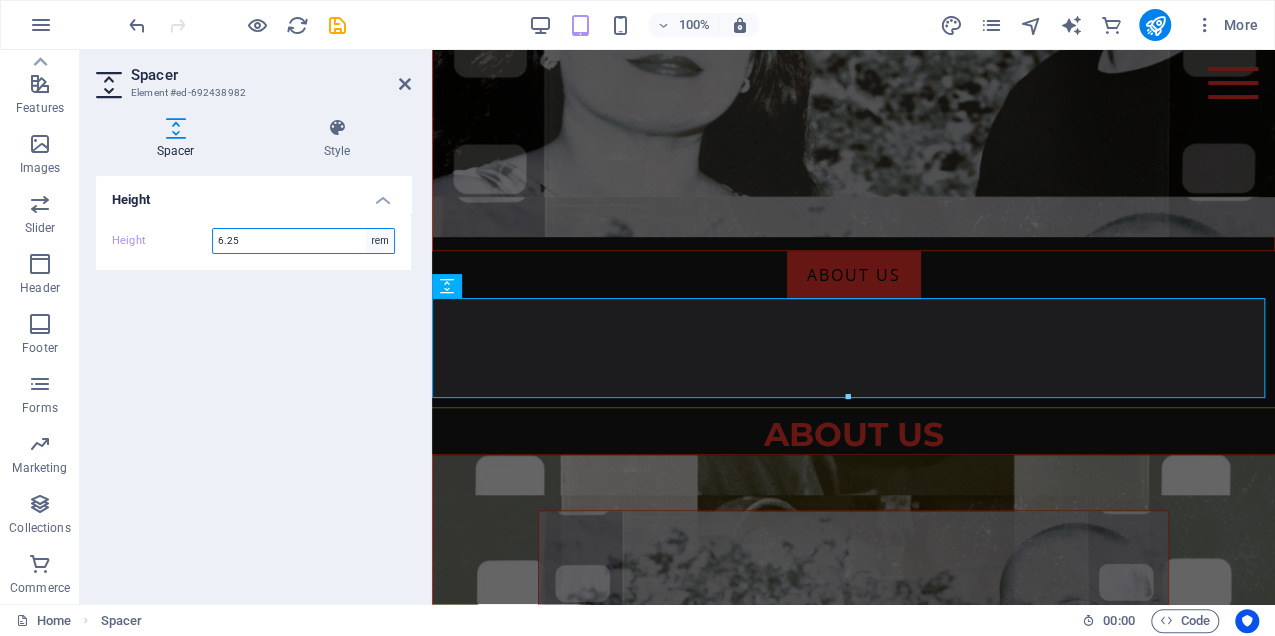 click on "px rem vh vw" at bounding box center (380, 241) 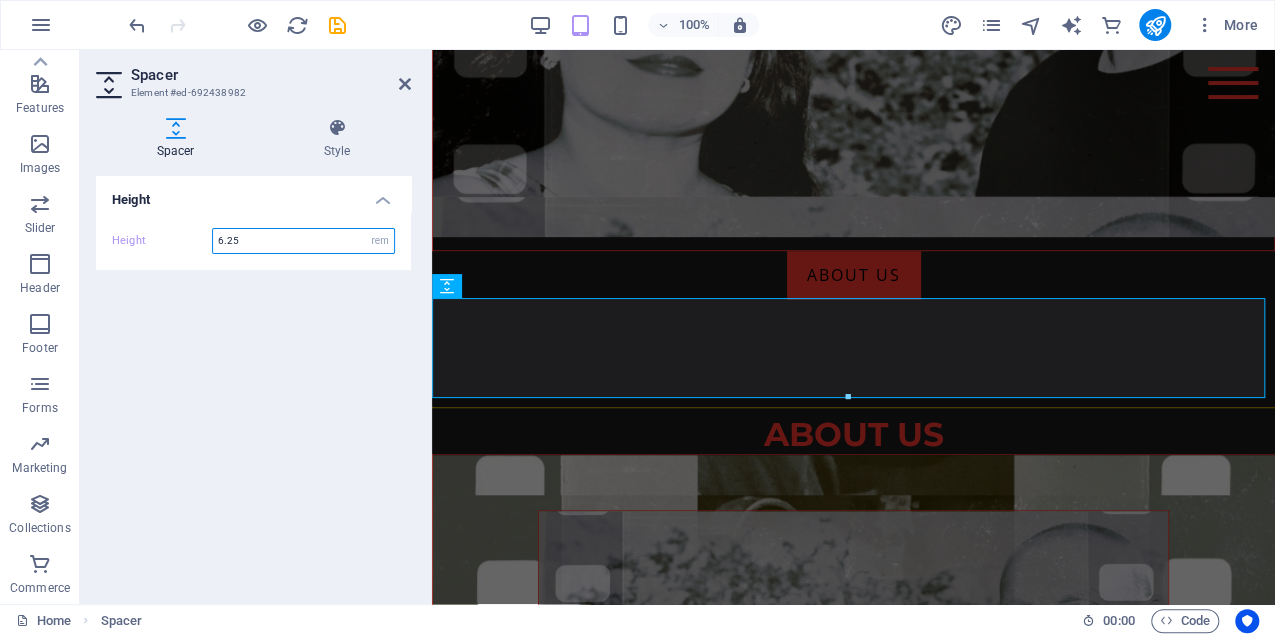 select on "vh" 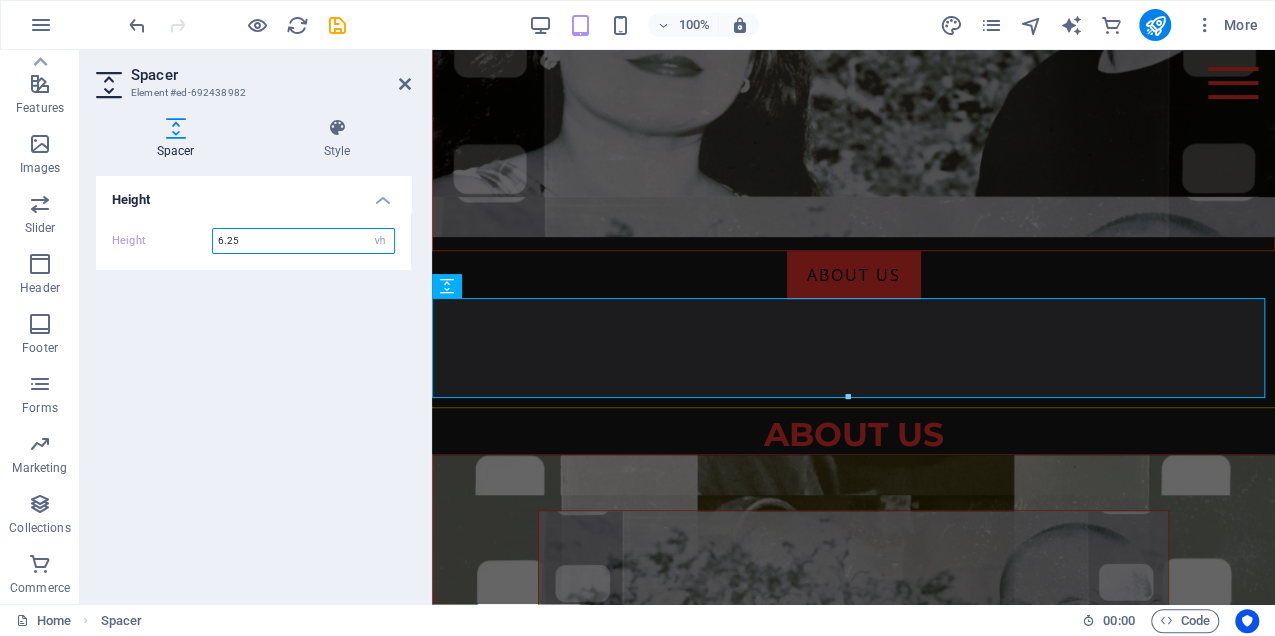 click on "px rem vh vw" at bounding box center (380, 241) 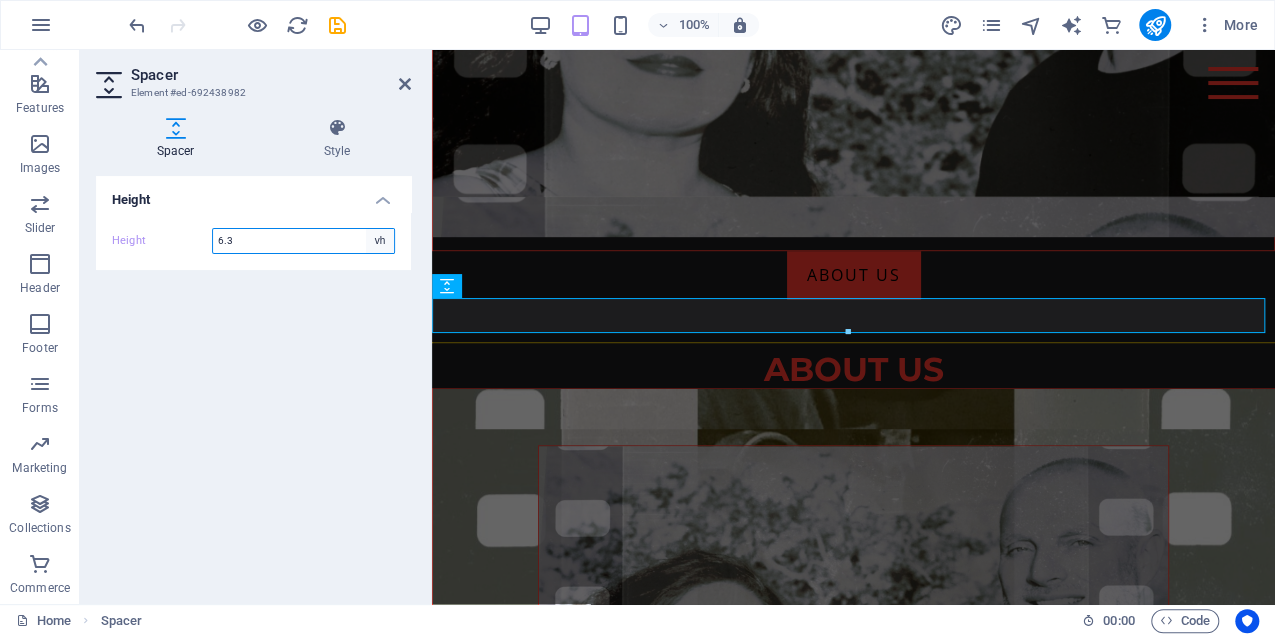 click on "px rem vh vw" at bounding box center (380, 241) 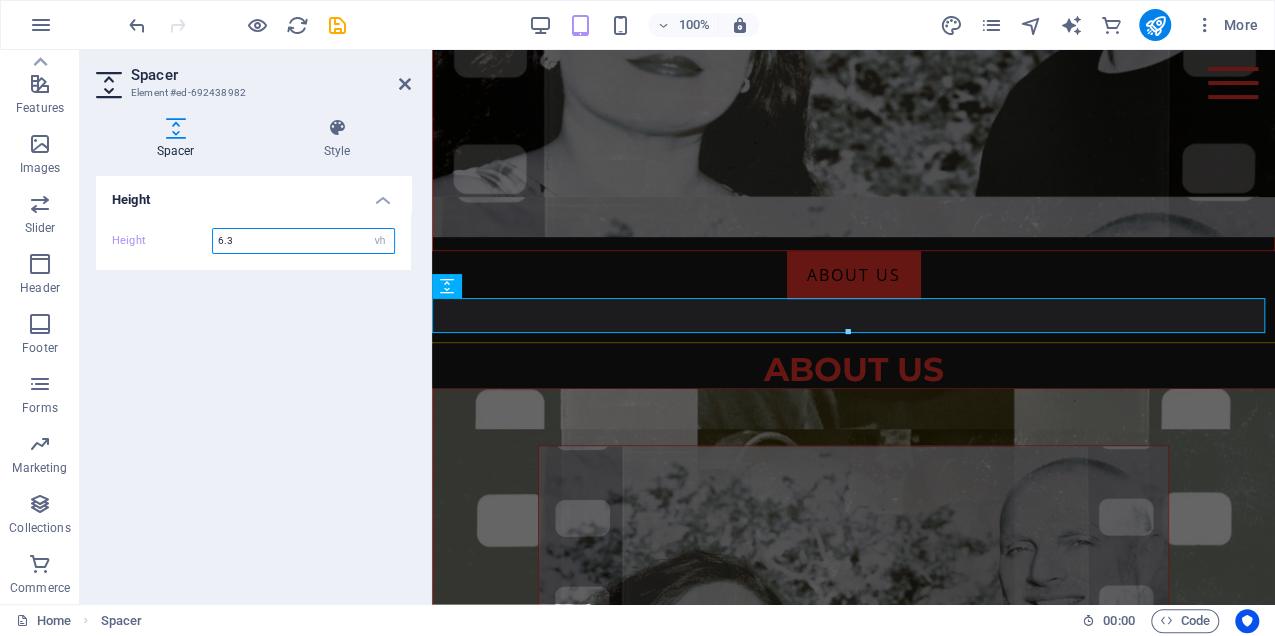 select on "vw" 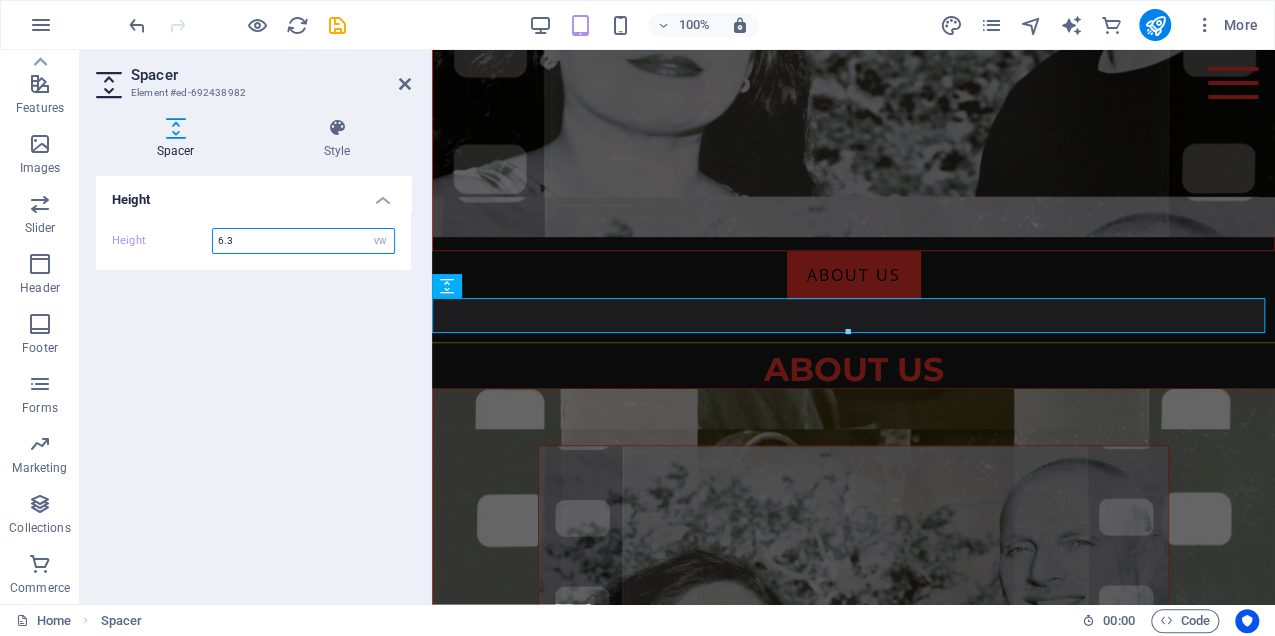 click on "px rem vh vw" at bounding box center [380, 241] 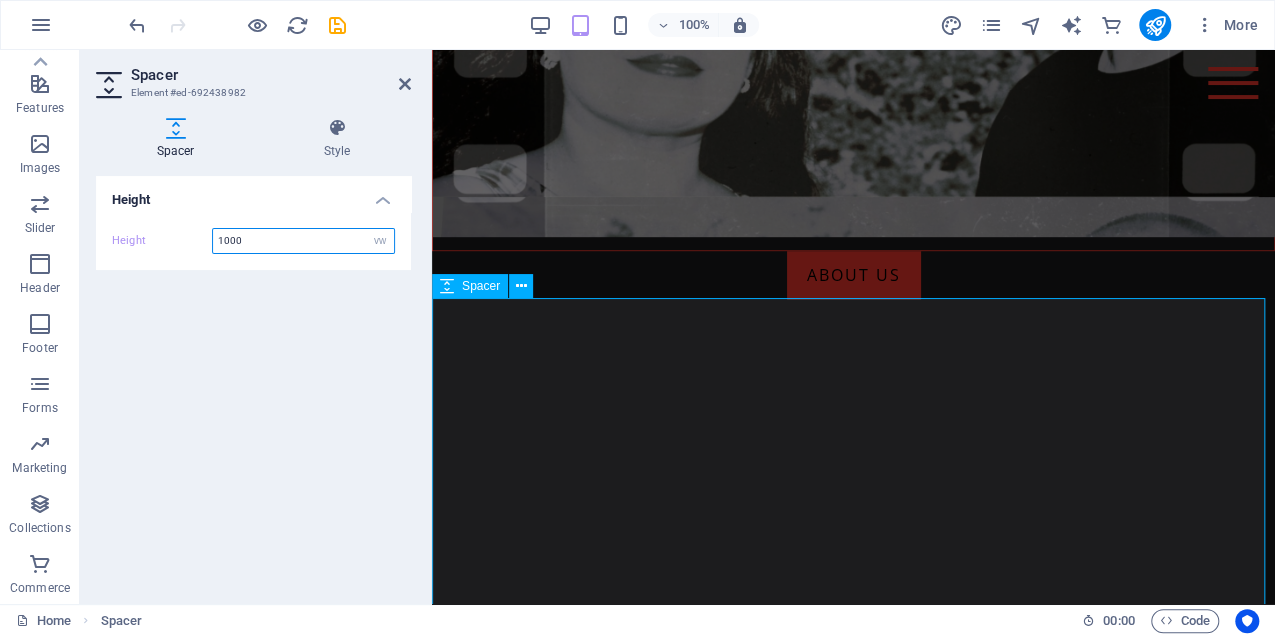 type on "1000" 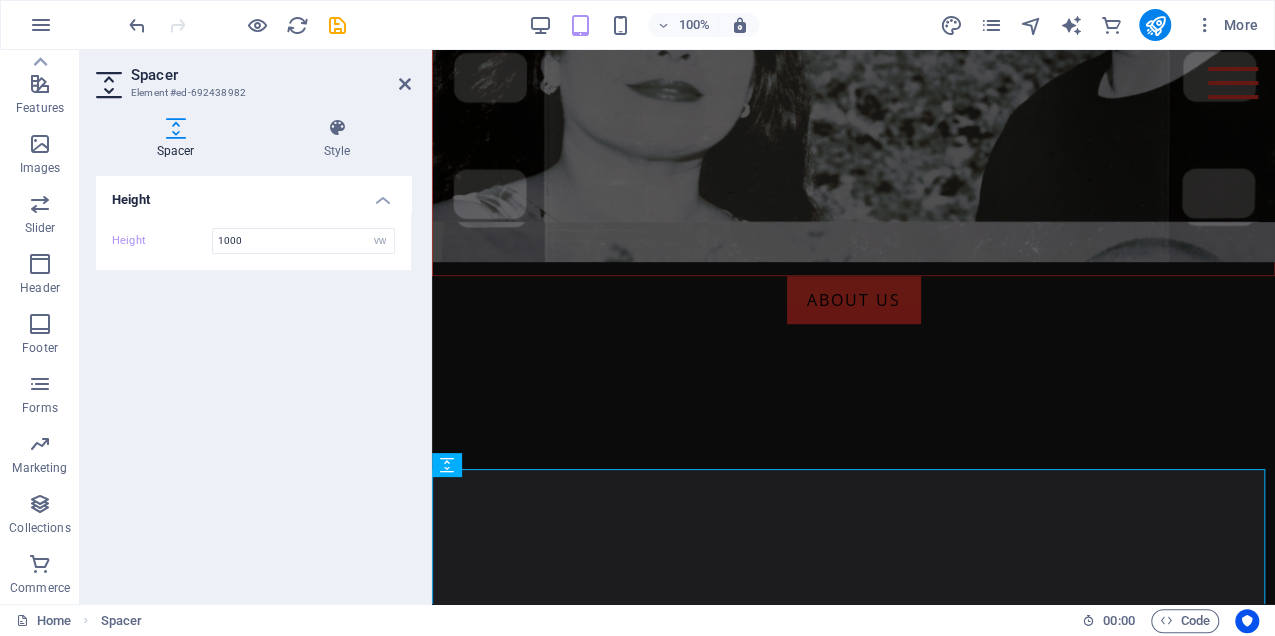 scroll, scrollTop: 600, scrollLeft: 0, axis: vertical 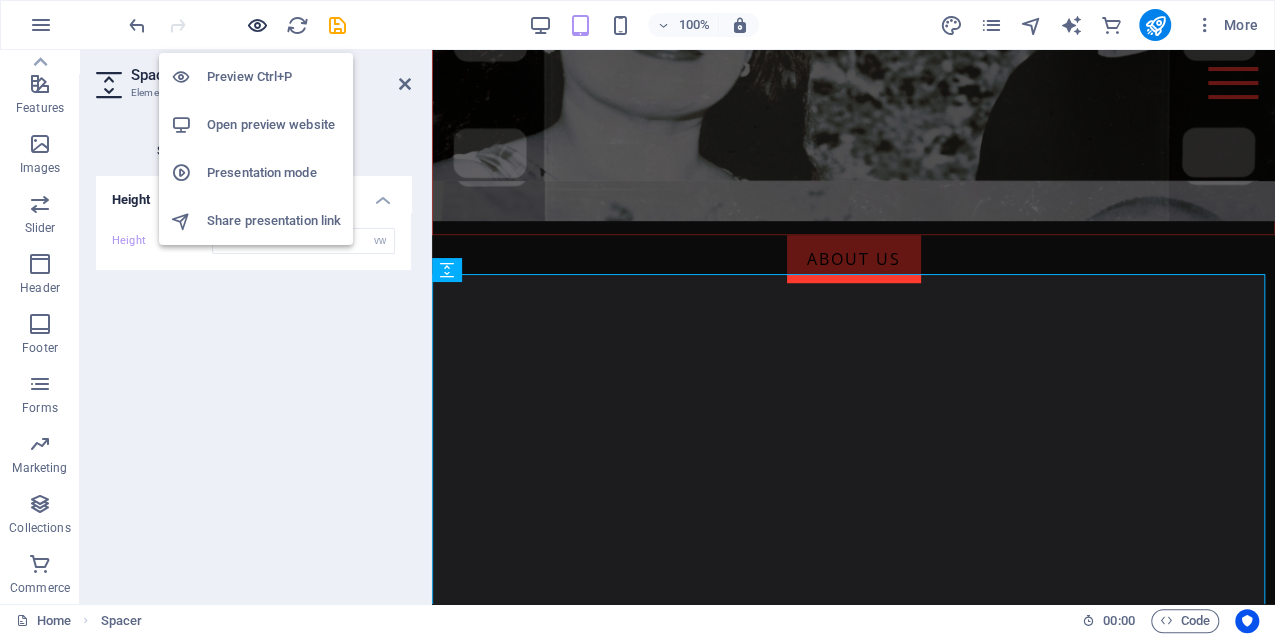 click at bounding box center [257, 25] 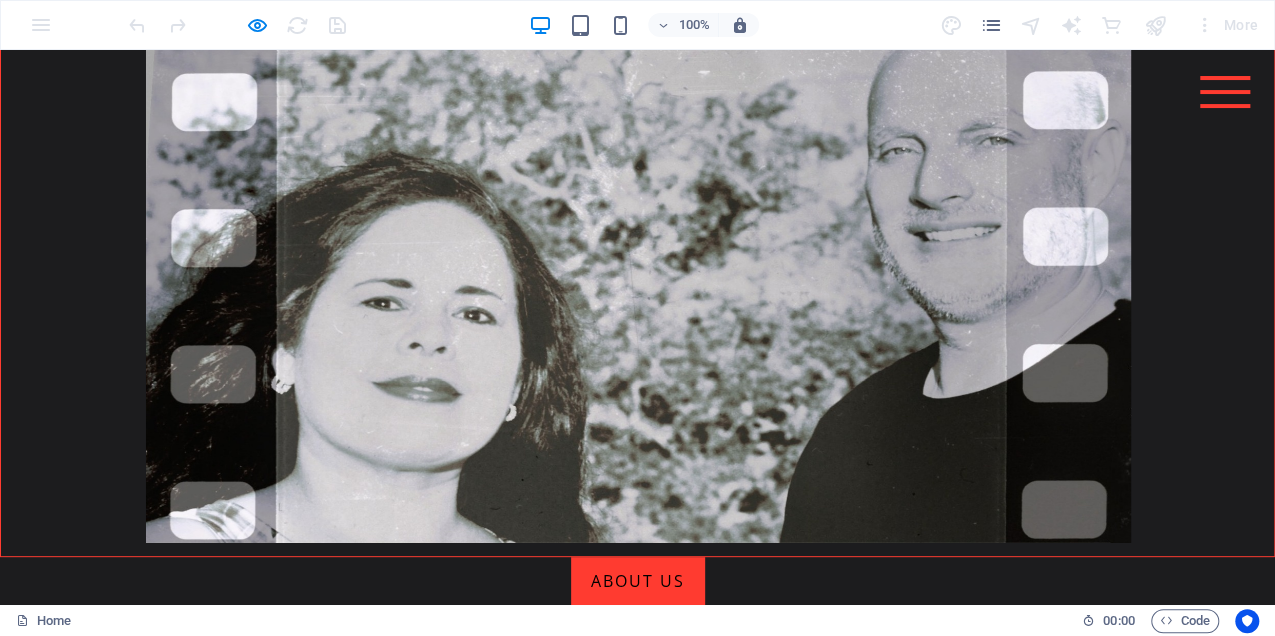 scroll, scrollTop: 200, scrollLeft: 0, axis: vertical 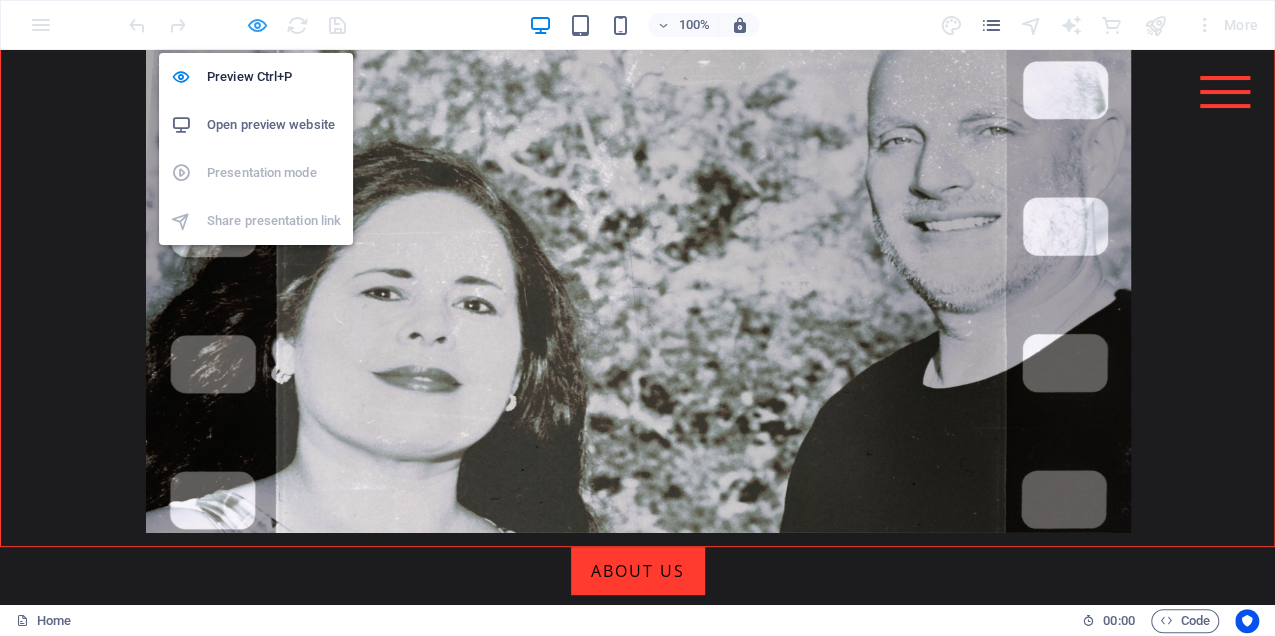 click at bounding box center [257, 25] 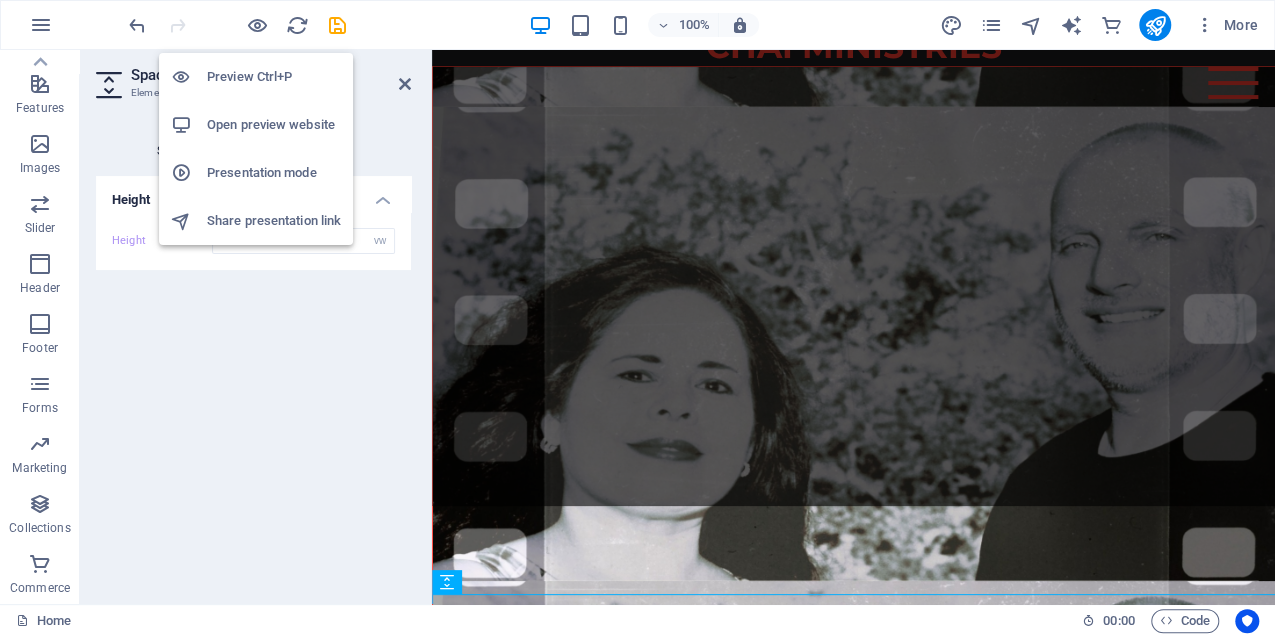 scroll, scrollTop: 288, scrollLeft: 0, axis: vertical 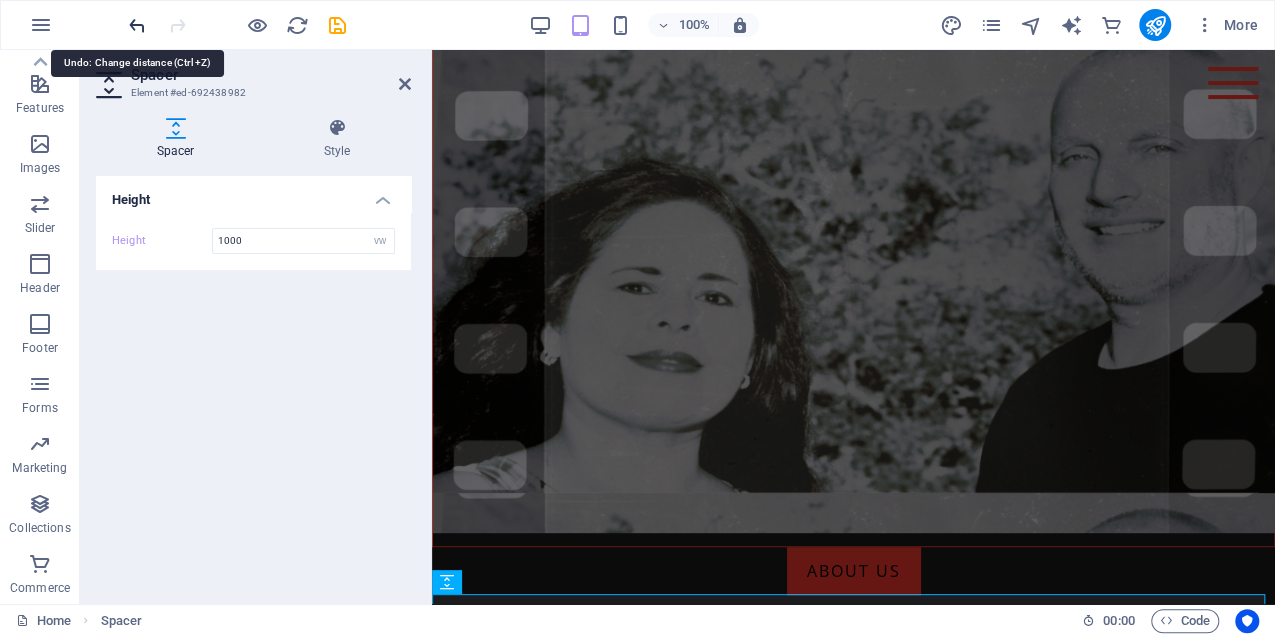 click at bounding box center [137, 25] 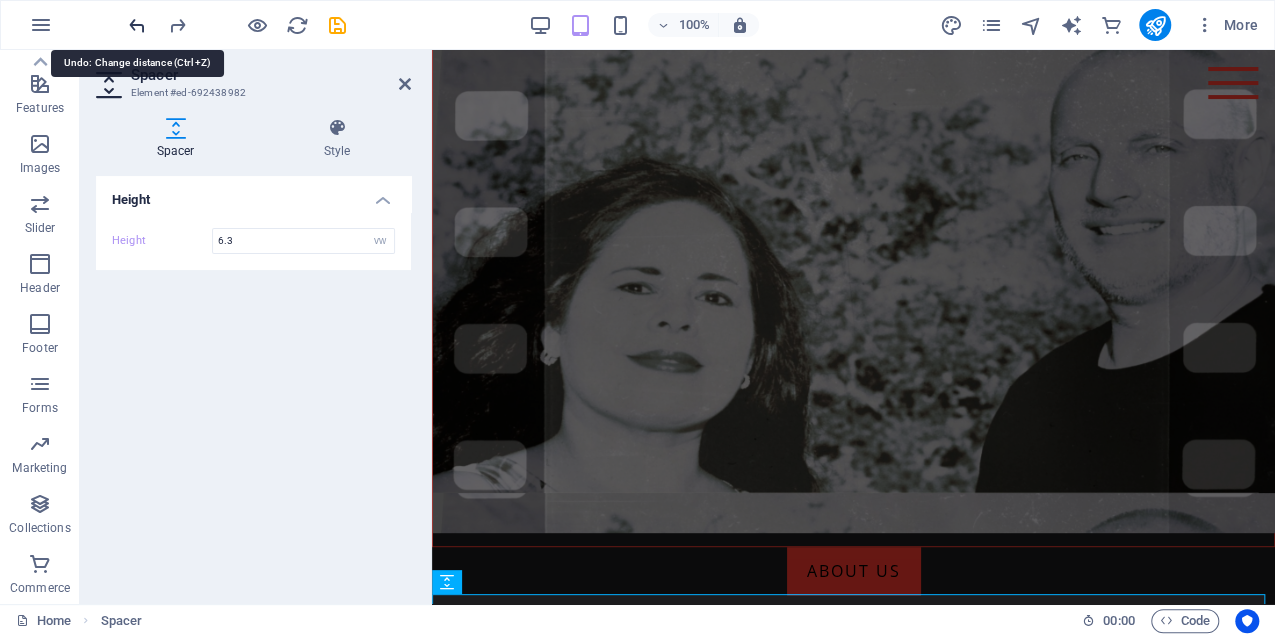 click at bounding box center [137, 25] 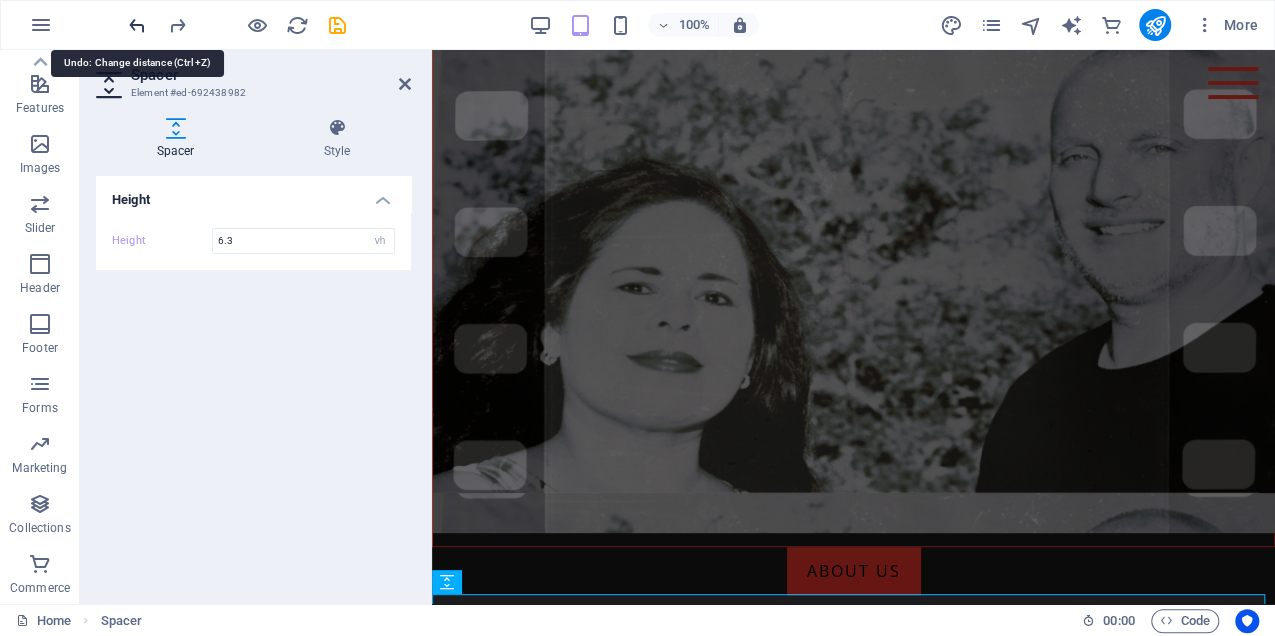 click at bounding box center (137, 25) 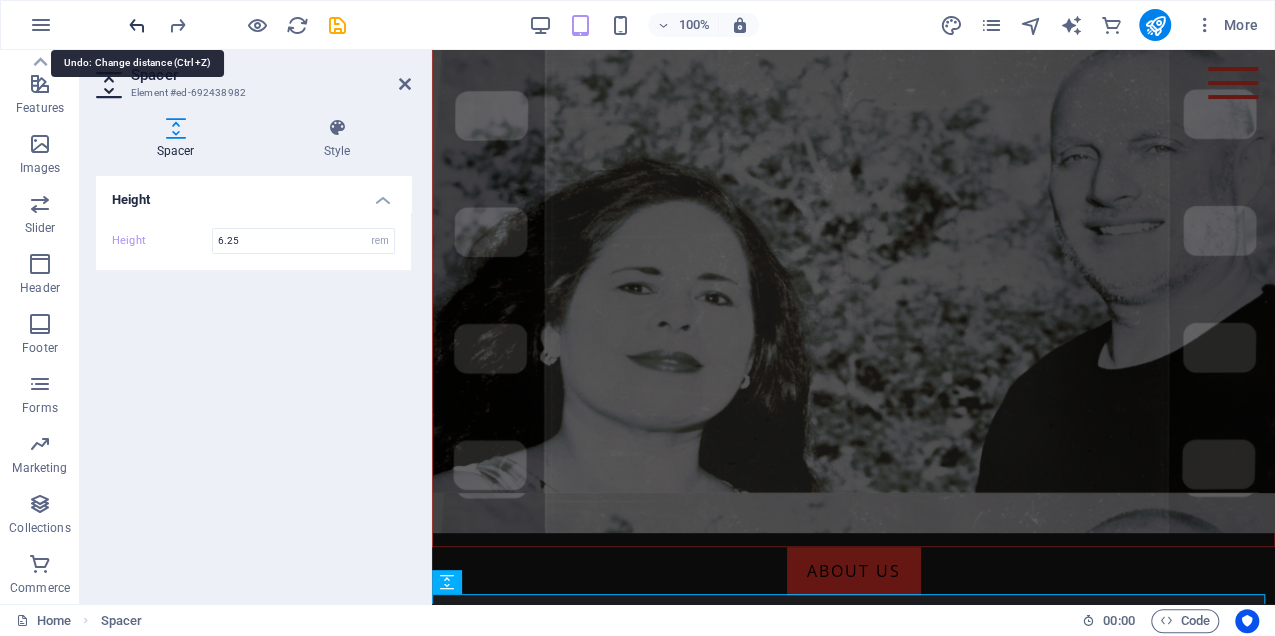 click at bounding box center [137, 25] 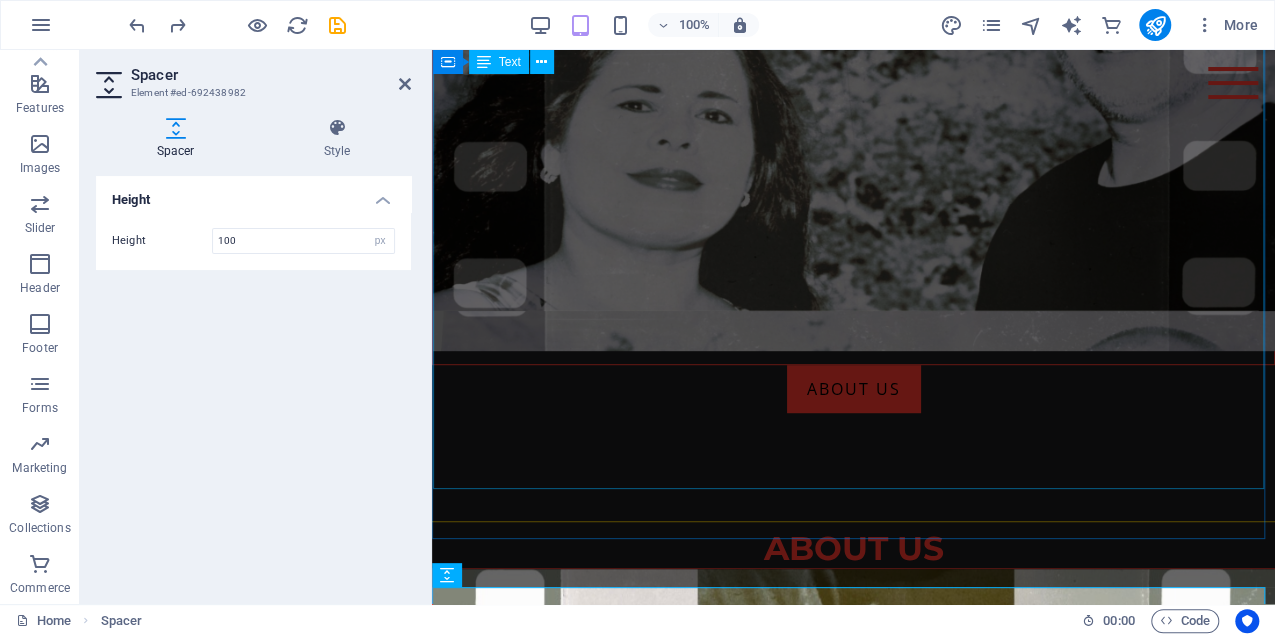 scroll, scrollTop: 488, scrollLeft: 0, axis: vertical 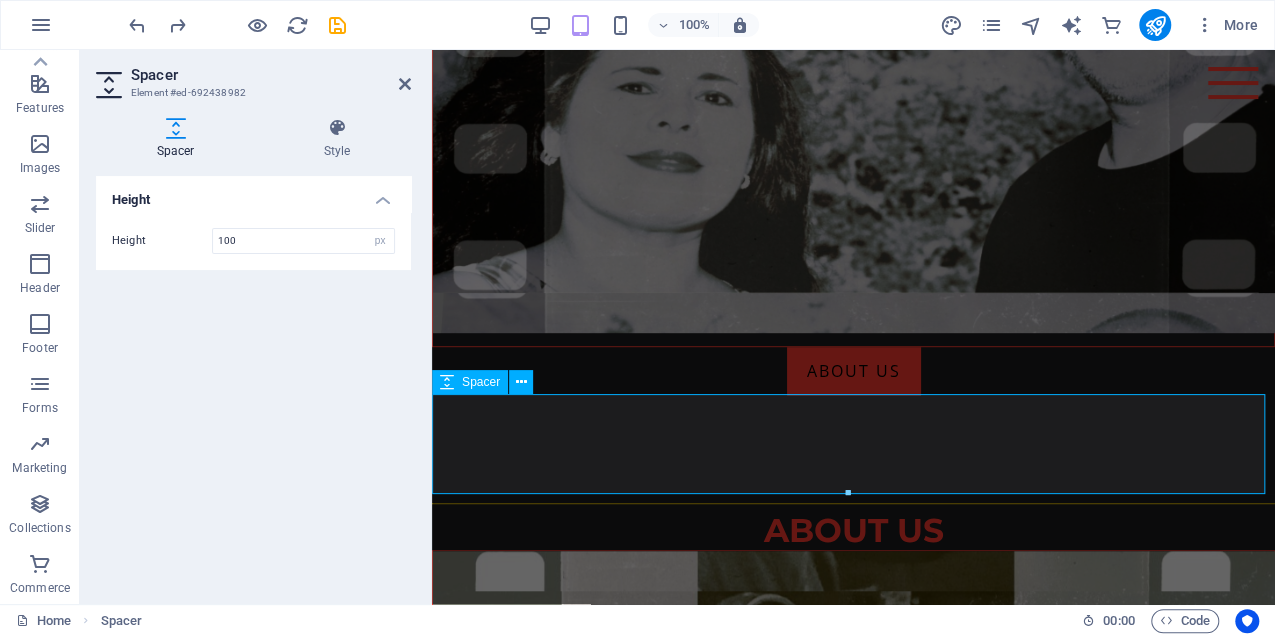 click at bounding box center (853, 445) 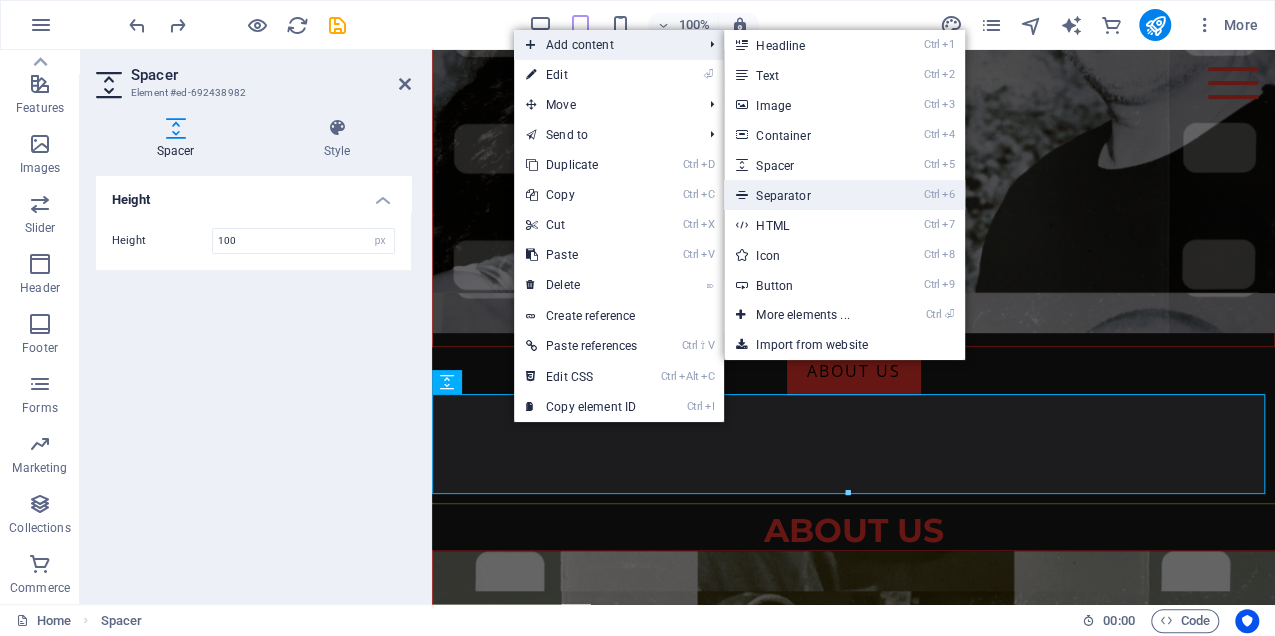 click on "Ctrl 6  Separator" at bounding box center (806, 195) 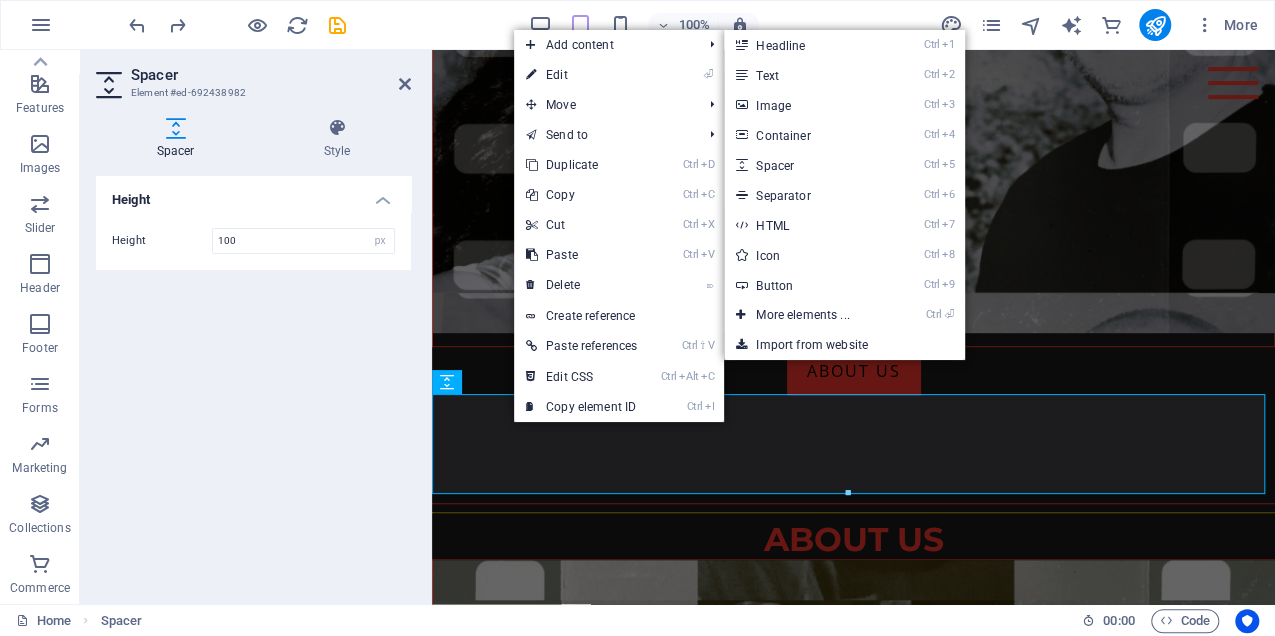 select on "%" 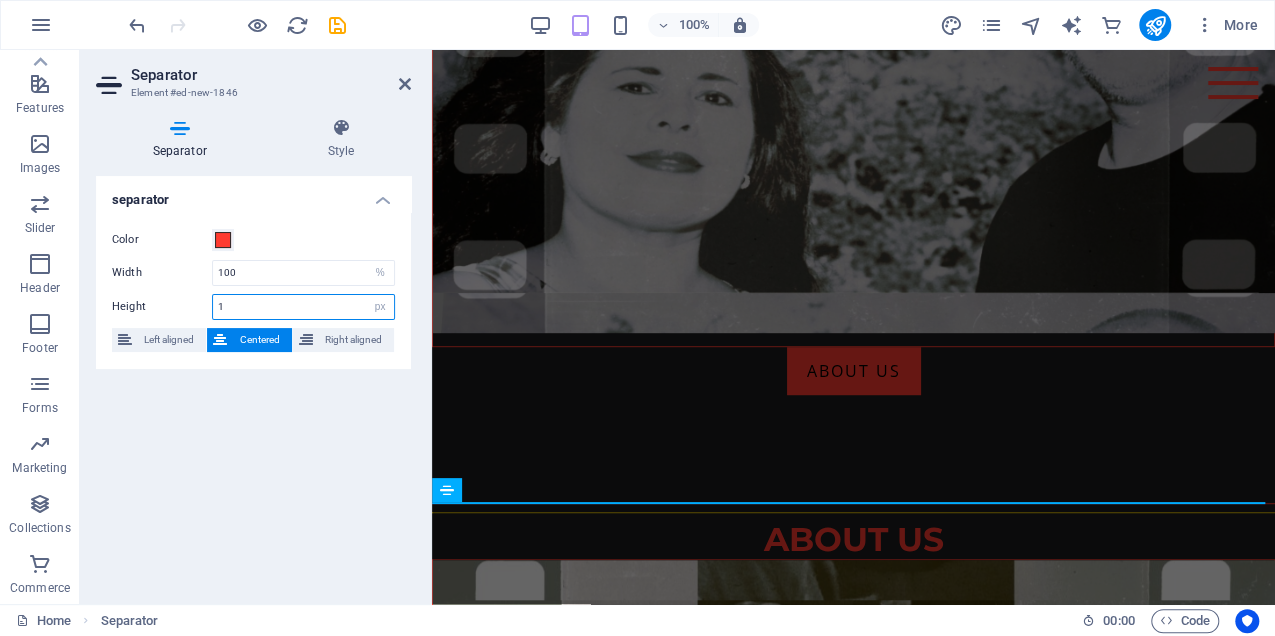 drag, startPoint x: 221, startPoint y: 302, endPoint x: 194, endPoint y: 302, distance: 27 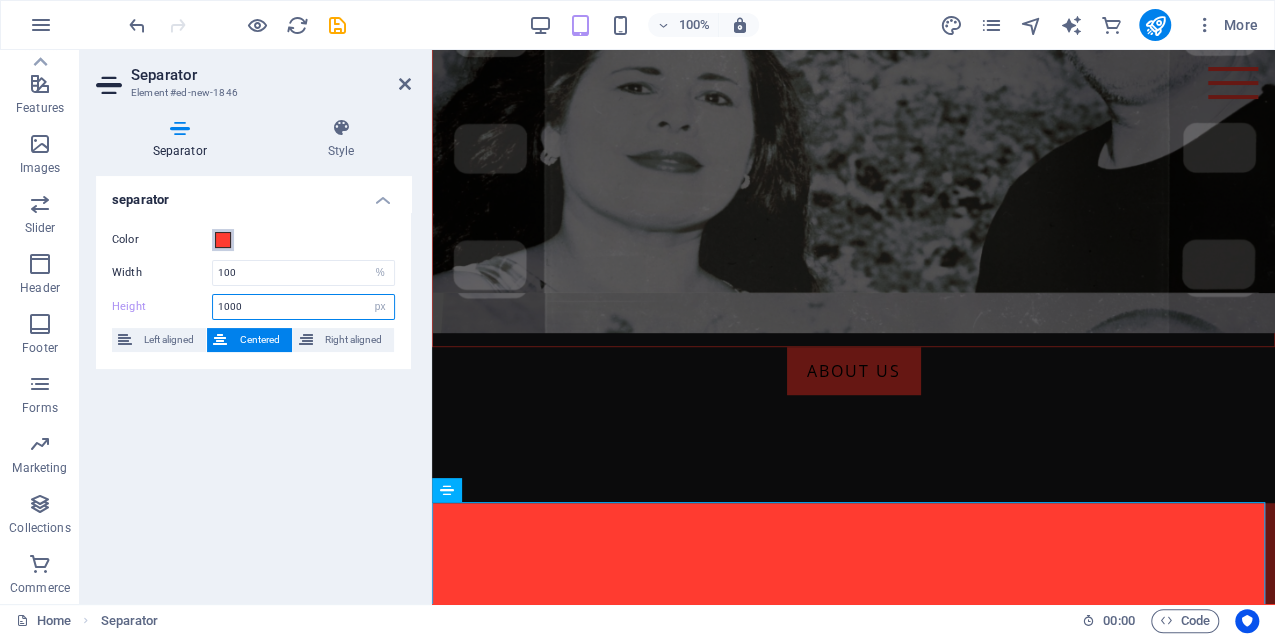 type on "1000" 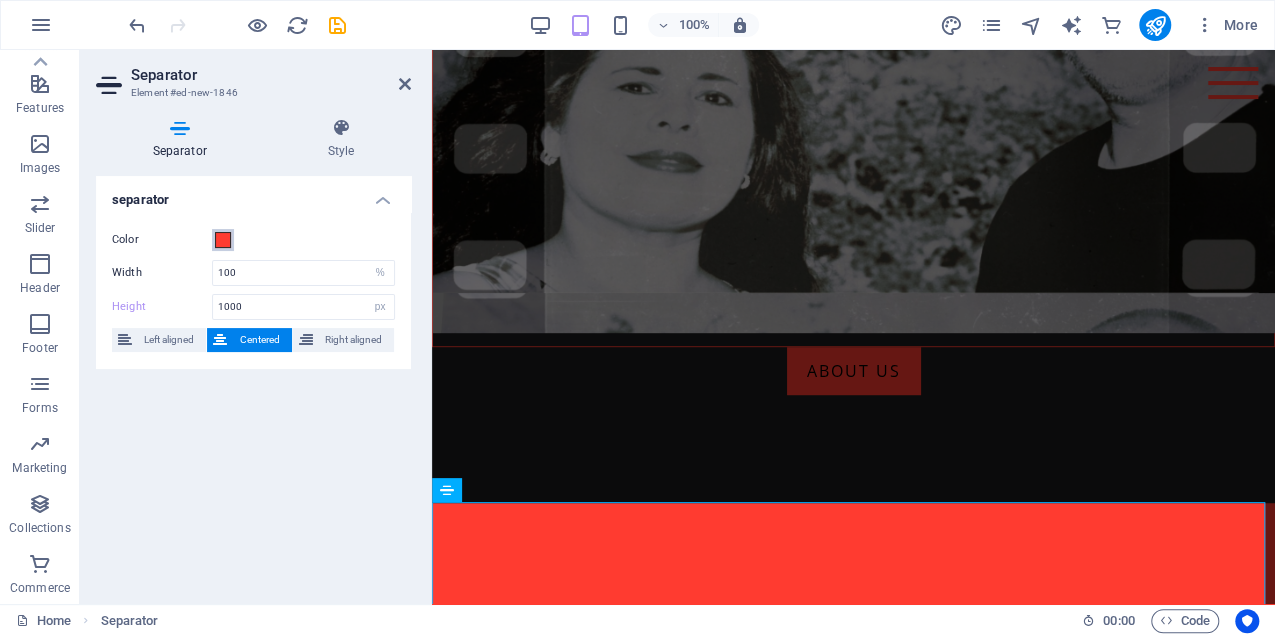 click at bounding box center (223, 240) 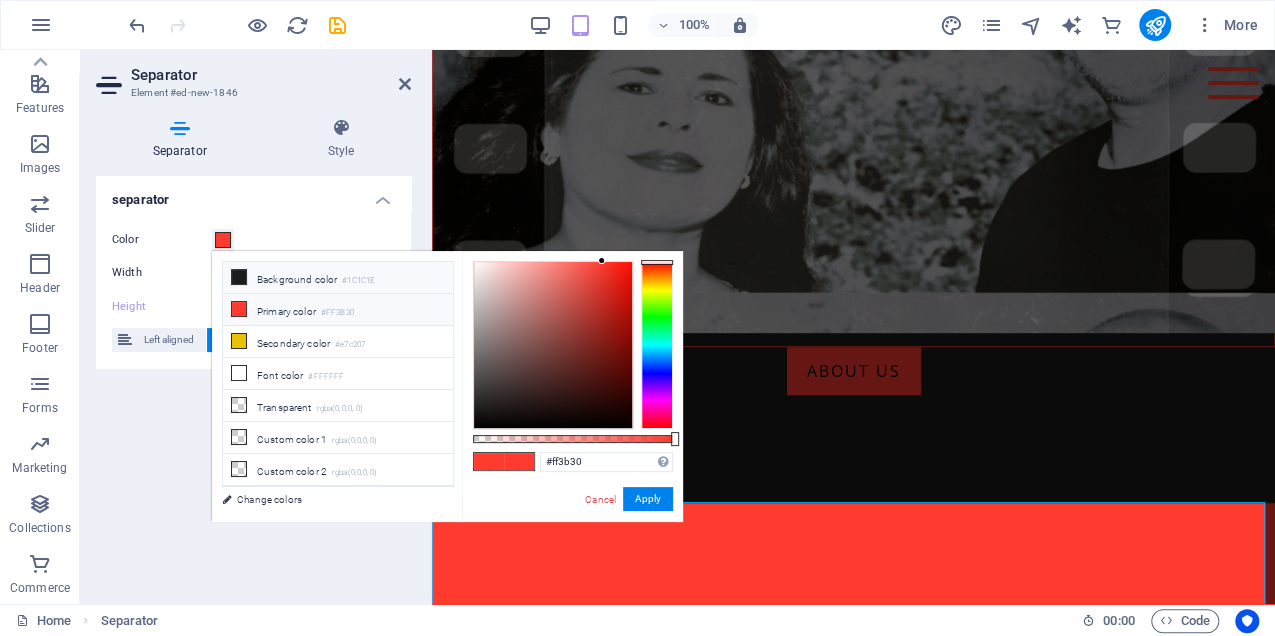 click at bounding box center (239, 277) 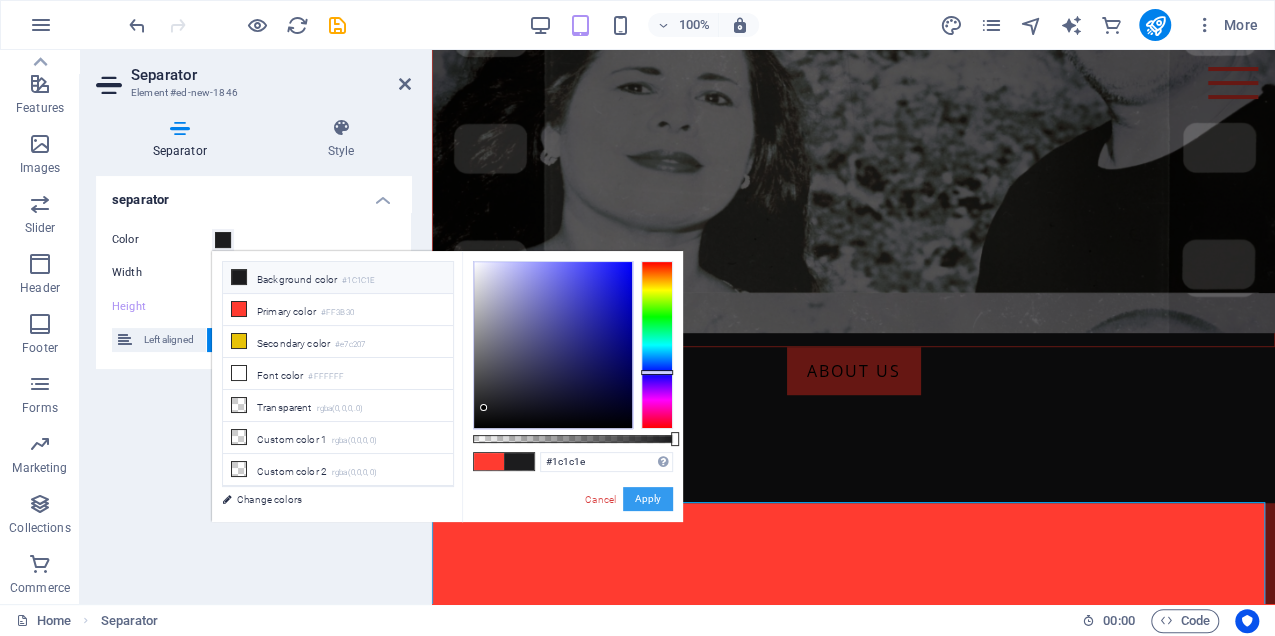drag, startPoint x: 665, startPoint y: 502, endPoint x: 210, endPoint y: 452, distance: 457.739 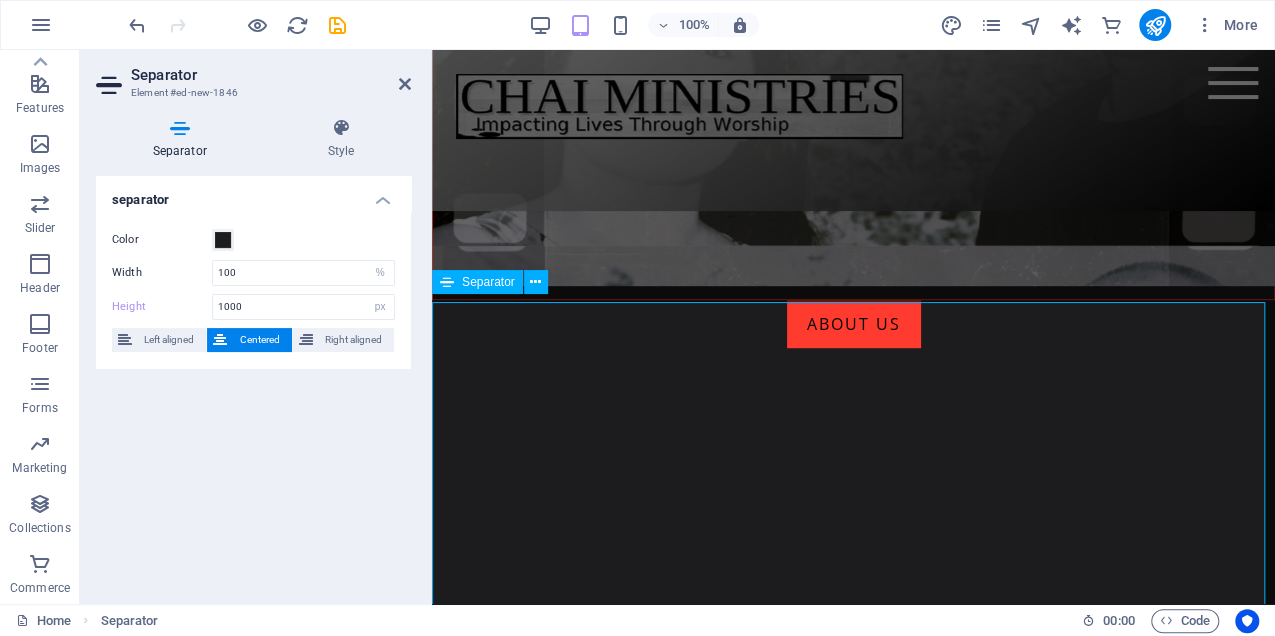 scroll, scrollTop: 488, scrollLeft: 0, axis: vertical 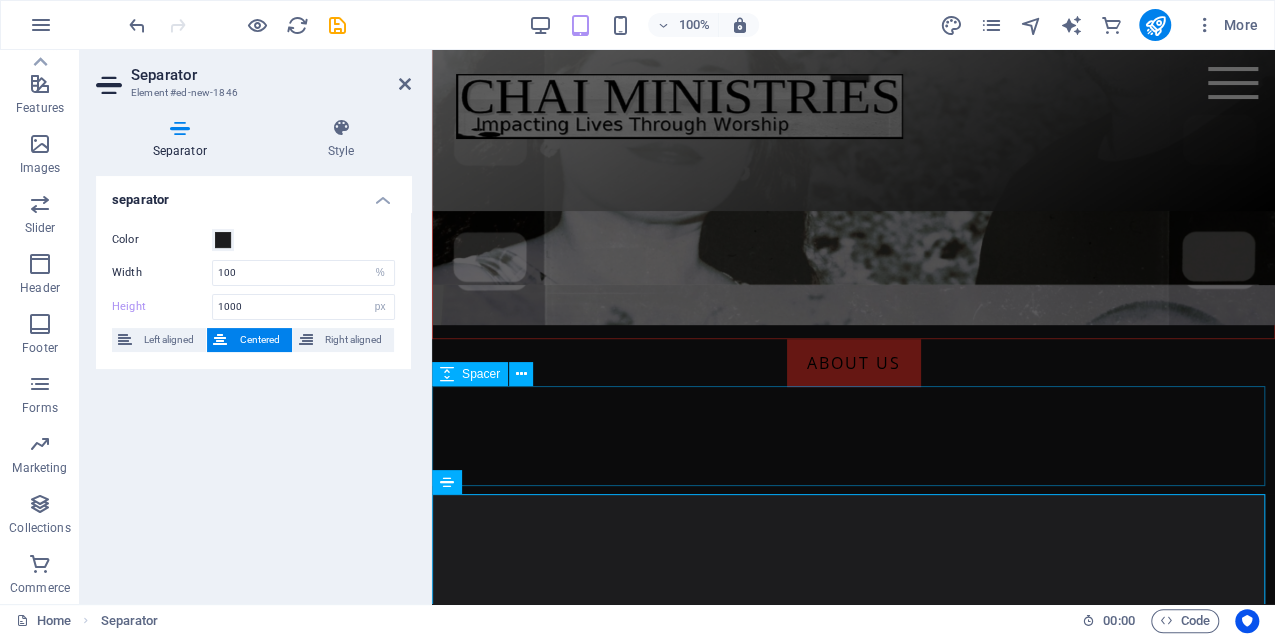 click at bounding box center [853, 437] 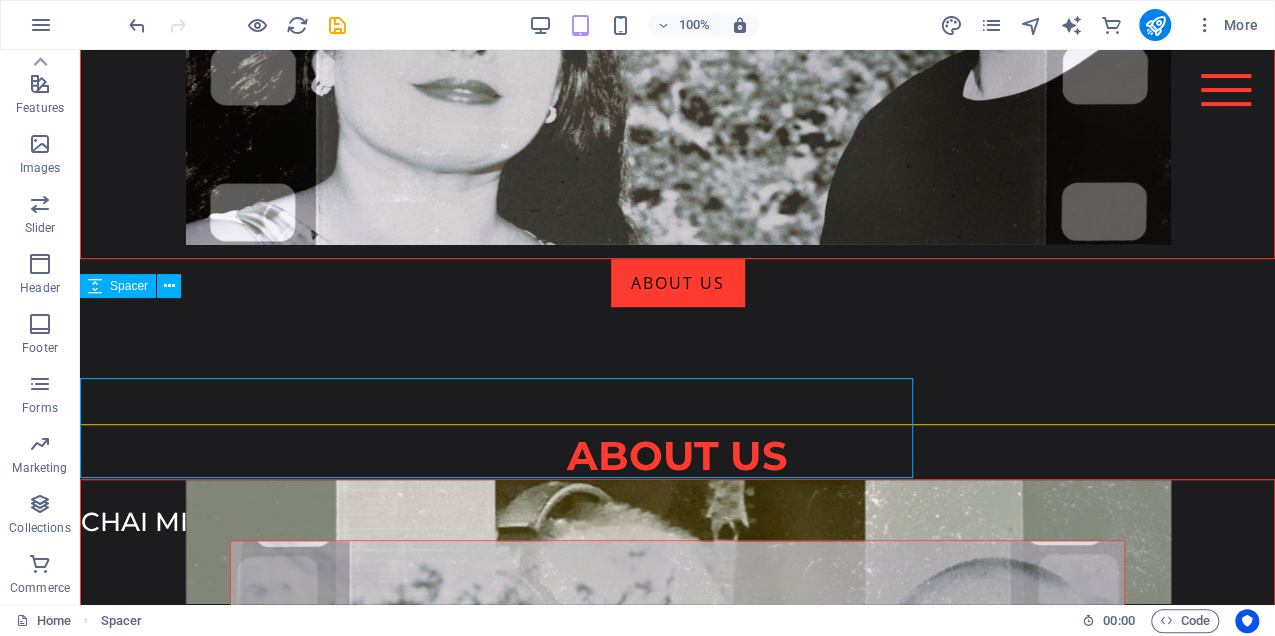 scroll, scrollTop: 496, scrollLeft: 0, axis: vertical 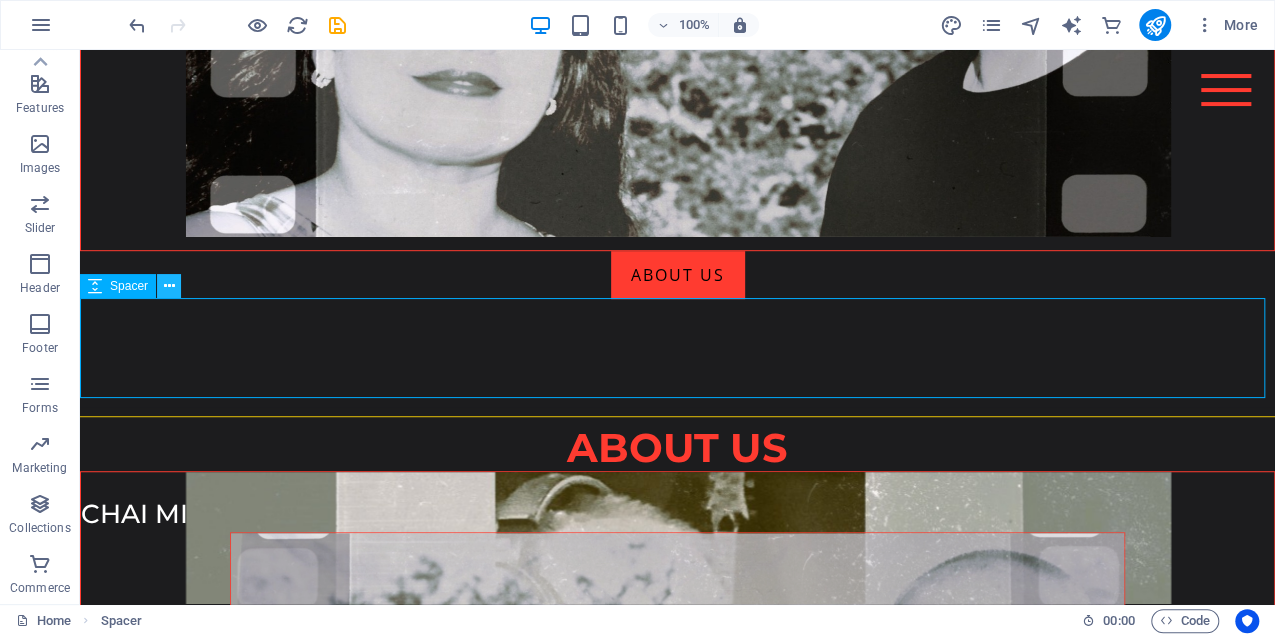 click at bounding box center [169, 286] 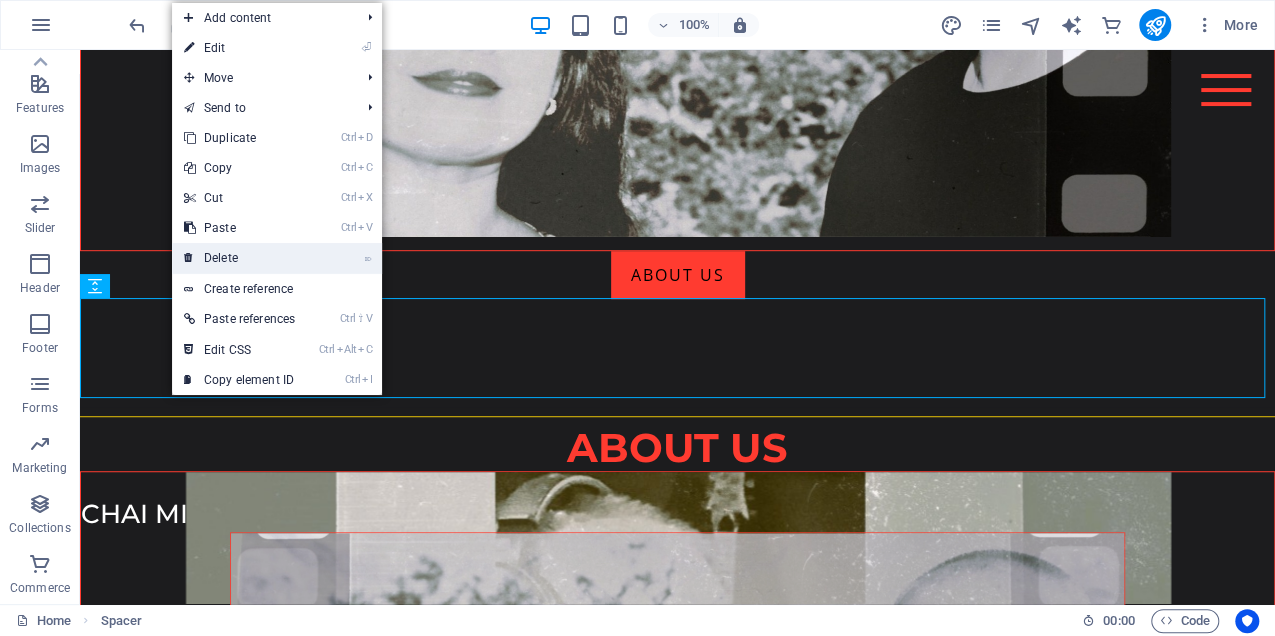 click on "⌦  Delete" at bounding box center (239, 258) 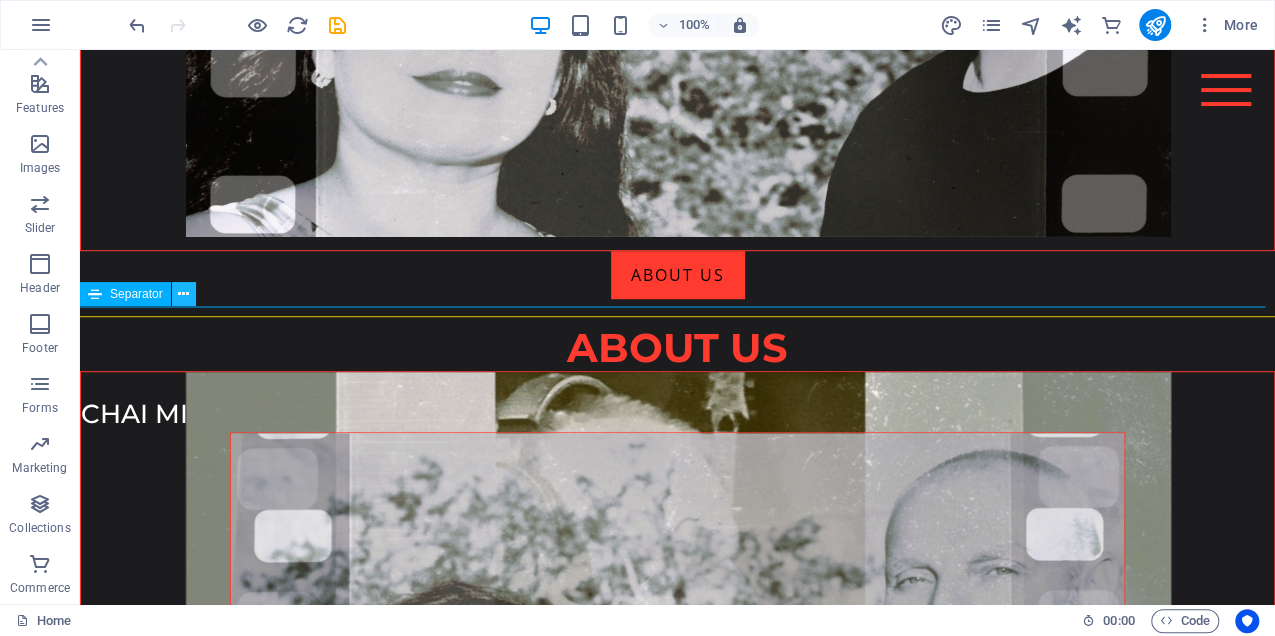 click at bounding box center (183, 294) 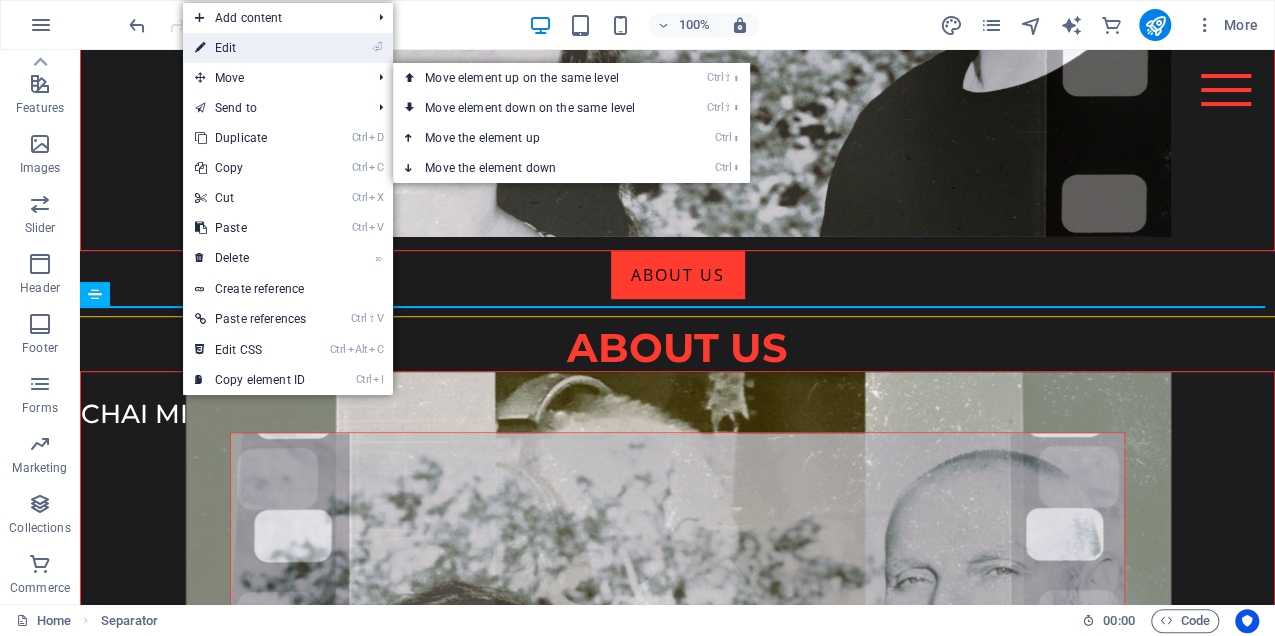 click on "⏎  Edit" at bounding box center (250, 48) 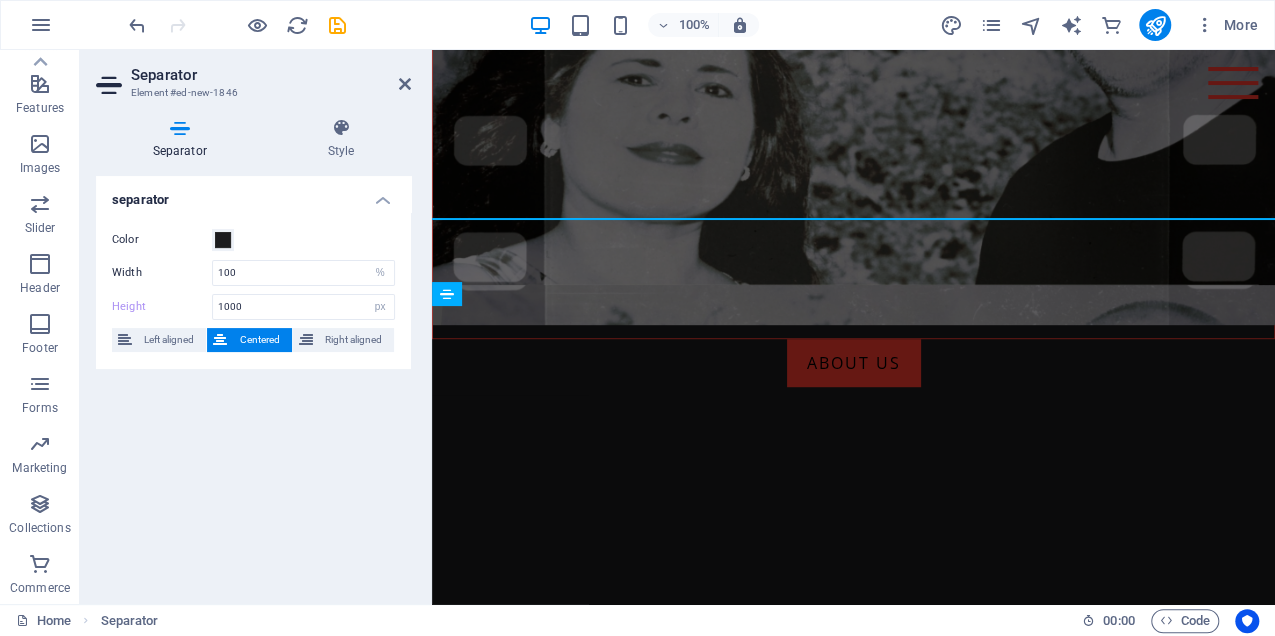 scroll, scrollTop: 584, scrollLeft: 0, axis: vertical 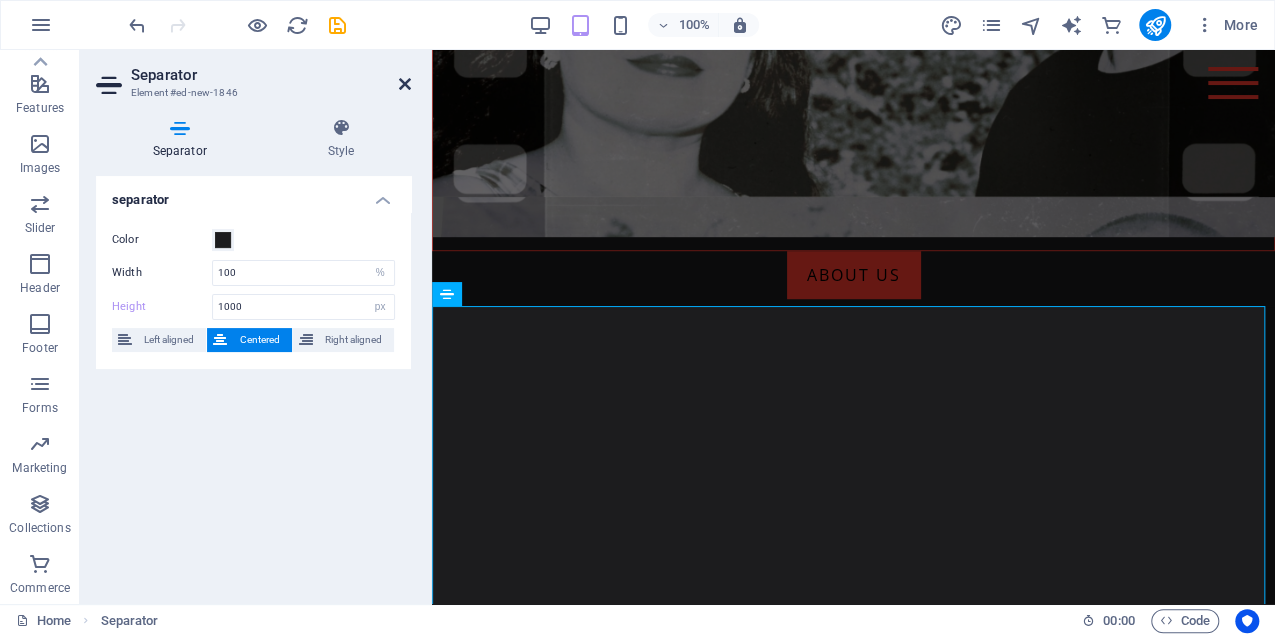 click at bounding box center [405, 84] 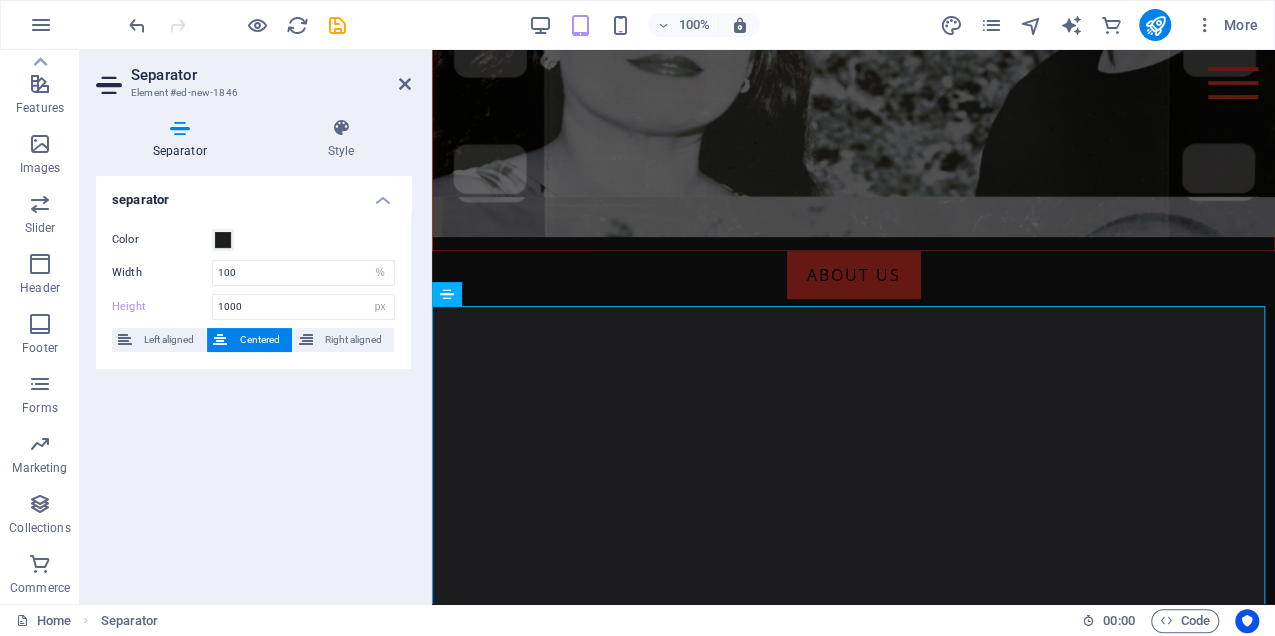 scroll, scrollTop: 496, scrollLeft: 0, axis: vertical 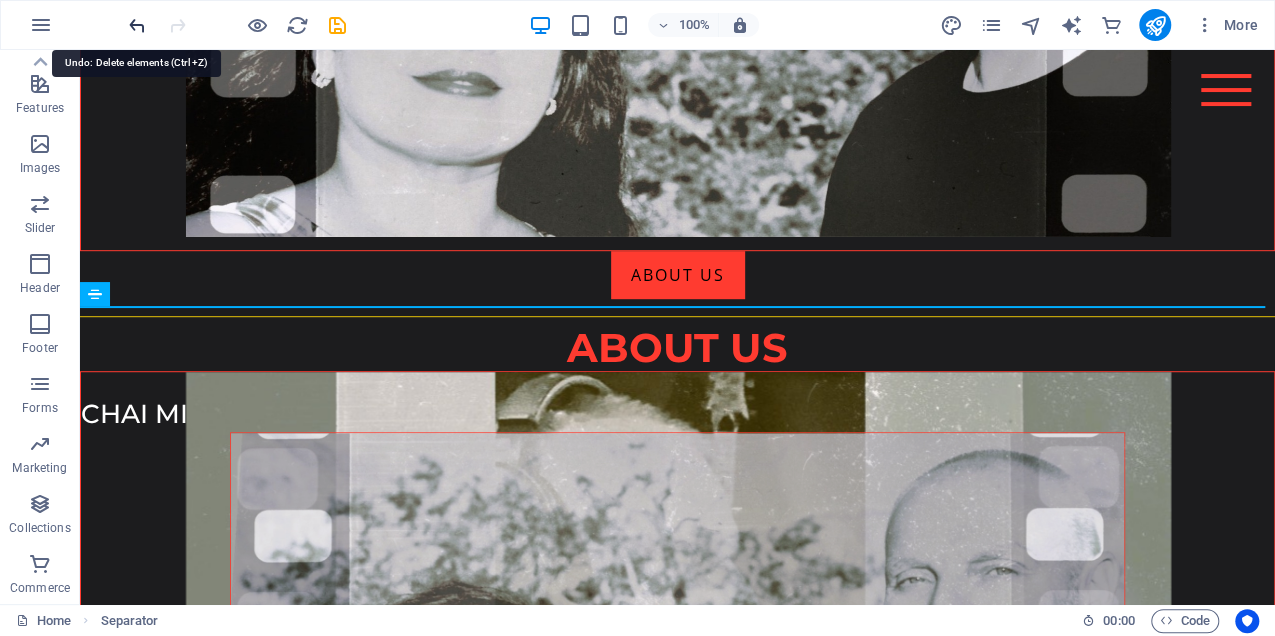 click at bounding box center [137, 25] 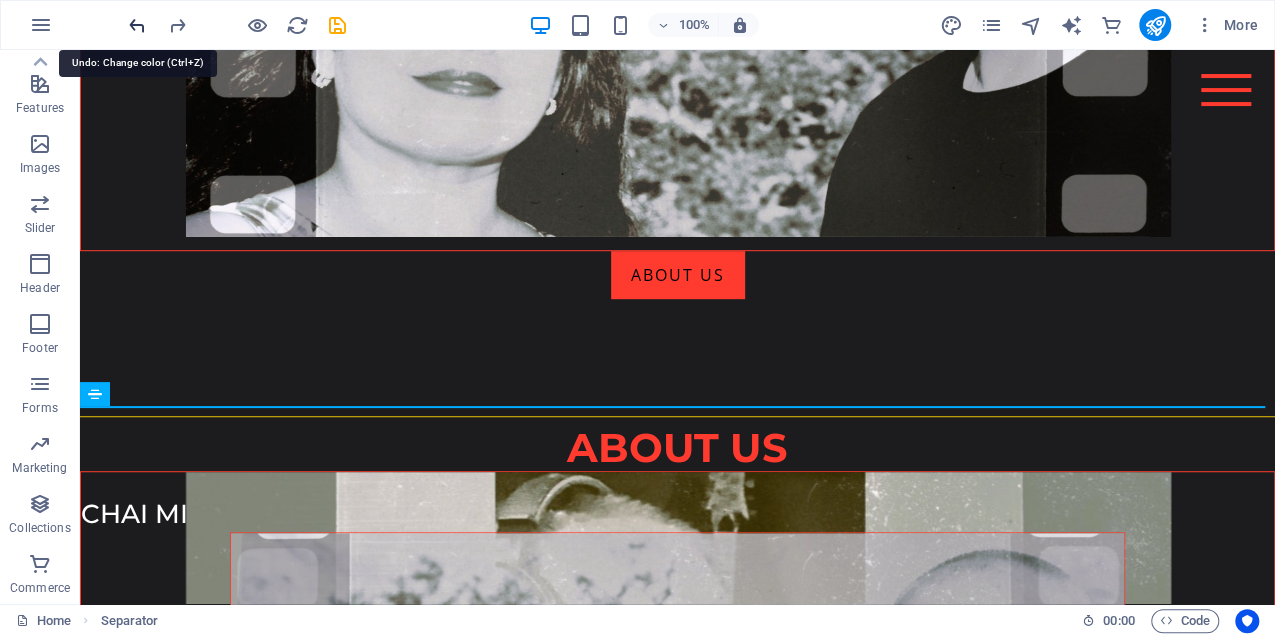 click at bounding box center [137, 25] 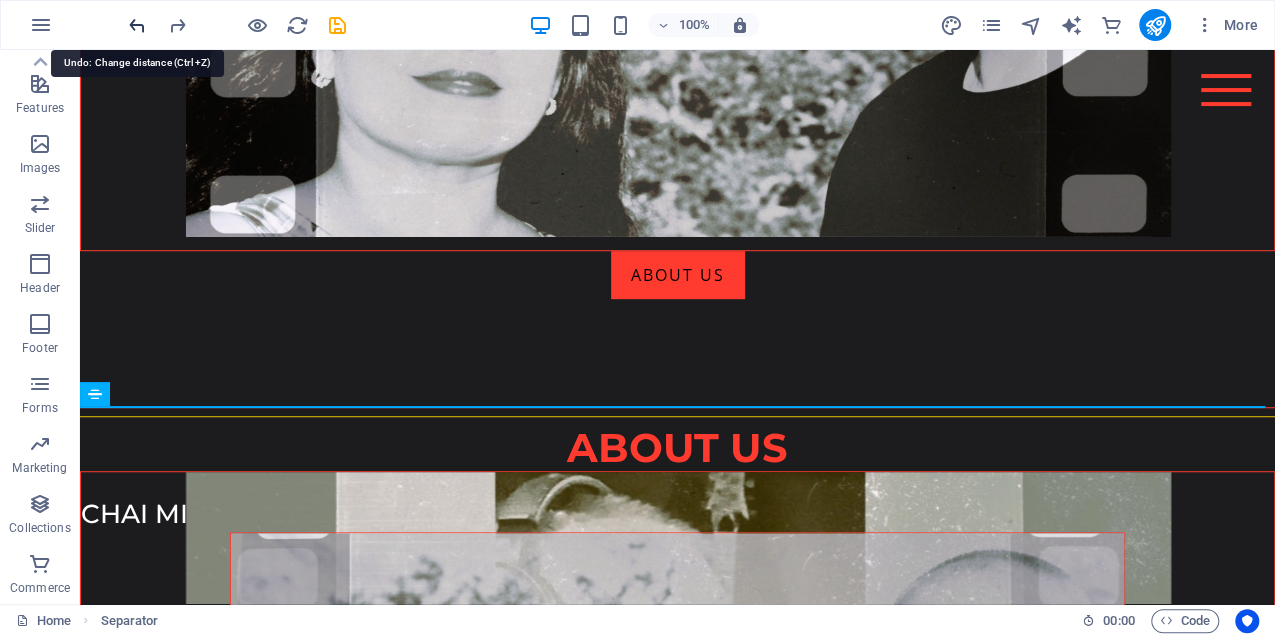 click at bounding box center [137, 25] 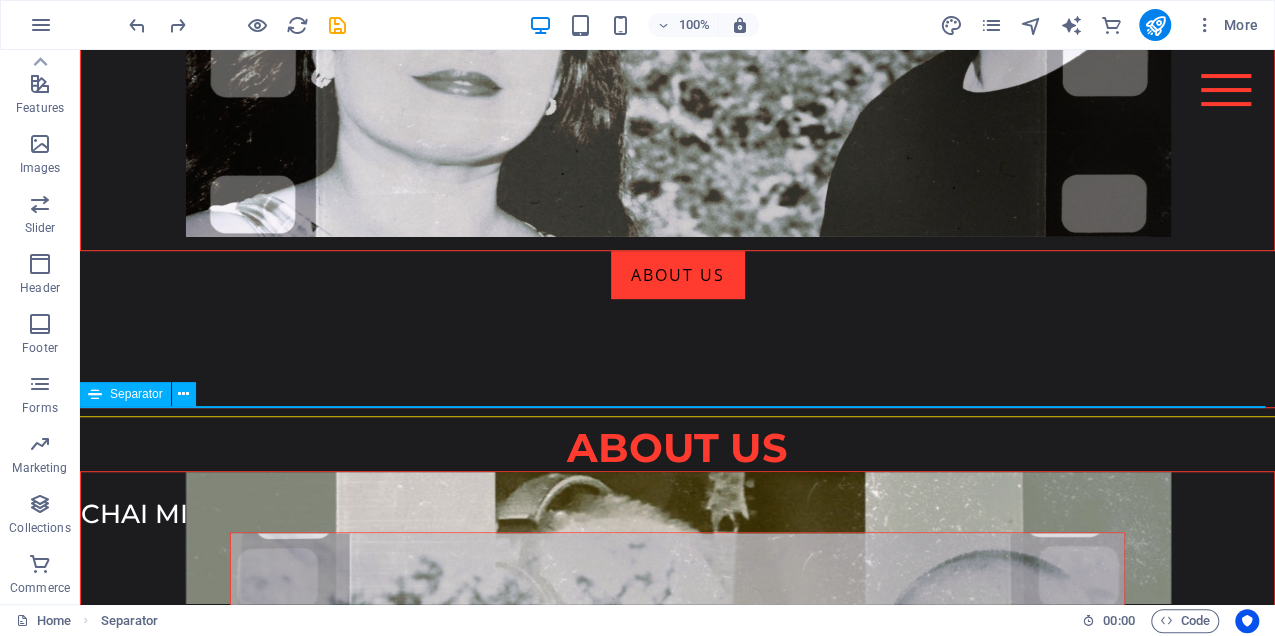 click on "Separator" at bounding box center (136, 394) 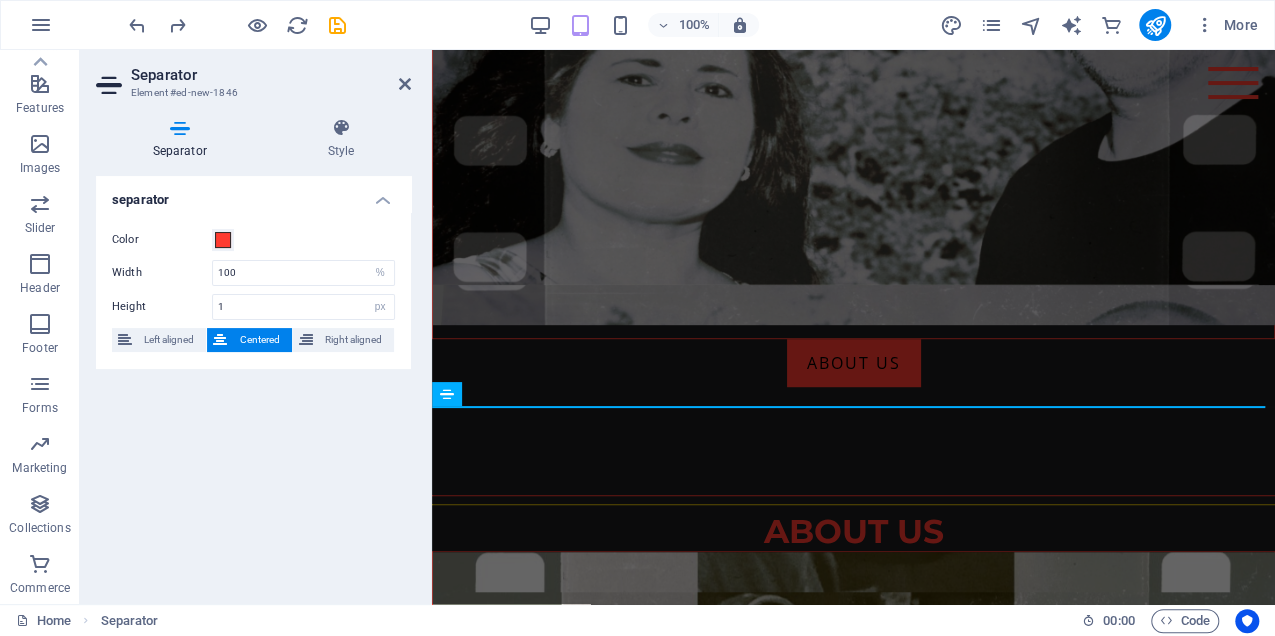 scroll, scrollTop: 584, scrollLeft: 0, axis: vertical 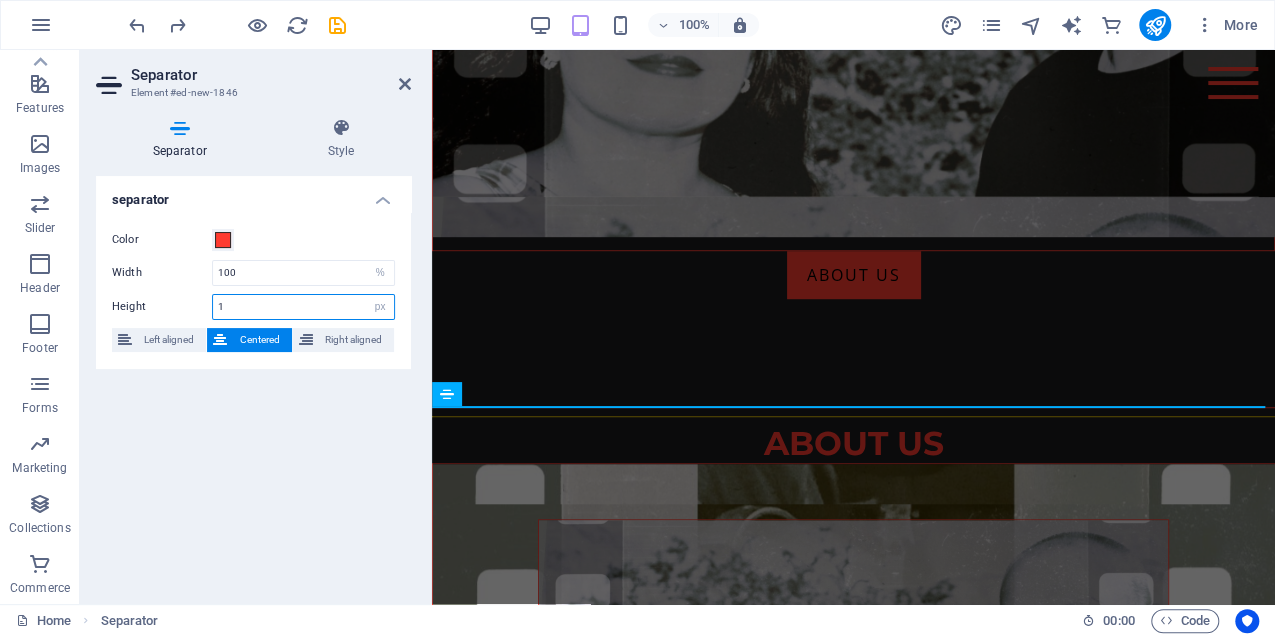 drag, startPoint x: 229, startPoint y: 310, endPoint x: 181, endPoint y: 300, distance: 49.0306 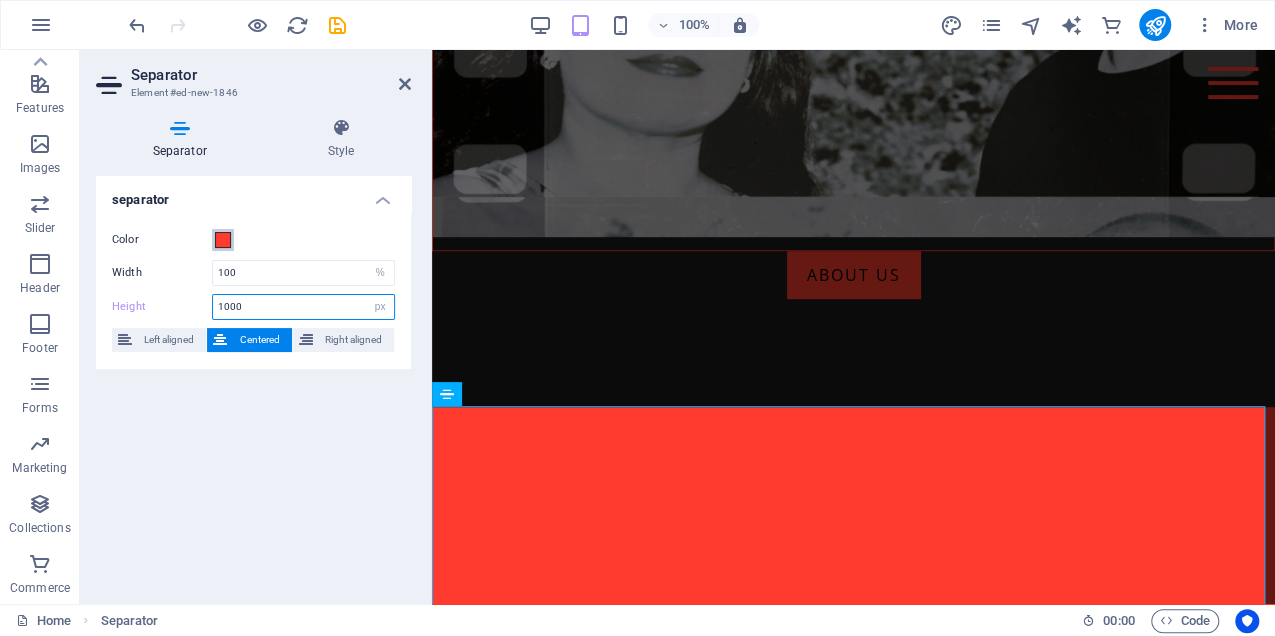 type on "1000" 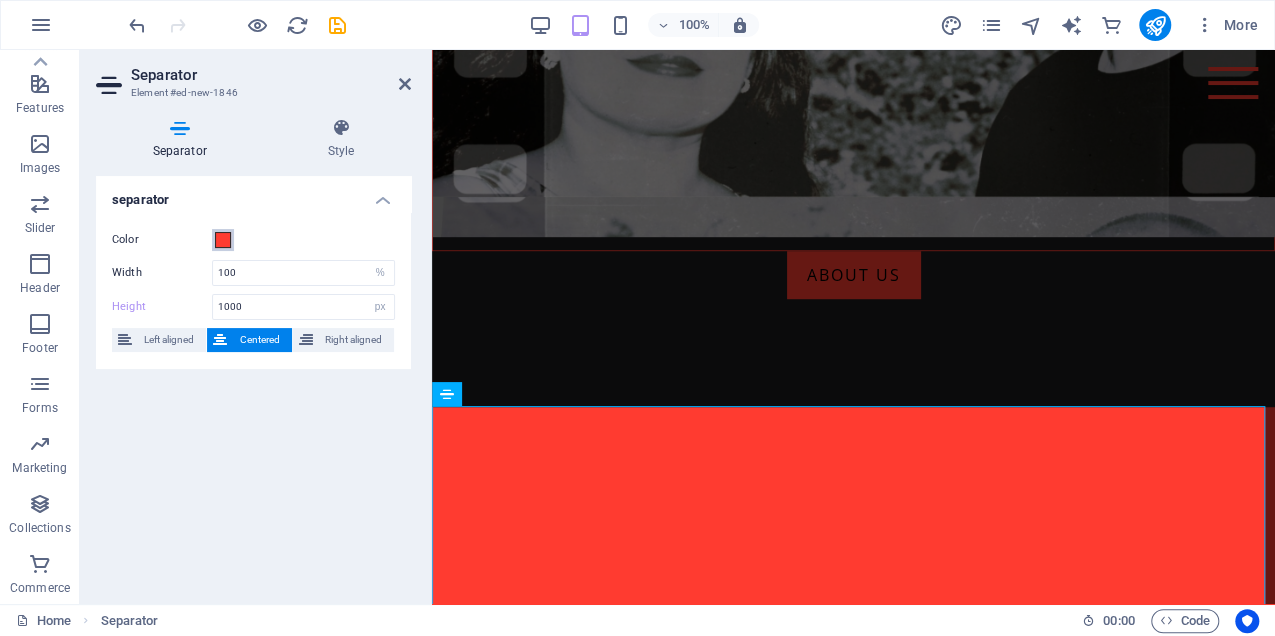 click at bounding box center (223, 240) 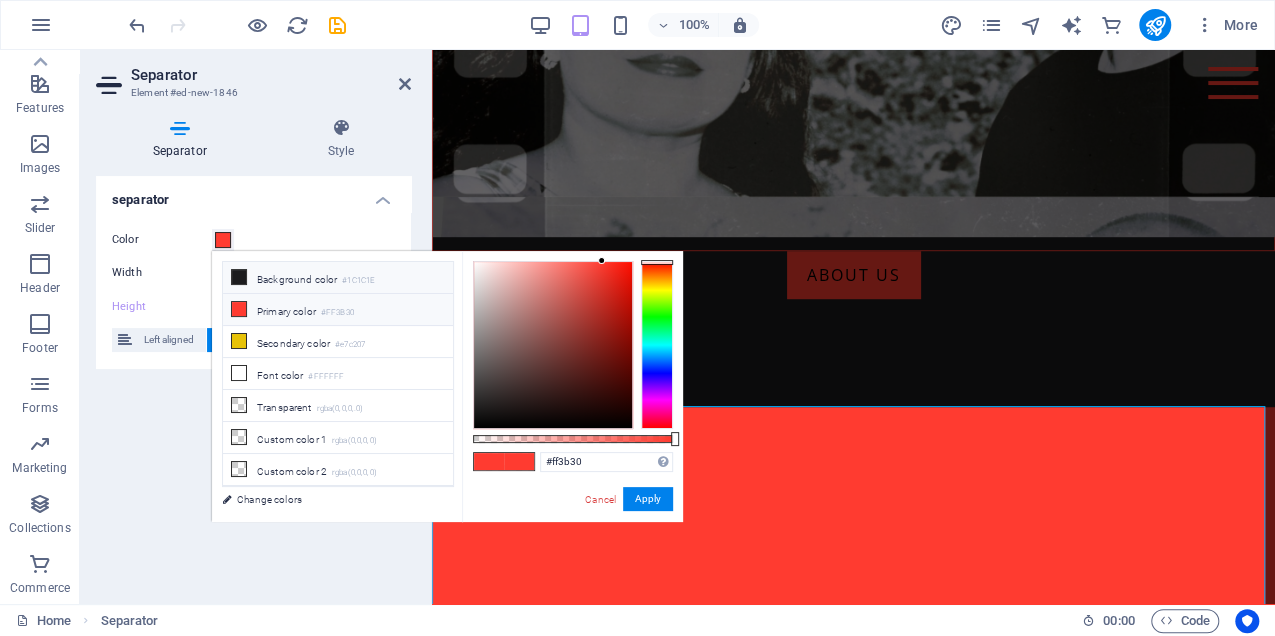 click at bounding box center [239, 277] 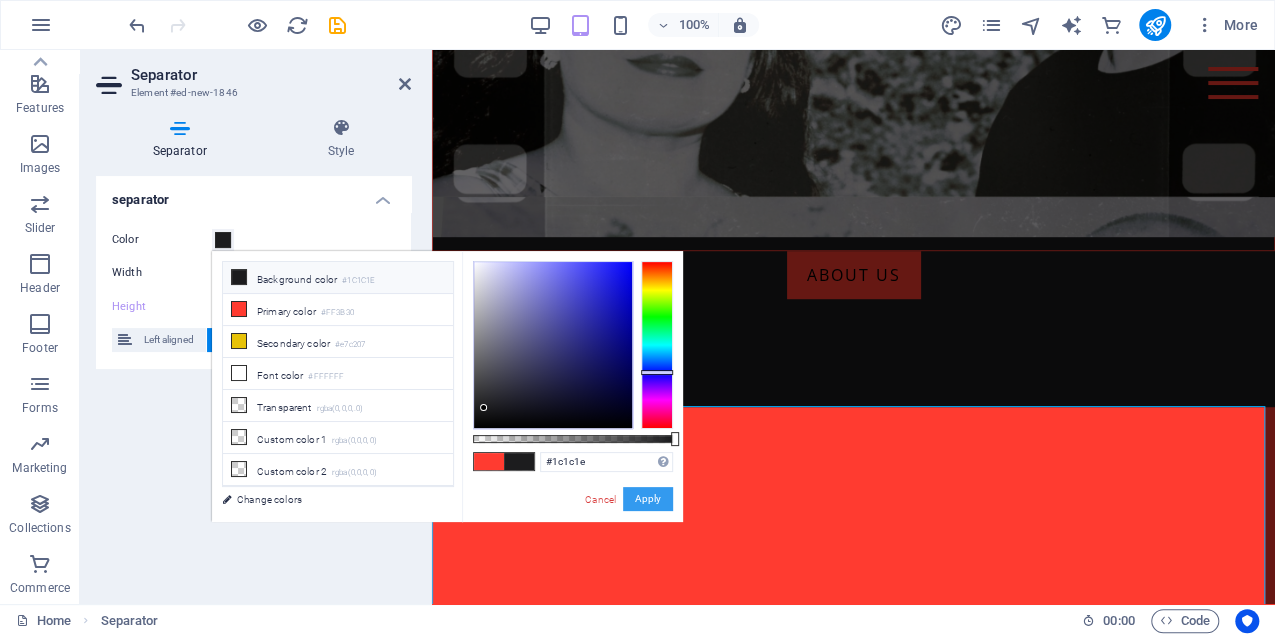 click on "Apply" at bounding box center (648, 499) 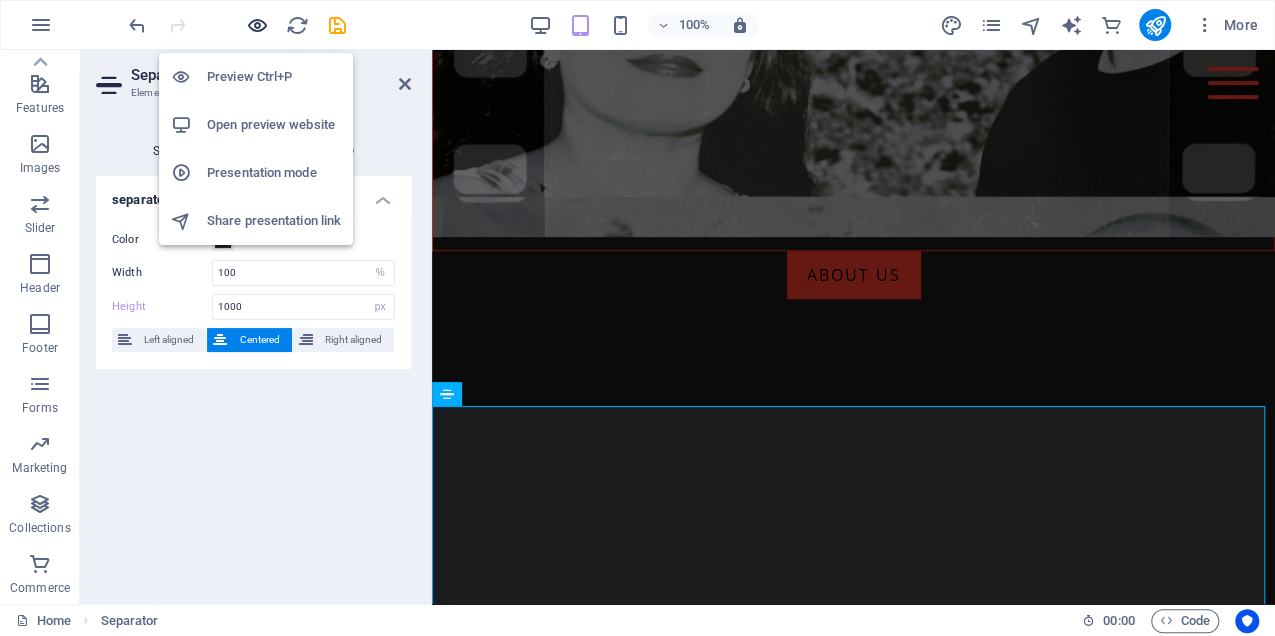 click at bounding box center (257, 25) 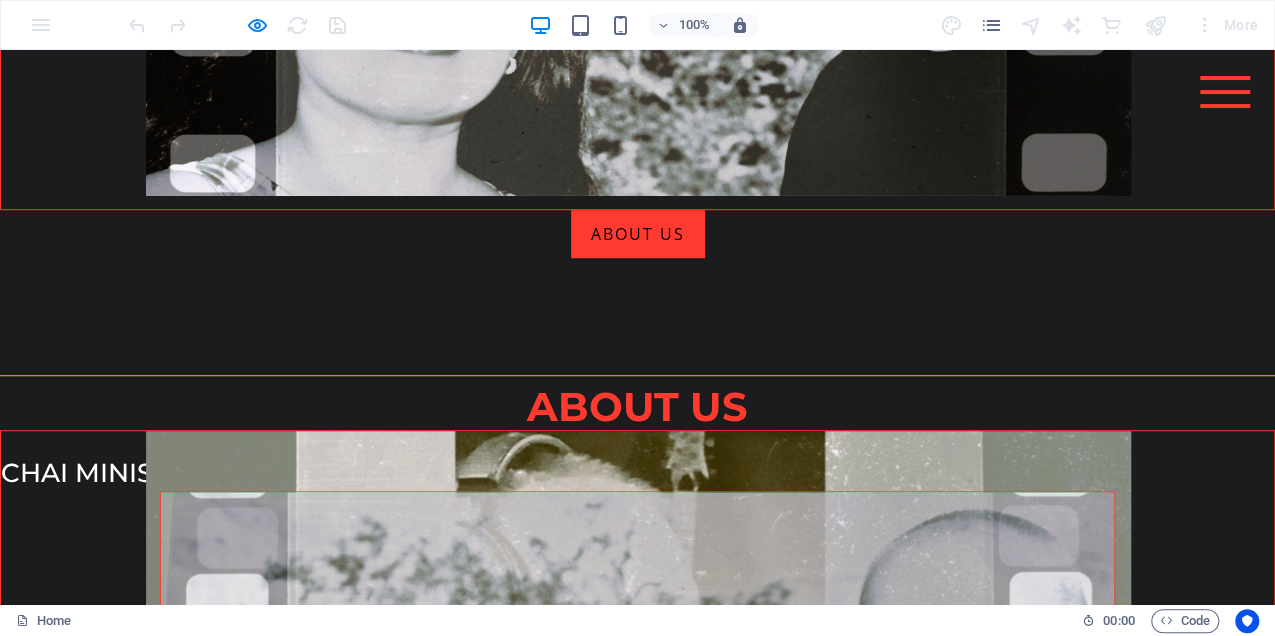 scroll, scrollTop: 600, scrollLeft: 0, axis: vertical 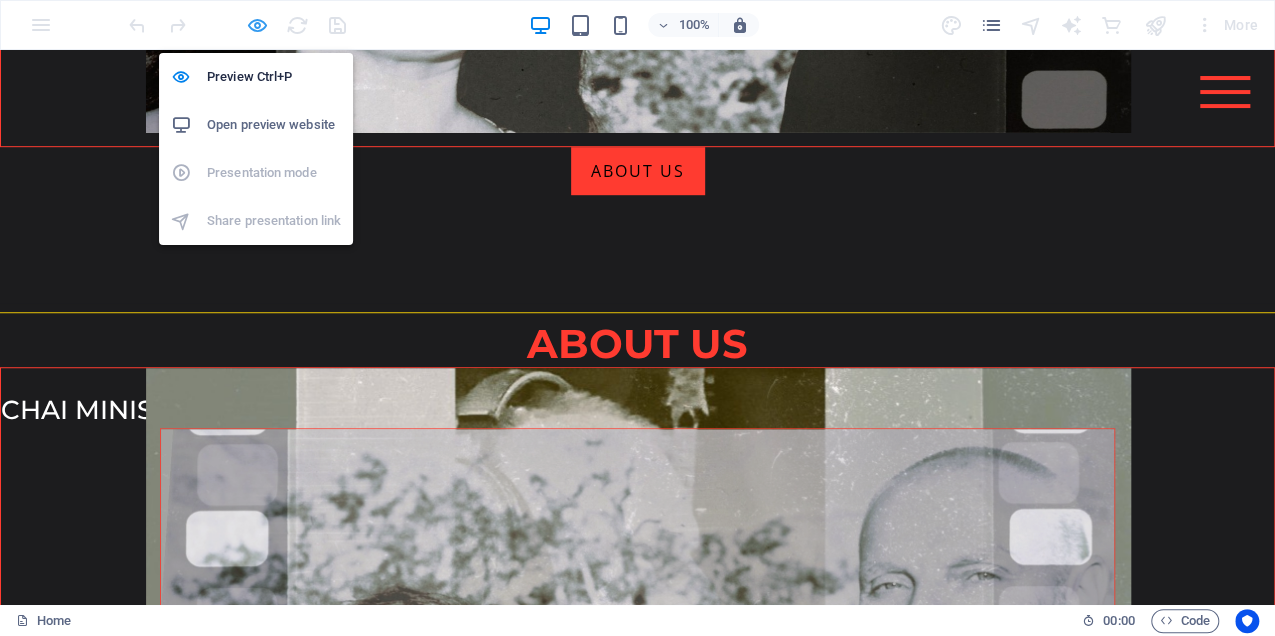 click at bounding box center (257, 25) 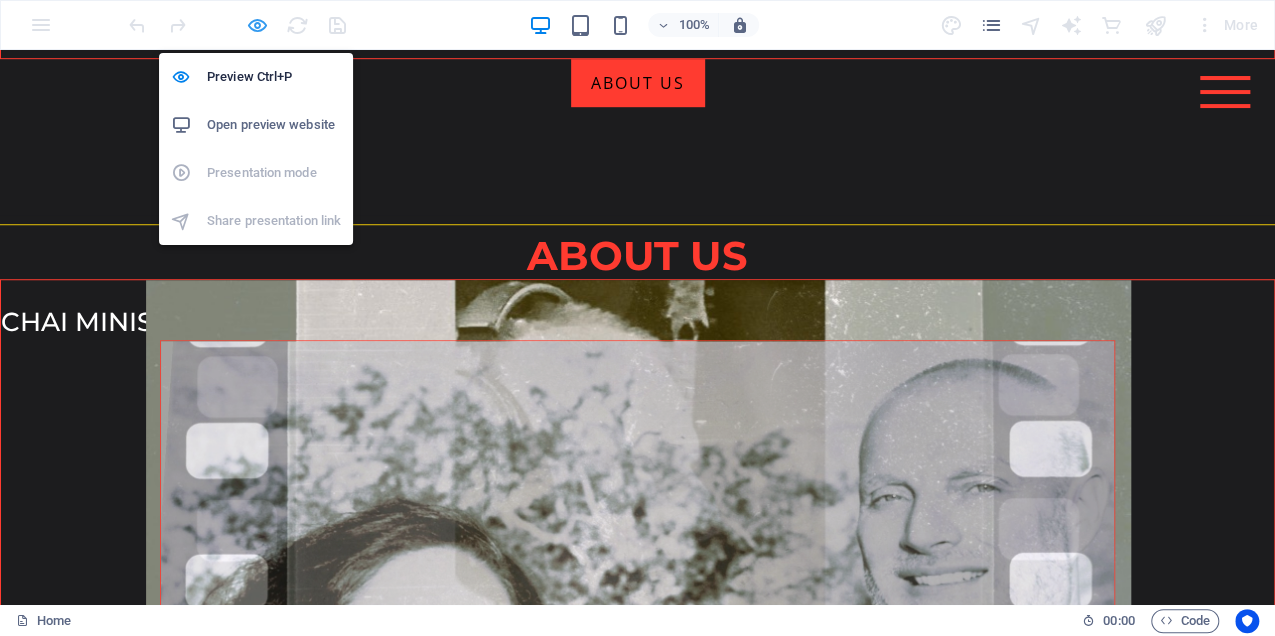 select on "%" 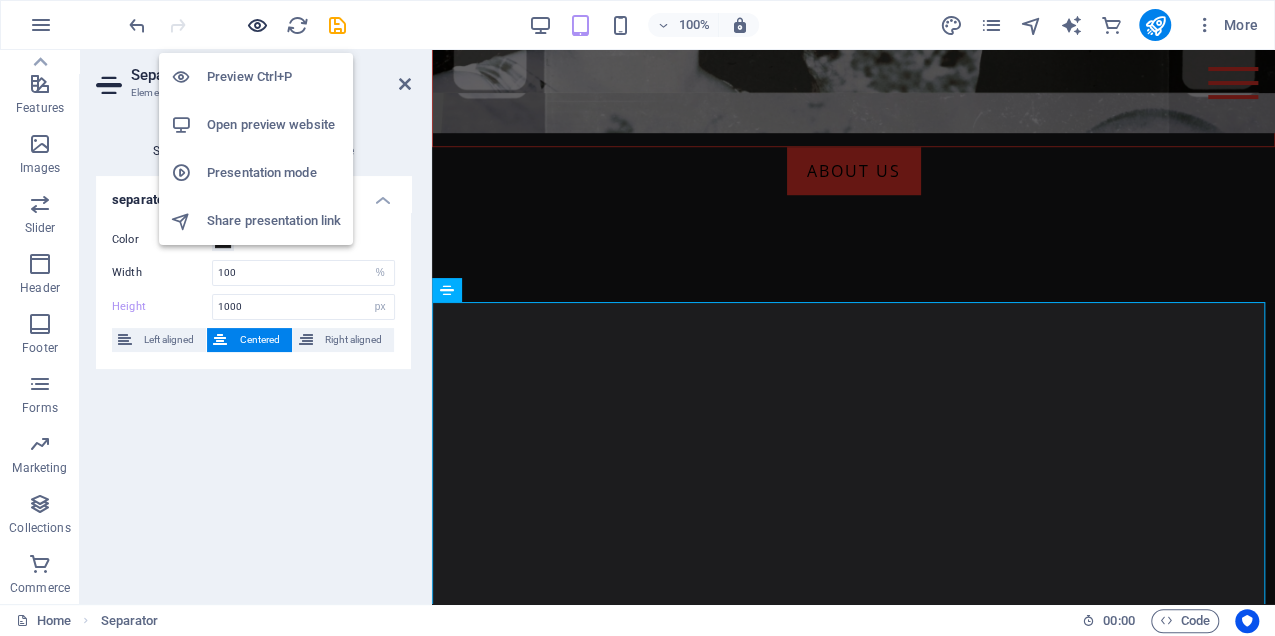 click at bounding box center [257, 25] 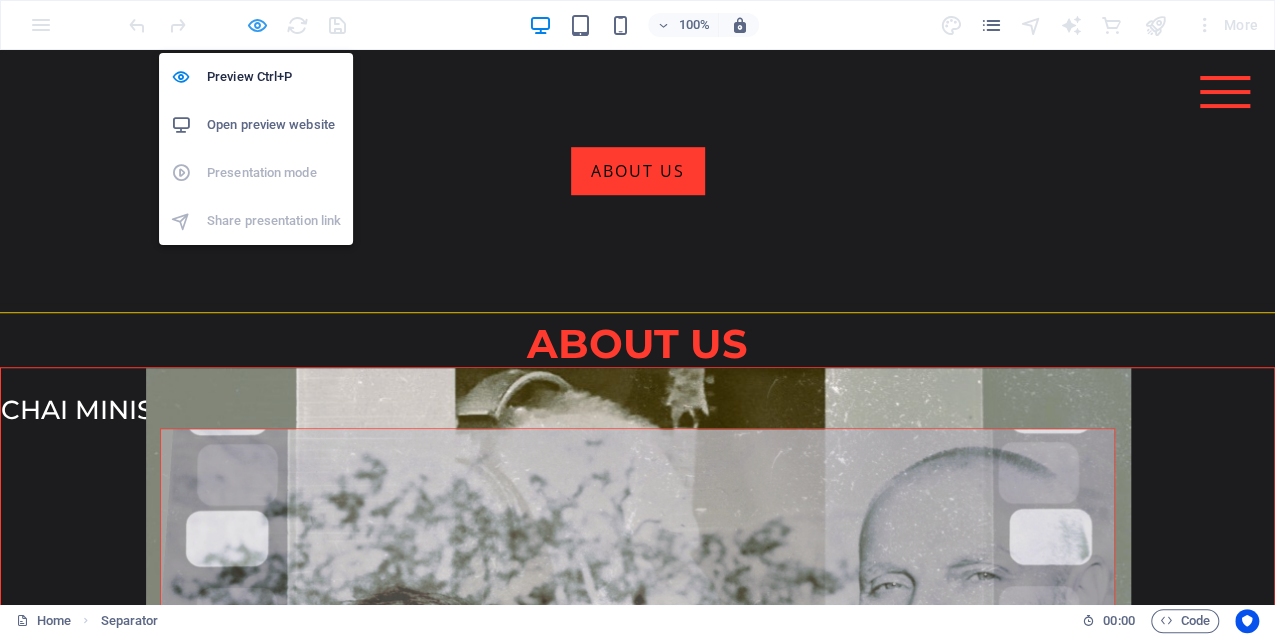 click at bounding box center [257, 25] 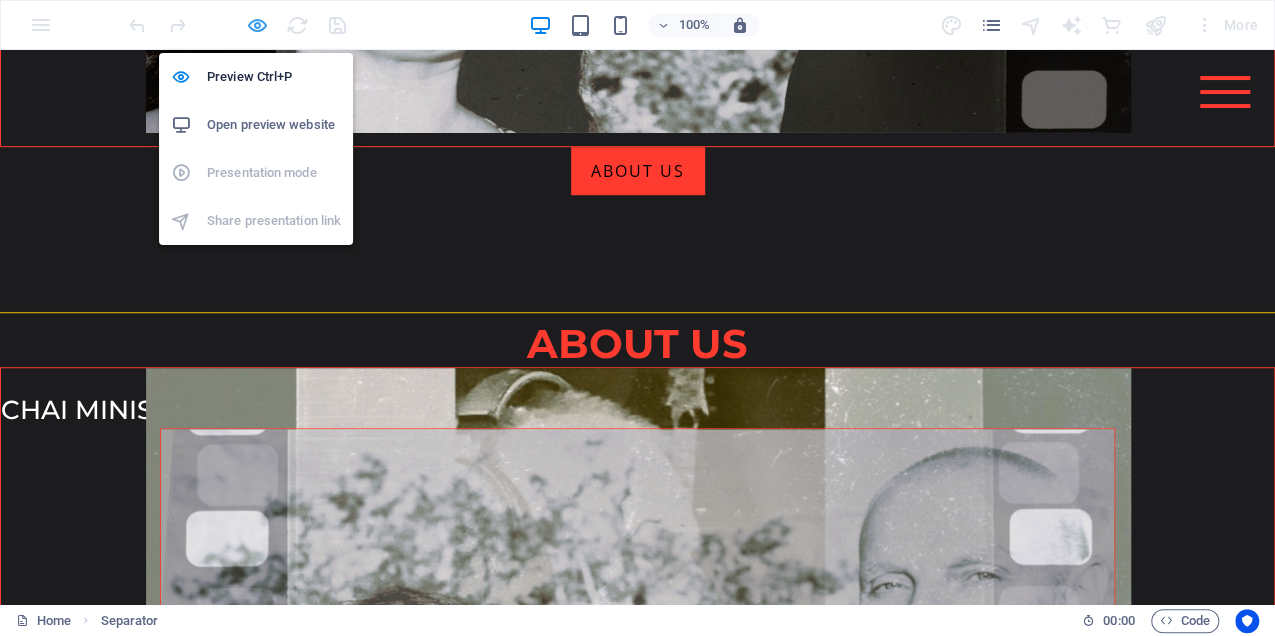 scroll, scrollTop: 688, scrollLeft: 0, axis: vertical 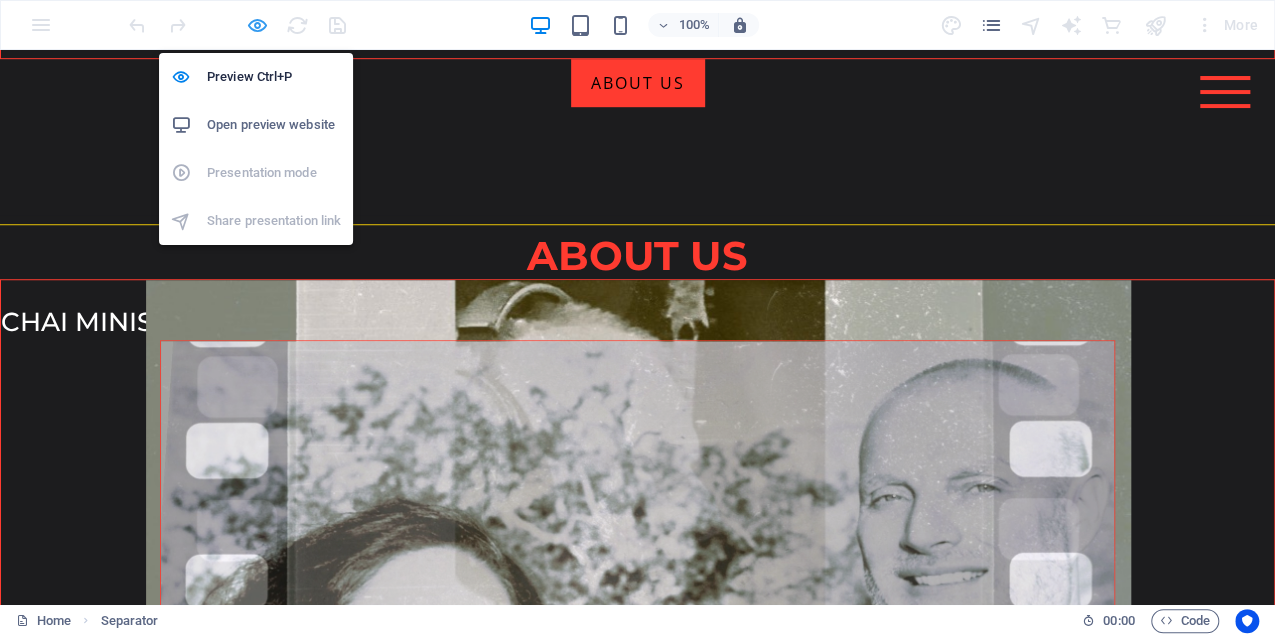 select on "%" 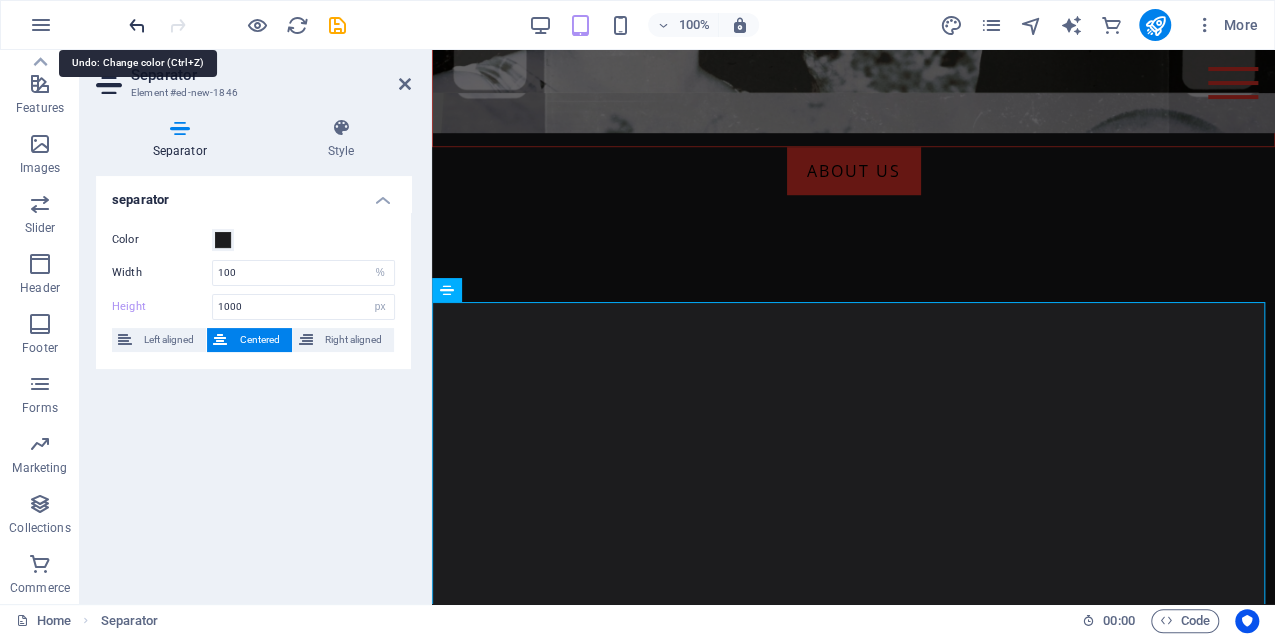 click at bounding box center [137, 25] 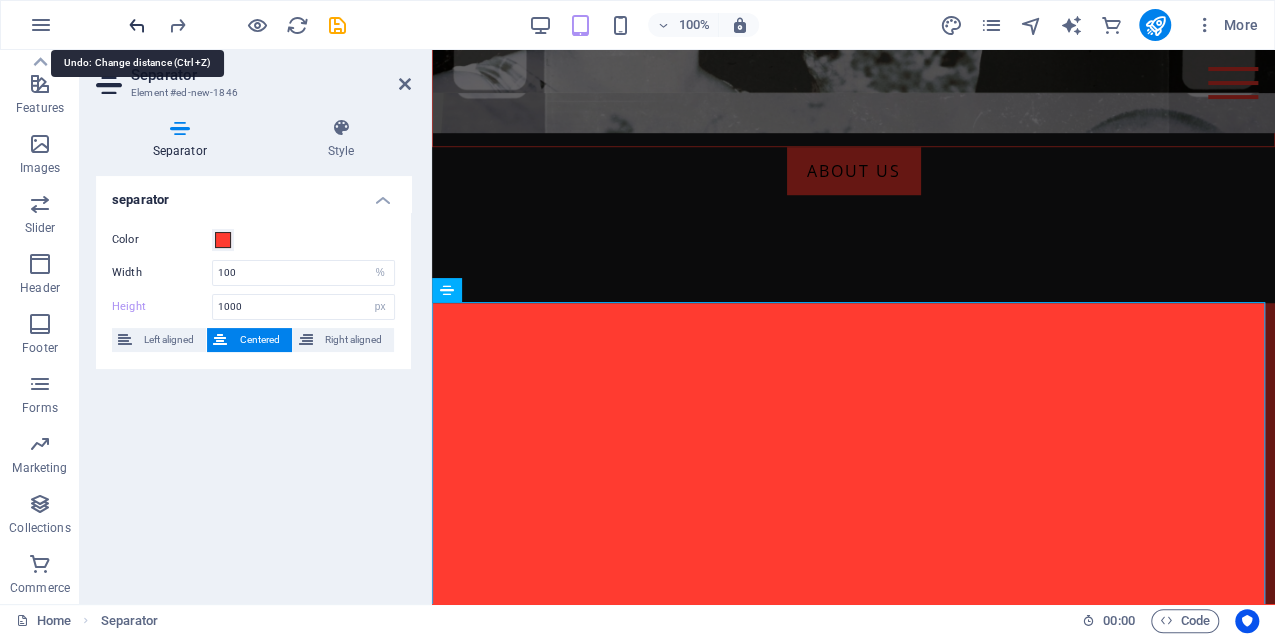 click at bounding box center [137, 25] 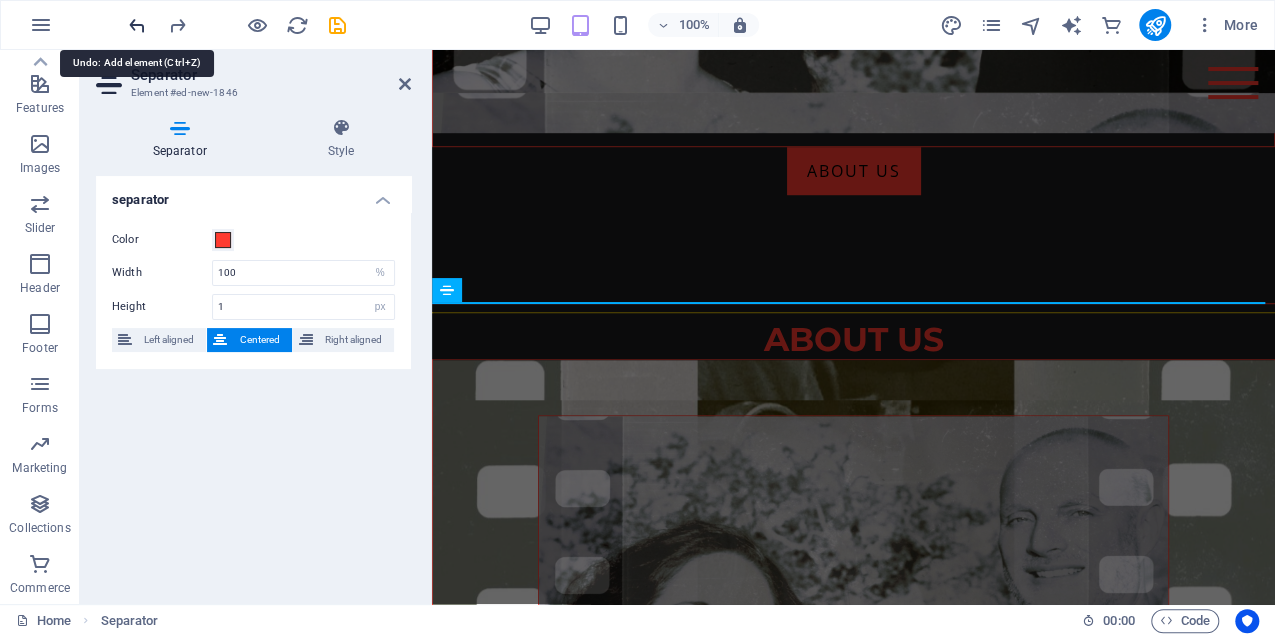 click at bounding box center [137, 25] 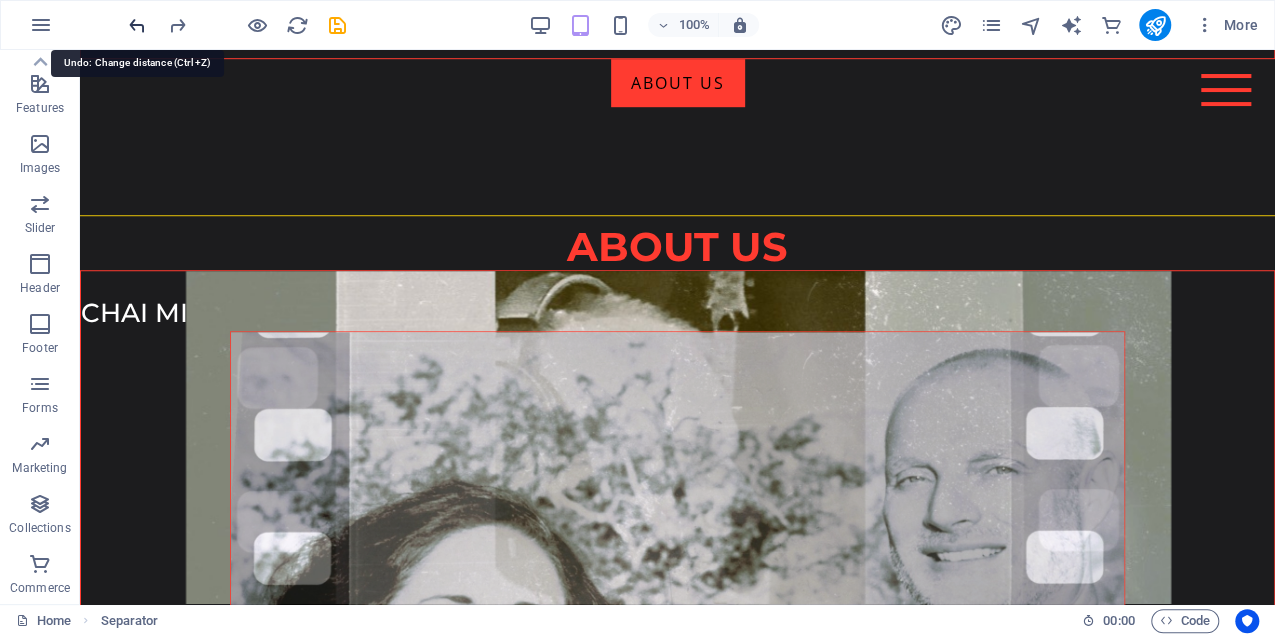 scroll, scrollTop: 600, scrollLeft: 0, axis: vertical 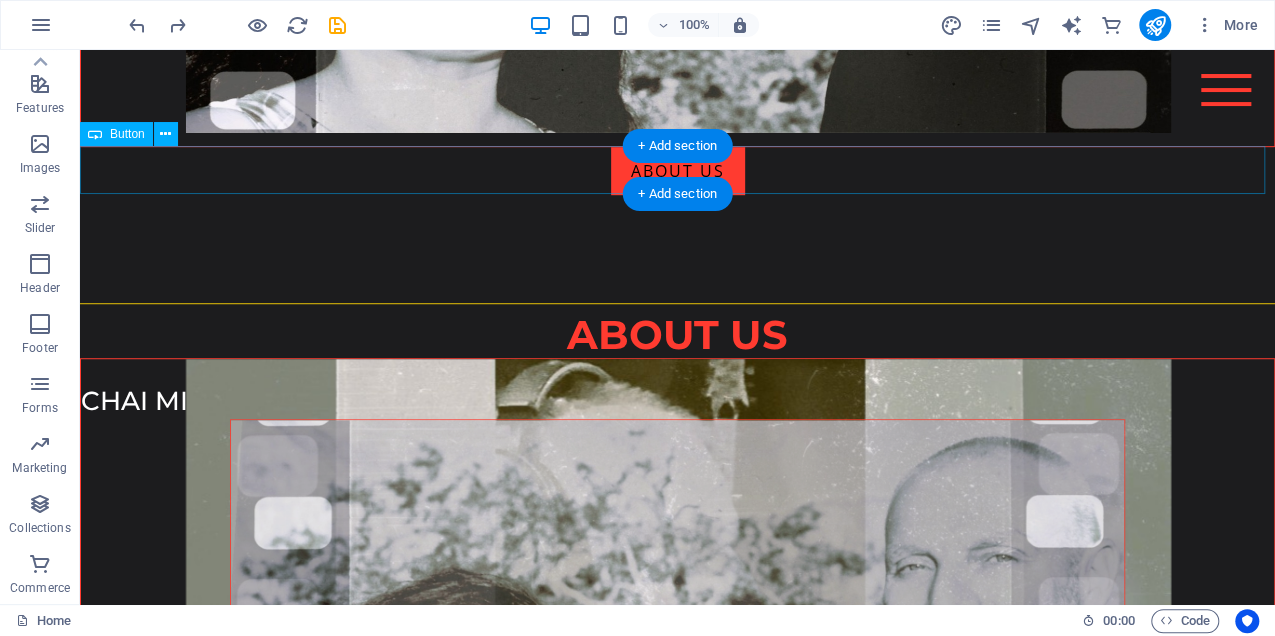 click on "ABOUT US" at bounding box center [677, 171] 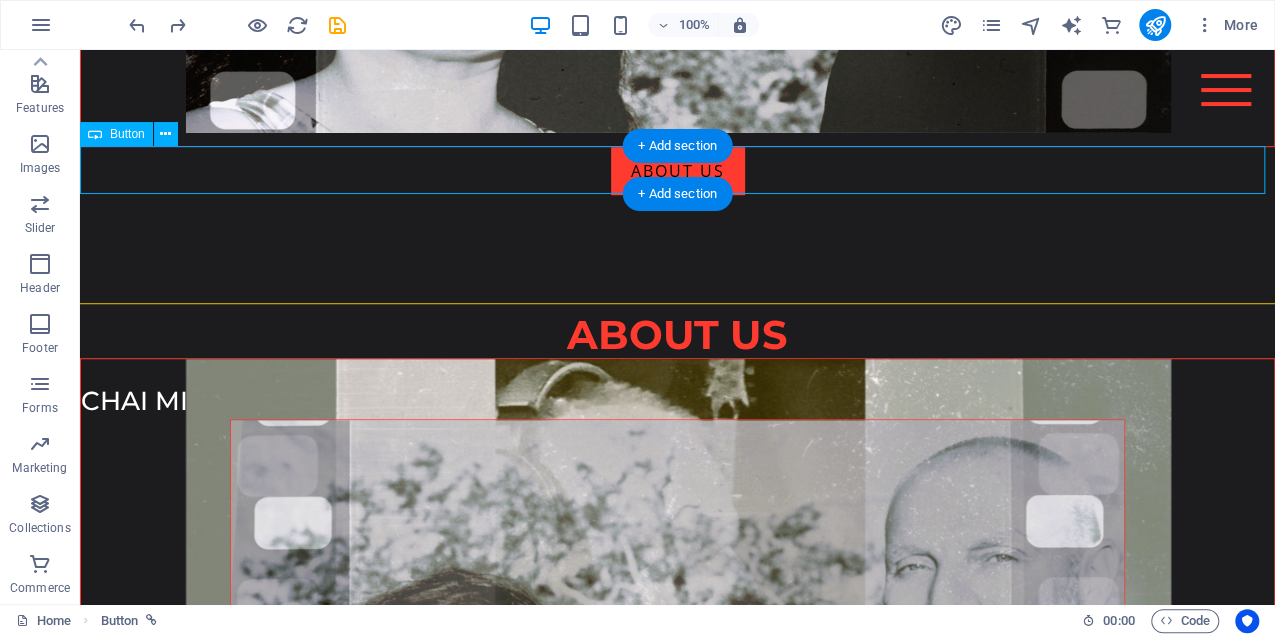 click on "ABOUT US" at bounding box center [677, 171] 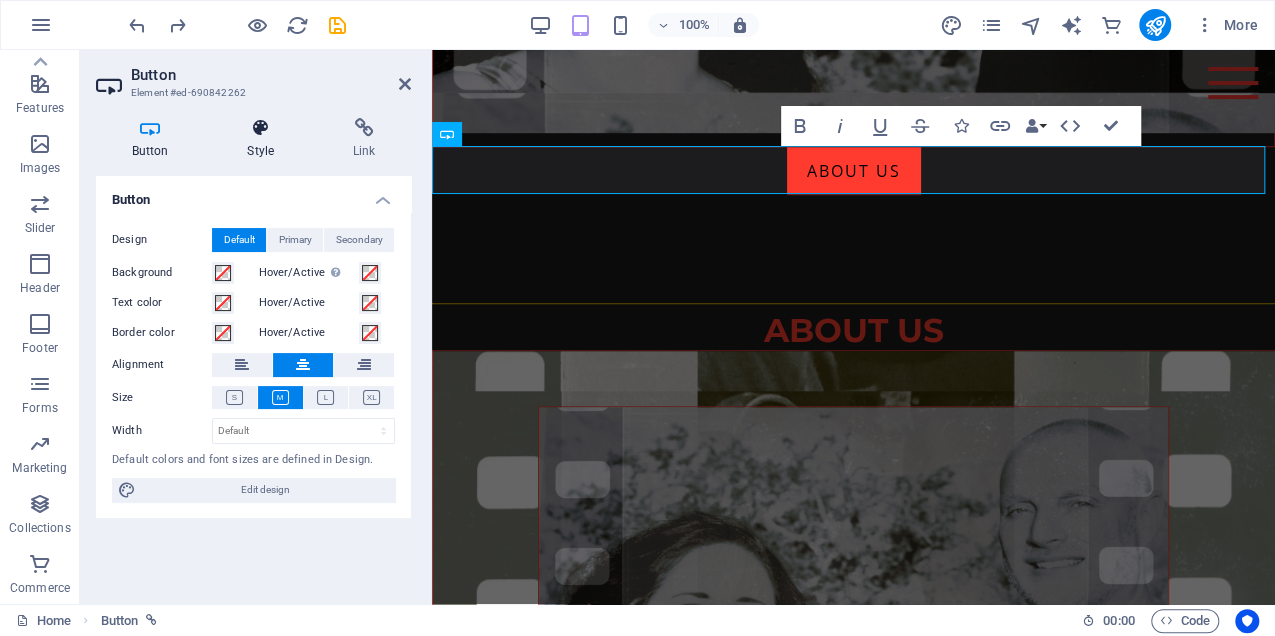 click at bounding box center [261, 128] 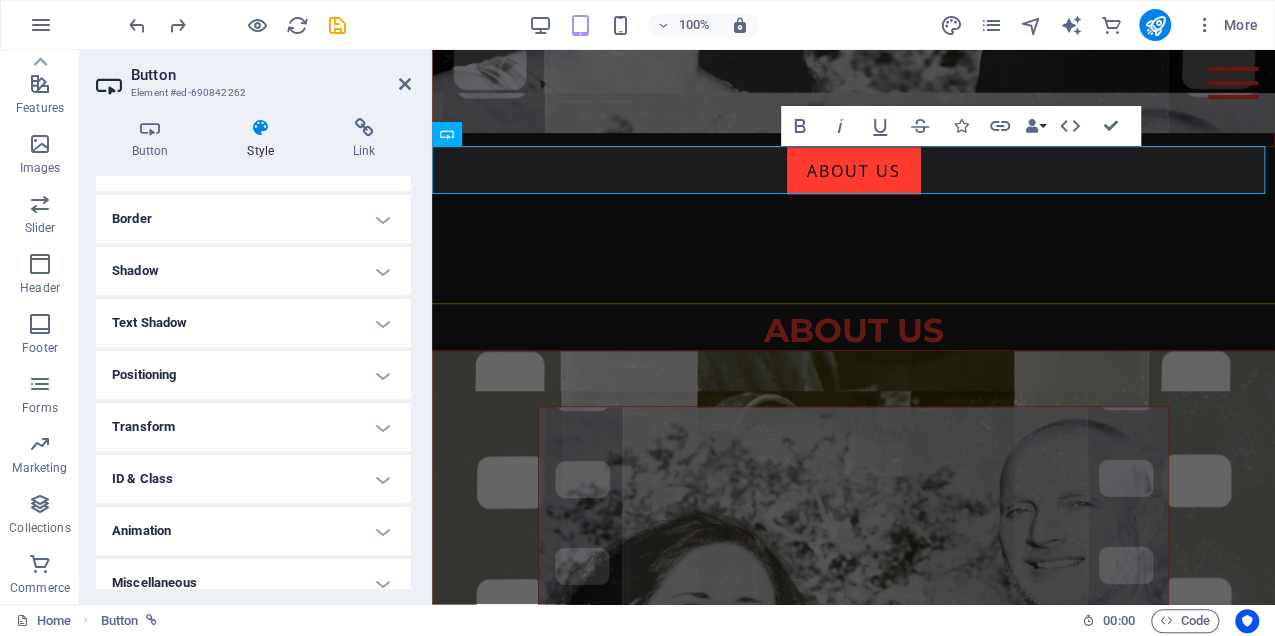 scroll, scrollTop: 218, scrollLeft: 0, axis: vertical 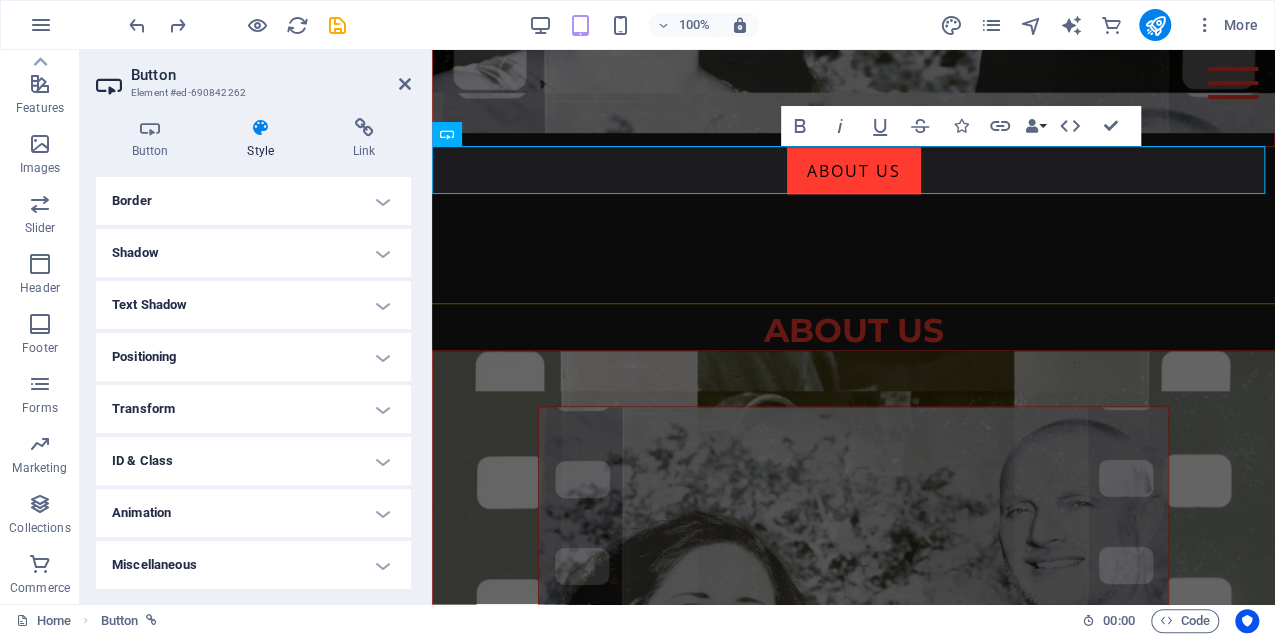 click on "Animation" at bounding box center [253, 513] 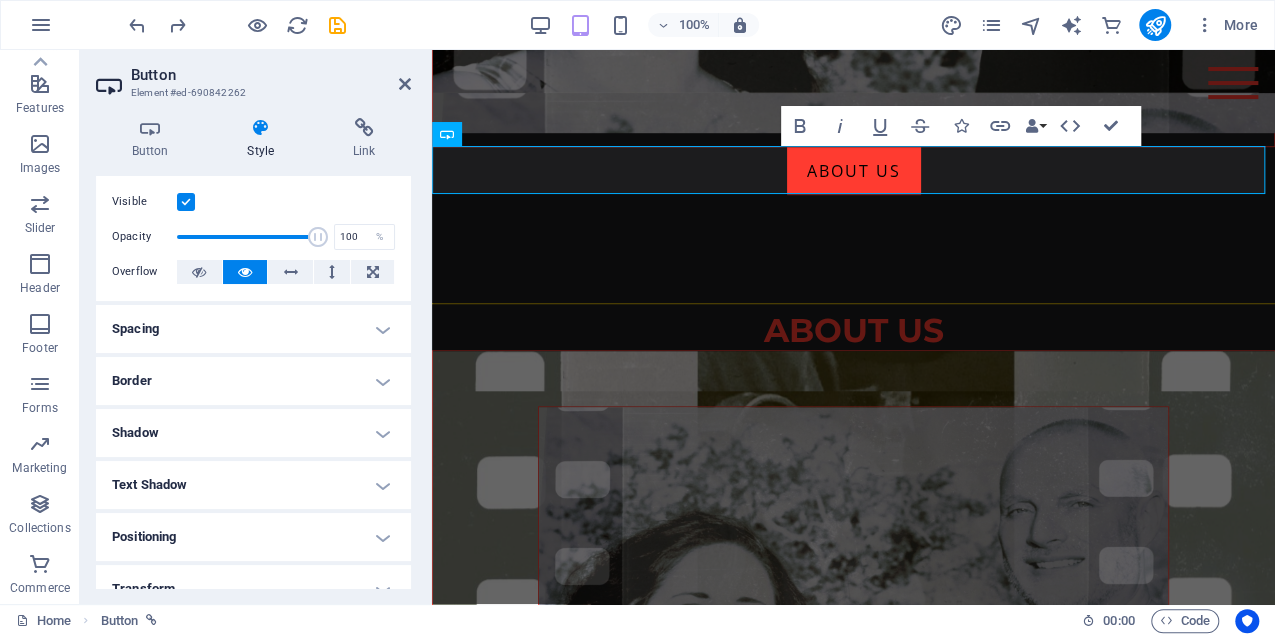 scroll, scrollTop: 0, scrollLeft: 0, axis: both 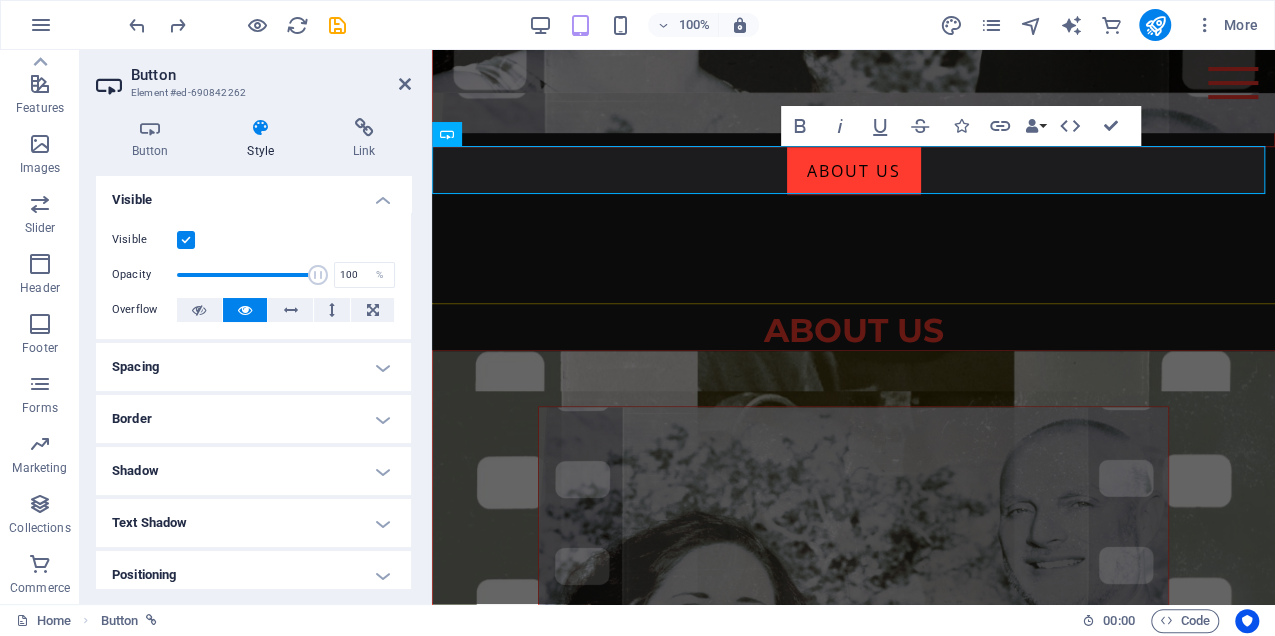 click on "Spacing" at bounding box center (253, 367) 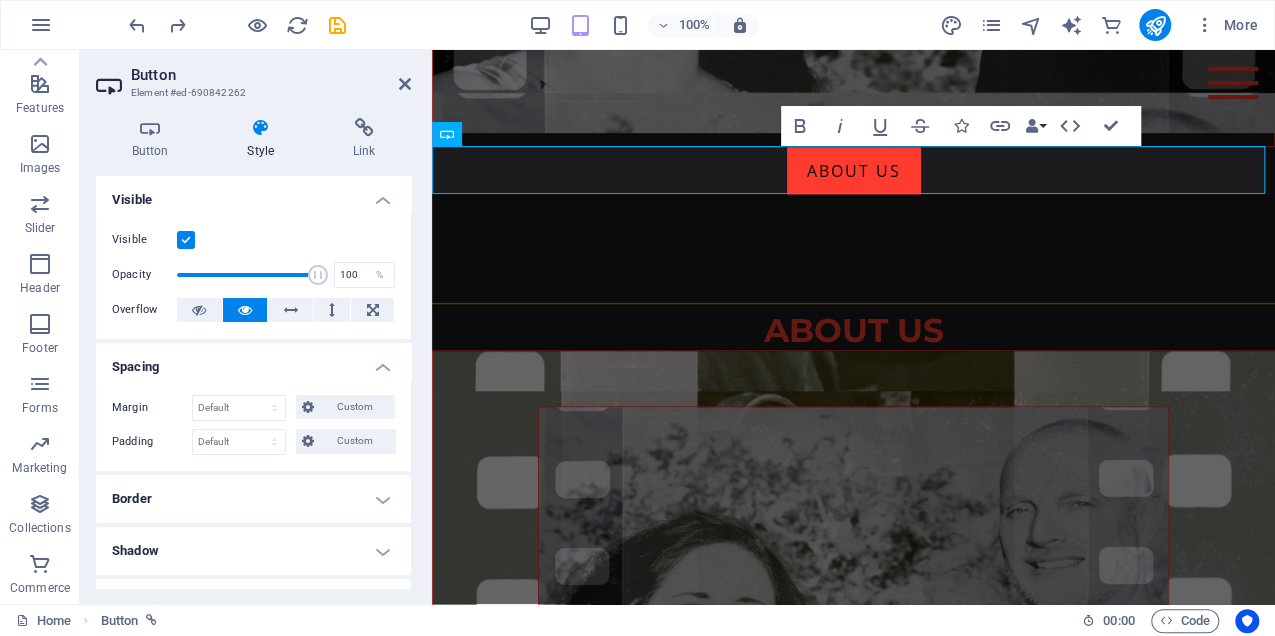 scroll, scrollTop: 200, scrollLeft: 0, axis: vertical 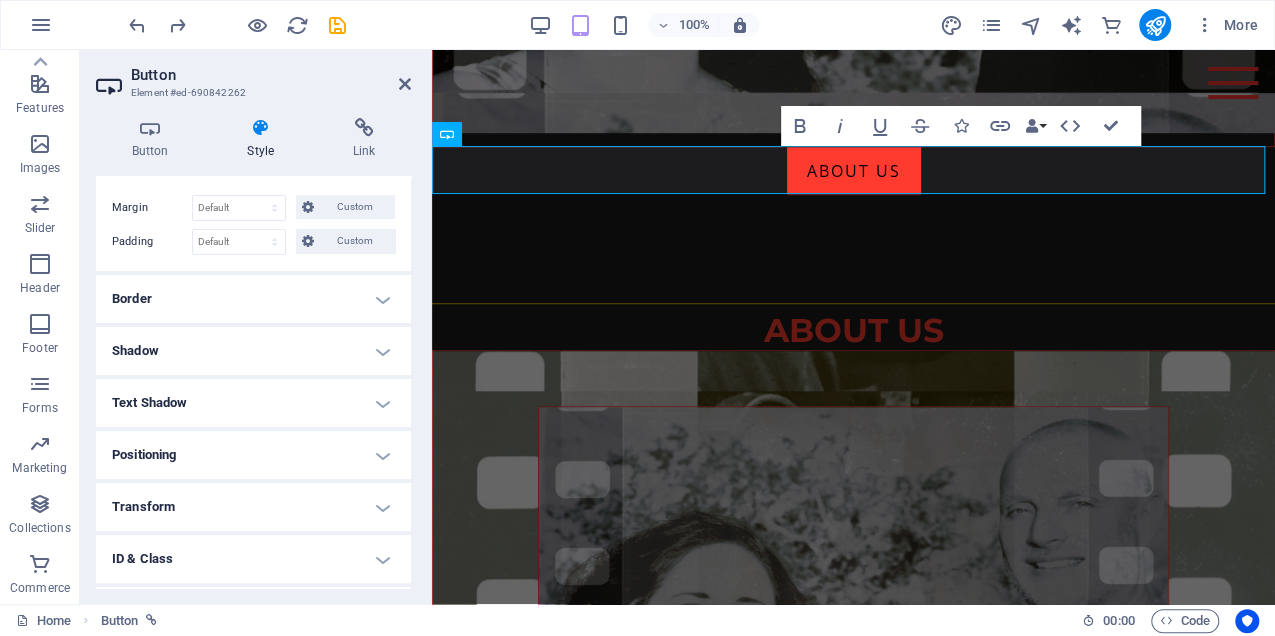 click on "Border" at bounding box center (253, 299) 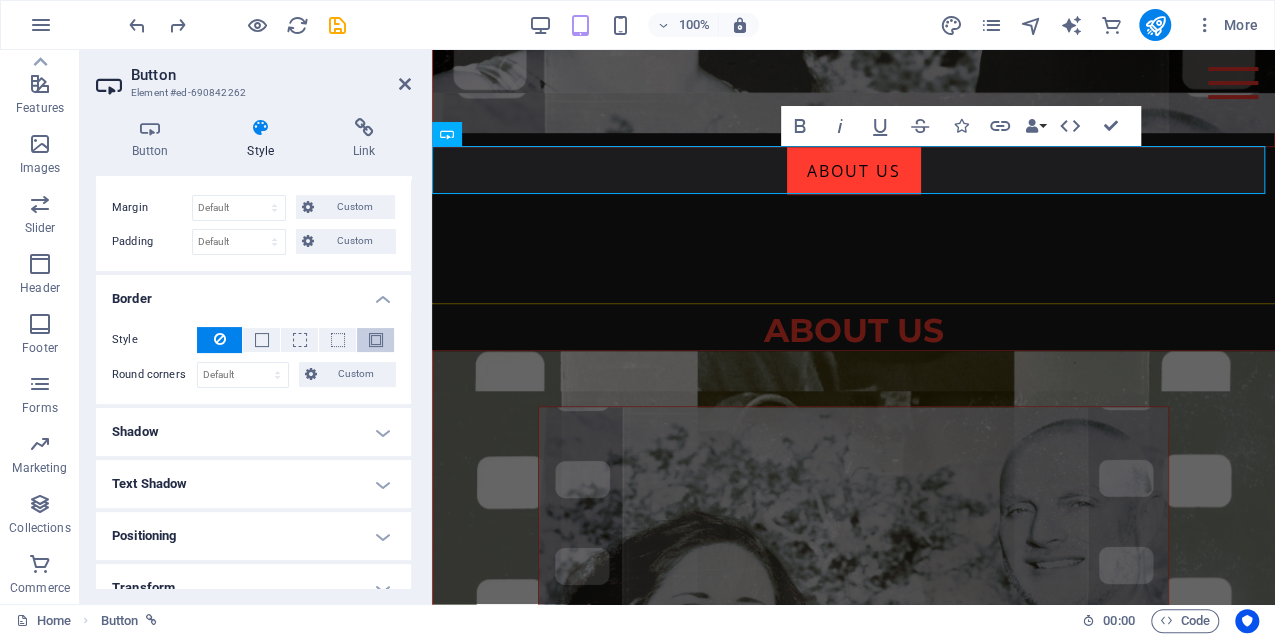 click at bounding box center (376, 340) 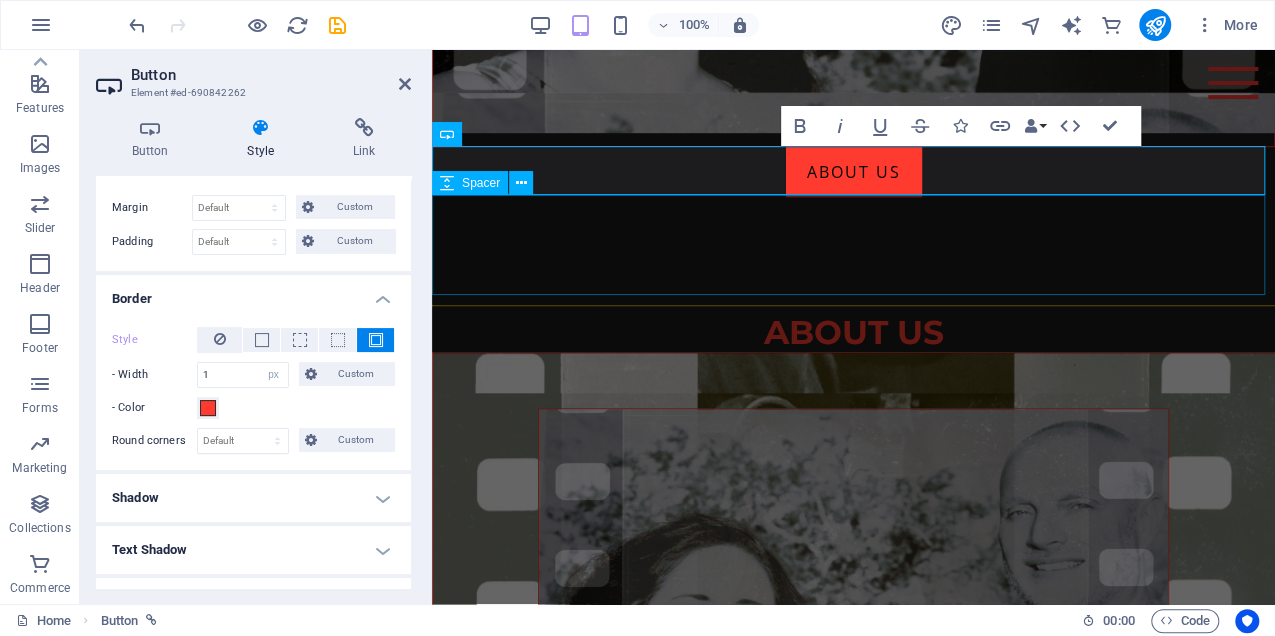 click at bounding box center (853, 247) 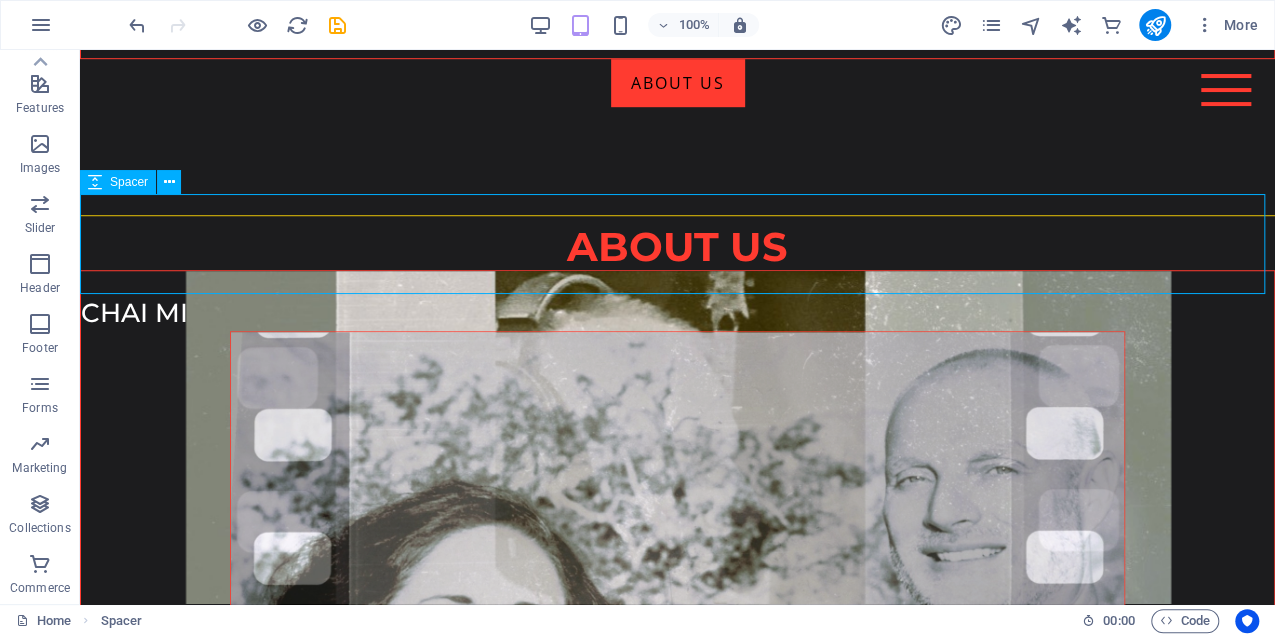 scroll, scrollTop: 600, scrollLeft: 0, axis: vertical 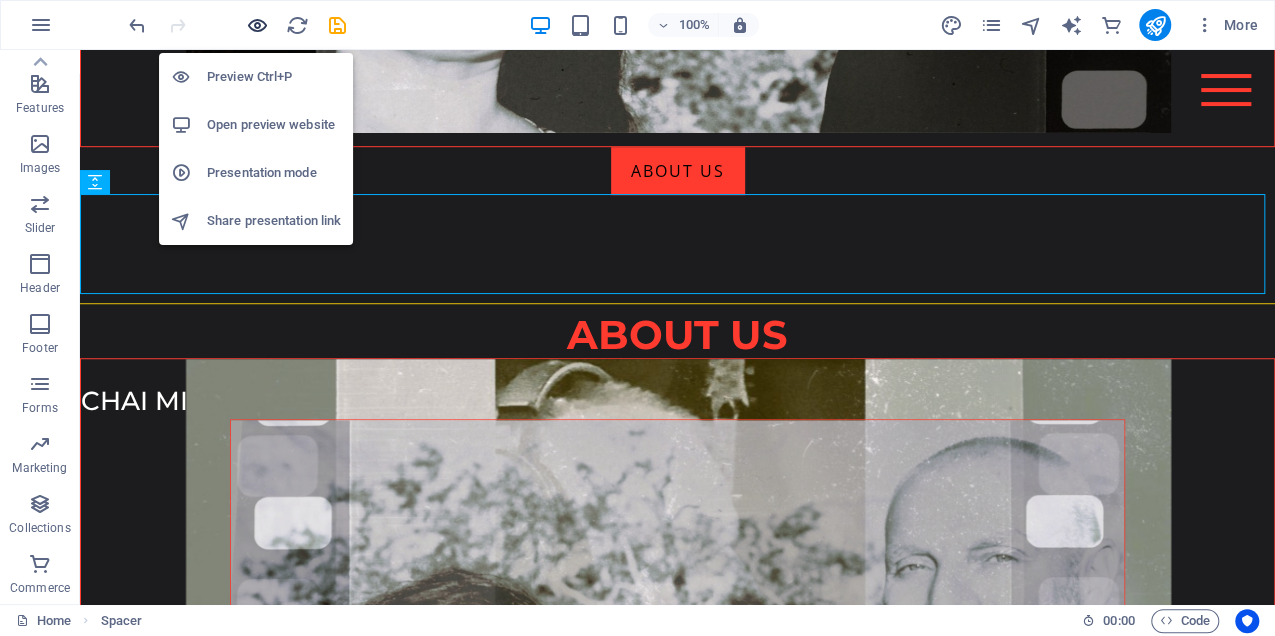 click at bounding box center [257, 25] 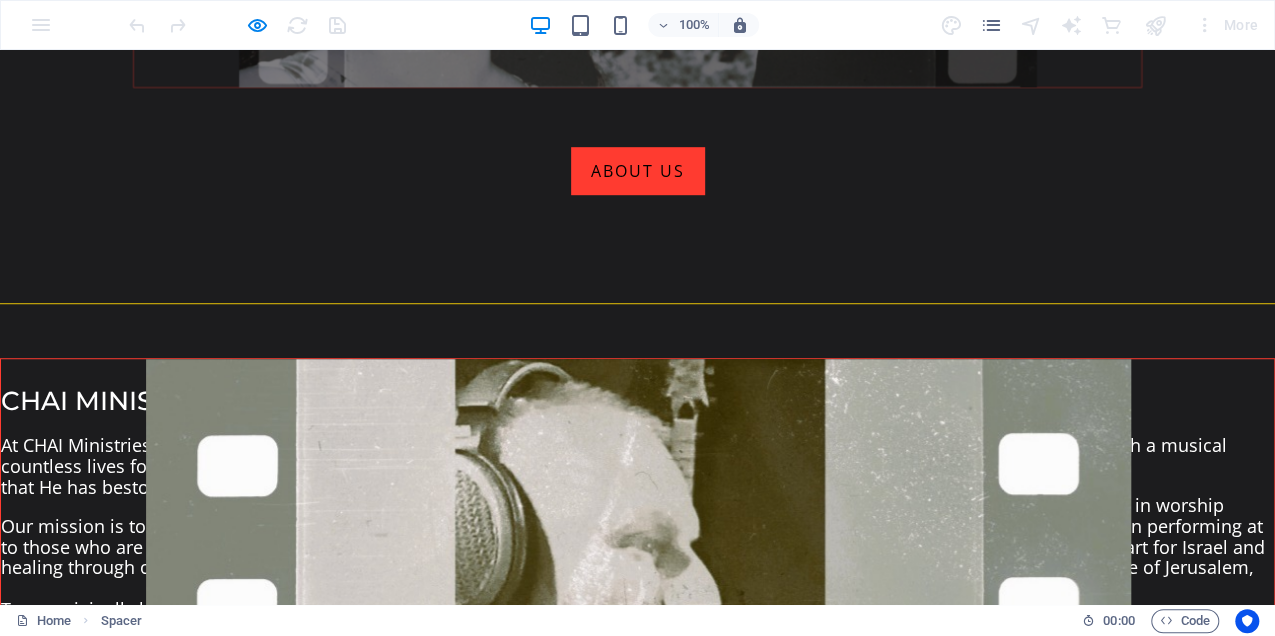 scroll, scrollTop: 400, scrollLeft: 0, axis: vertical 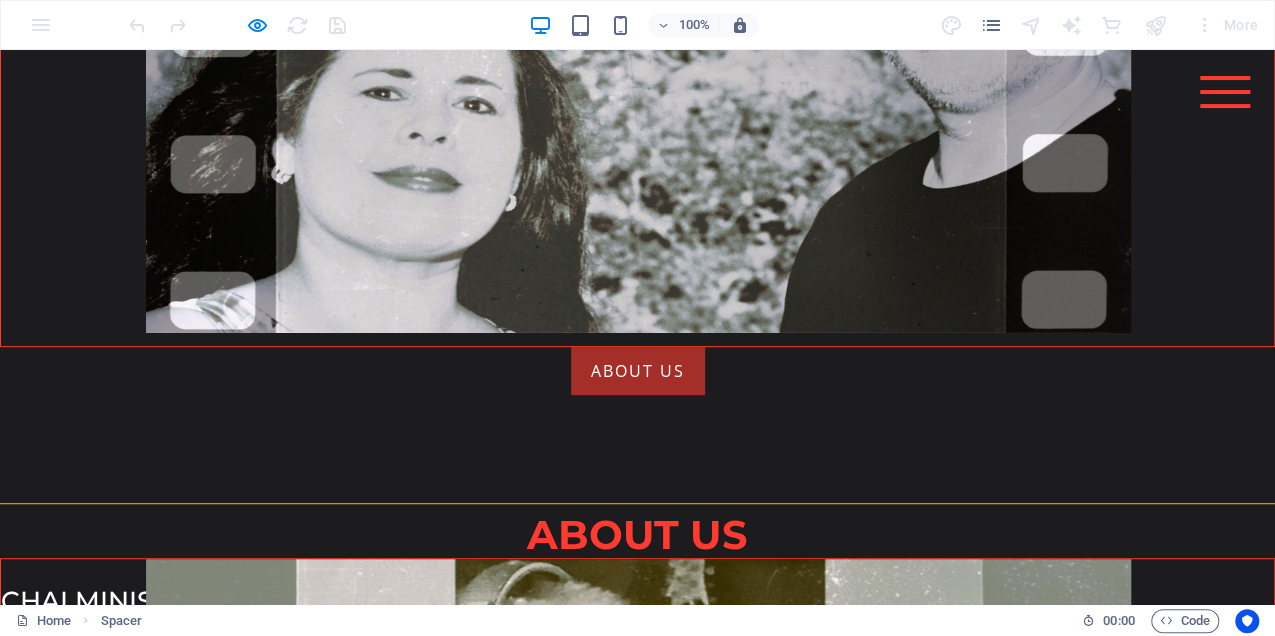 click on "ABOUT US" at bounding box center (638, 371) 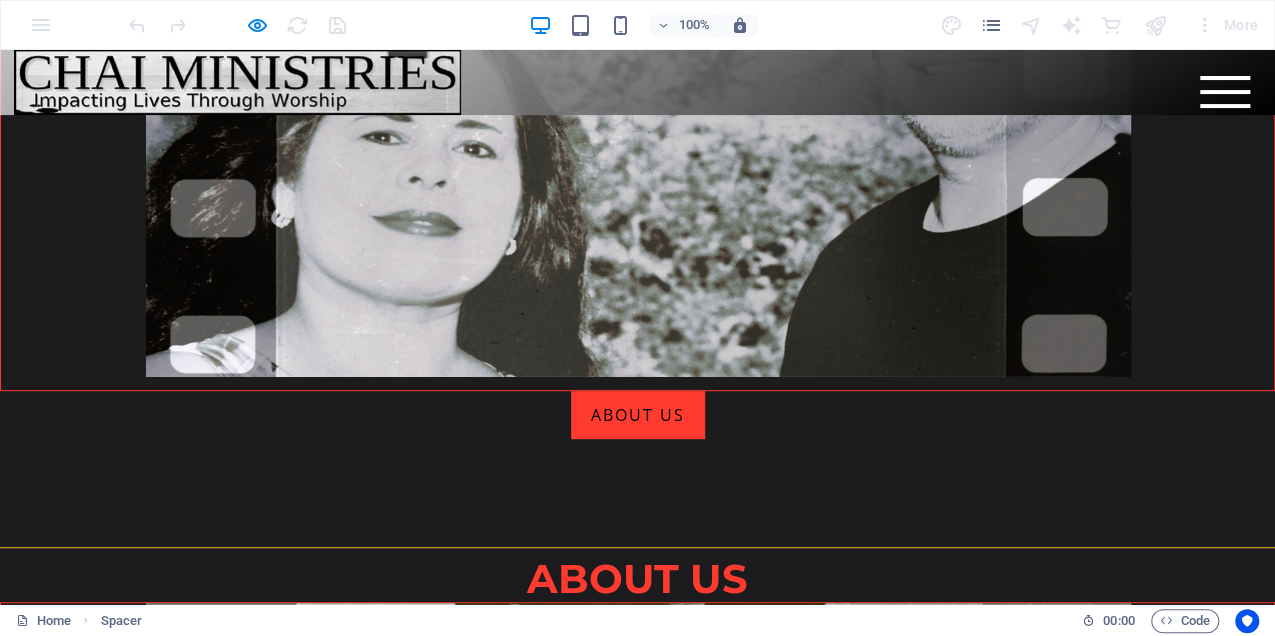 scroll, scrollTop: 344, scrollLeft: 0, axis: vertical 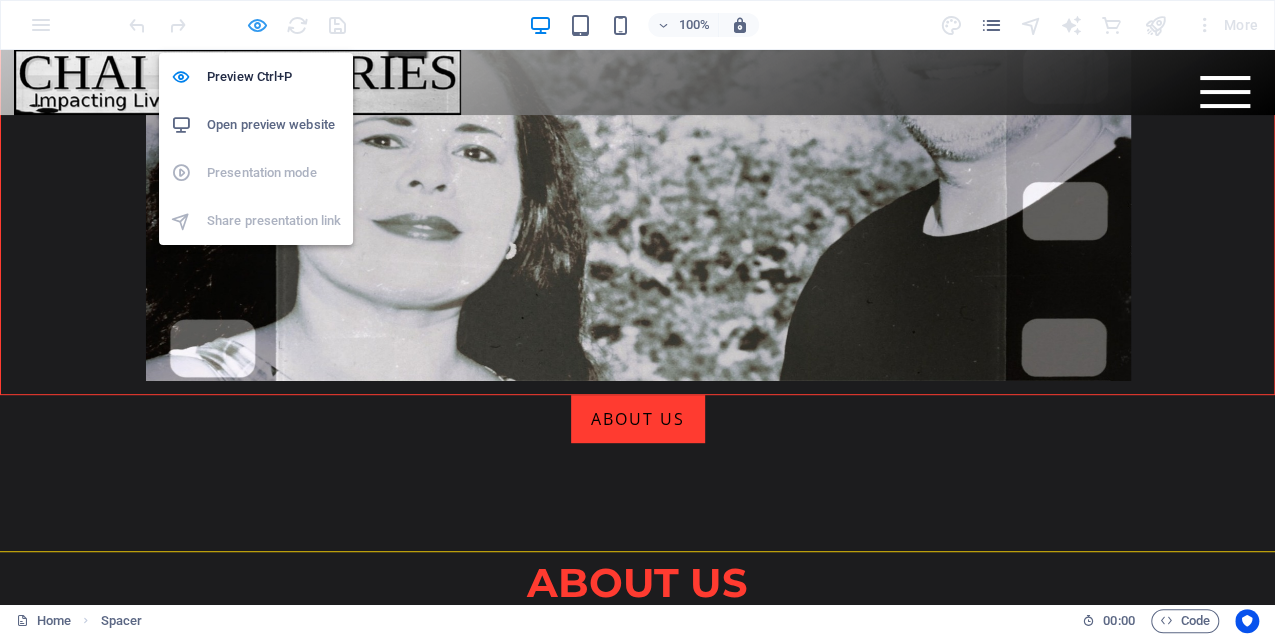 click at bounding box center [257, 25] 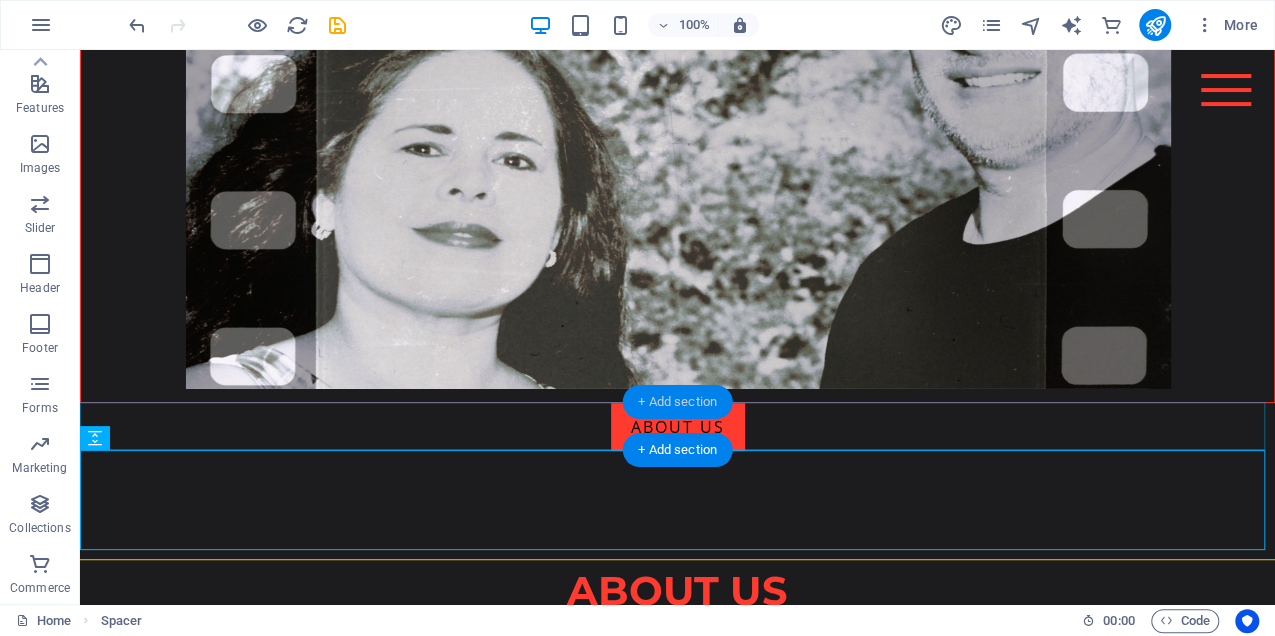 click on "+ Add section" at bounding box center (677, 402) 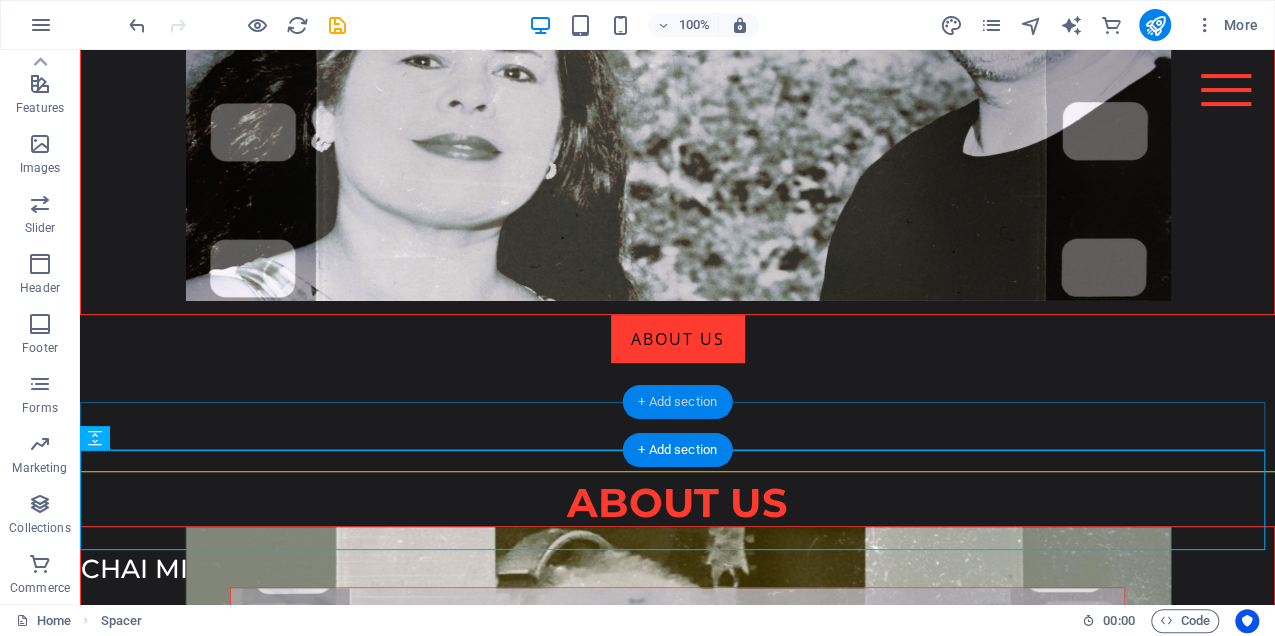 select on "px" 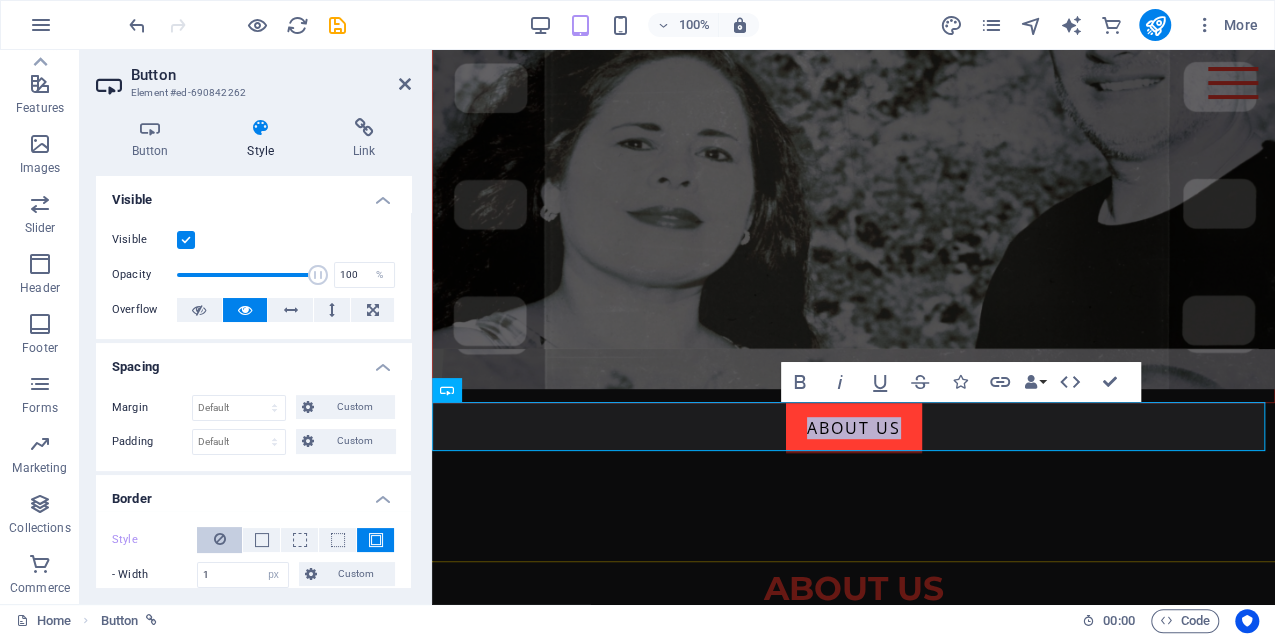 scroll, scrollTop: 200, scrollLeft: 0, axis: vertical 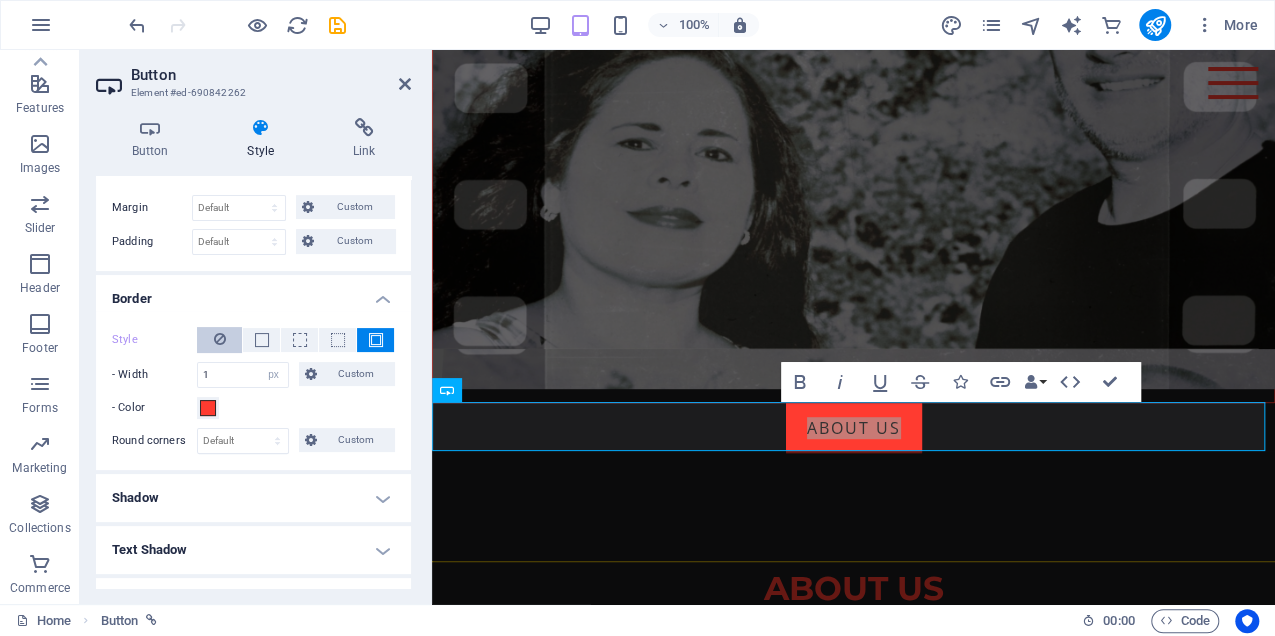 click at bounding box center (220, 339) 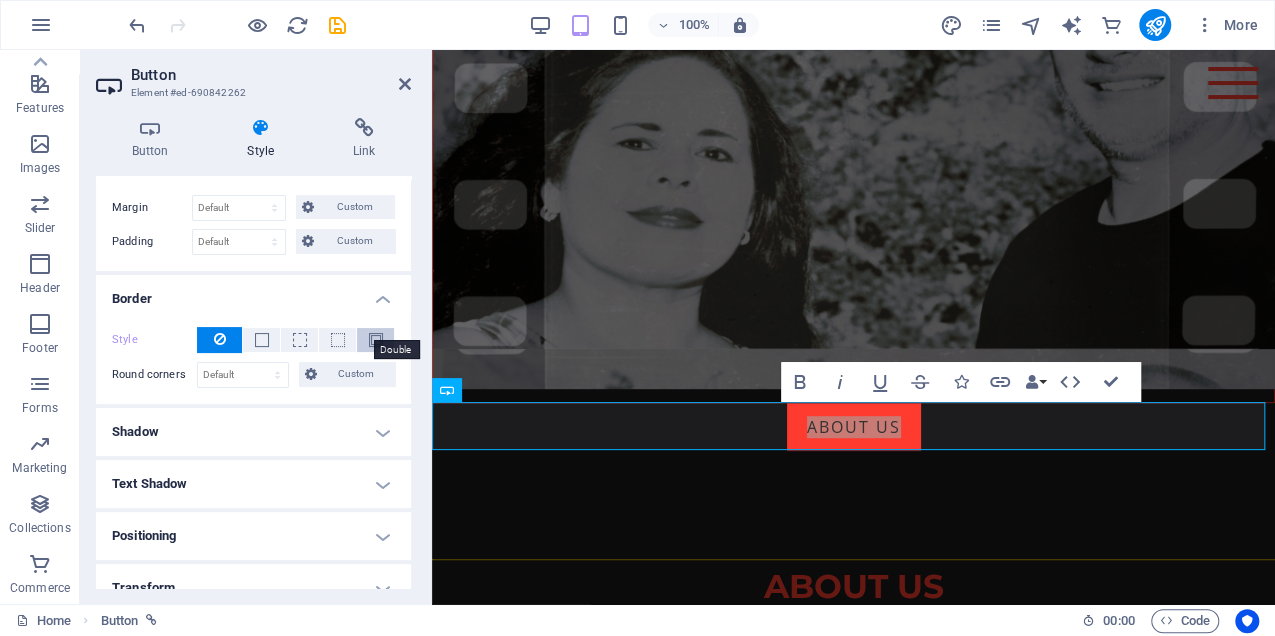 click at bounding box center (376, 340) 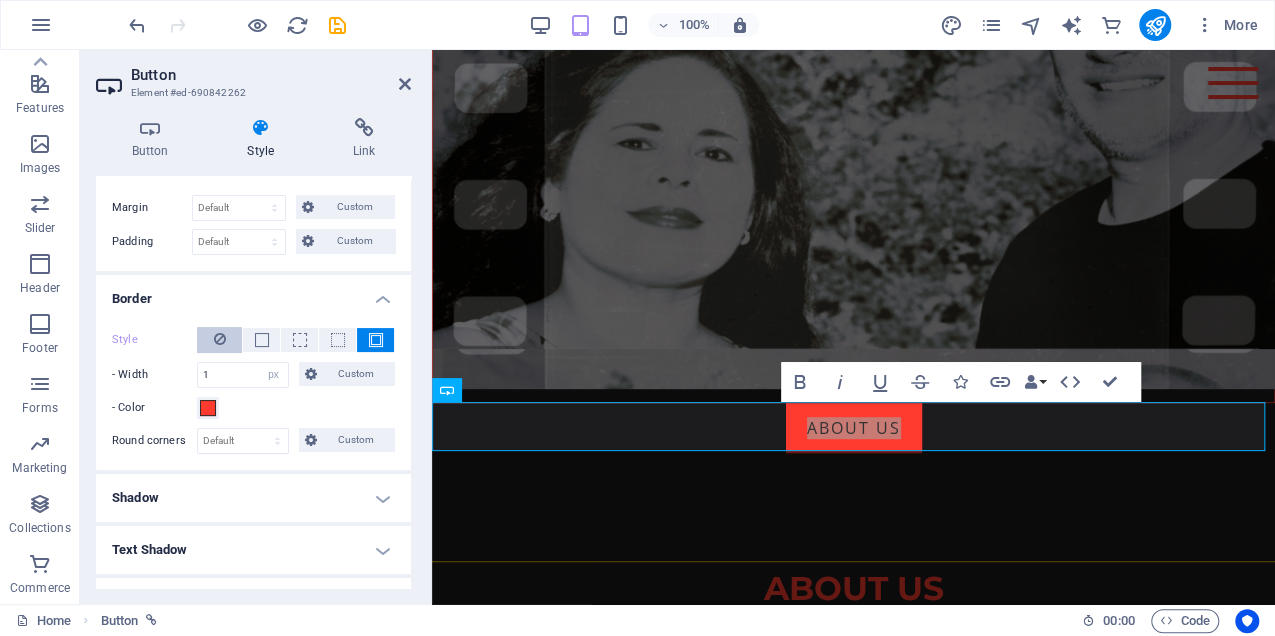 click at bounding box center [220, 339] 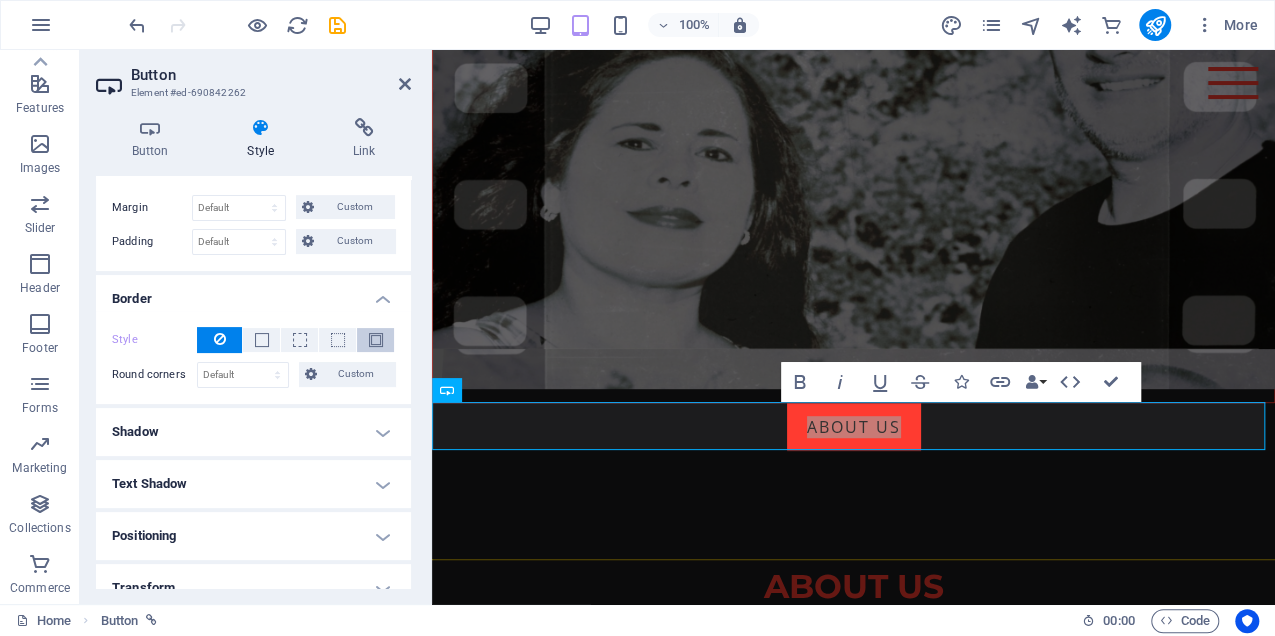 click at bounding box center [376, 340] 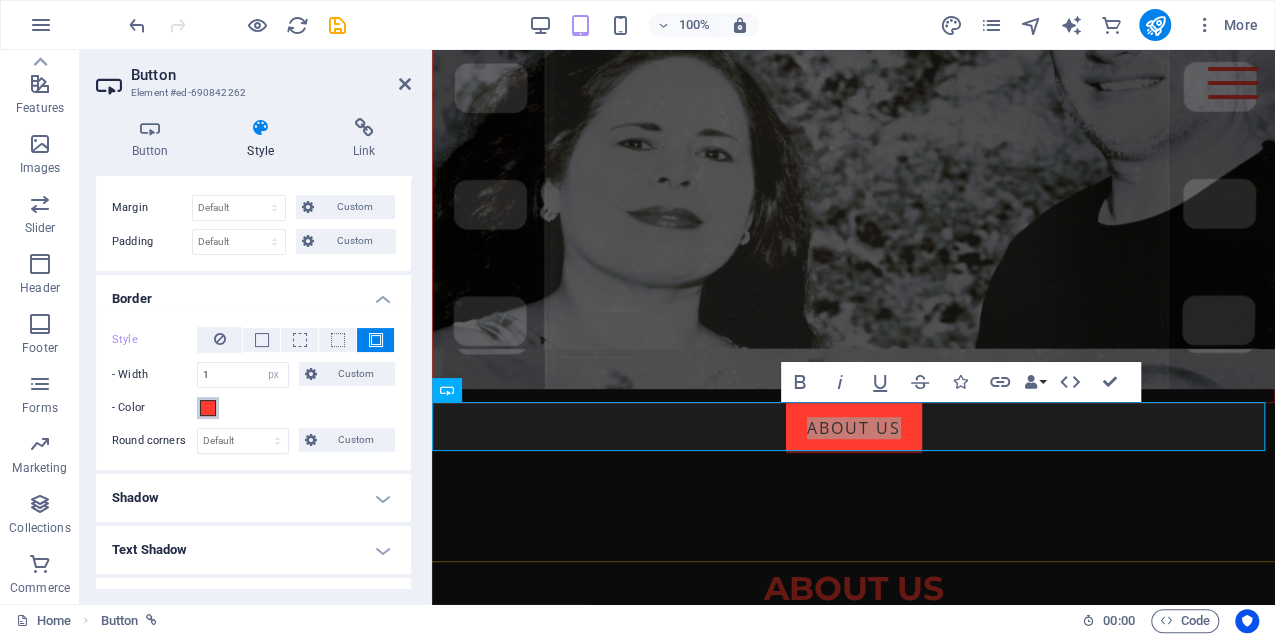 click at bounding box center (208, 408) 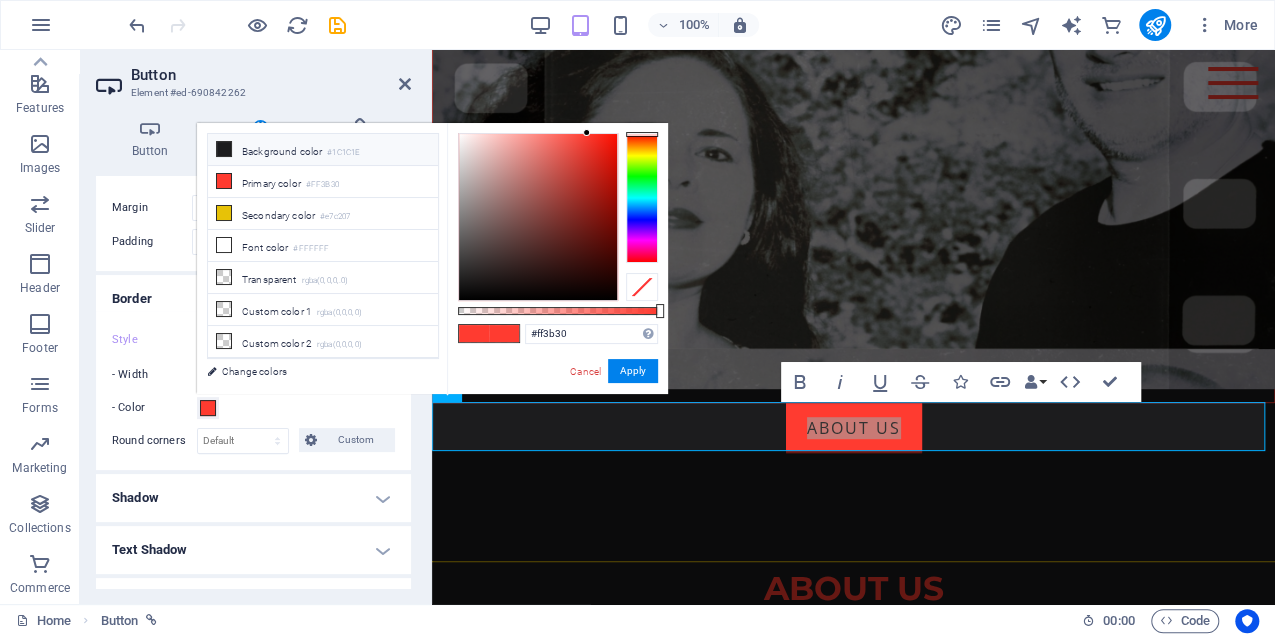 click on "Background color
#1C1C1E" at bounding box center [323, 150] 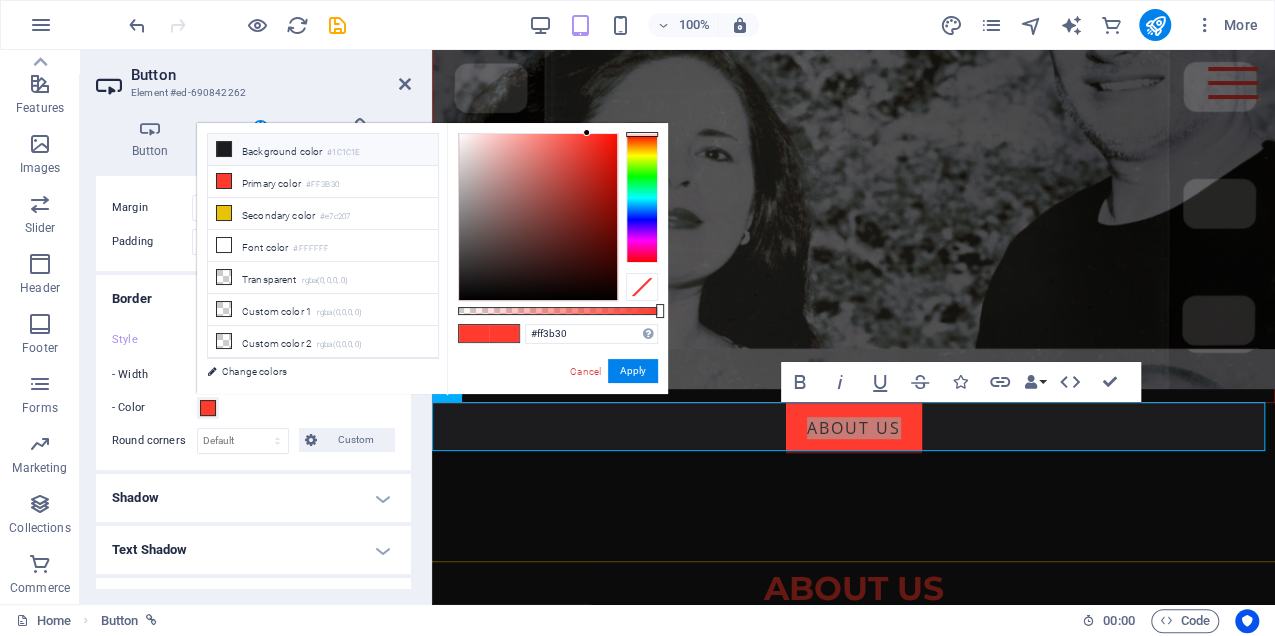 type on "#1c1c1e" 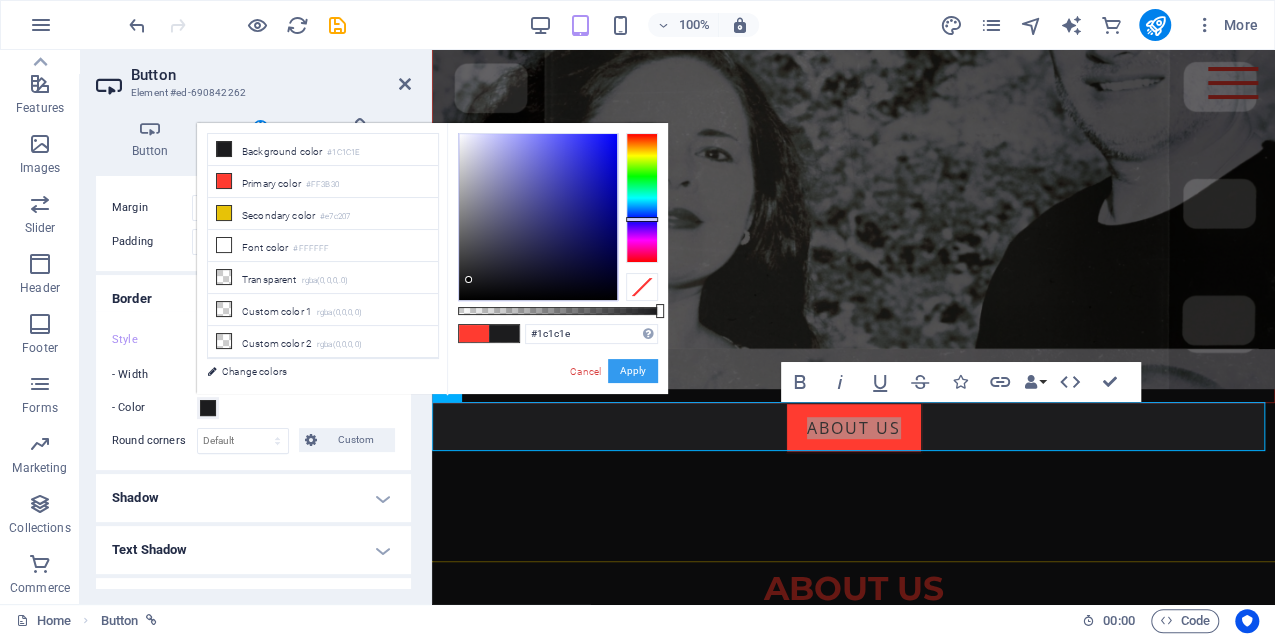 click on "Apply" at bounding box center [633, 371] 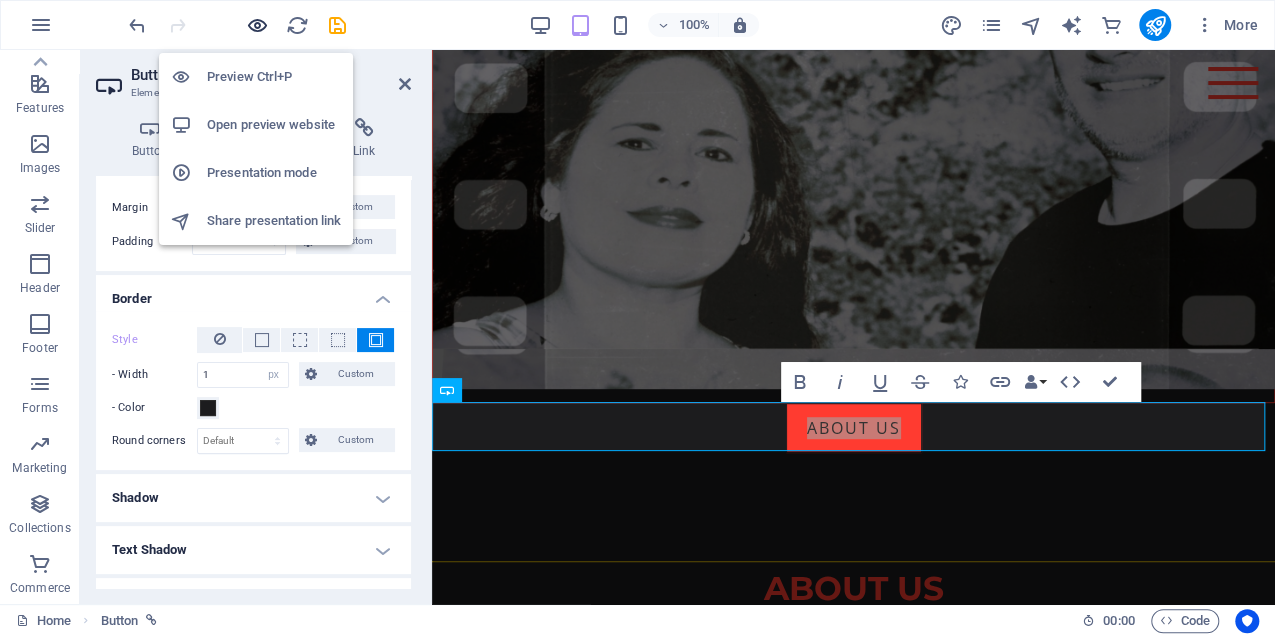 click at bounding box center (257, 25) 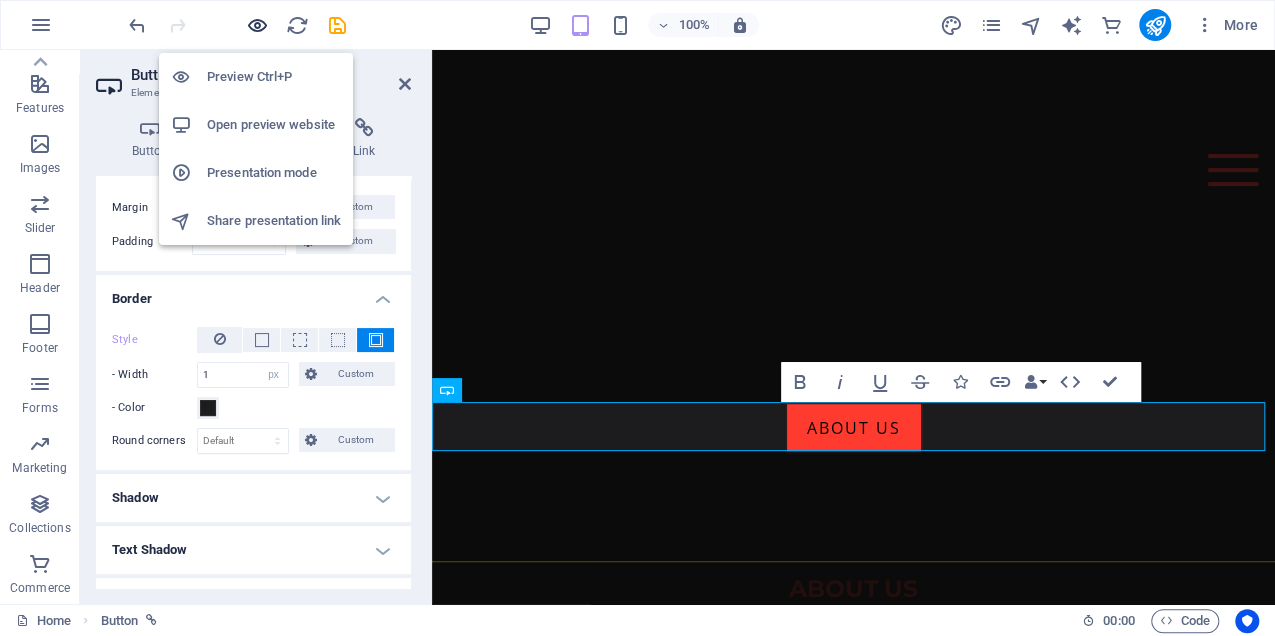 scroll, scrollTop: 344, scrollLeft: 0, axis: vertical 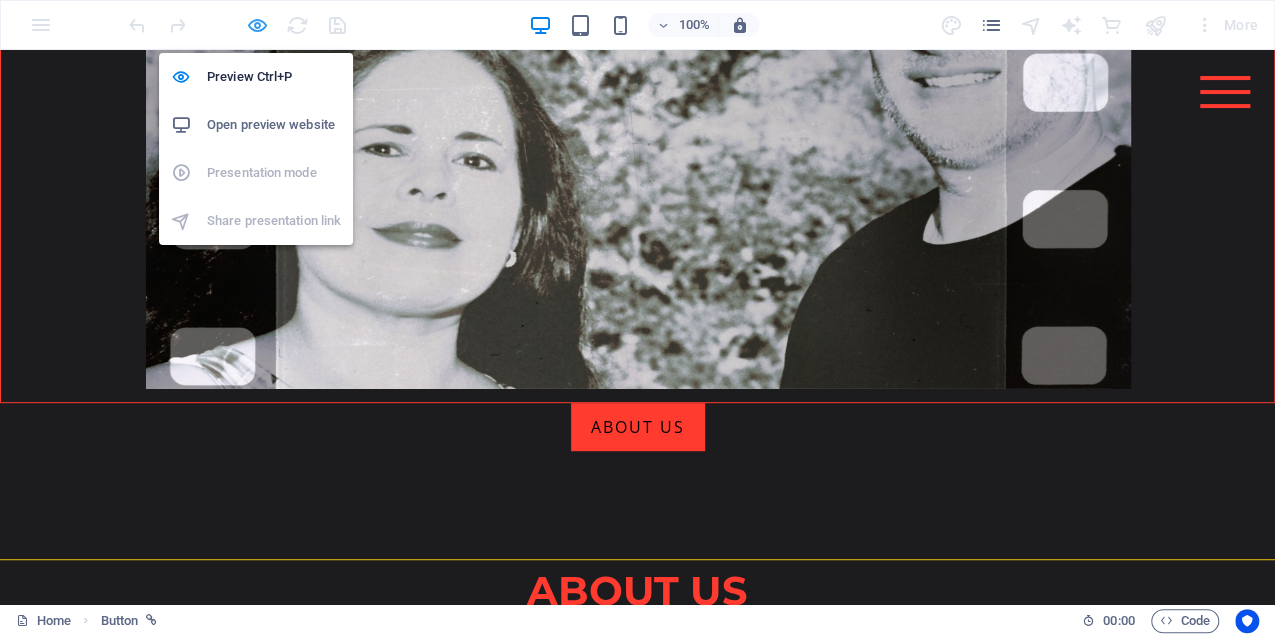 click at bounding box center (257, 25) 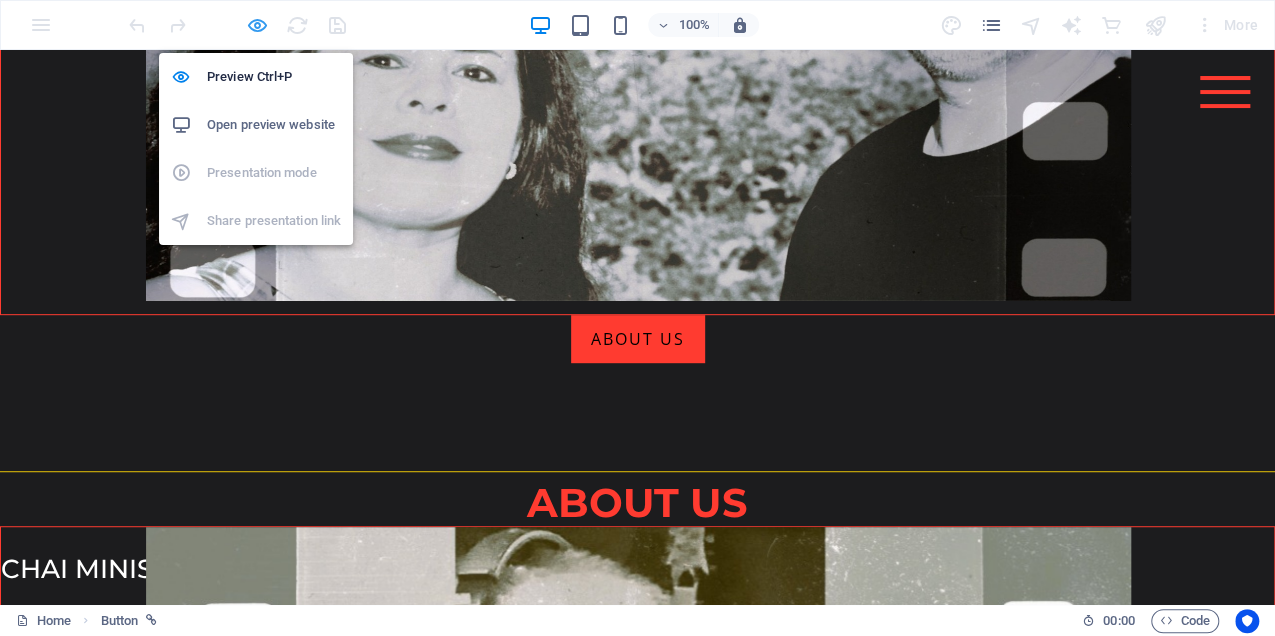 select on "px" 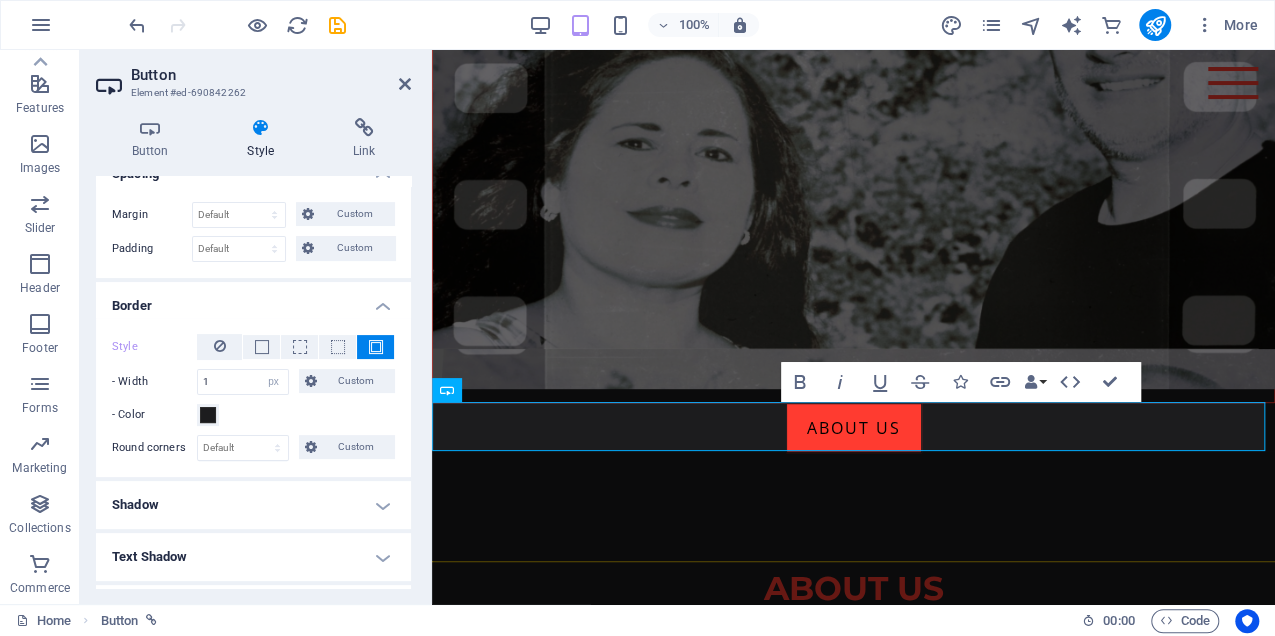 scroll, scrollTop: 200, scrollLeft: 0, axis: vertical 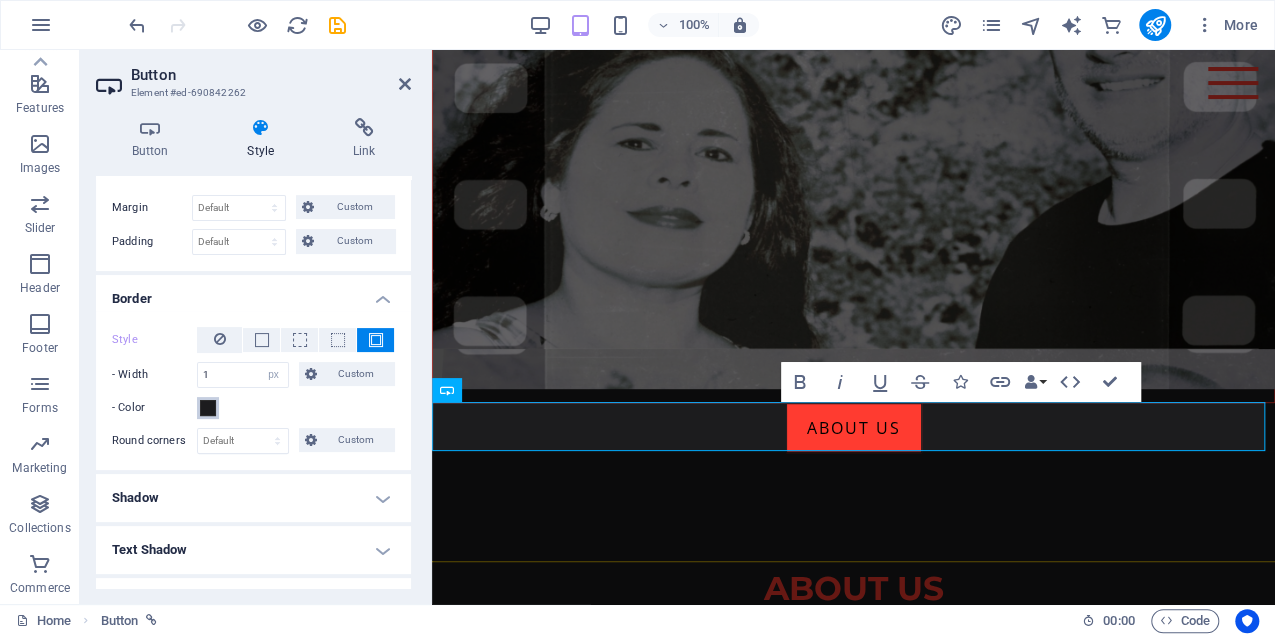 click at bounding box center [208, 408] 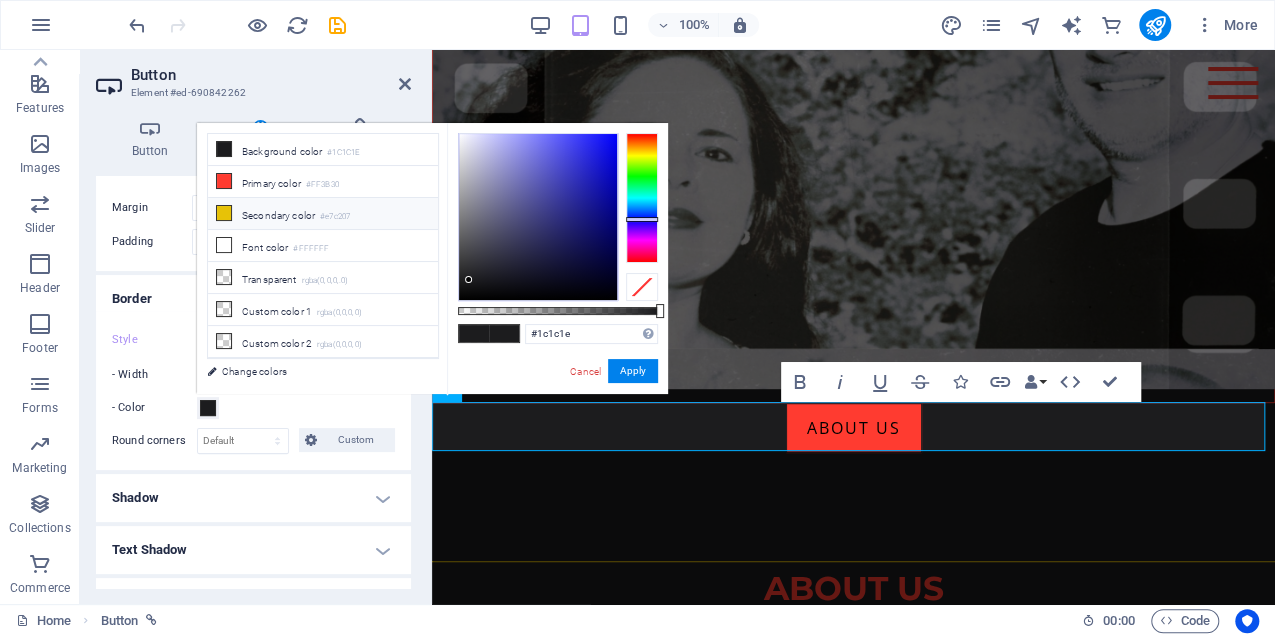 click at bounding box center [224, 213] 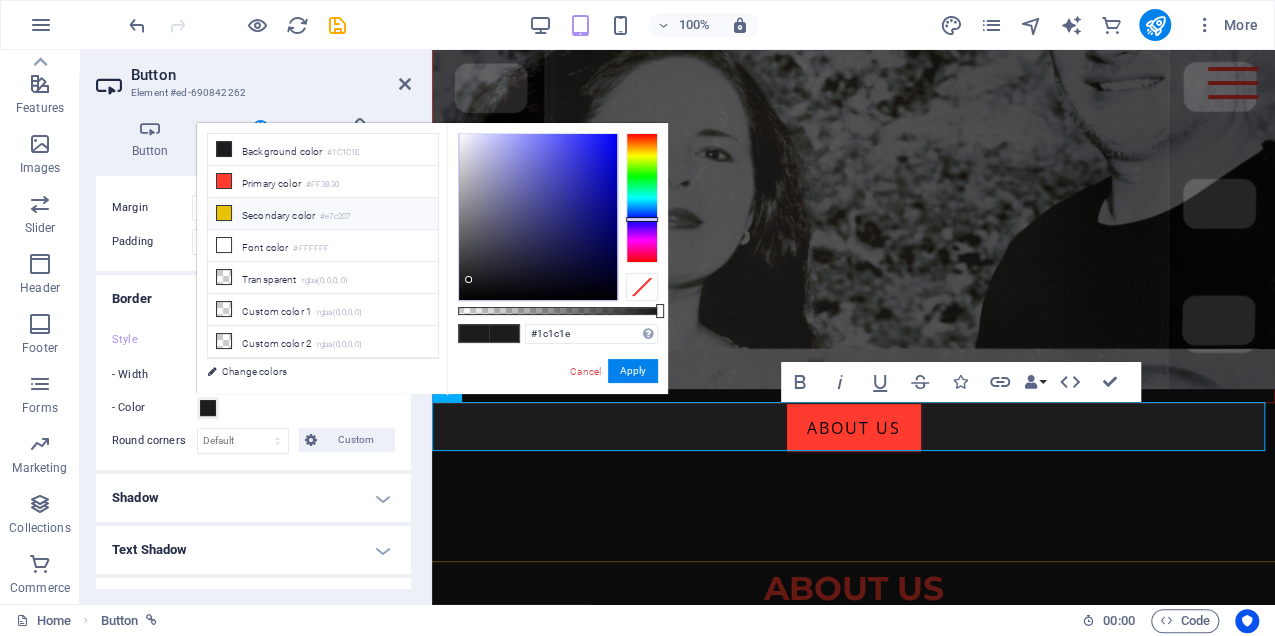 type on "#e7c207" 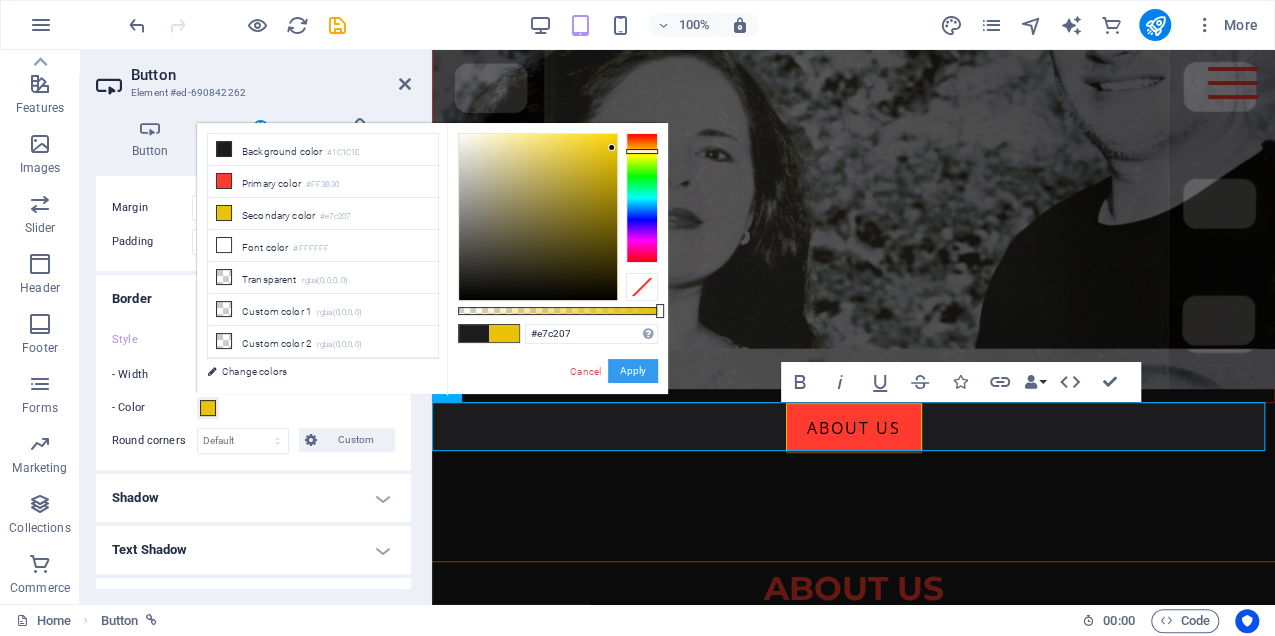 drag, startPoint x: 634, startPoint y: 372, endPoint x: 200, endPoint y: 322, distance: 436.8707 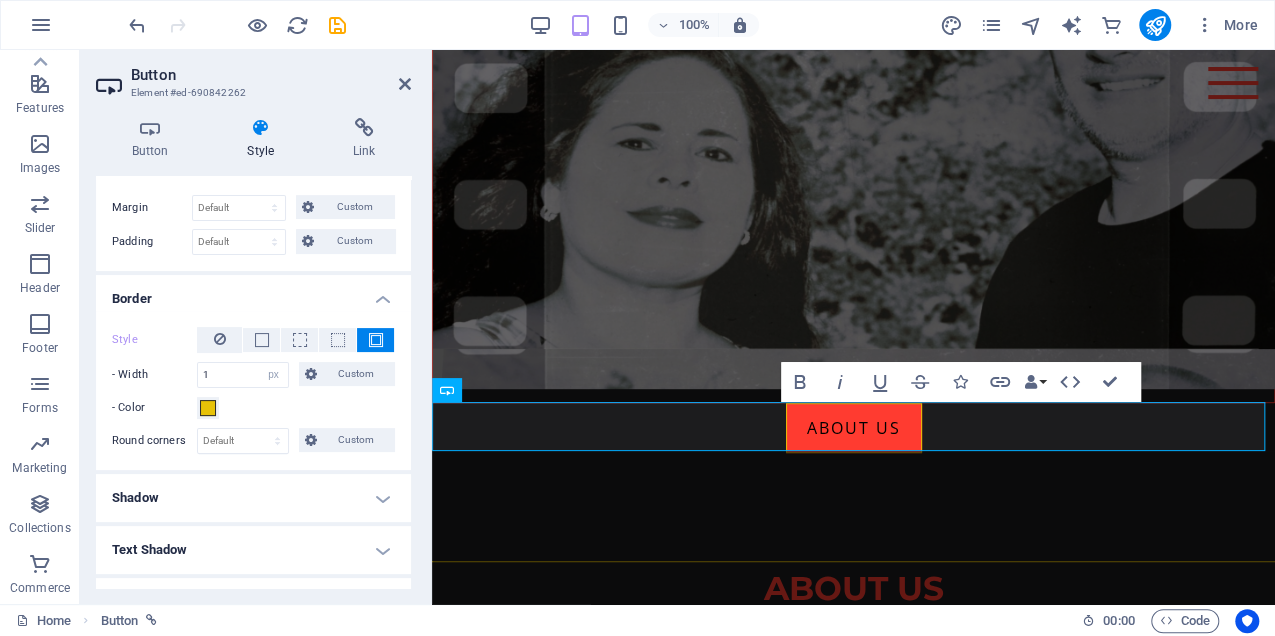 scroll, scrollTop: 400, scrollLeft: 0, axis: vertical 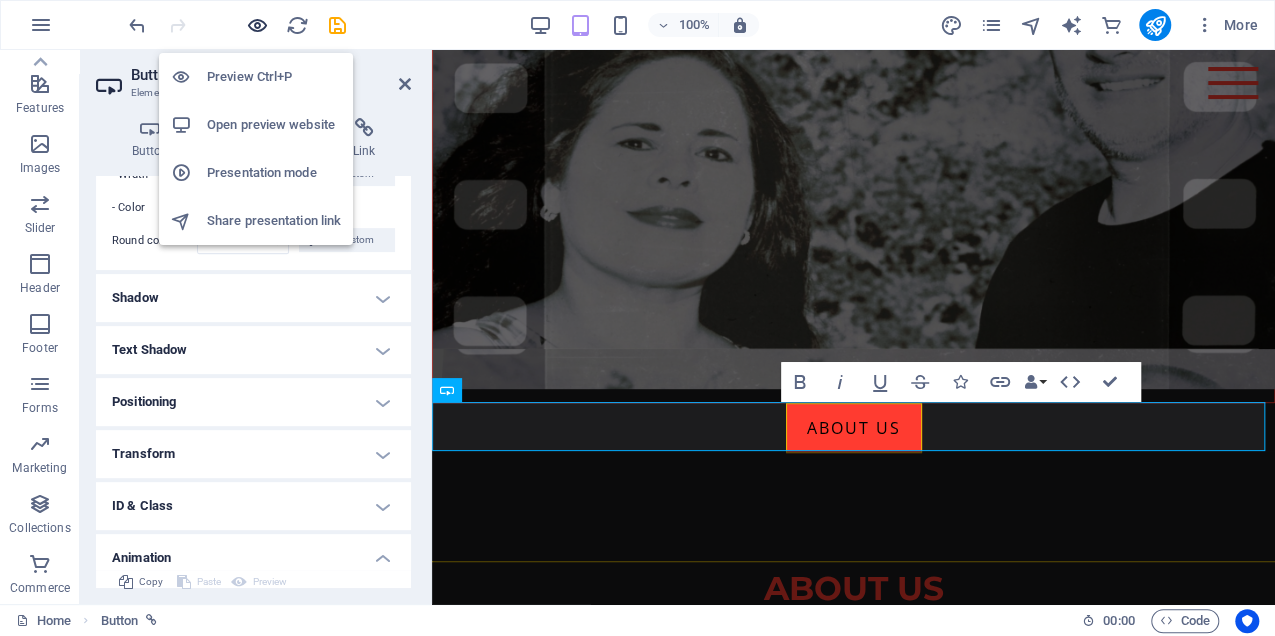 click at bounding box center [257, 25] 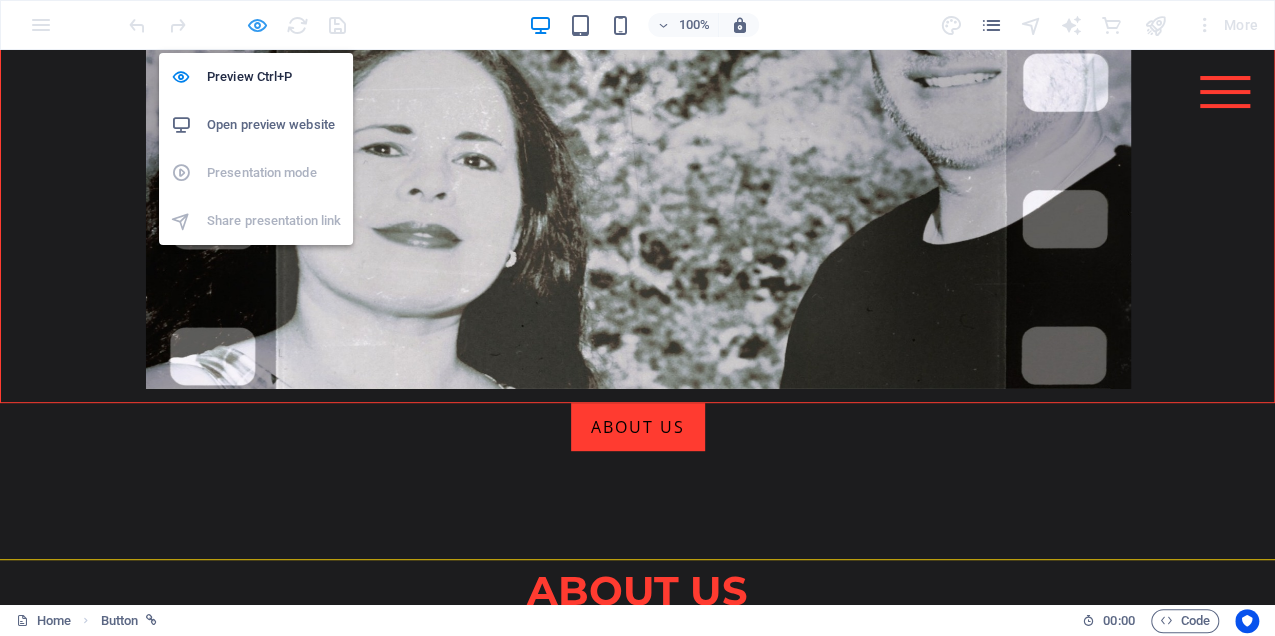 click at bounding box center (257, 25) 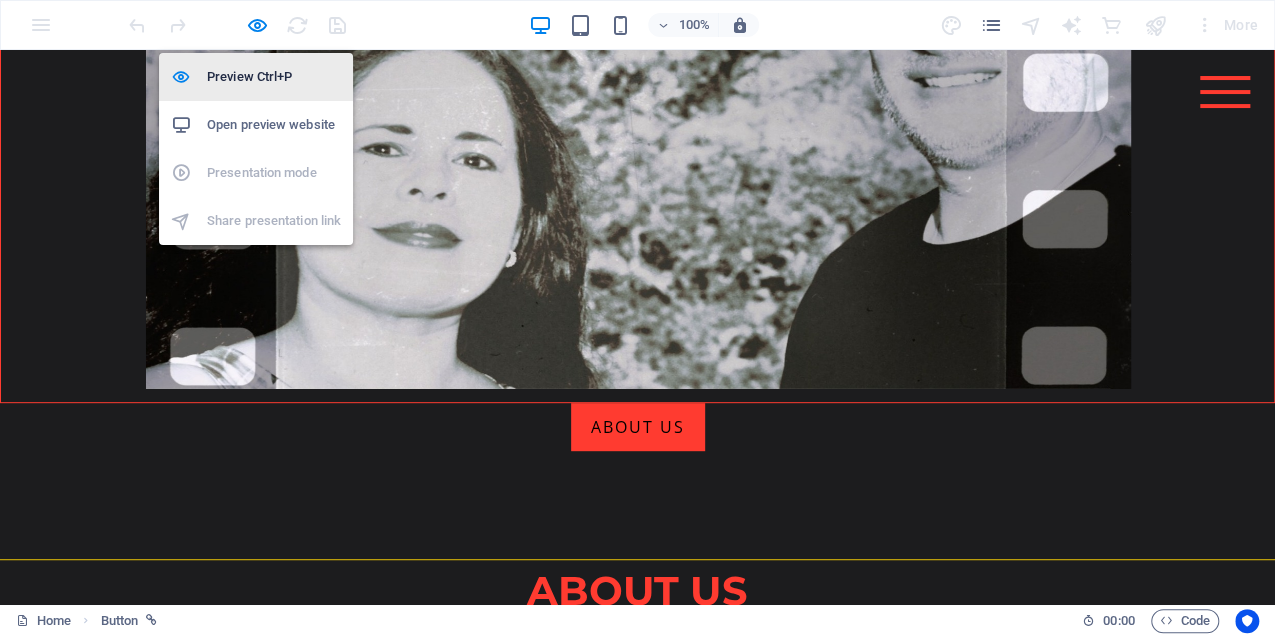 scroll, scrollTop: 432, scrollLeft: 0, axis: vertical 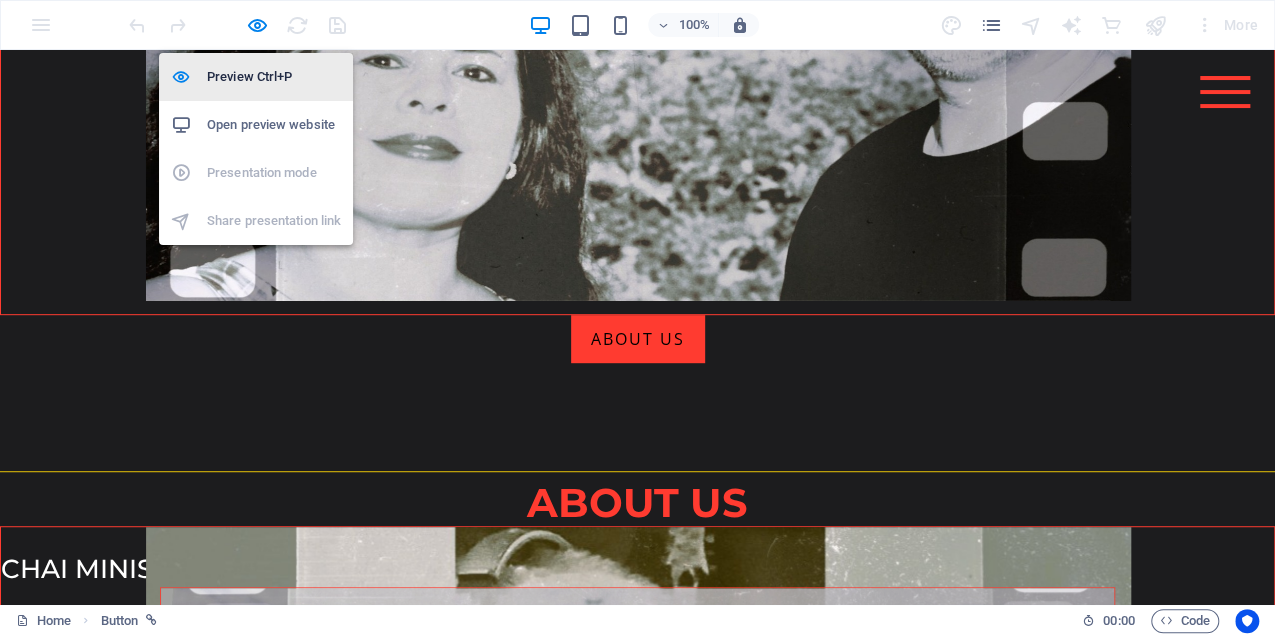select on "px" 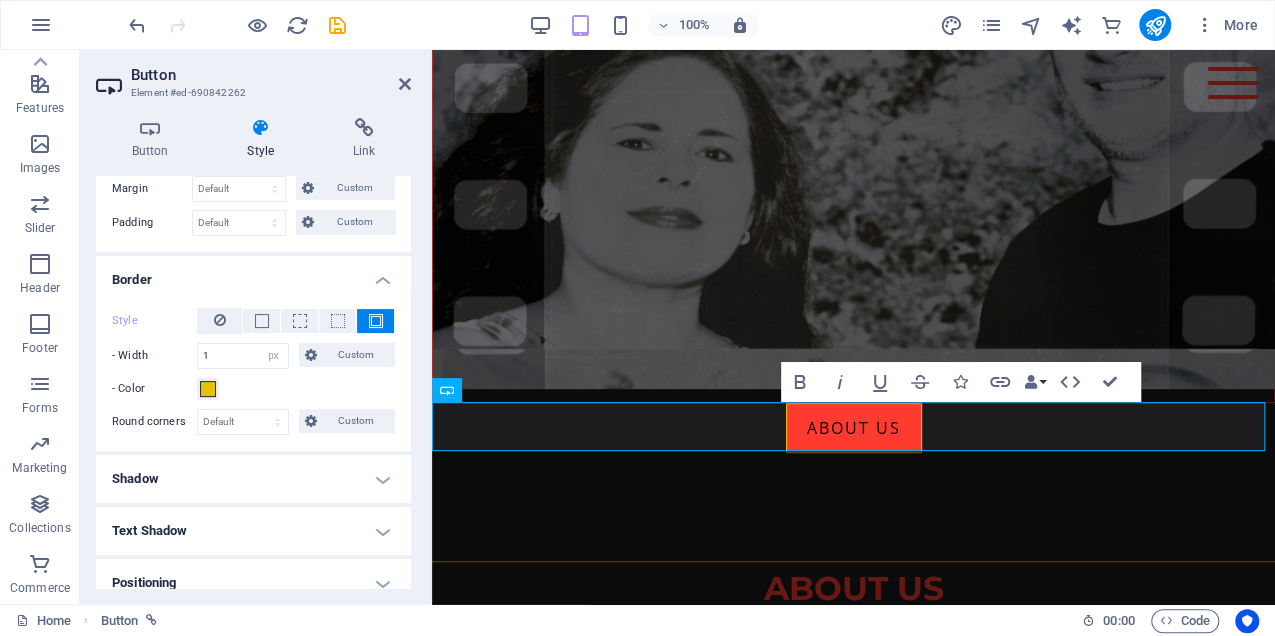 scroll, scrollTop: 200, scrollLeft: 0, axis: vertical 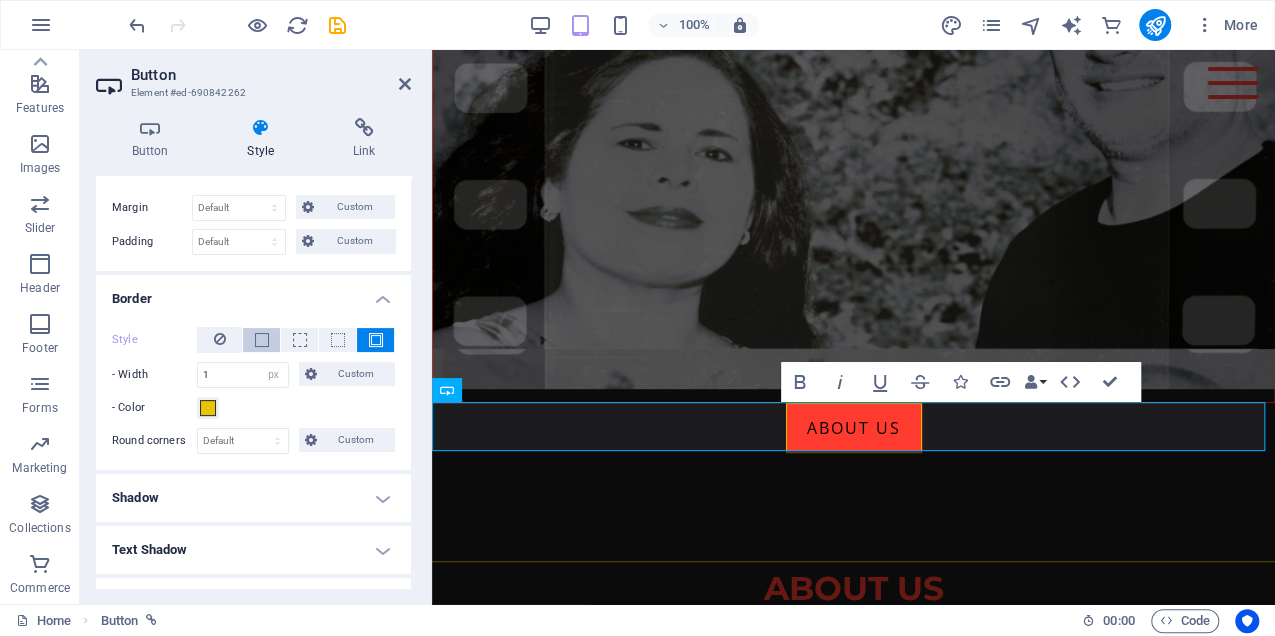 click at bounding box center [262, 340] 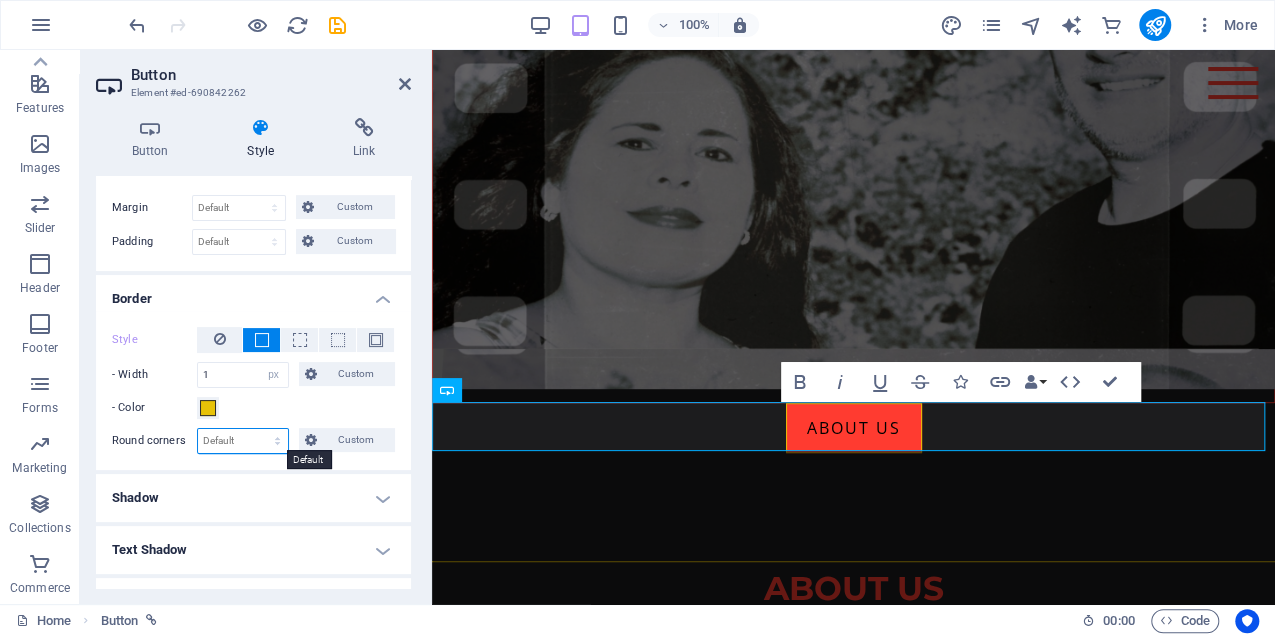 click on "Default px rem % vh vw Custom" at bounding box center (243, 441) 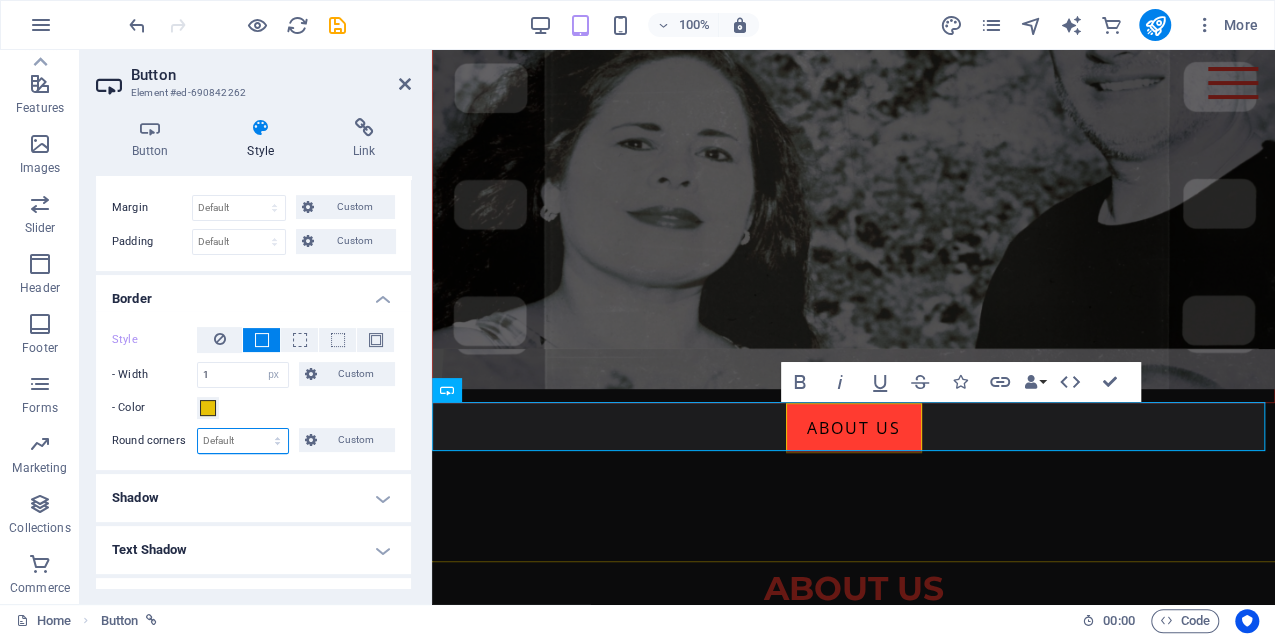 click on "Default px rem % vh vw Custom" at bounding box center [243, 441] 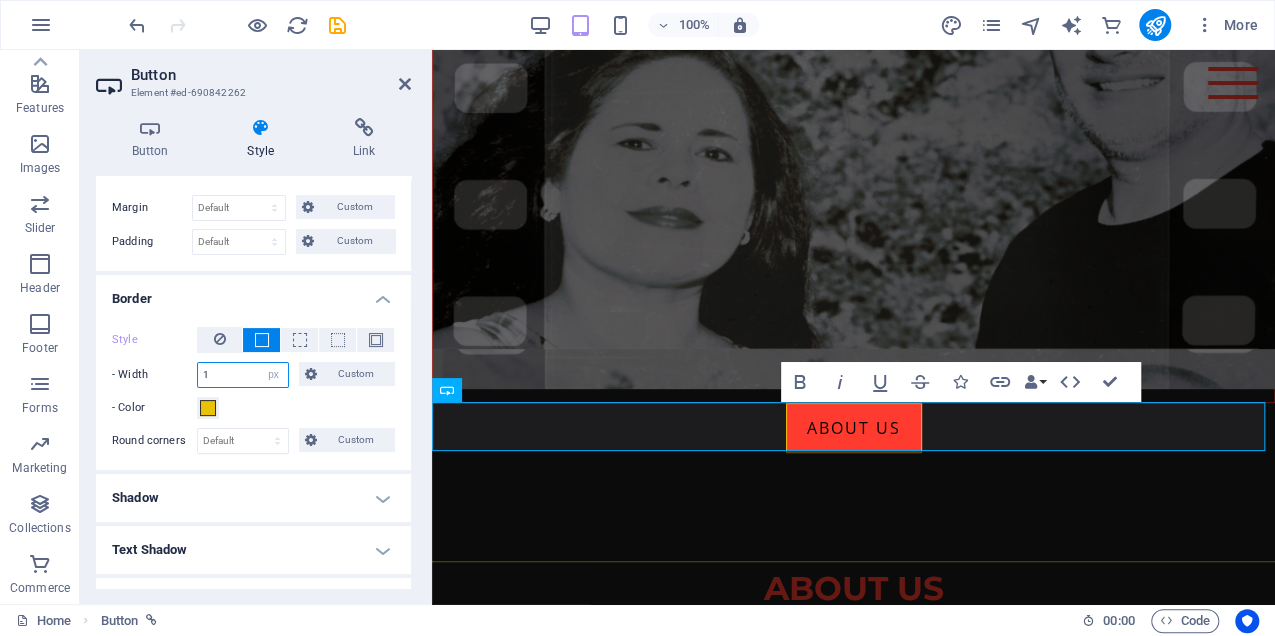 drag, startPoint x: 238, startPoint y: 373, endPoint x: 192, endPoint y: 371, distance: 46.043457 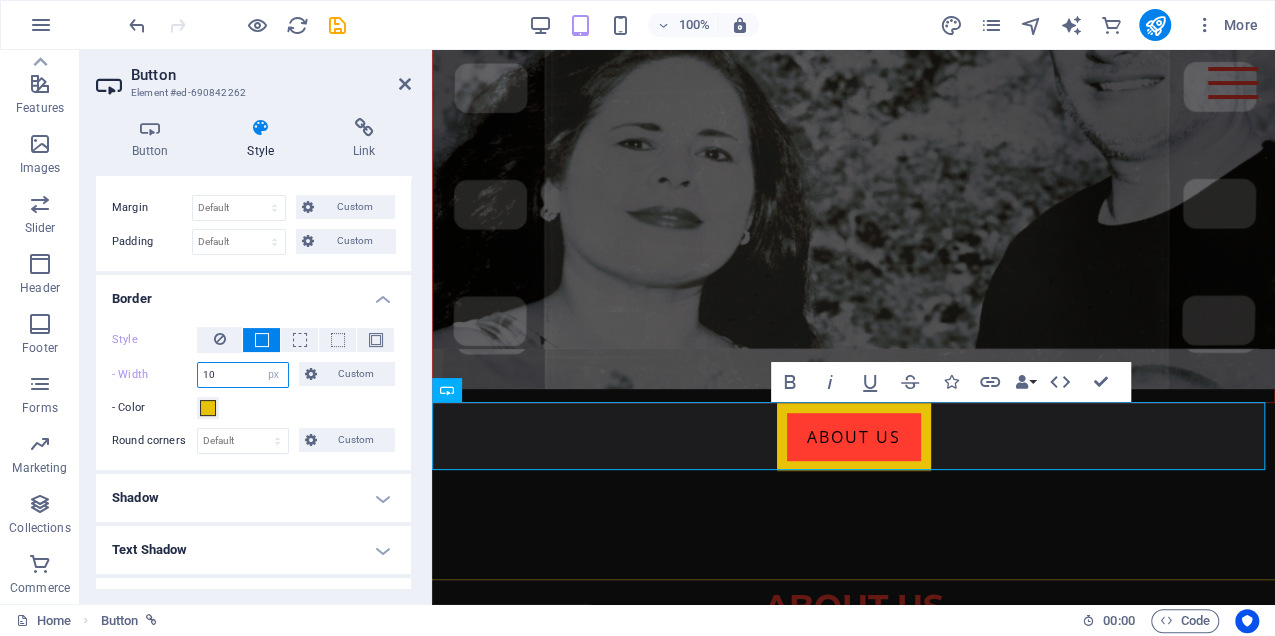 drag, startPoint x: 215, startPoint y: 372, endPoint x: 182, endPoint y: 368, distance: 33.24154 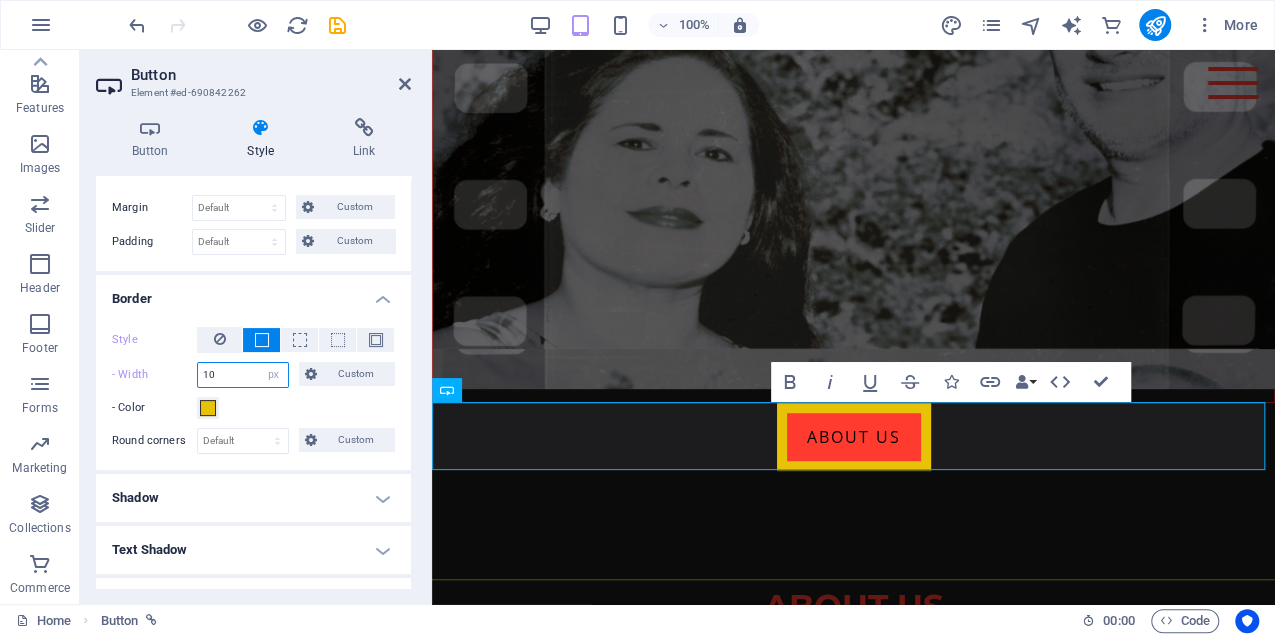 click on "- Width 10 auto px rem % vh vw Custom Custom" at bounding box center [253, 375] 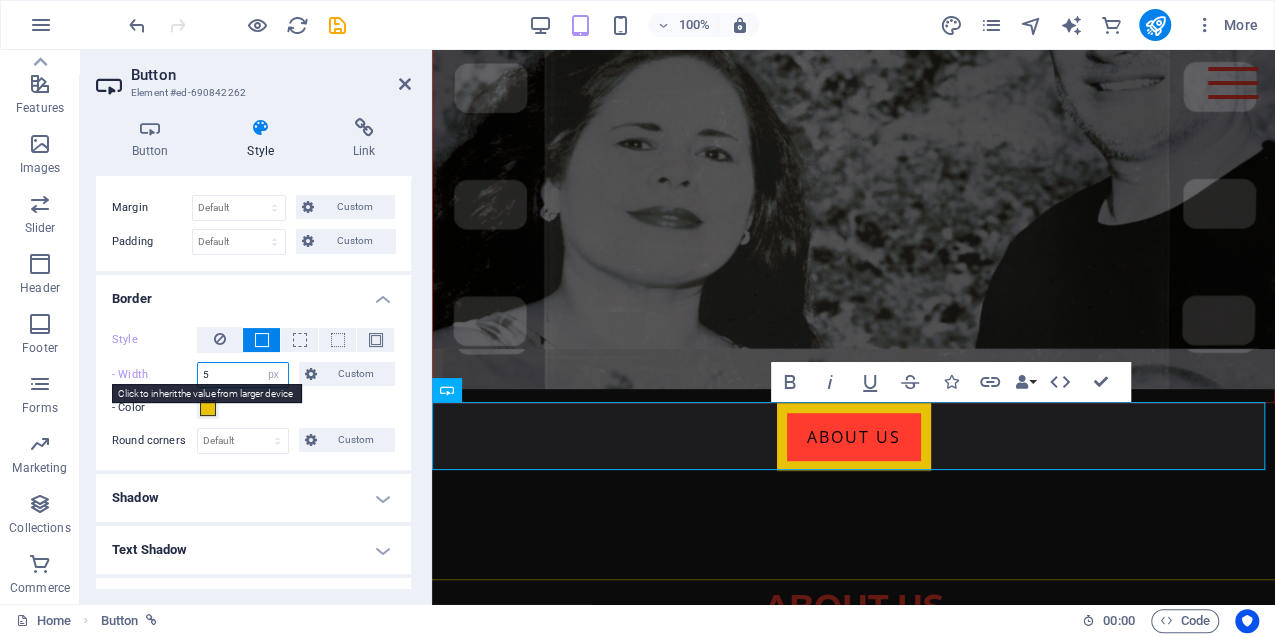 type on "5" 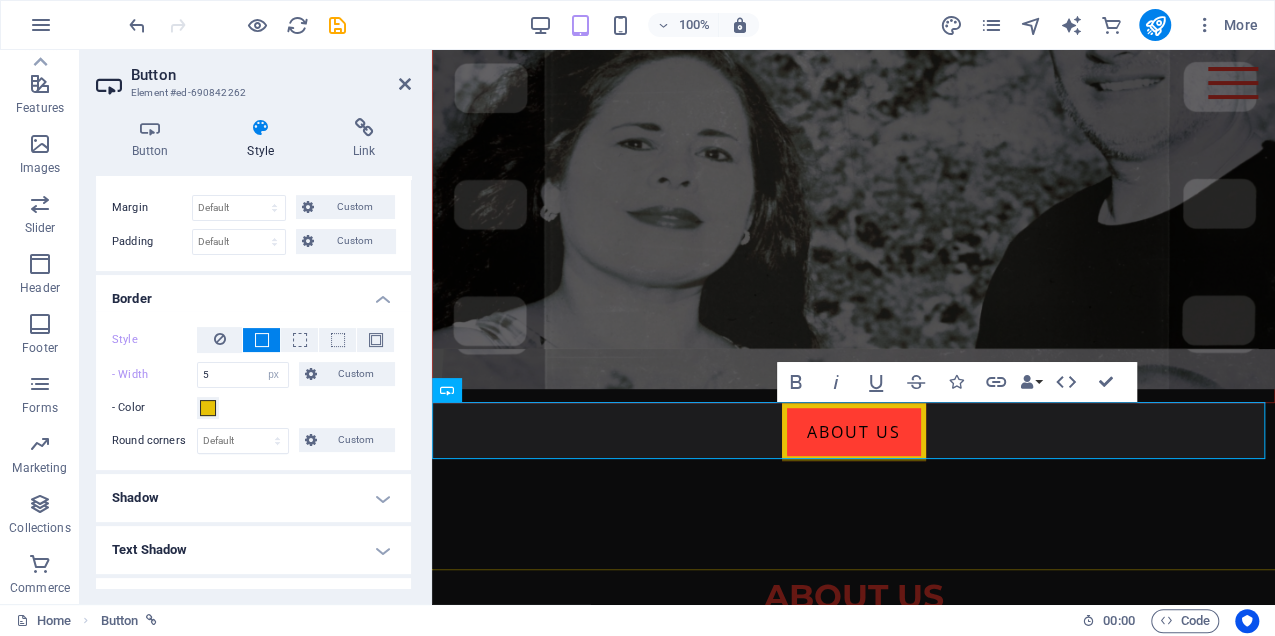click on "- Color" at bounding box center (253, 408) 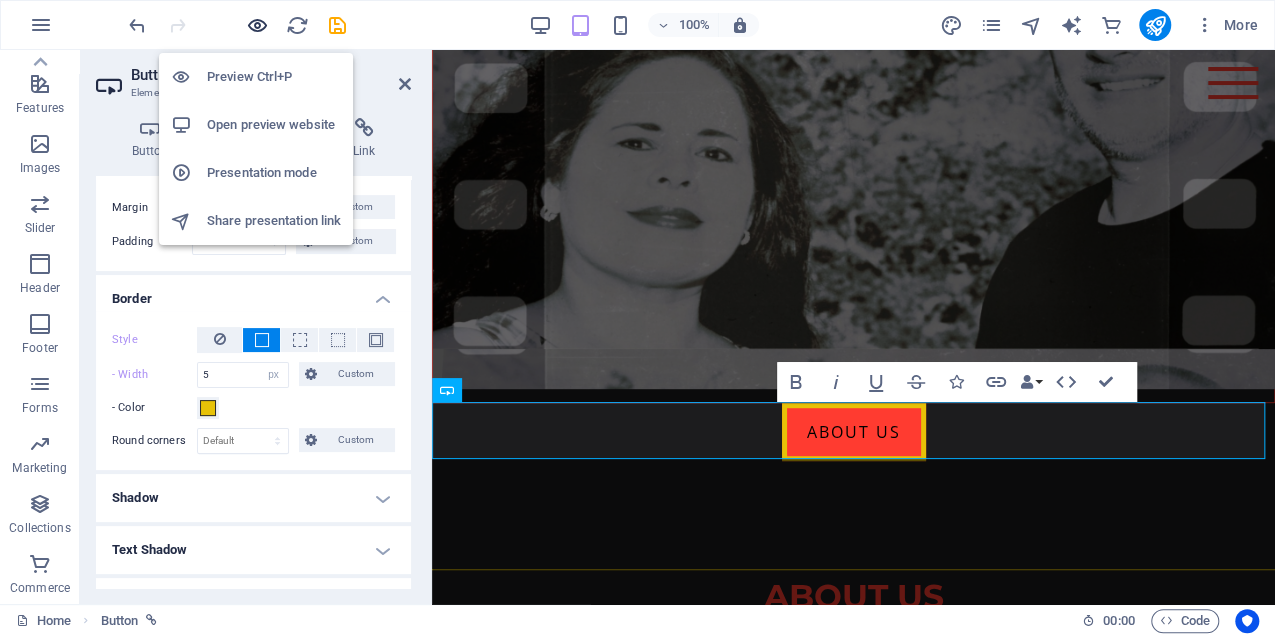 click at bounding box center (257, 25) 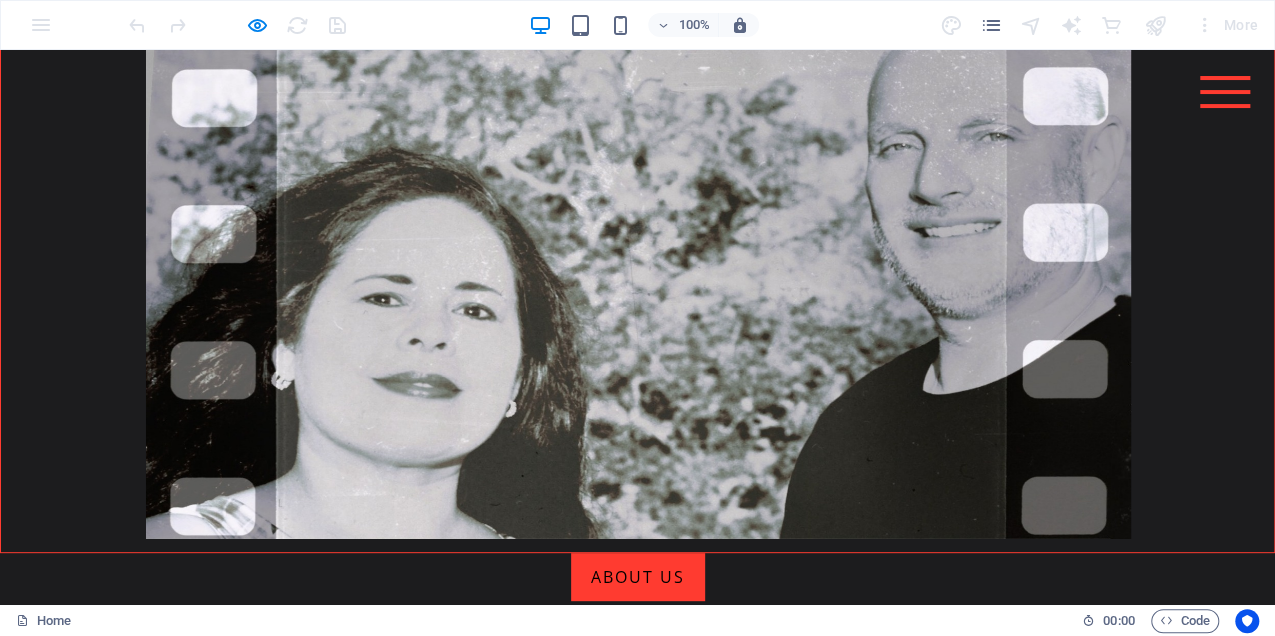 scroll, scrollTop: 200, scrollLeft: 0, axis: vertical 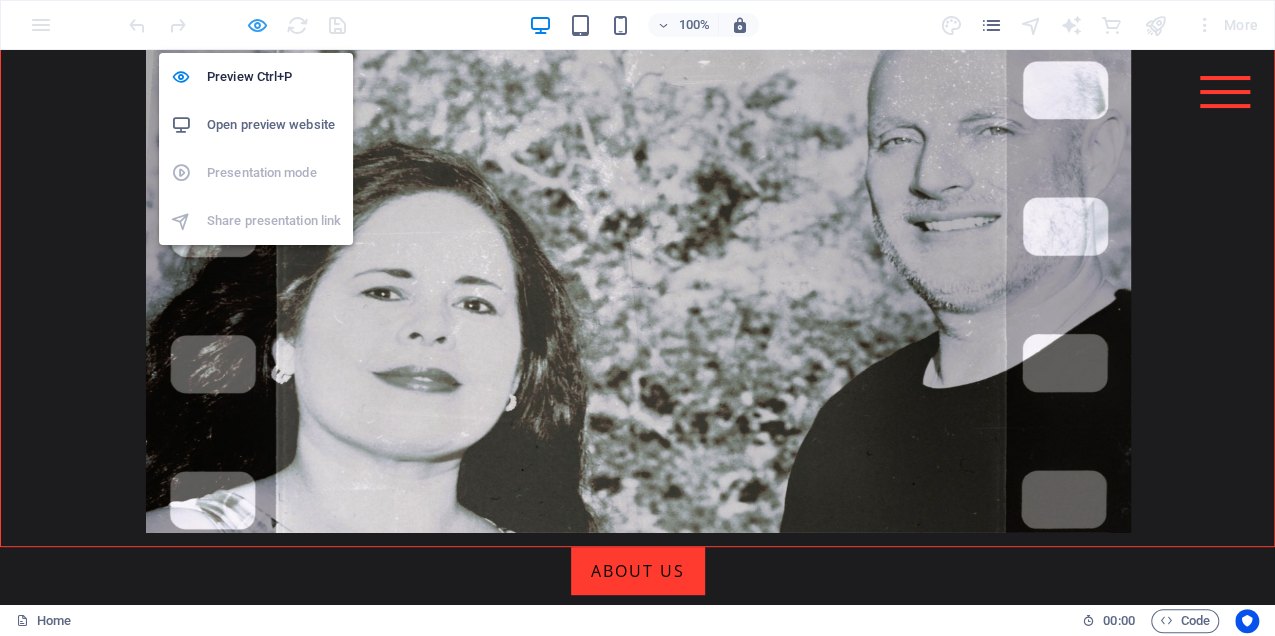 click at bounding box center [257, 25] 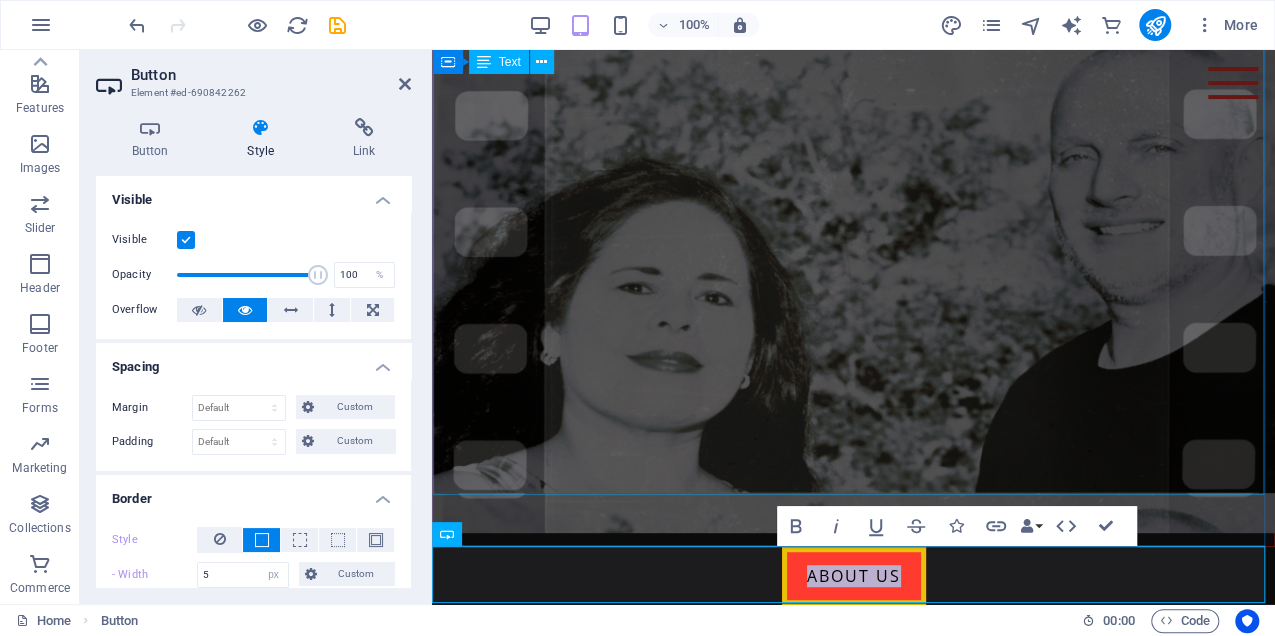 scroll, scrollTop: 488, scrollLeft: 0, axis: vertical 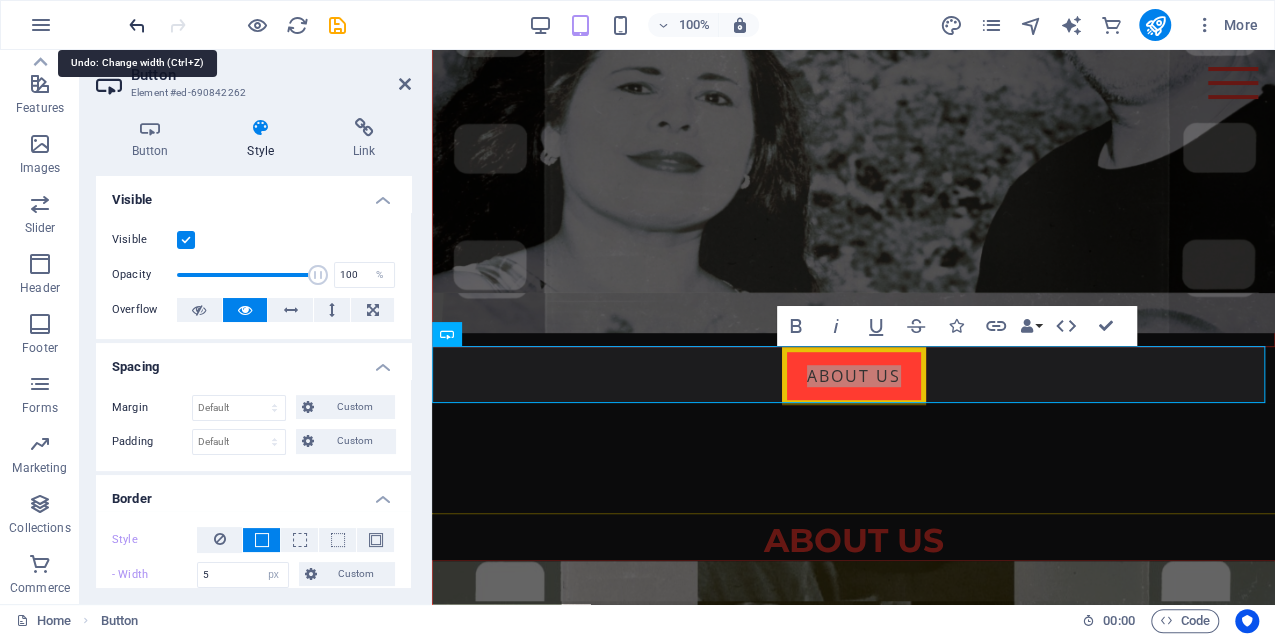 click at bounding box center [137, 25] 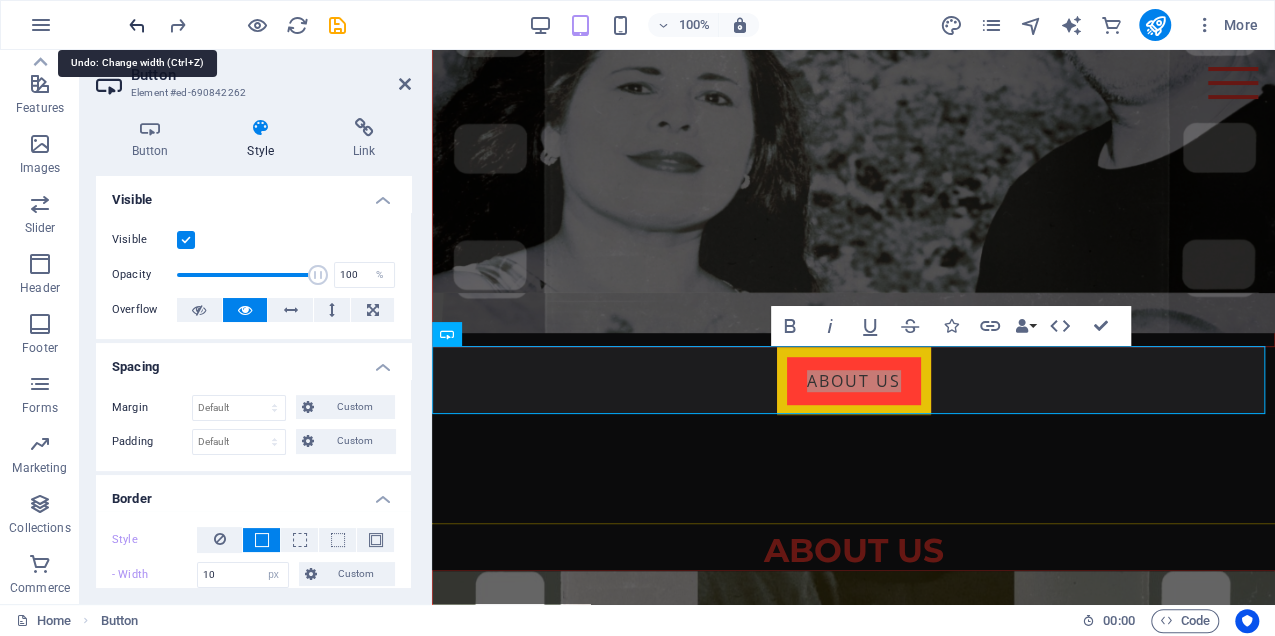 click at bounding box center [137, 25] 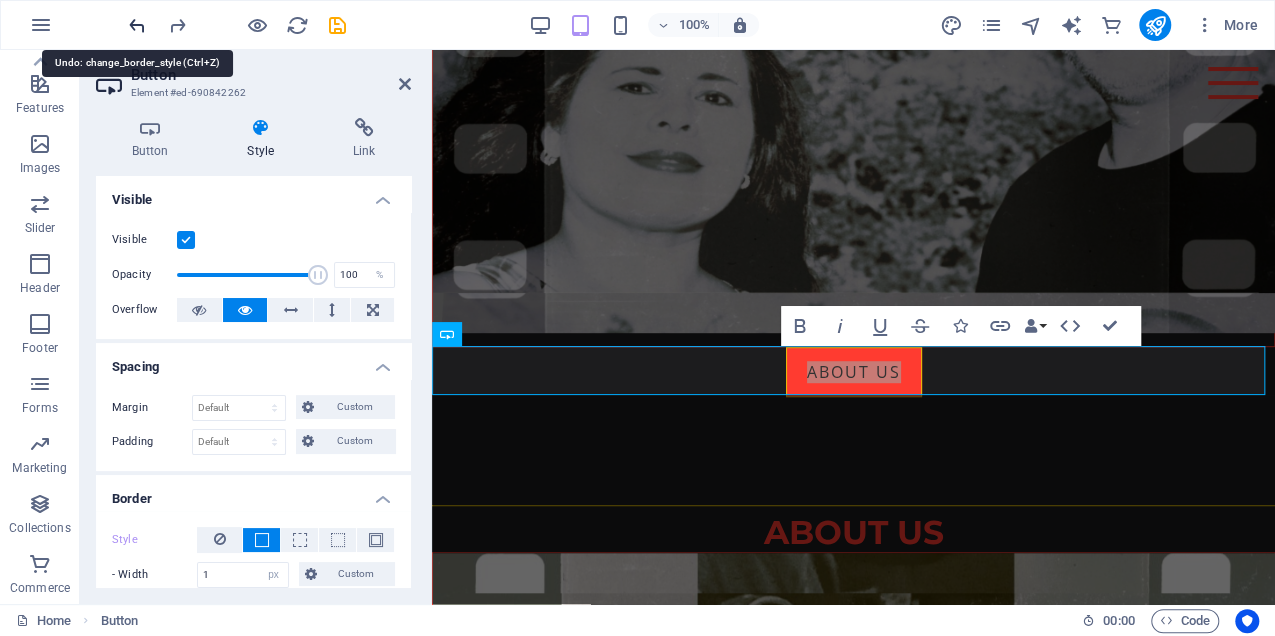 click at bounding box center (137, 25) 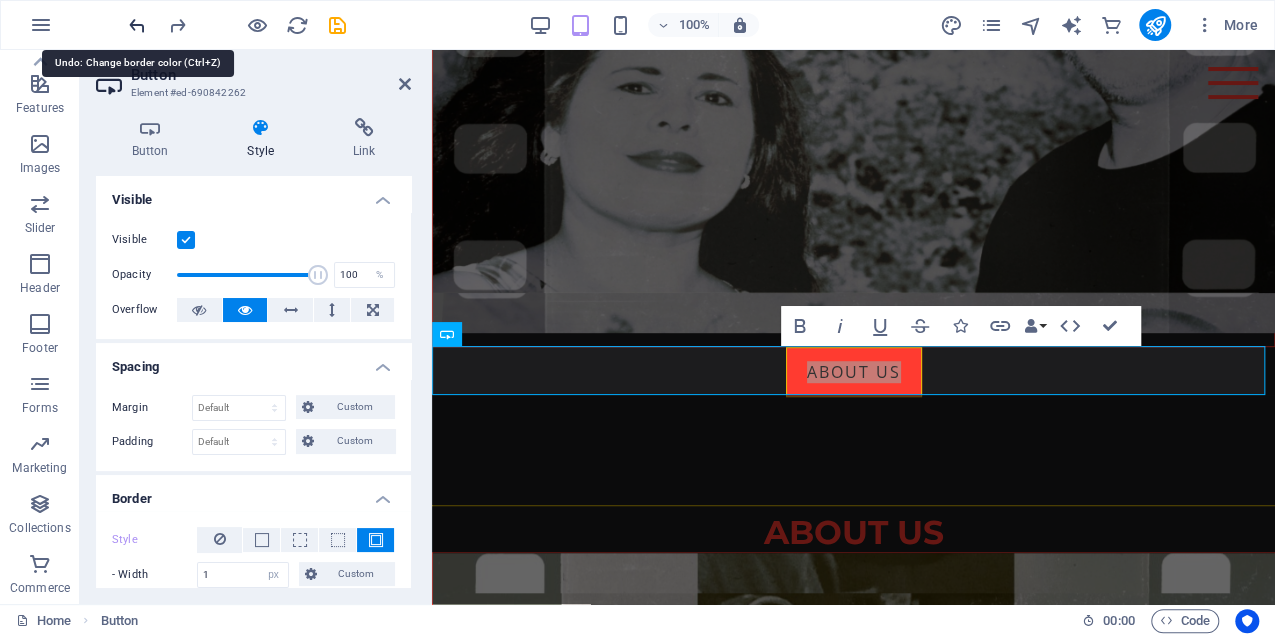 click at bounding box center (137, 25) 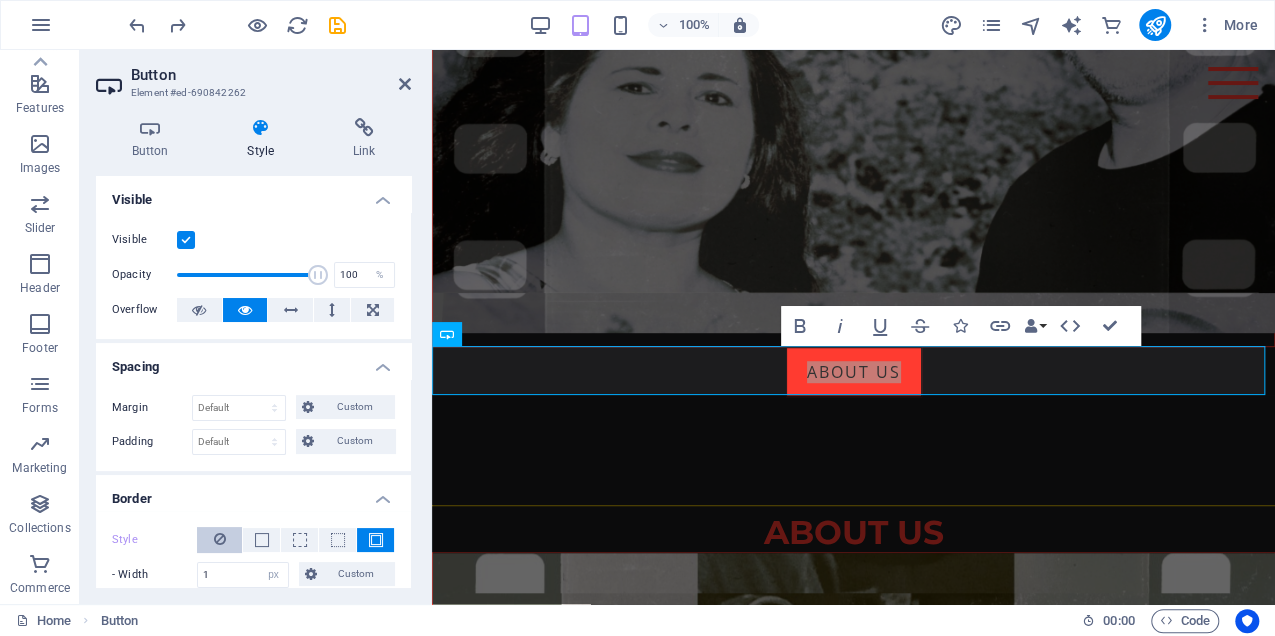 click at bounding box center (220, 539) 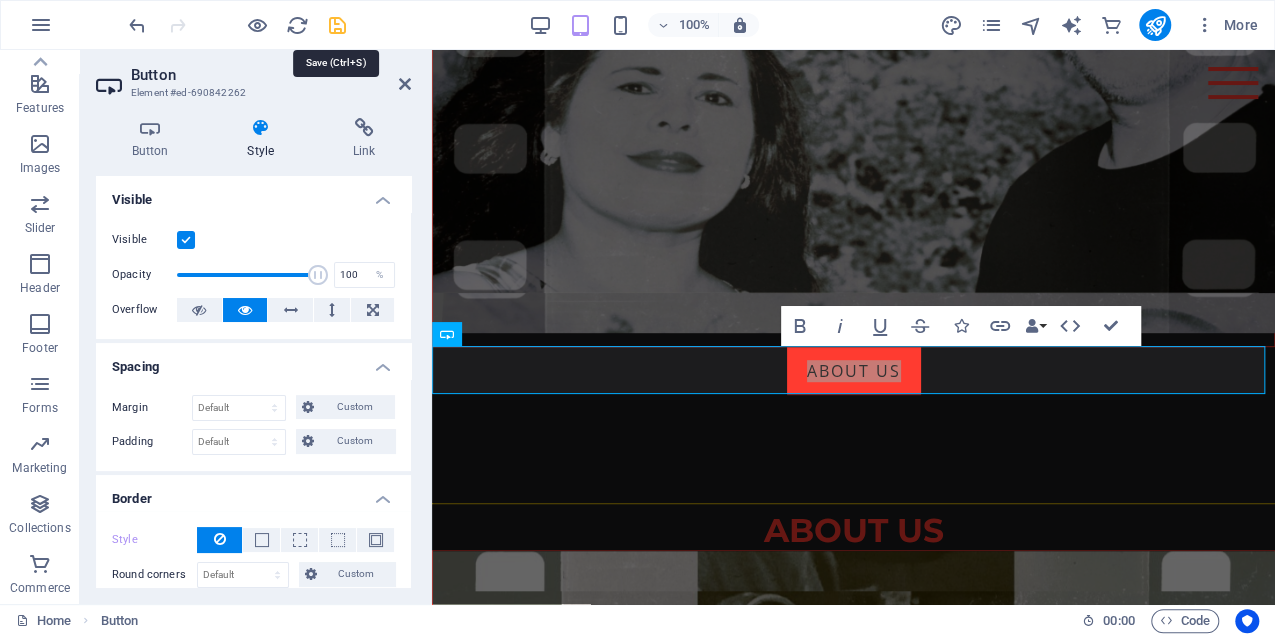 click at bounding box center (337, 25) 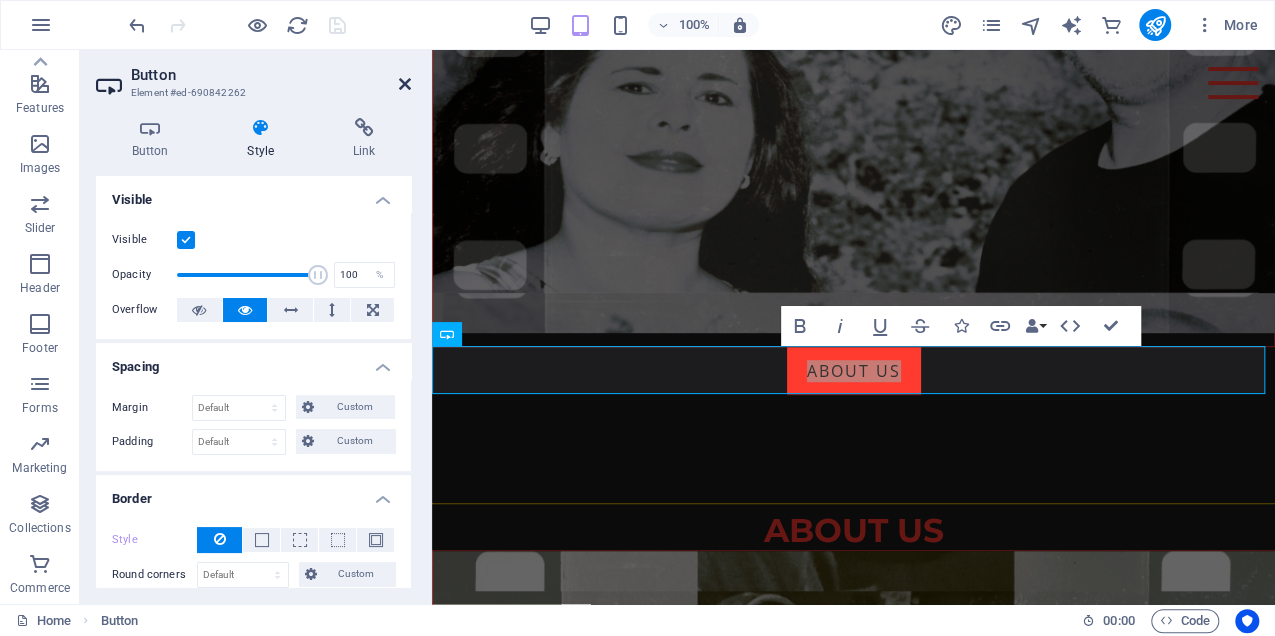 click at bounding box center (405, 84) 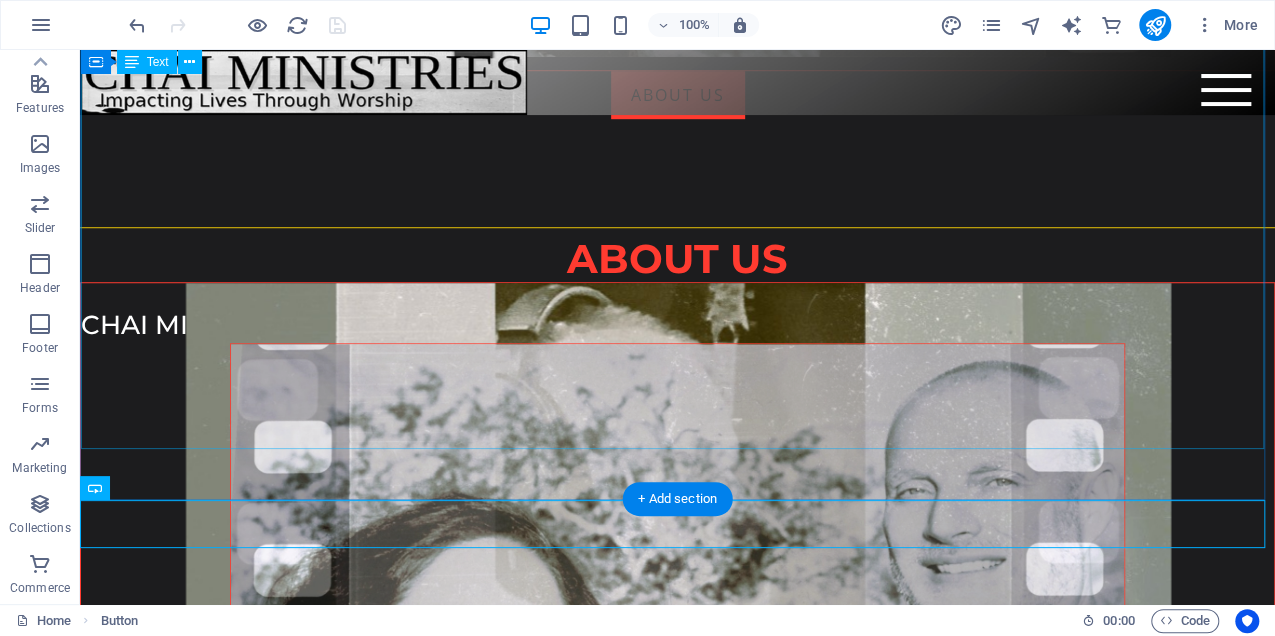 scroll, scrollTop: 200, scrollLeft: 0, axis: vertical 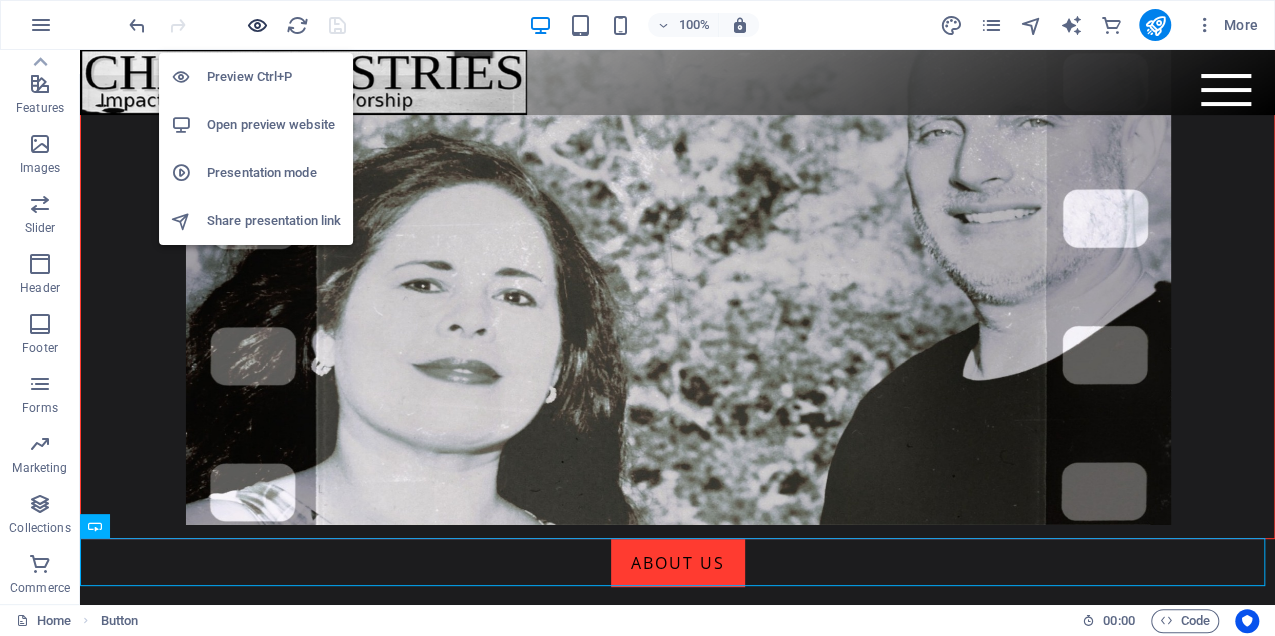 click at bounding box center (257, 25) 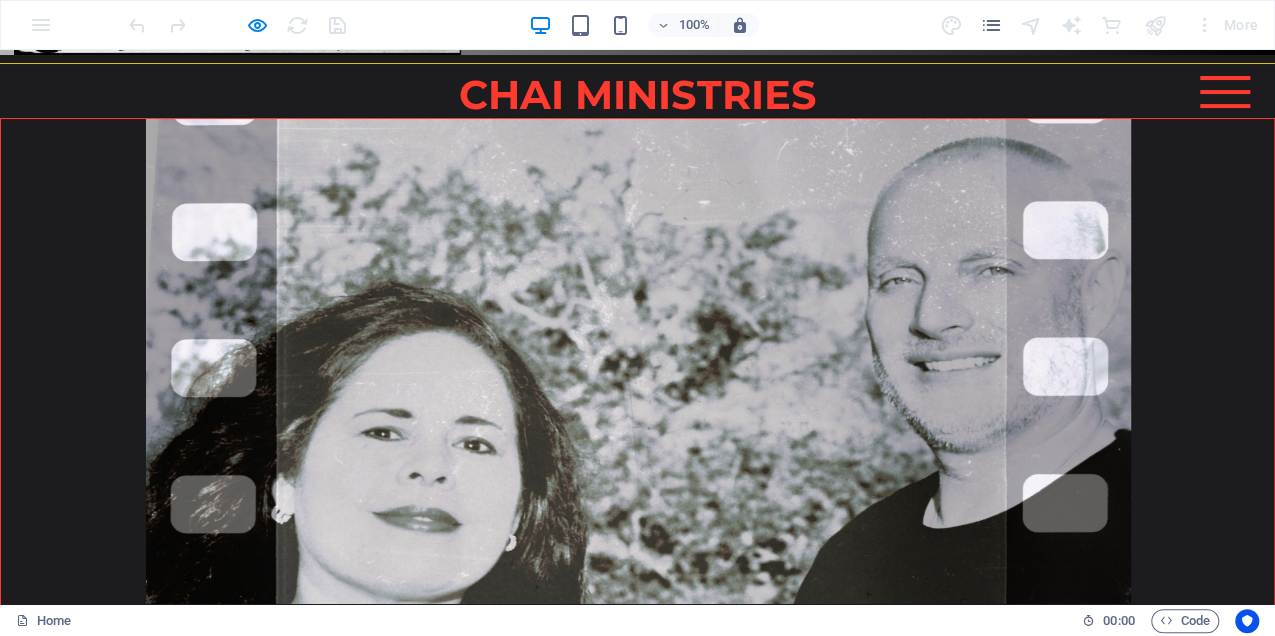 scroll, scrollTop: 0, scrollLeft: 0, axis: both 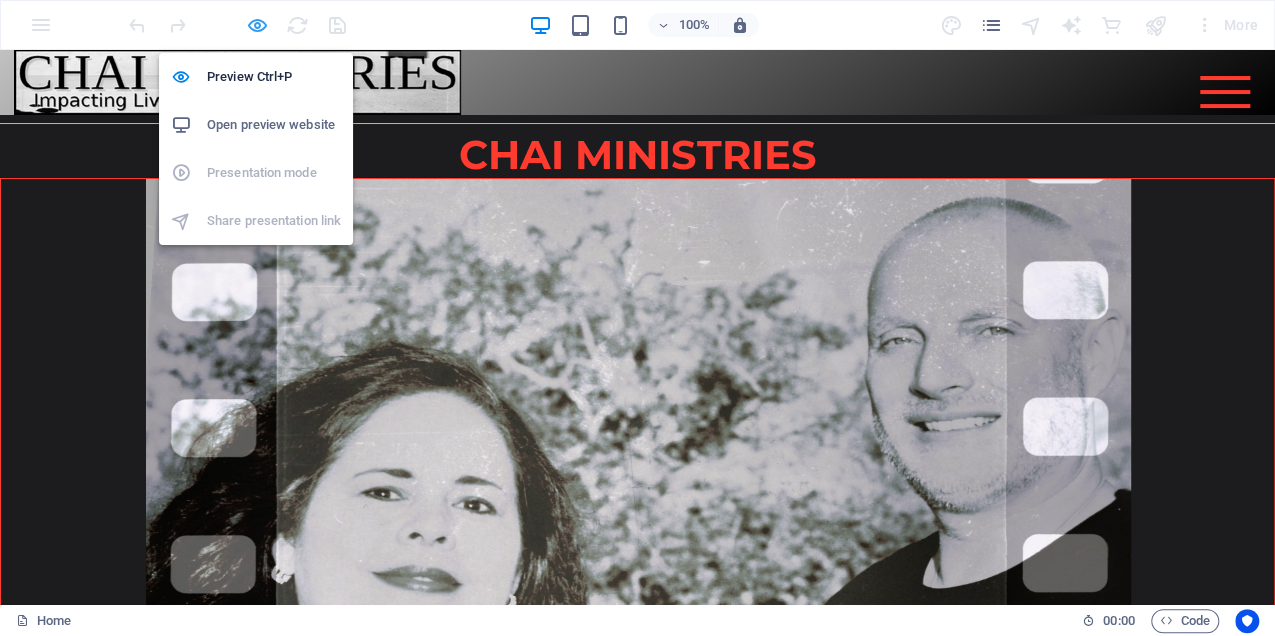 click at bounding box center (257, 25) 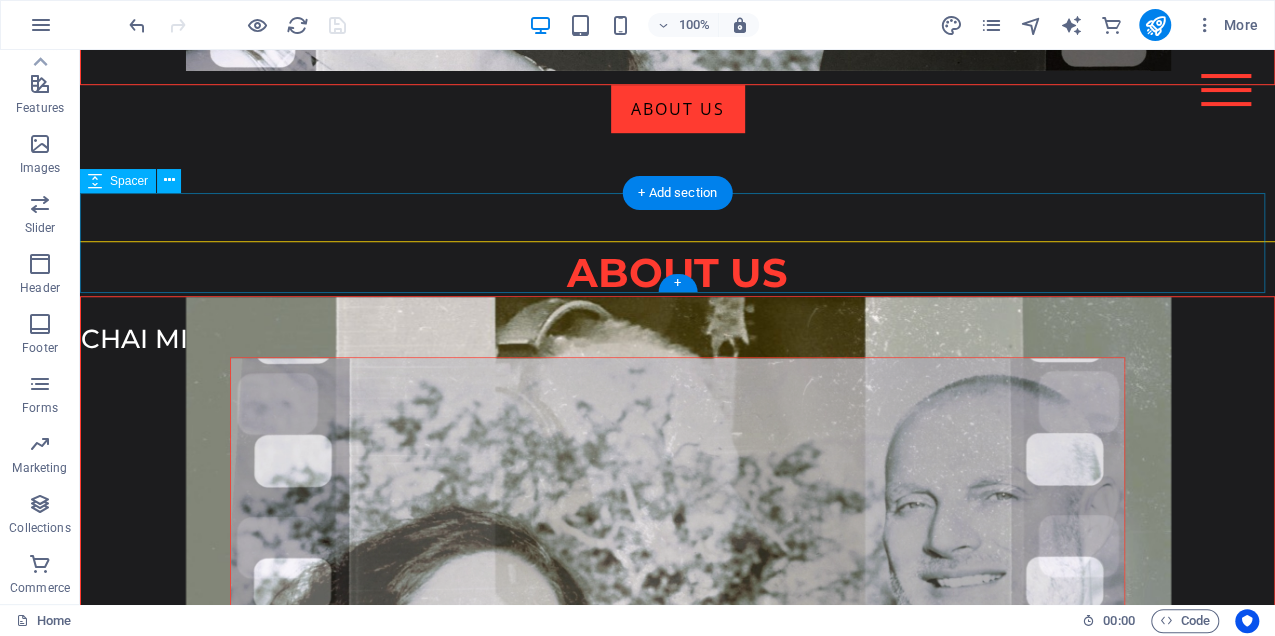scroll, scrollTop: 800, scrollLeft: 0, axis: vertical 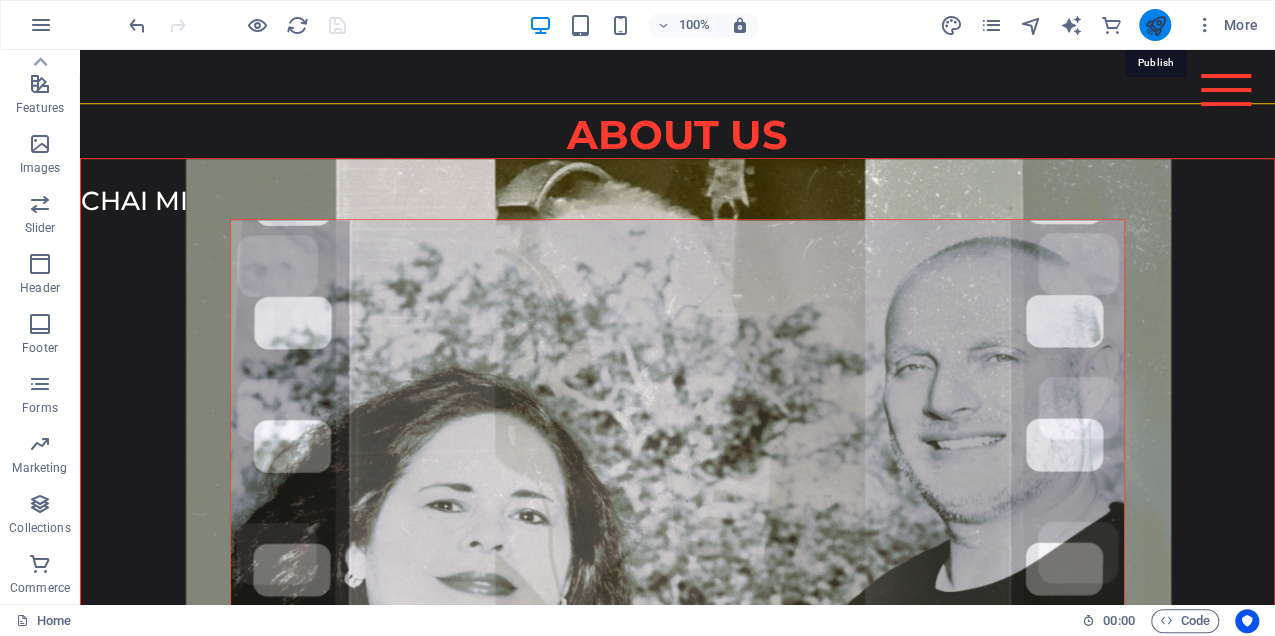click at bounding box center [1154, 25] 